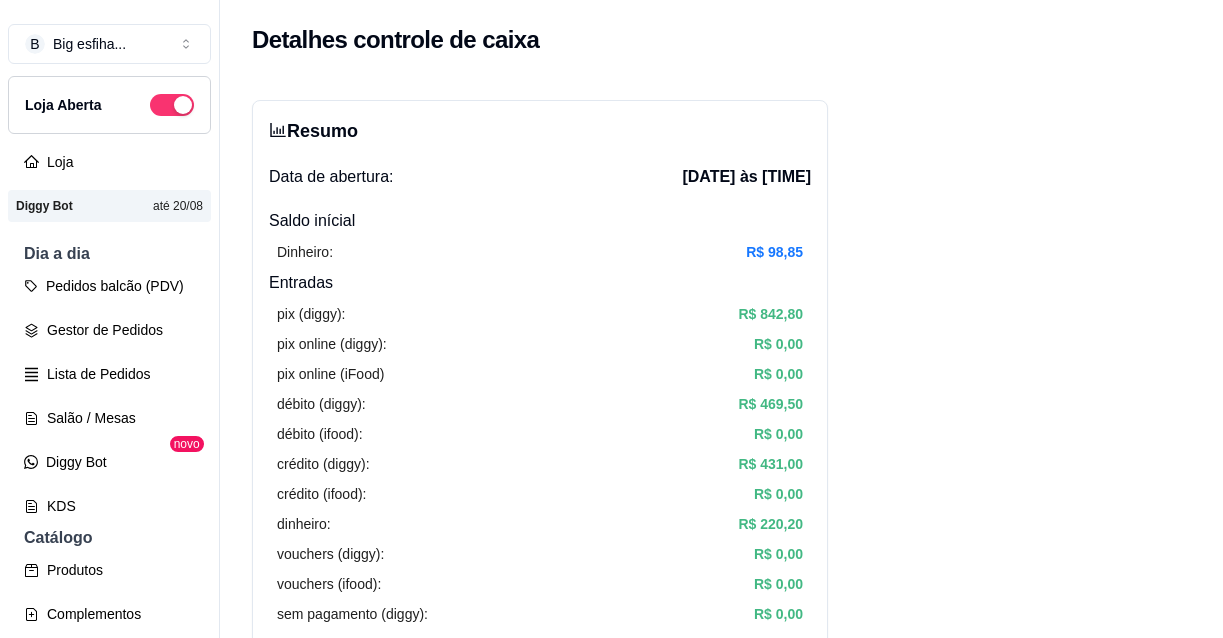 scroll, scrollTop: 0, scrollLeft: 0, axis: both 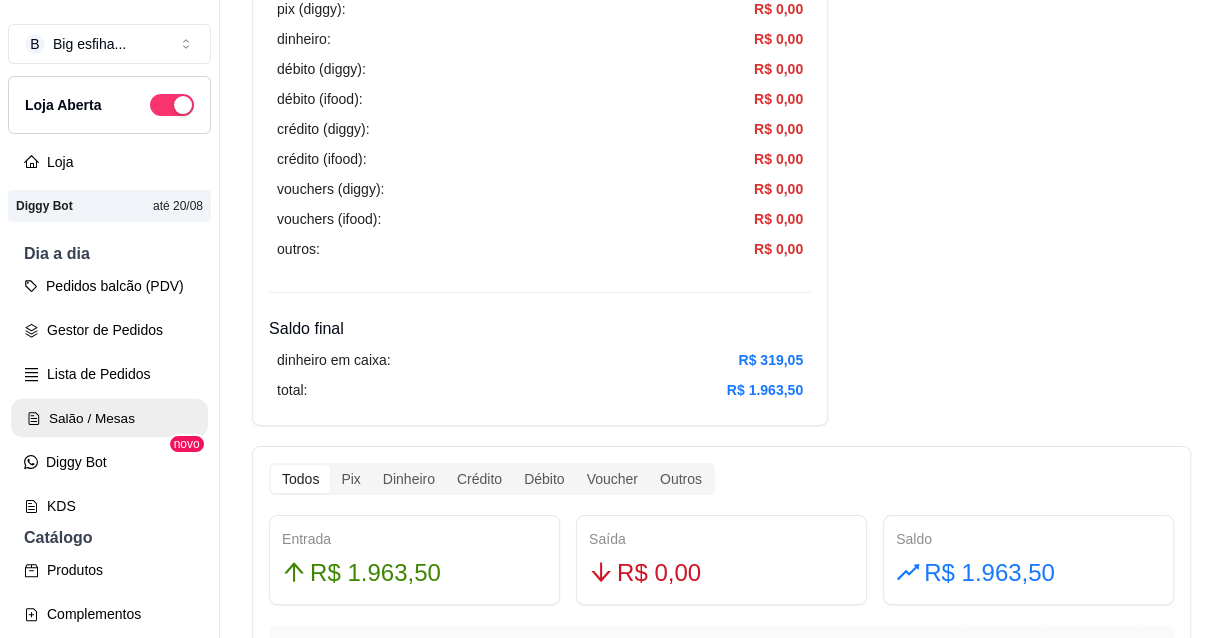click on "Salão / Mesas" at bounding box center [109, 418] 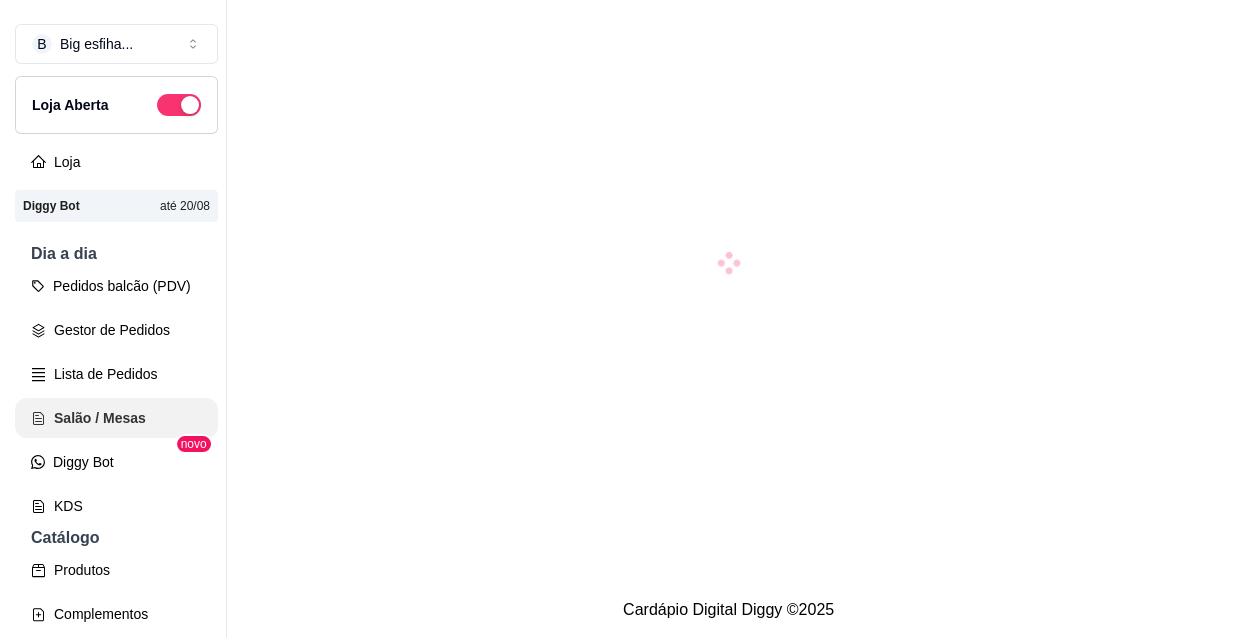 scroll, scrollTop: 0, scrollLeft: 0, axis: both 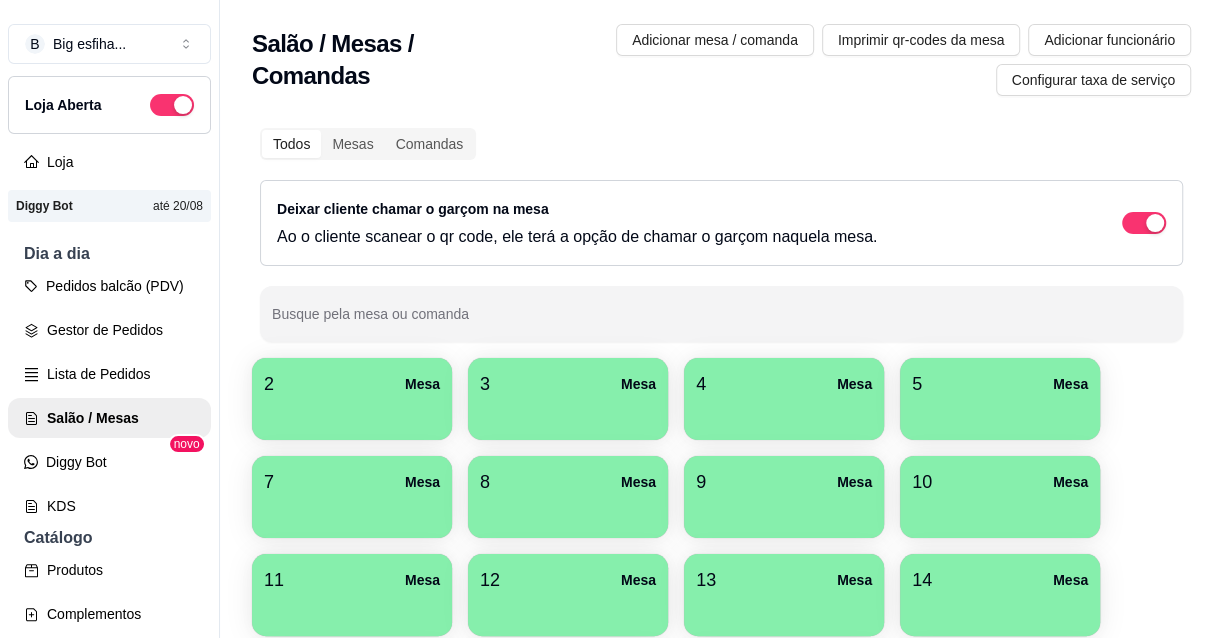 click at bounding box center [352, 413] 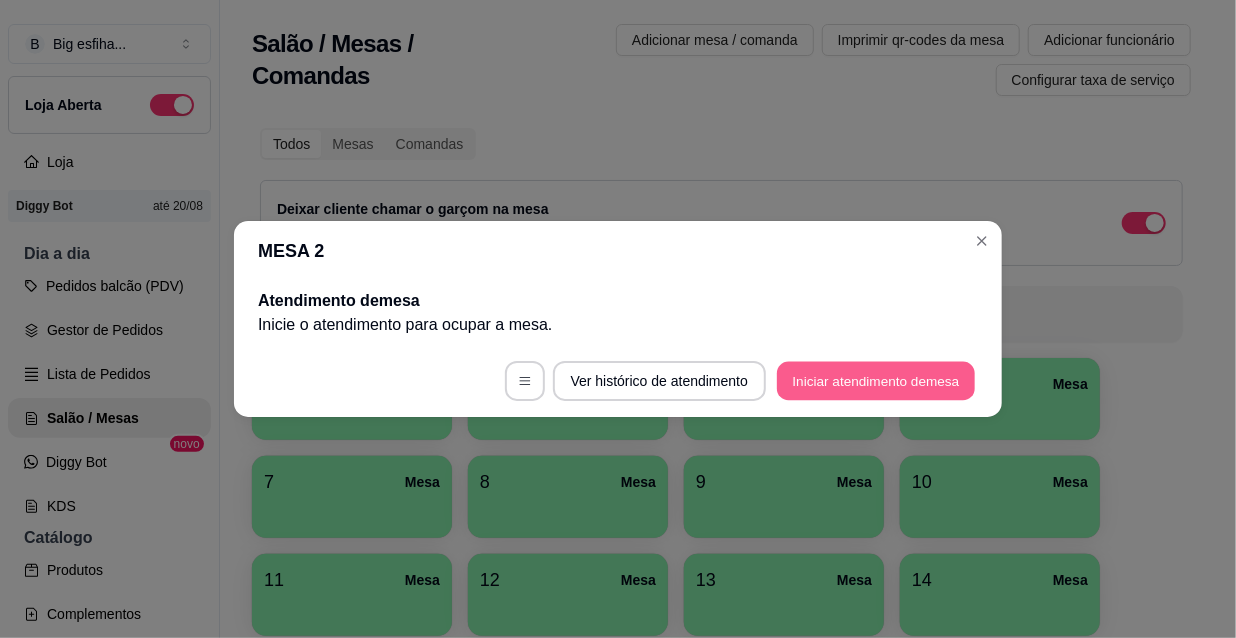 click on "Iniciar atendimento de  mesa" at bounding box center (876, 381) 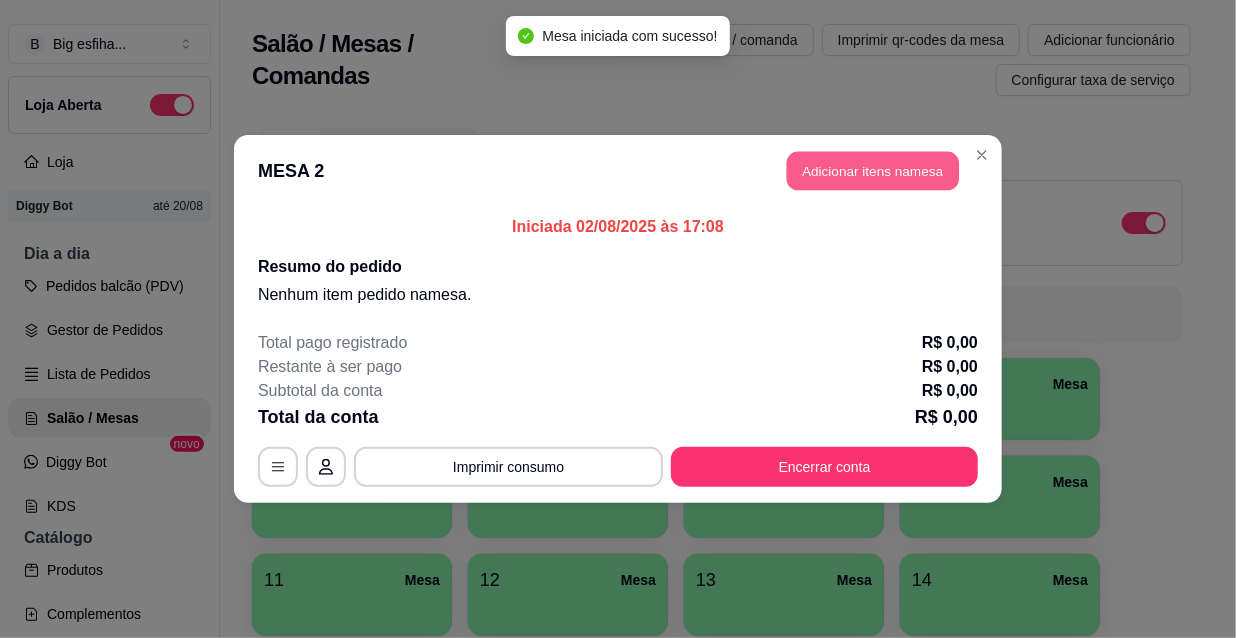 click on "Adicionar itens na  mesa" at bounding box center [873, 171] 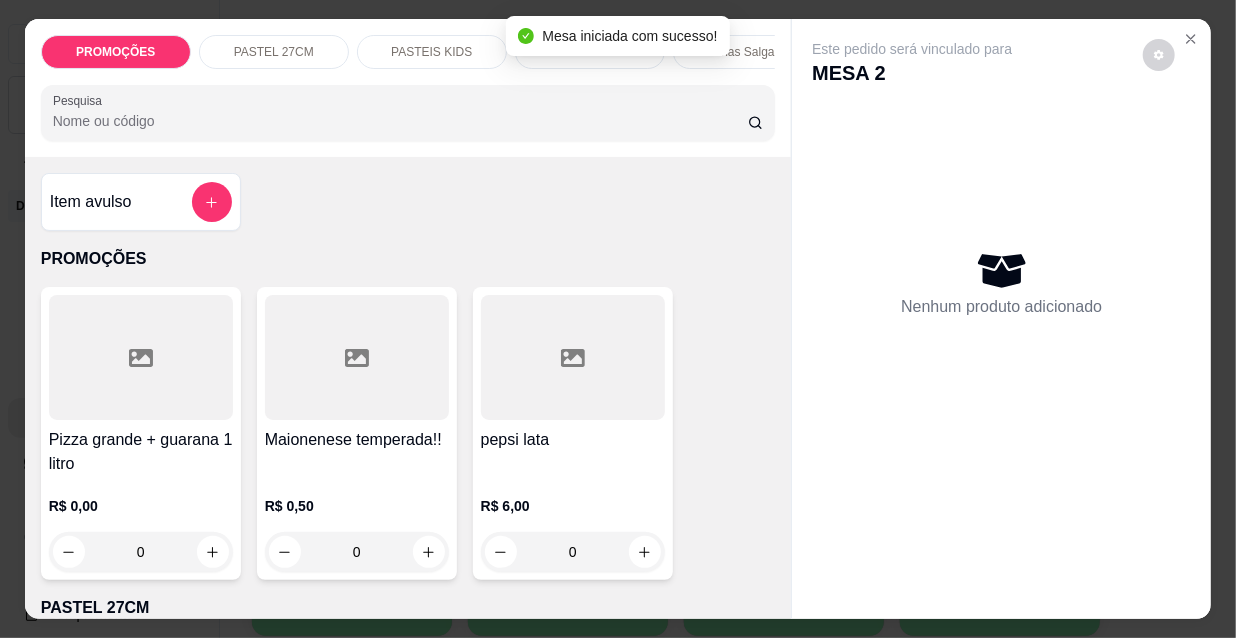 click at bounding box center (141, 357) 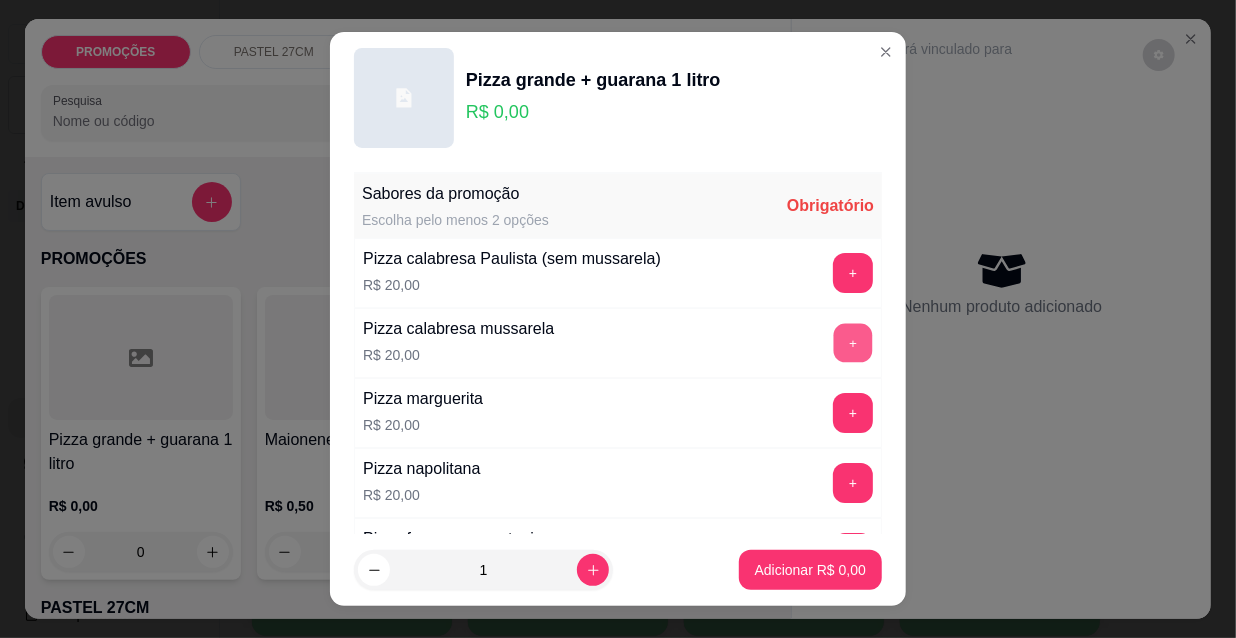 click on "+" at bounding box center [853, 343] 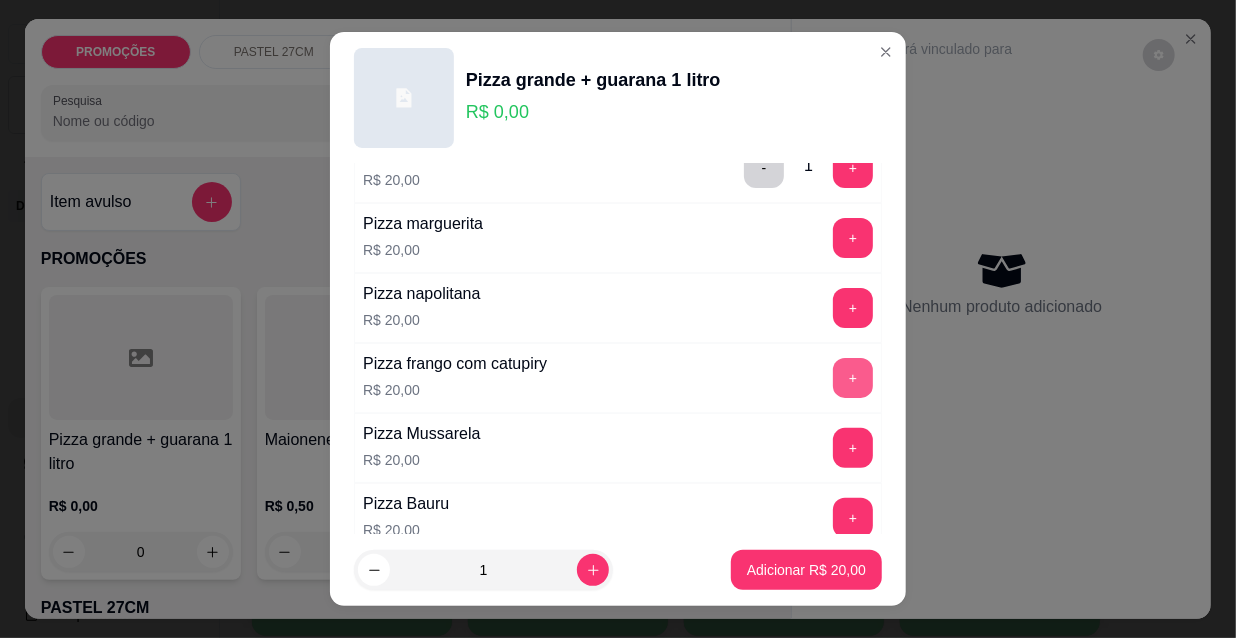 scroll, scrollTop: 181, scrollLeft: 0, axis: vertical 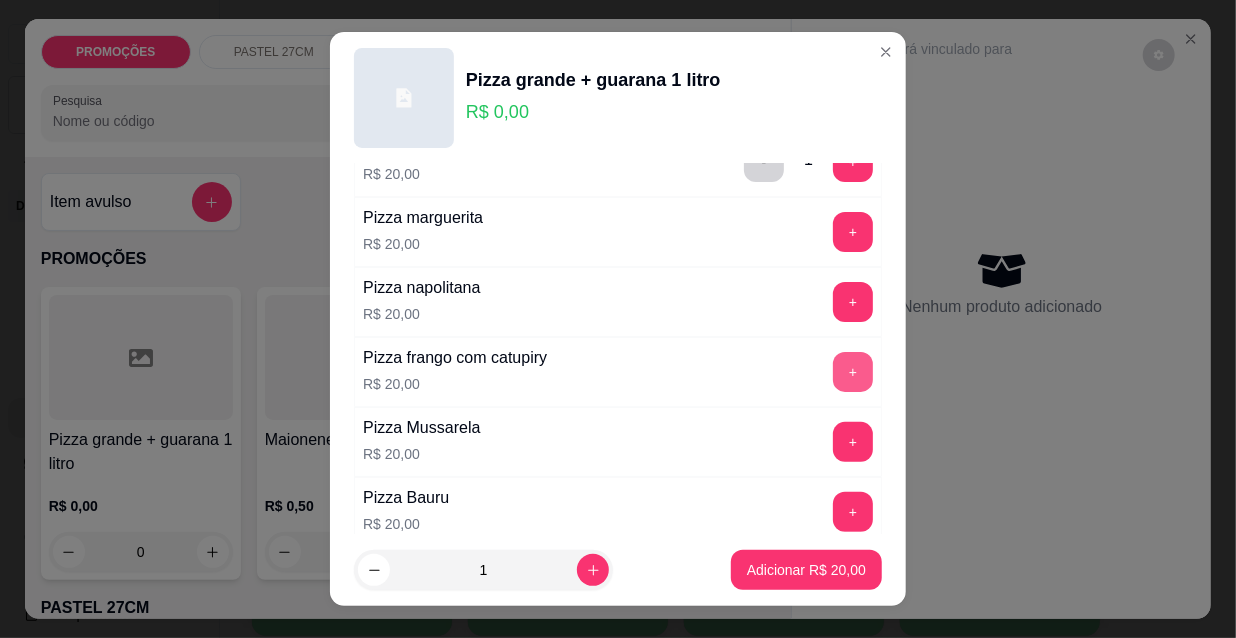 click on "+" at bounding box center (853, 372) 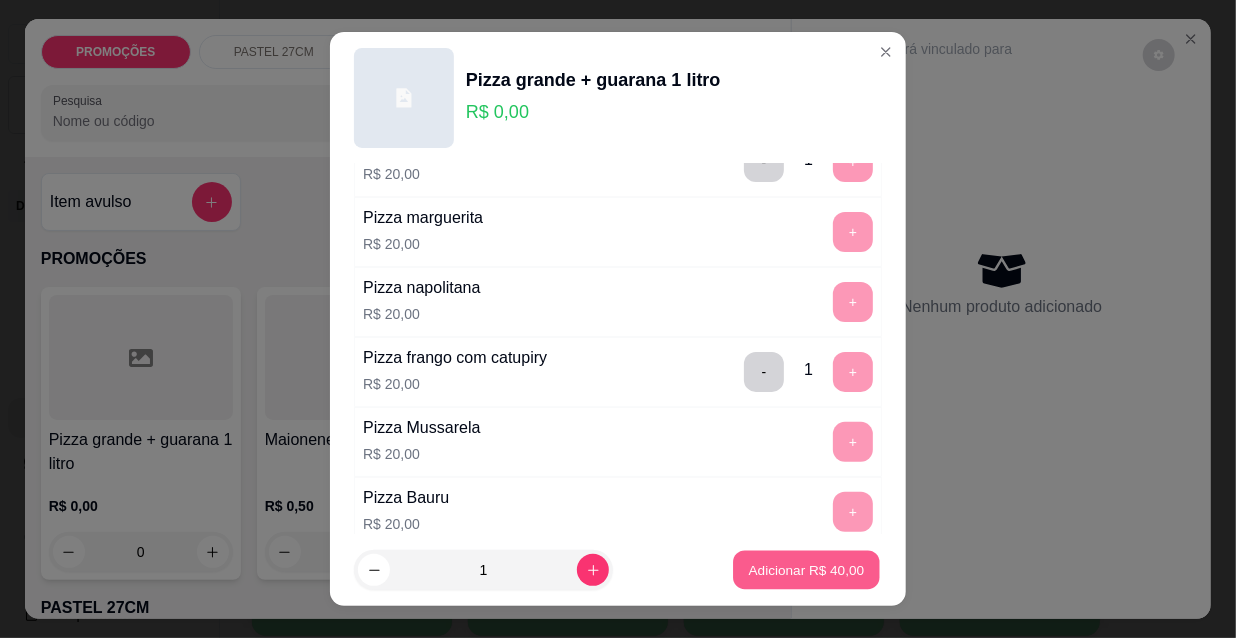 click on "Adicionar   R$ 40,00" at bounding box center [807, 569] 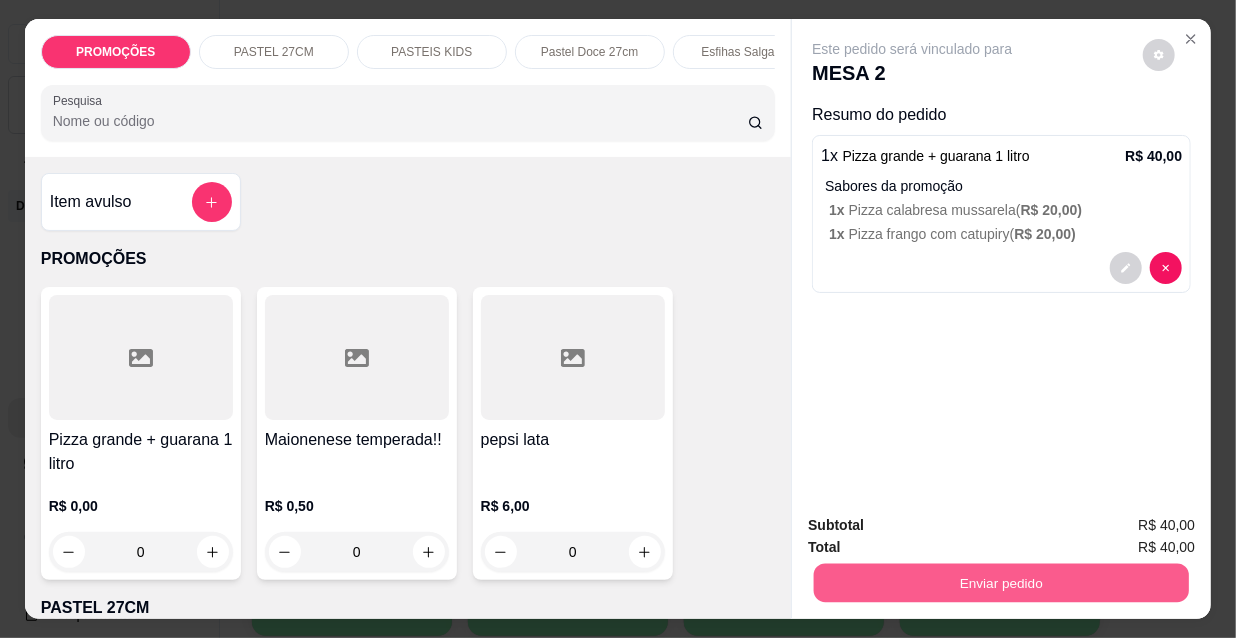 click on "Enviar pedido" at bounding box center (1001, 582) 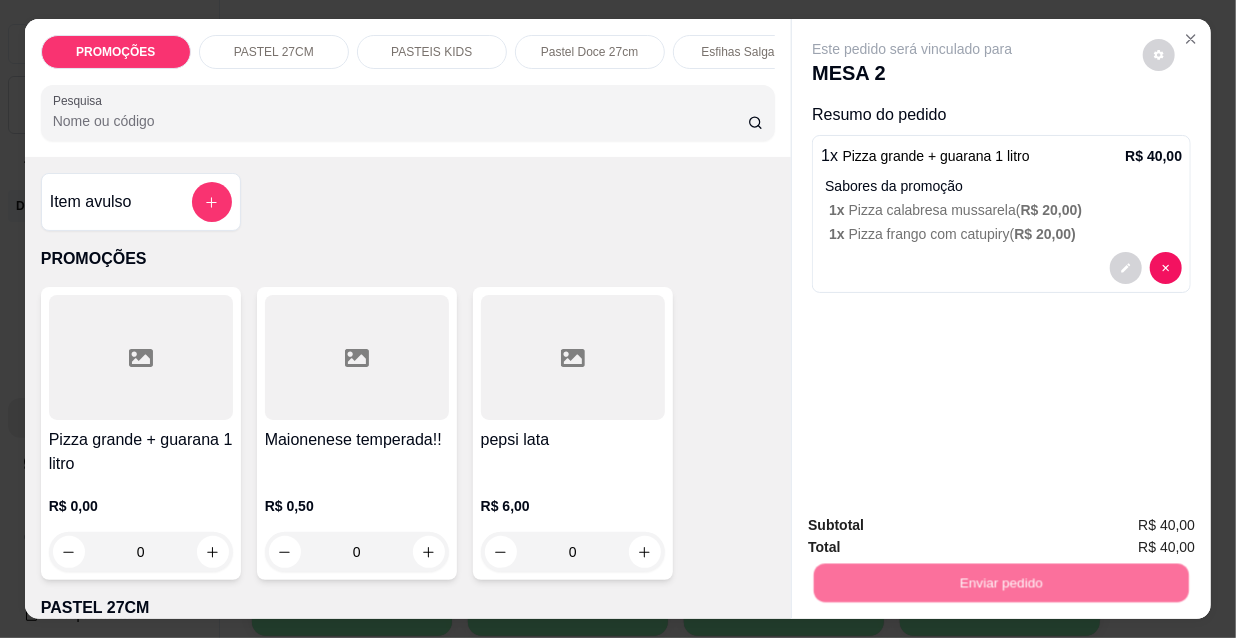 click on "Não registrar e enviar pedido" at bounding box center (937, 526) 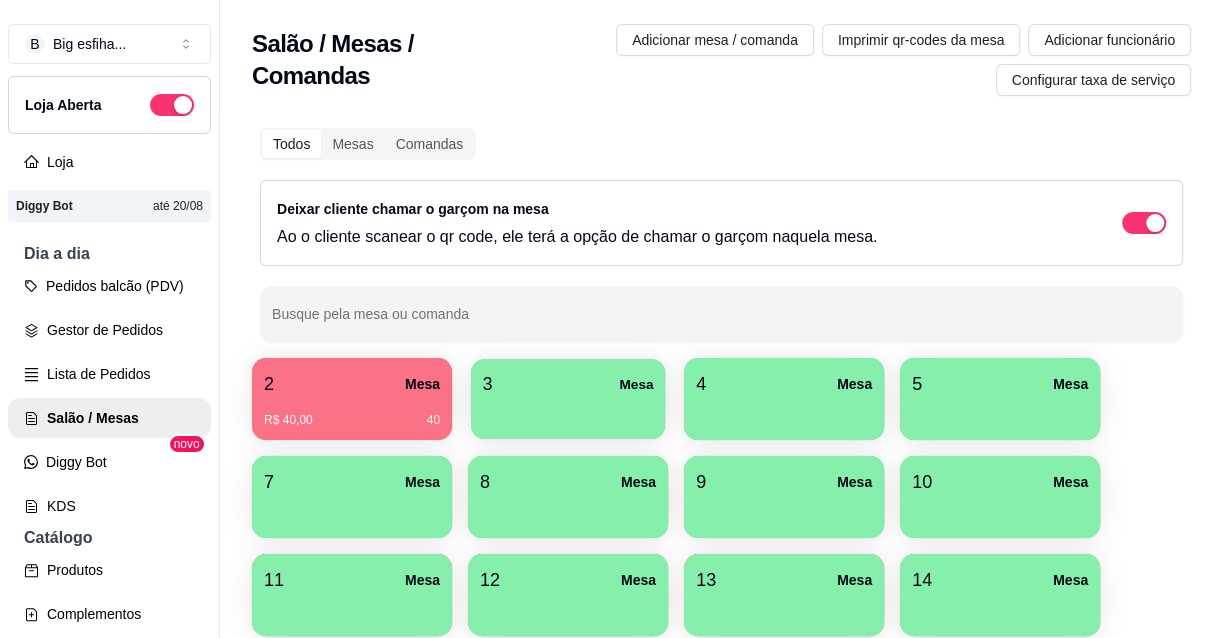 click at bounding box center (568, 412) 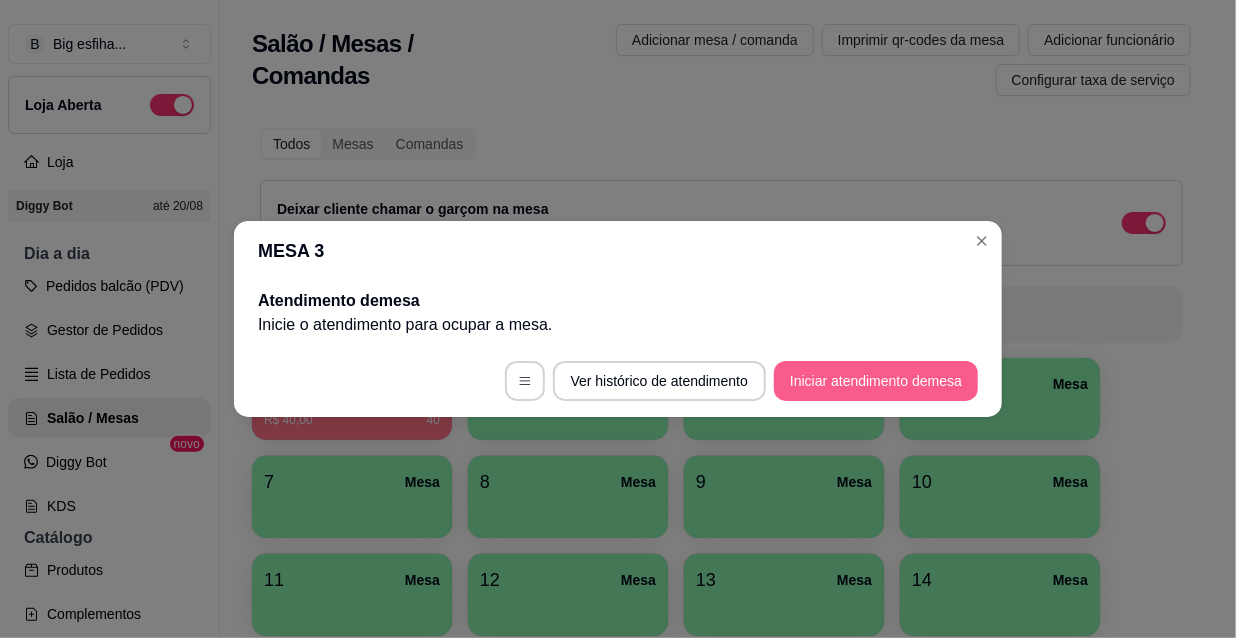 click on "Iniciar atendimento de  mesa" at bounding box center (876, 381) 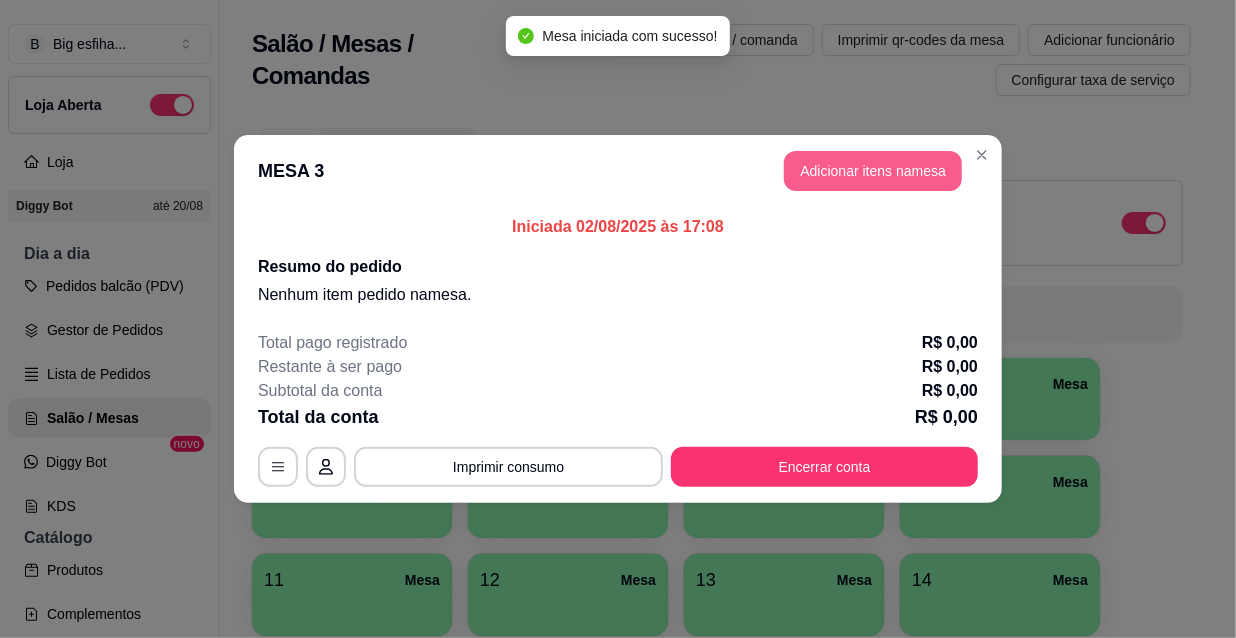 click on "Adicionar itens na  mesa" at bounding box center (873, 171) 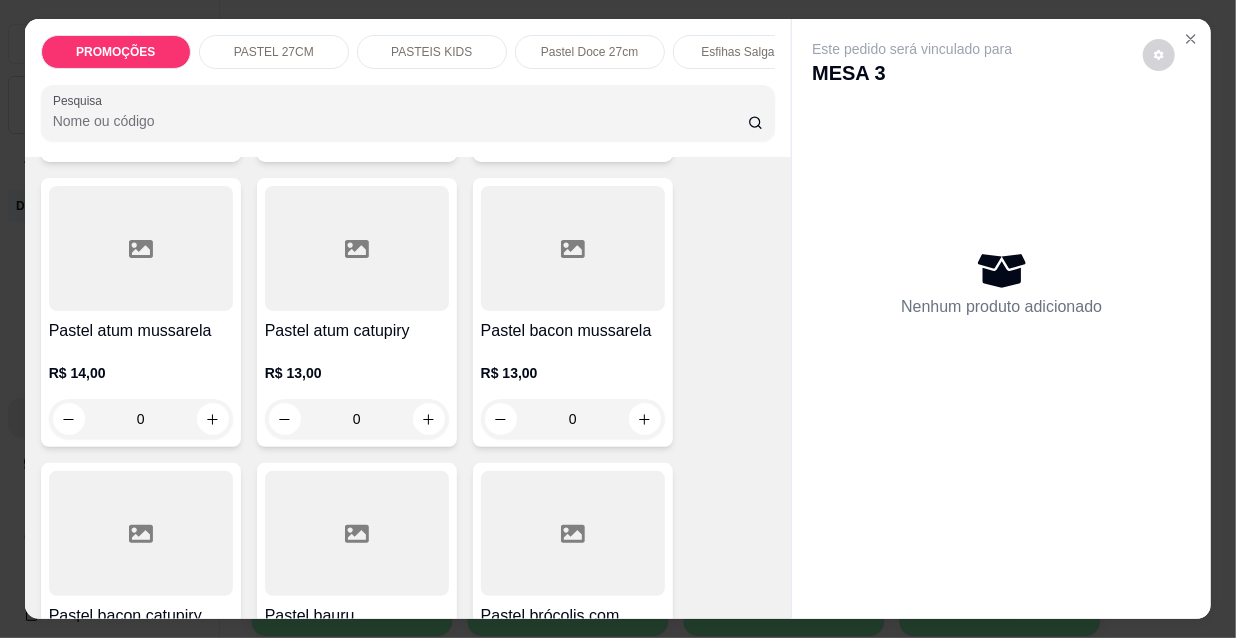 scroll, scrollTop: 1363, scrollLeft: 0, axis: vertical 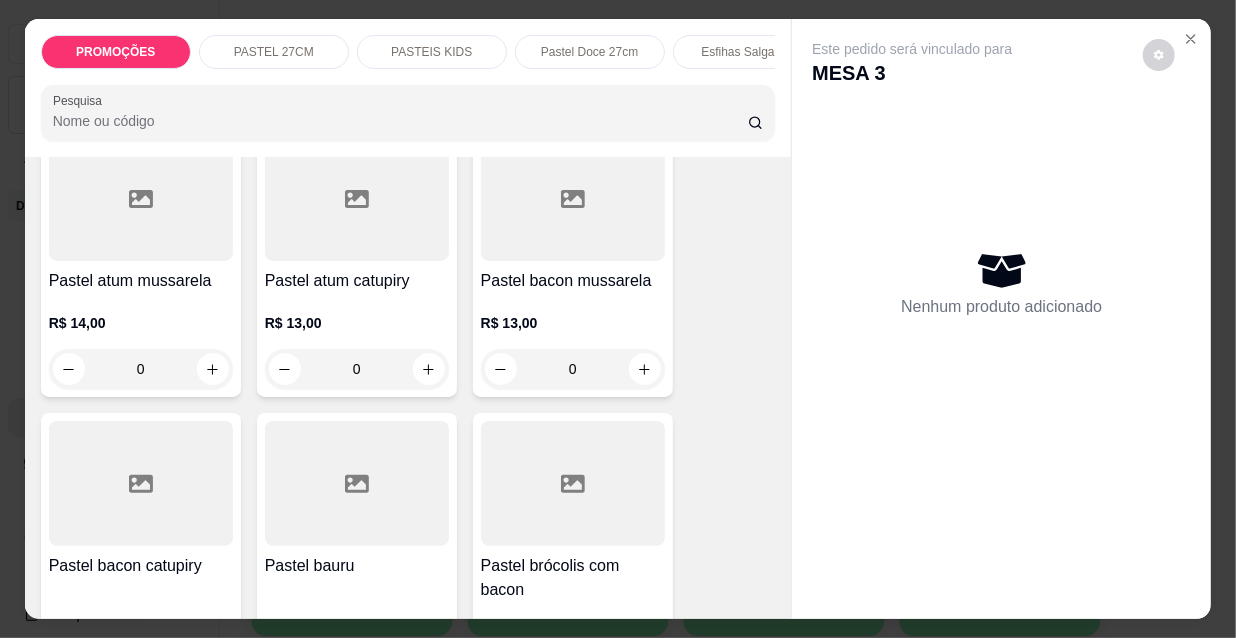 click on "Pastel bacon mussarela" at bounding box center (573, 281) 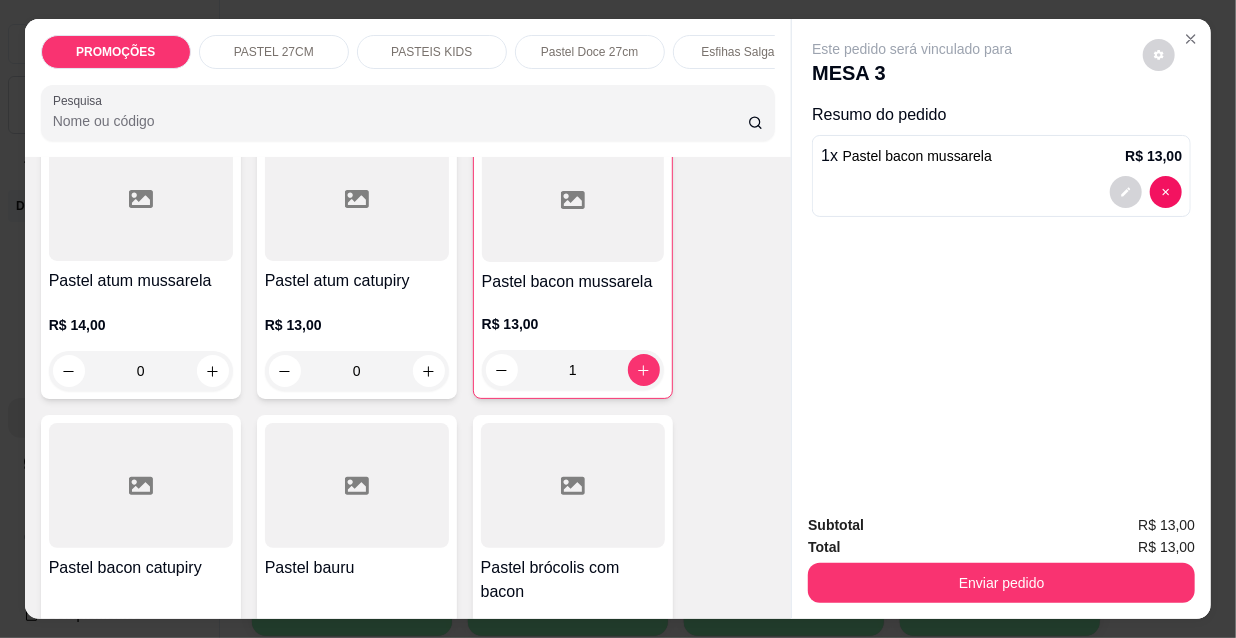 type on "1" 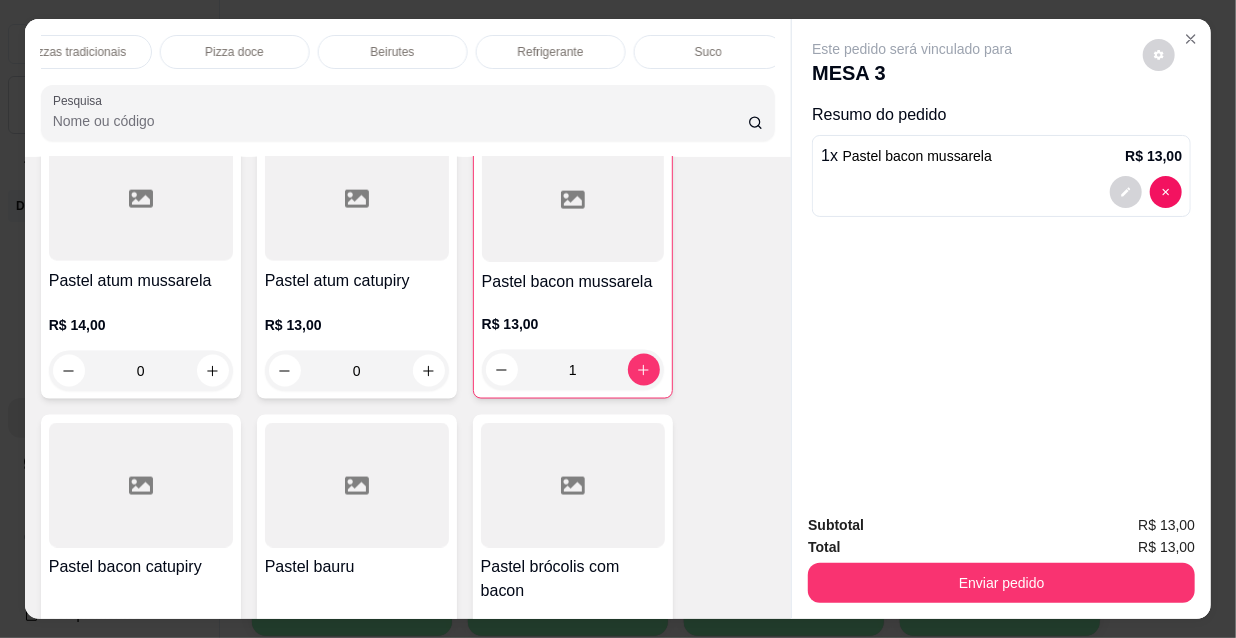 scroll, scrollTop: 0, scrollLeft: 1152, axis: horizontal 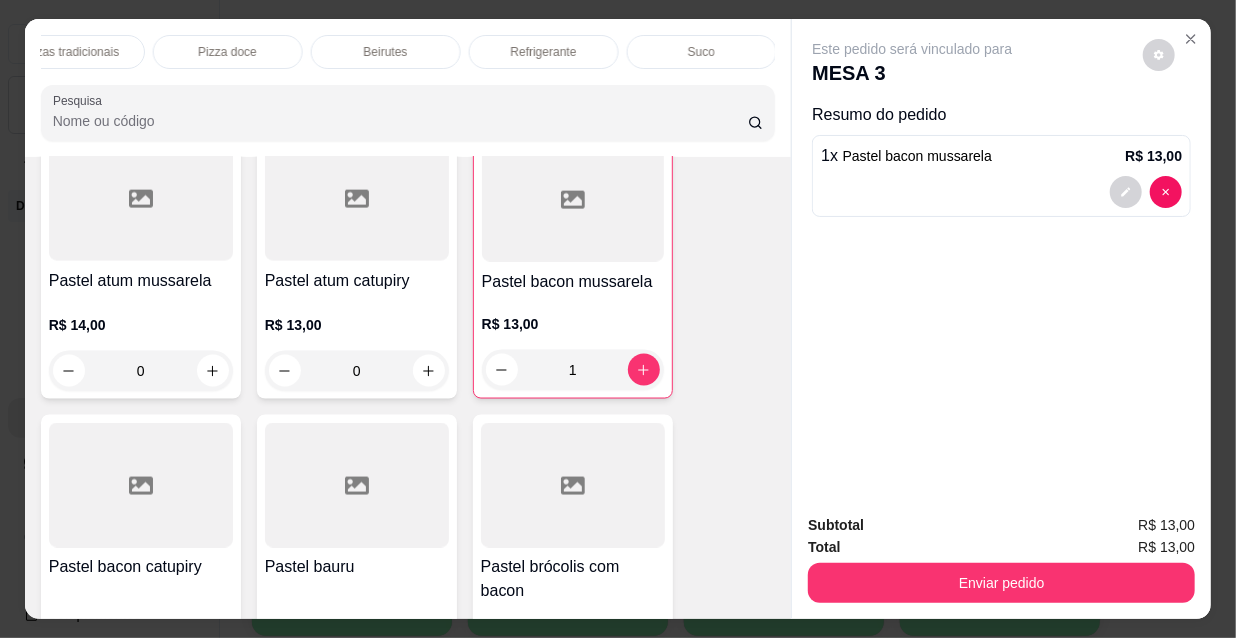 click on "Refrigerante" at bounding box center (544, 52) 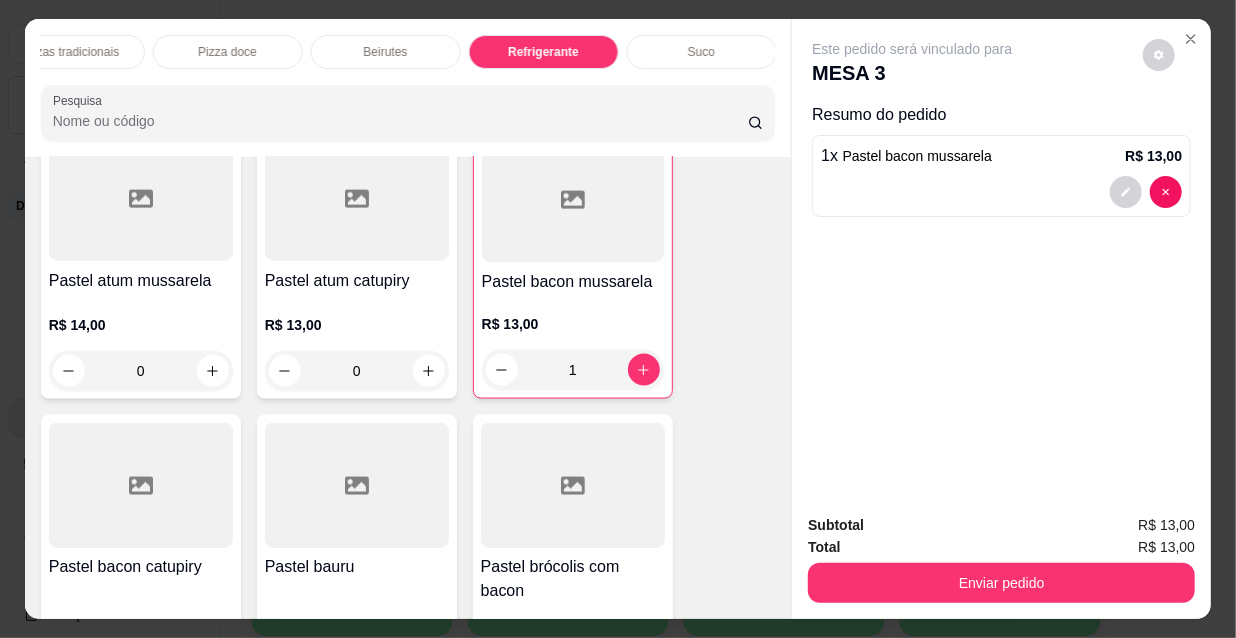 scroll, scrollTop: 18024, scrollLeft: 0, axis: vertical 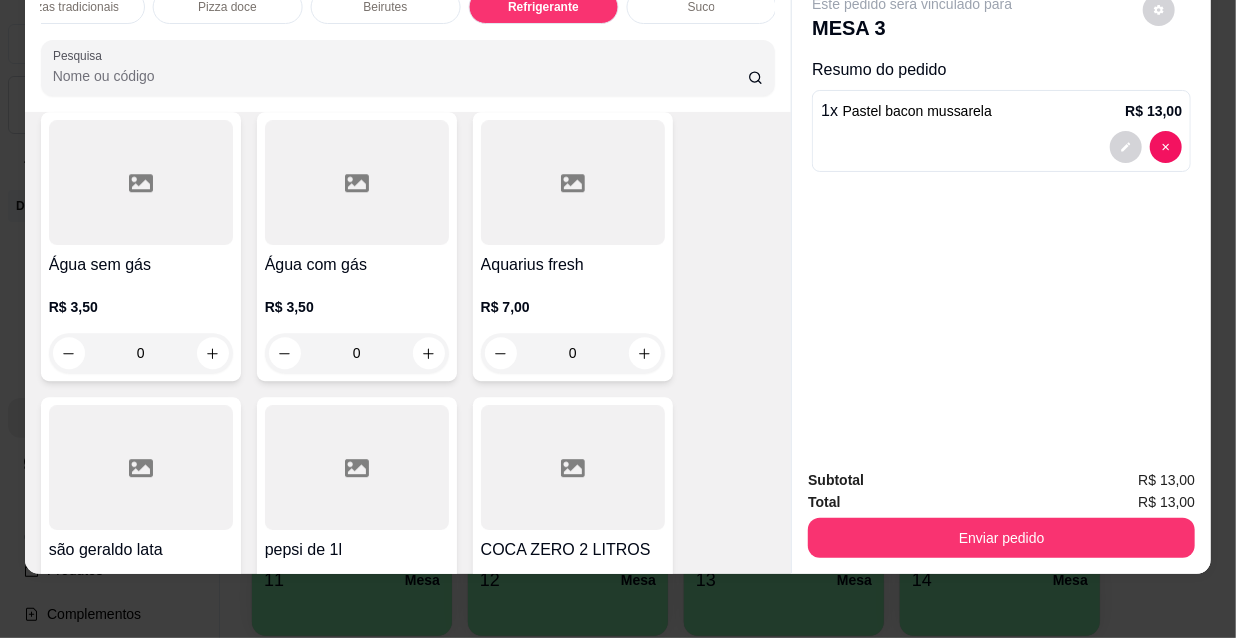 click 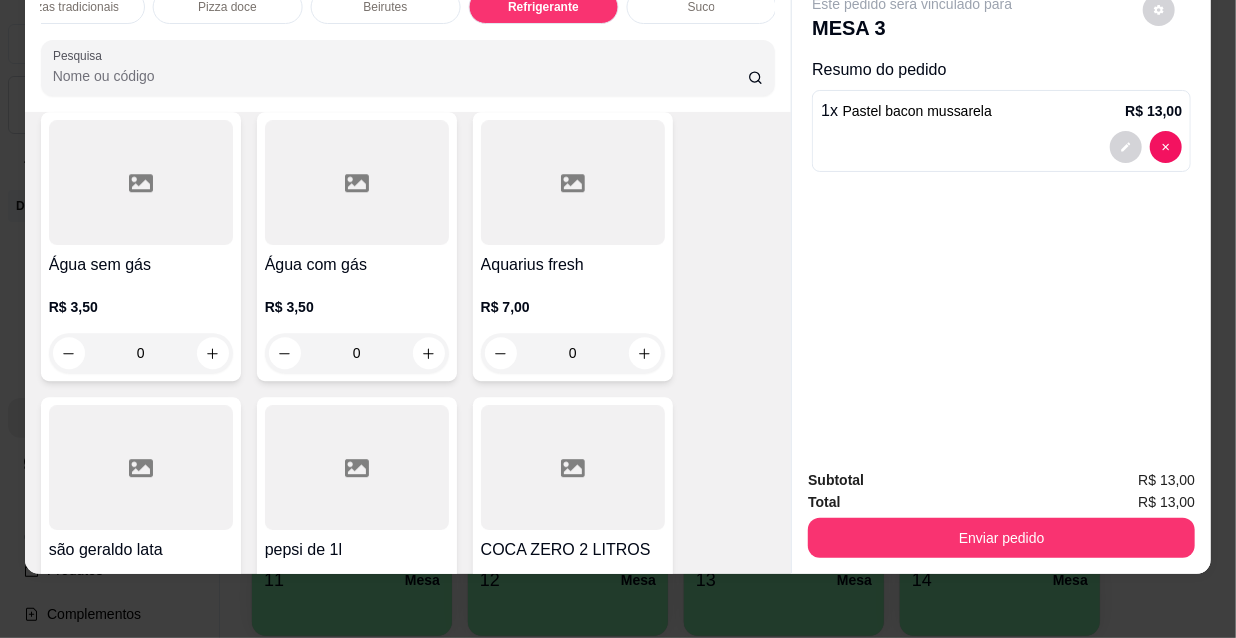 type on "1" 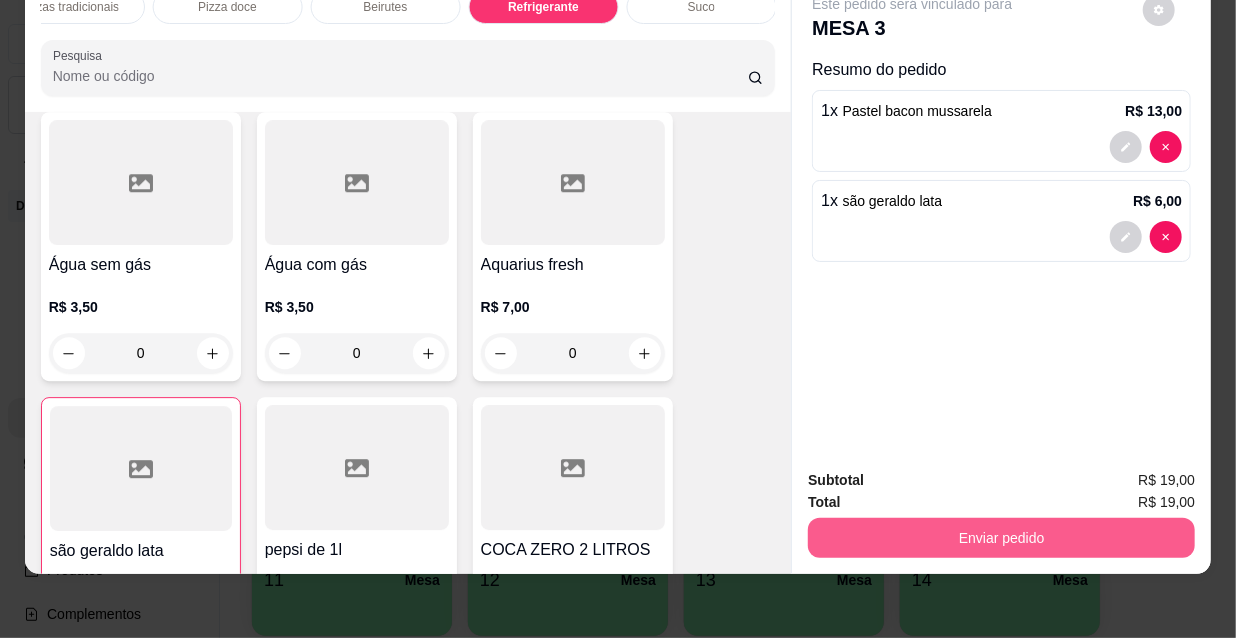 click on "Enviar pedido" at bounding box center (1001, 538) 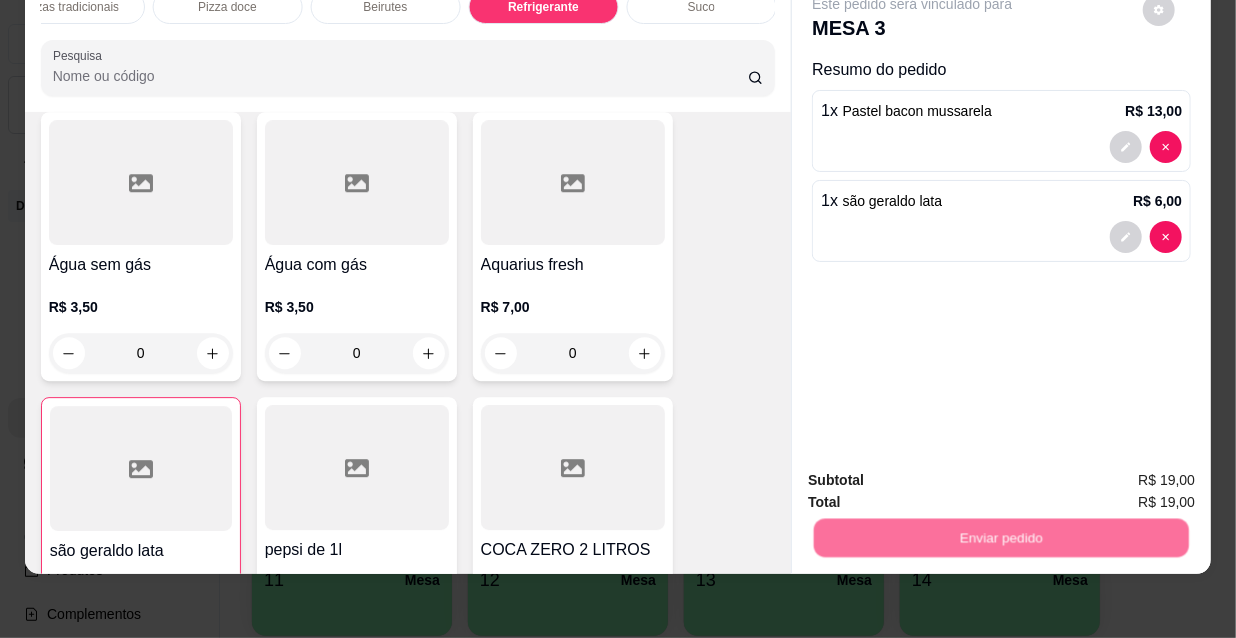 click on "Não registrar e enviar pedido" at bounding box center [937, 475] 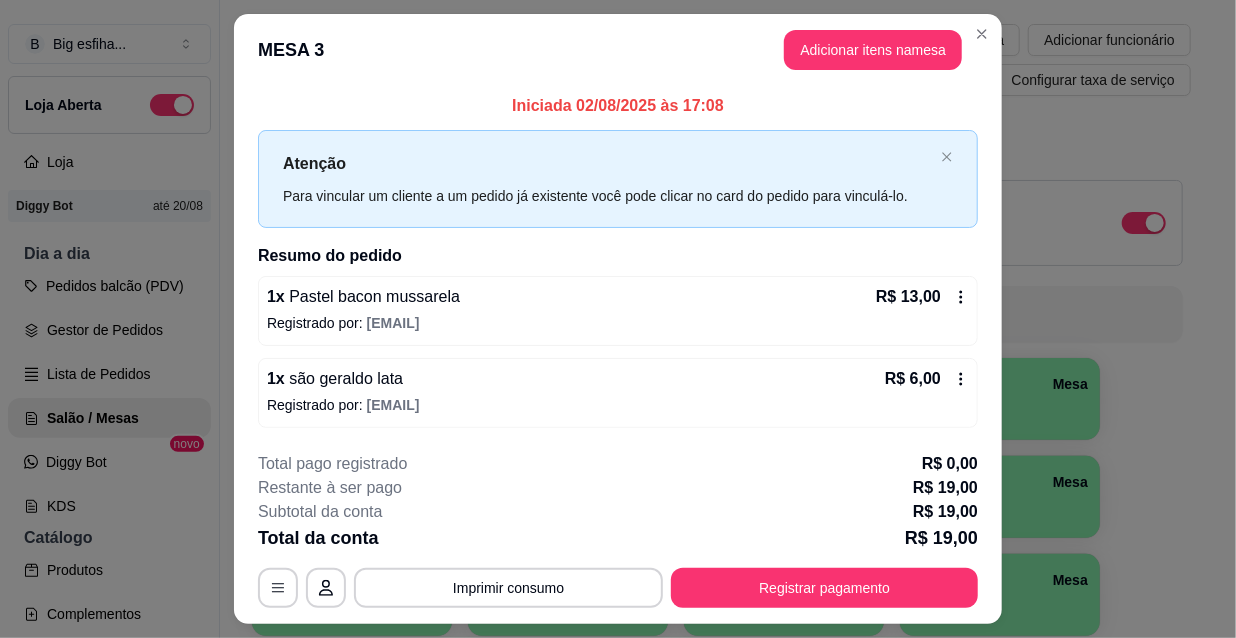 type 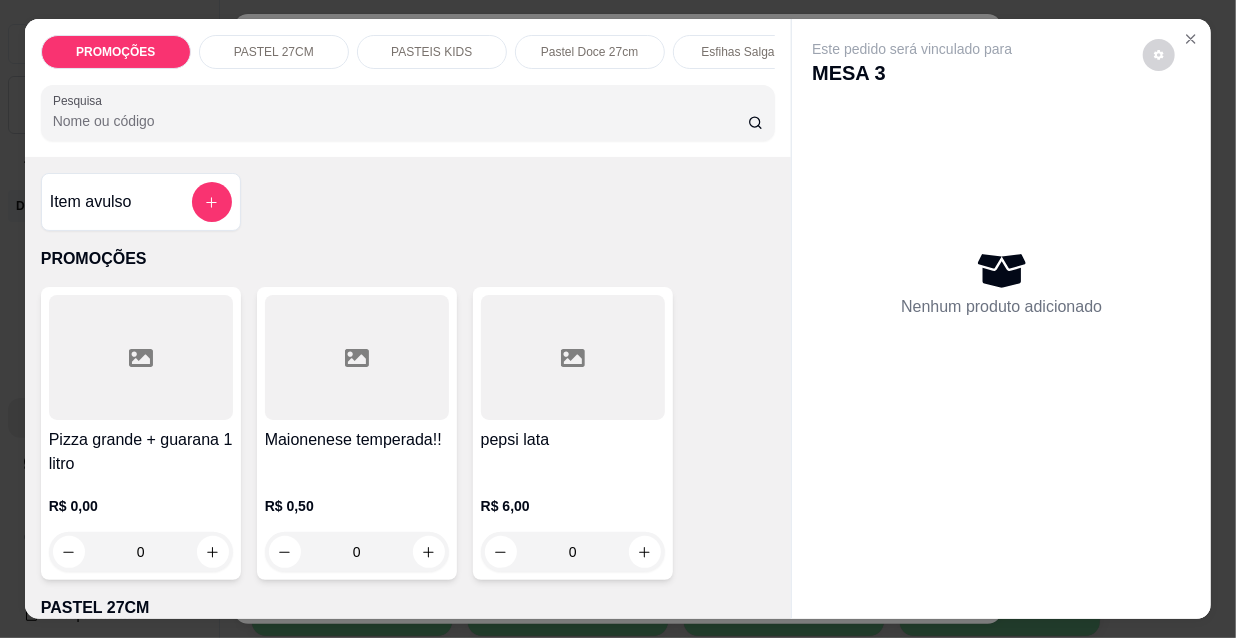 scroll, scrollTop: 51, scrollLeft: 0, axis: vertical 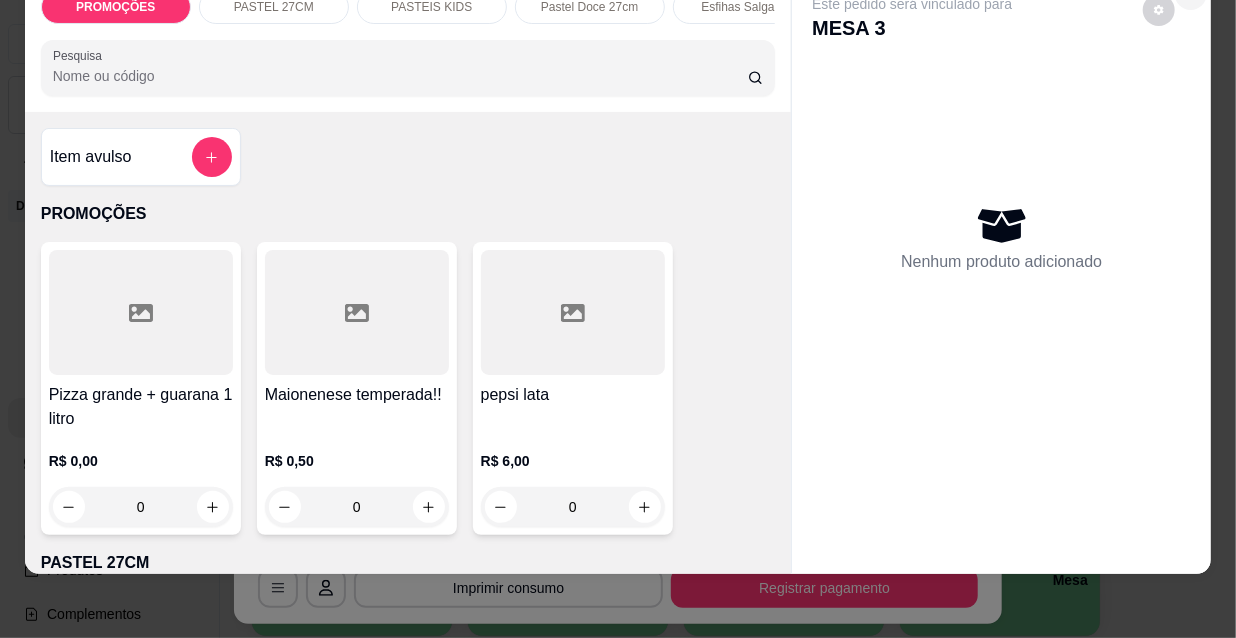 click 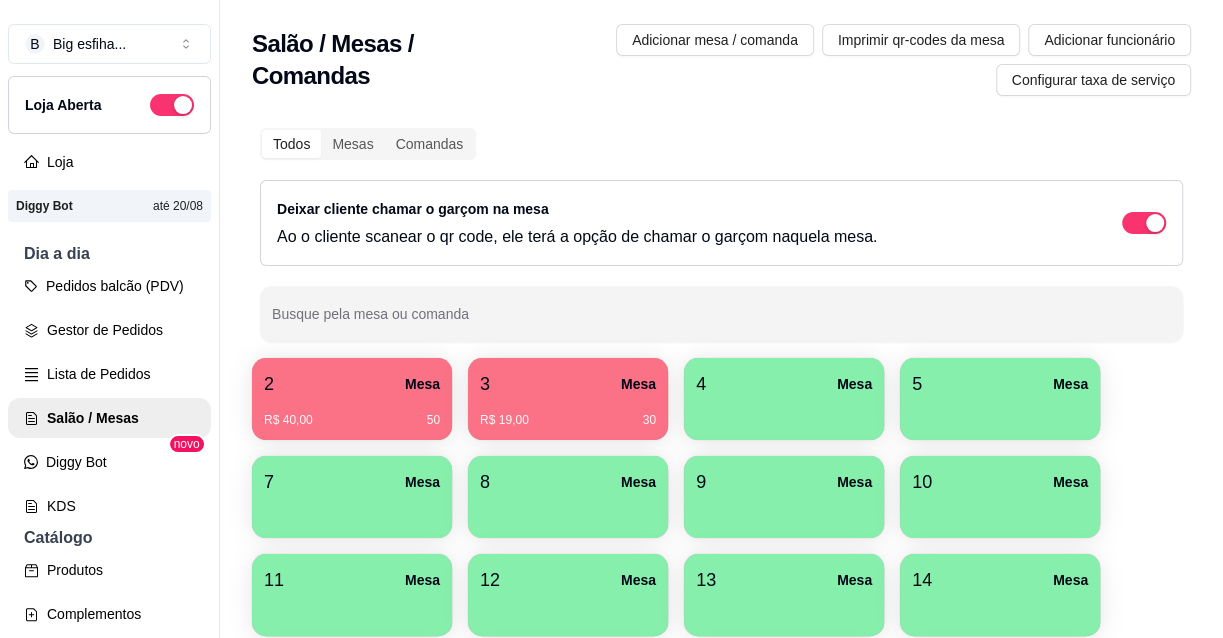 click at bounding box center [784, 413] 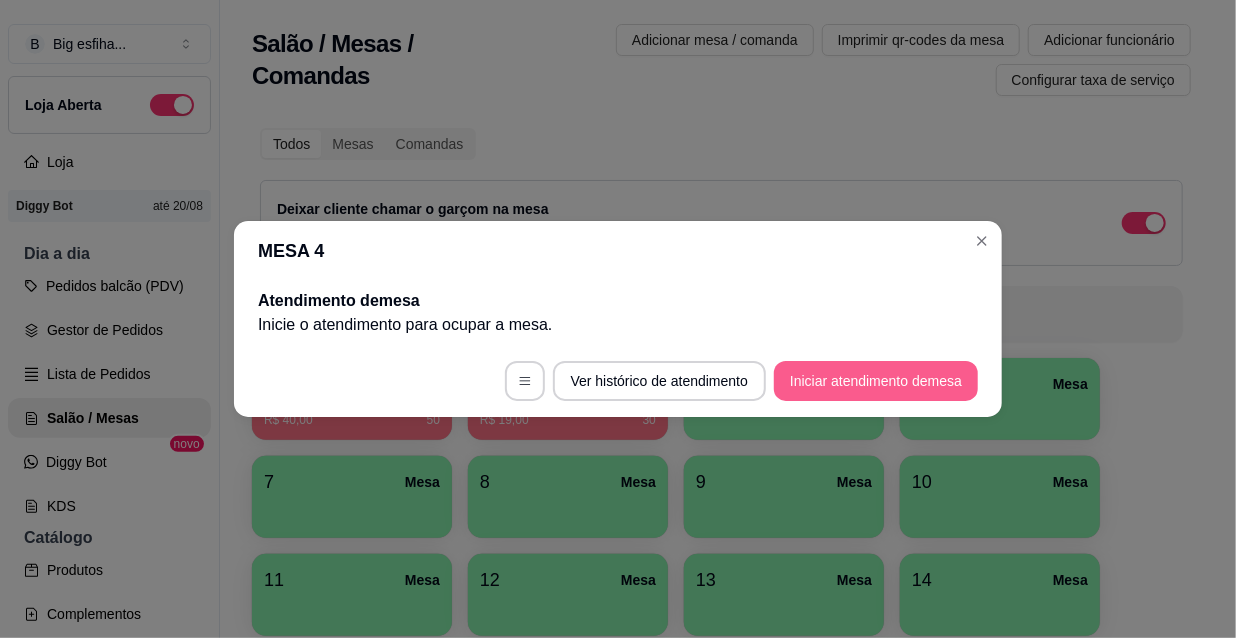click on "Iniciar atendimento de  mesa" at bounding box center (876, 381) 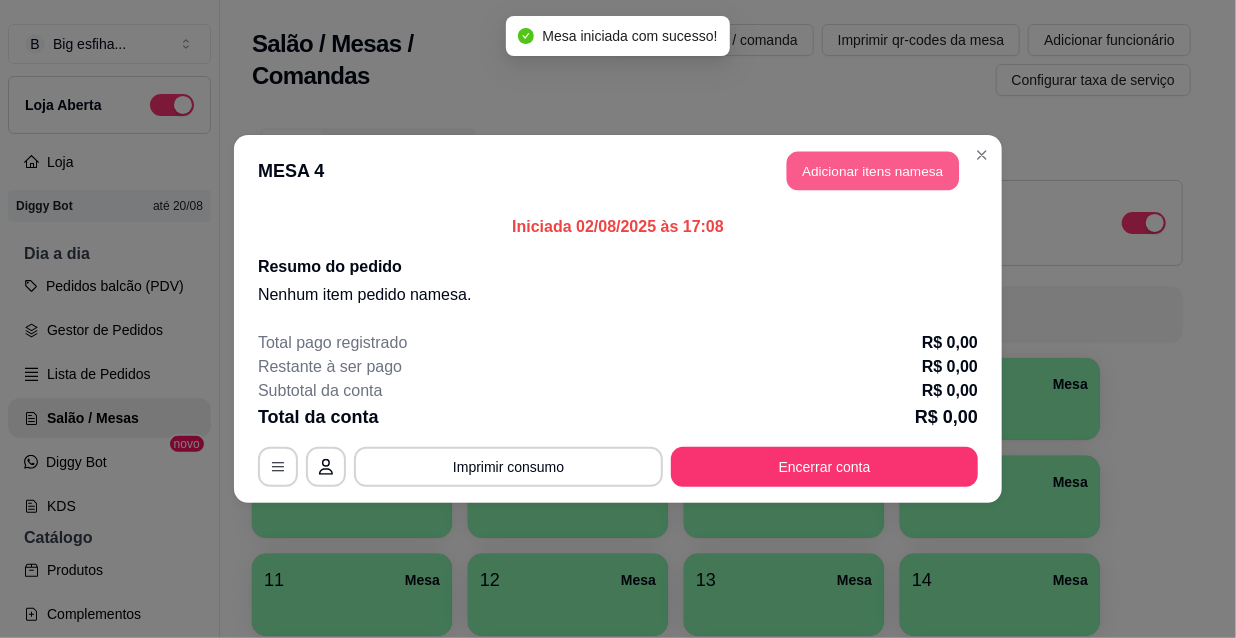click on "Adicionar itens na  mesa" at bounding box center [873, 171] 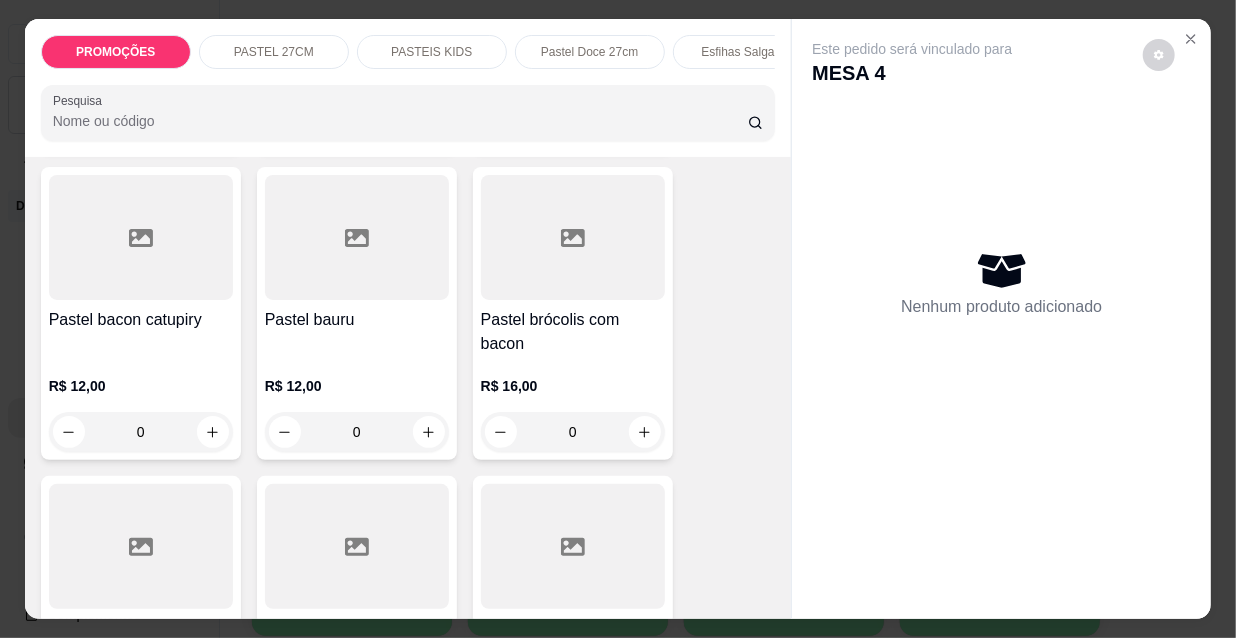 scroll, scrollTop: 1636, scrollLeft: 0, axis: vertical 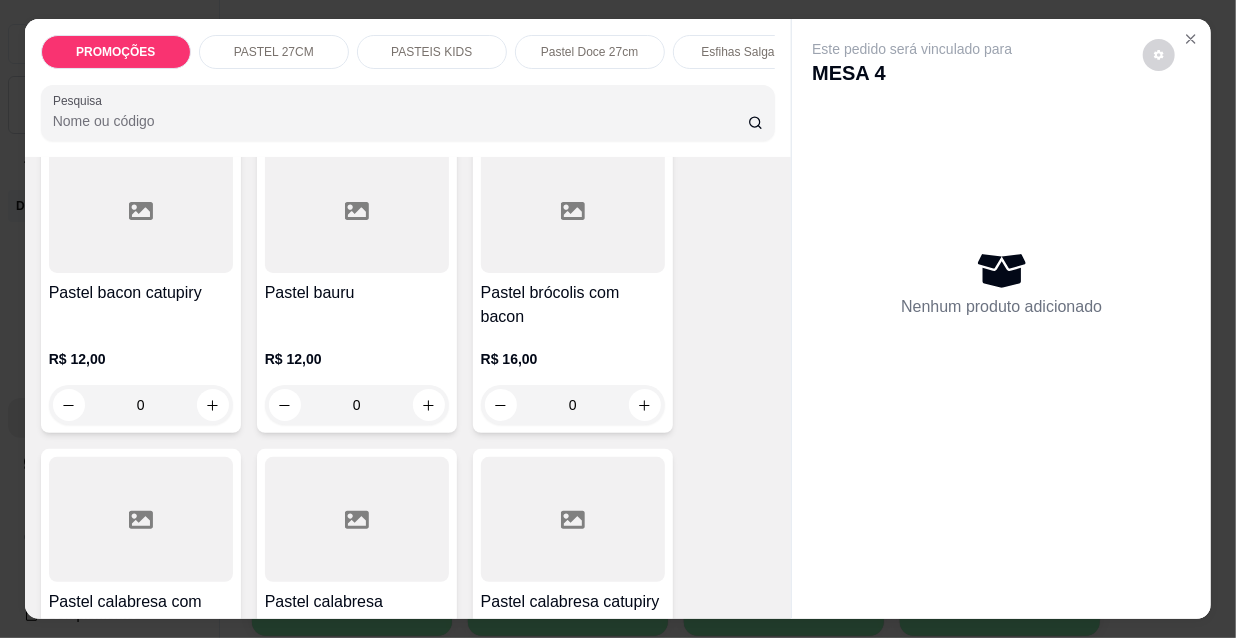 click on "0" at bounding box center [357, 405] 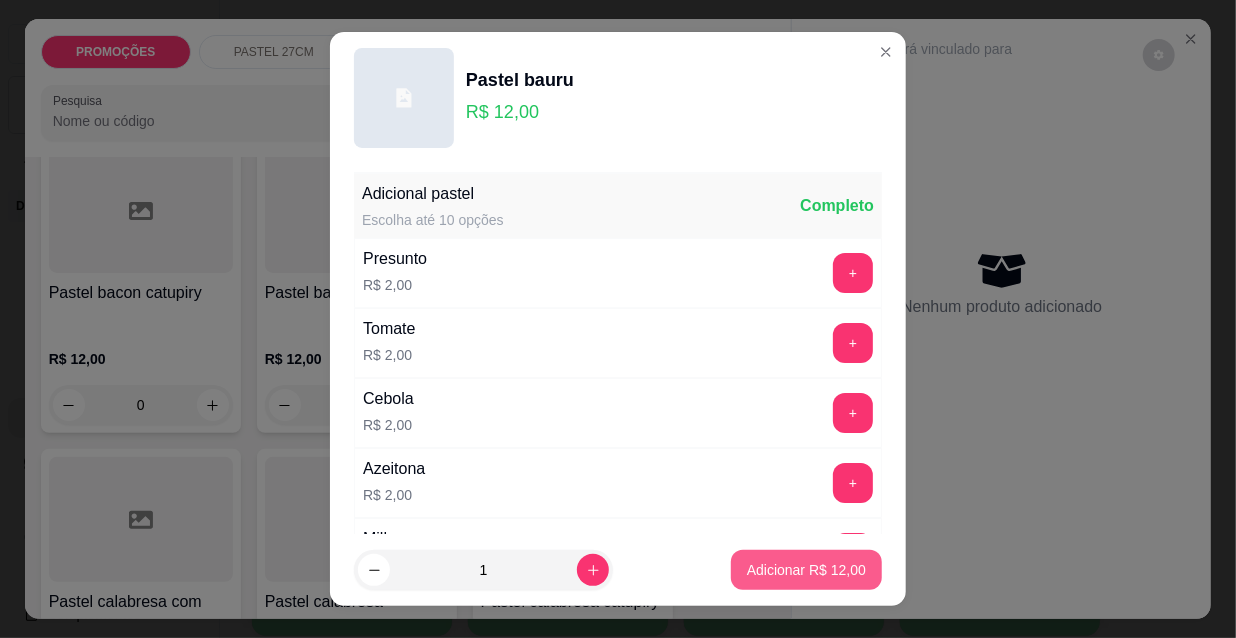 click on "Adicionar   R$ 12,00" at bounding box center [806, 570] 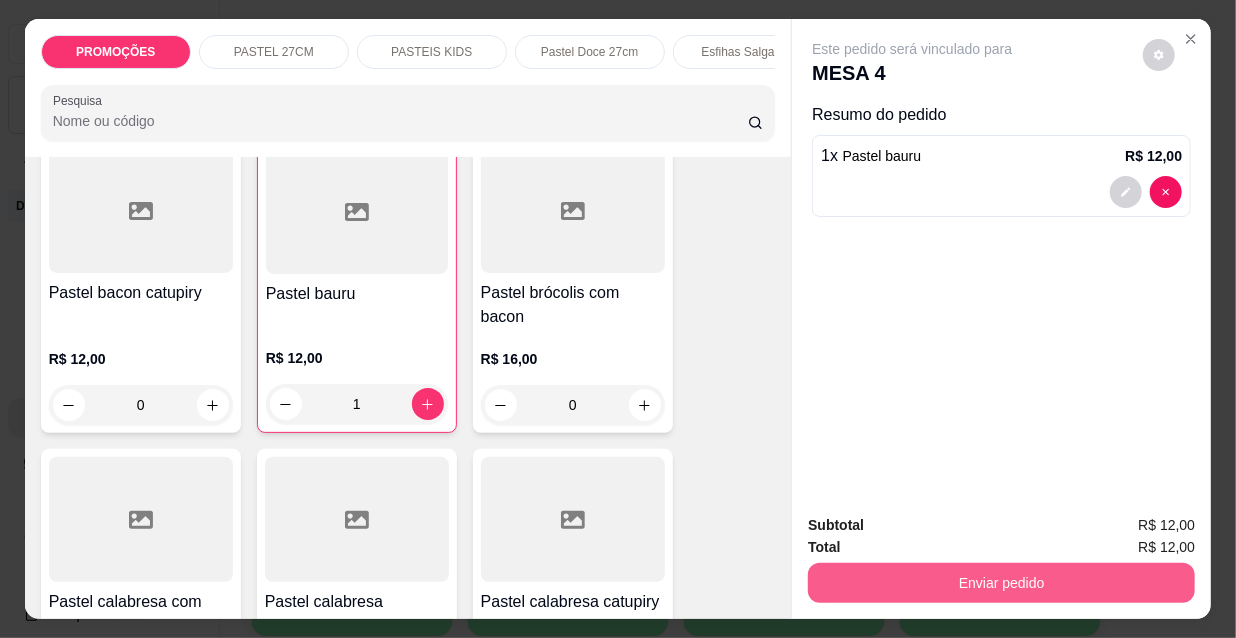 click on "Enviar pedido" at bounding box center (1001, 583) 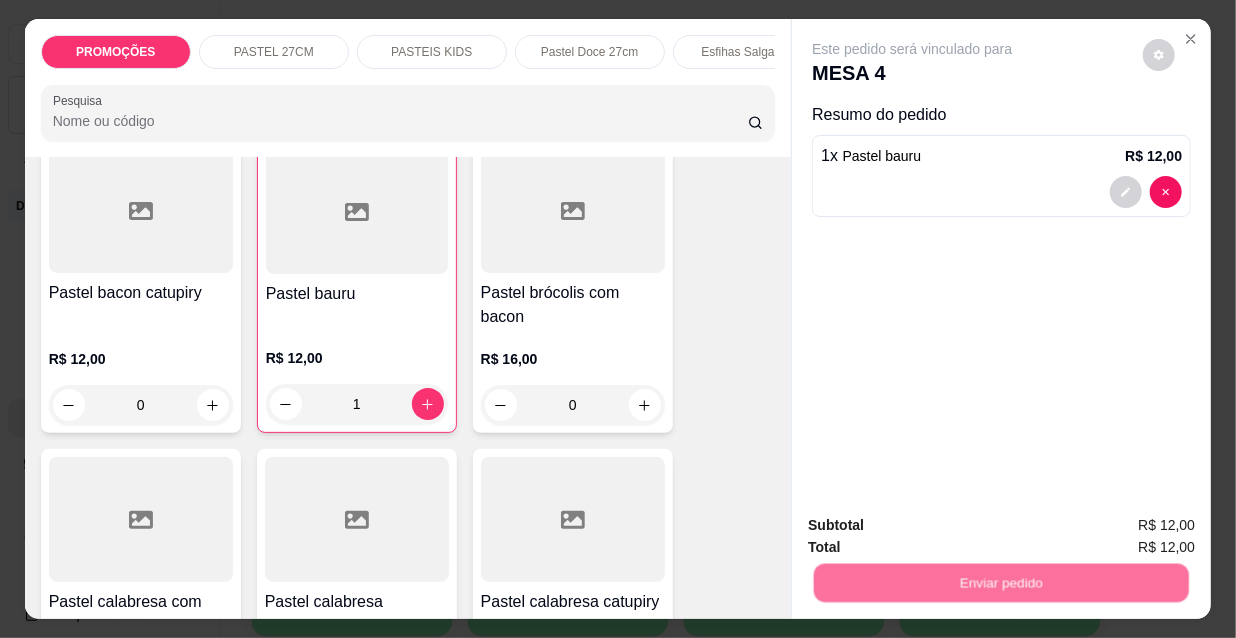 click on "Não registrar e enviar pedido" at bounding box center [937, 527] 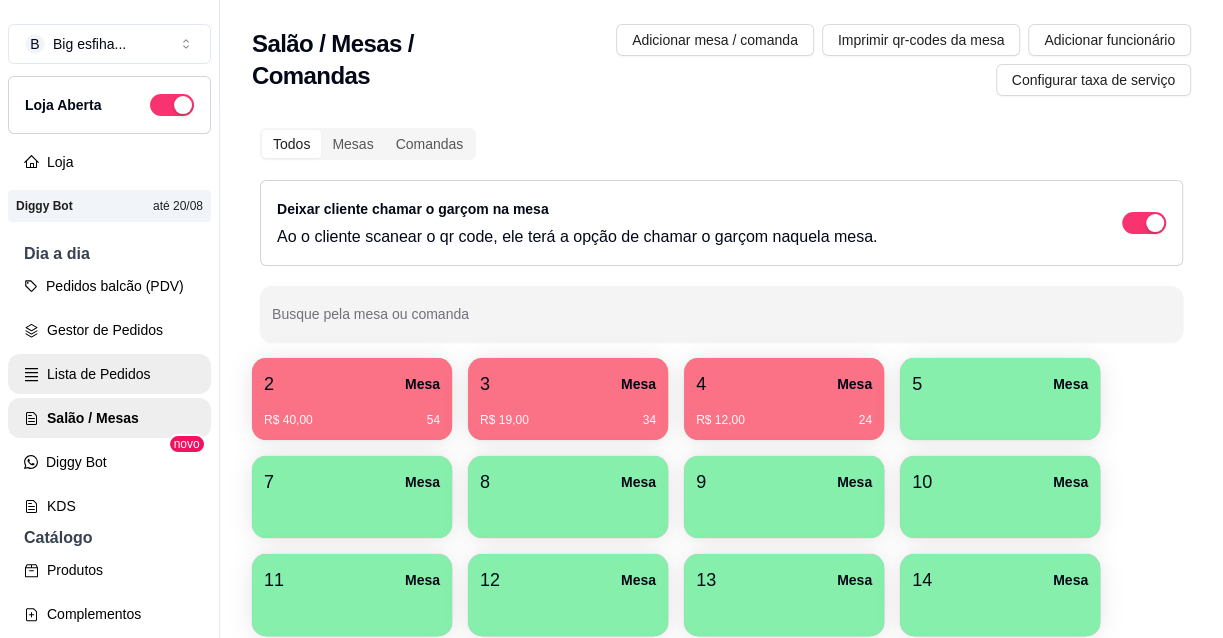 click on "Lista de Pedidos" at bounding box center [109, 374] 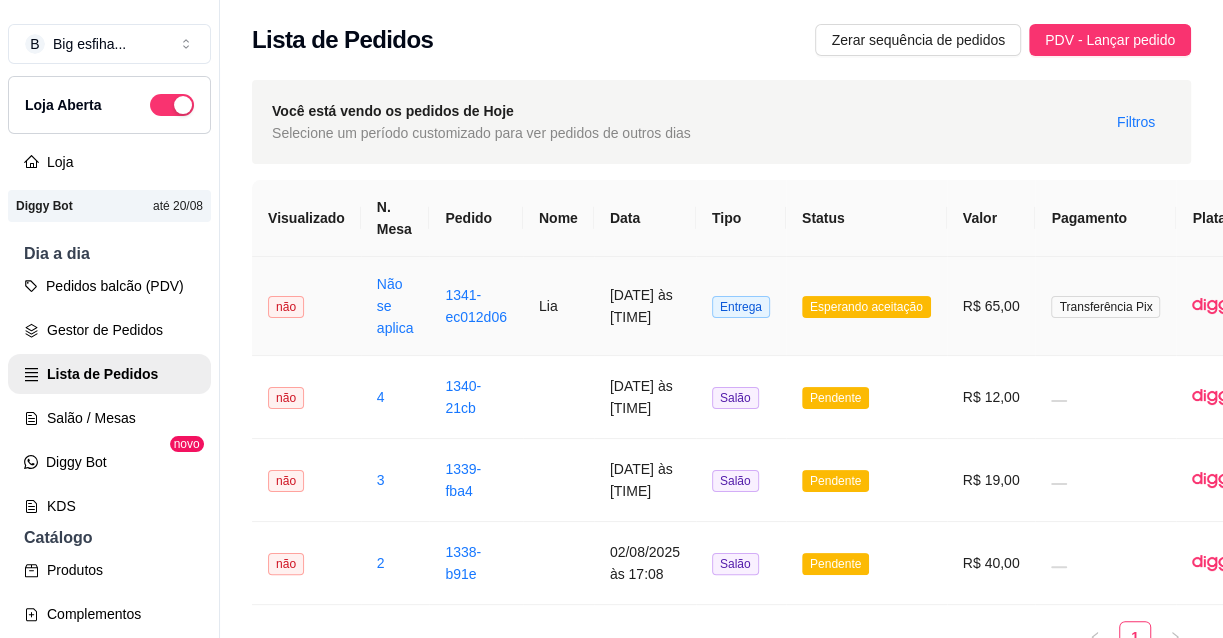 click on "Entrega" at bounding box center [741, 307] 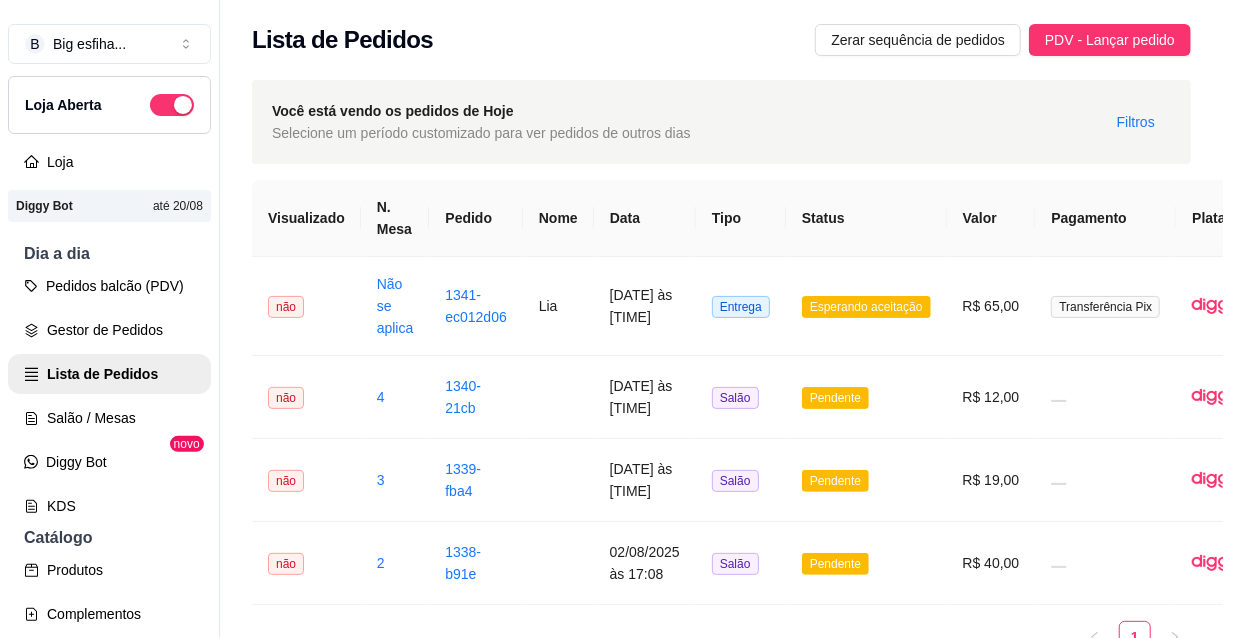 click on "Imprimir" at bounding box center (840, 92) 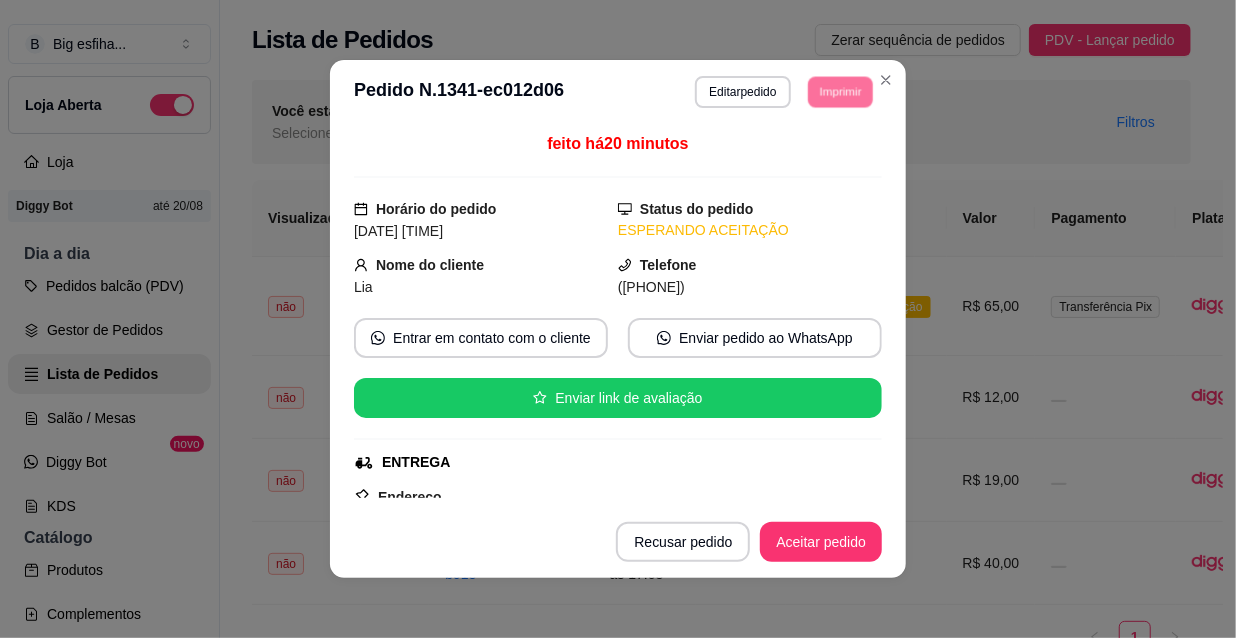 click on "IMPRESSORA" at bounding box center (813, 153) 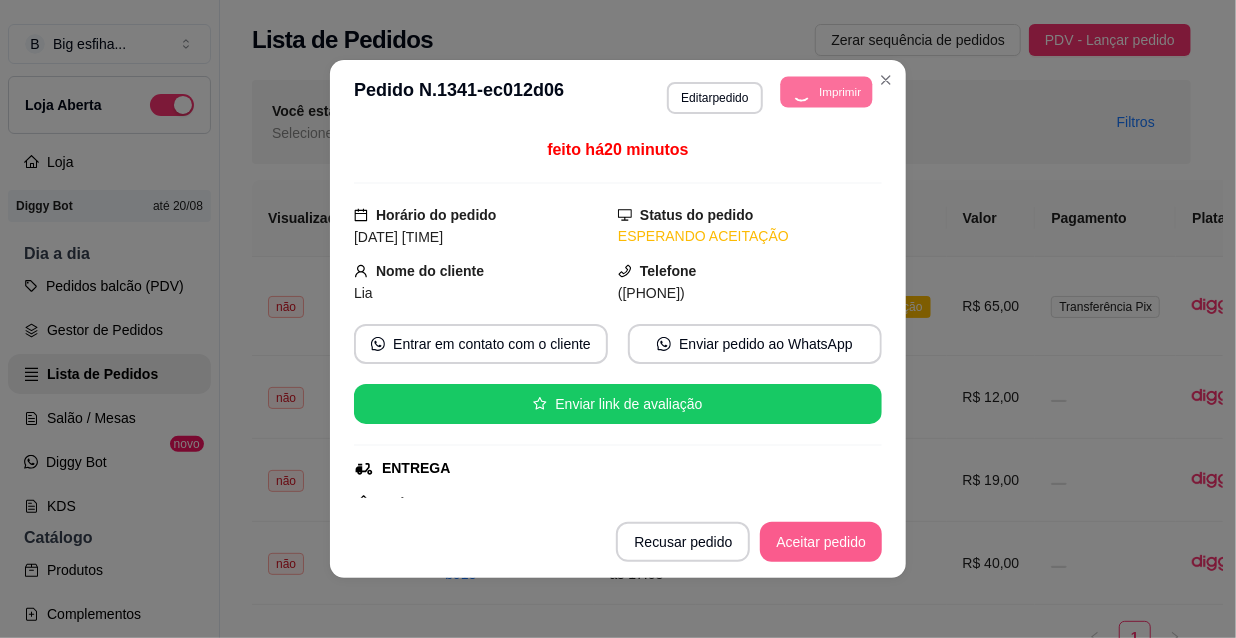 click on "Aceitar pedido" at bounding box center [821, 542] 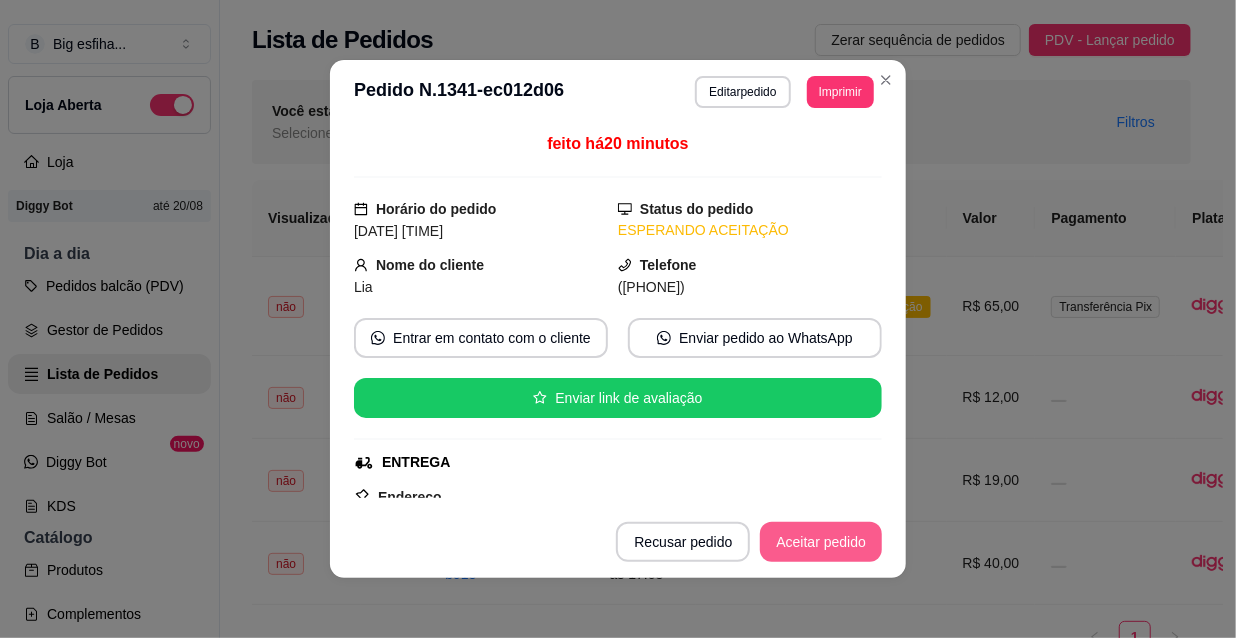 click on "Aceitar pedido" at bounding box center (821, 542) 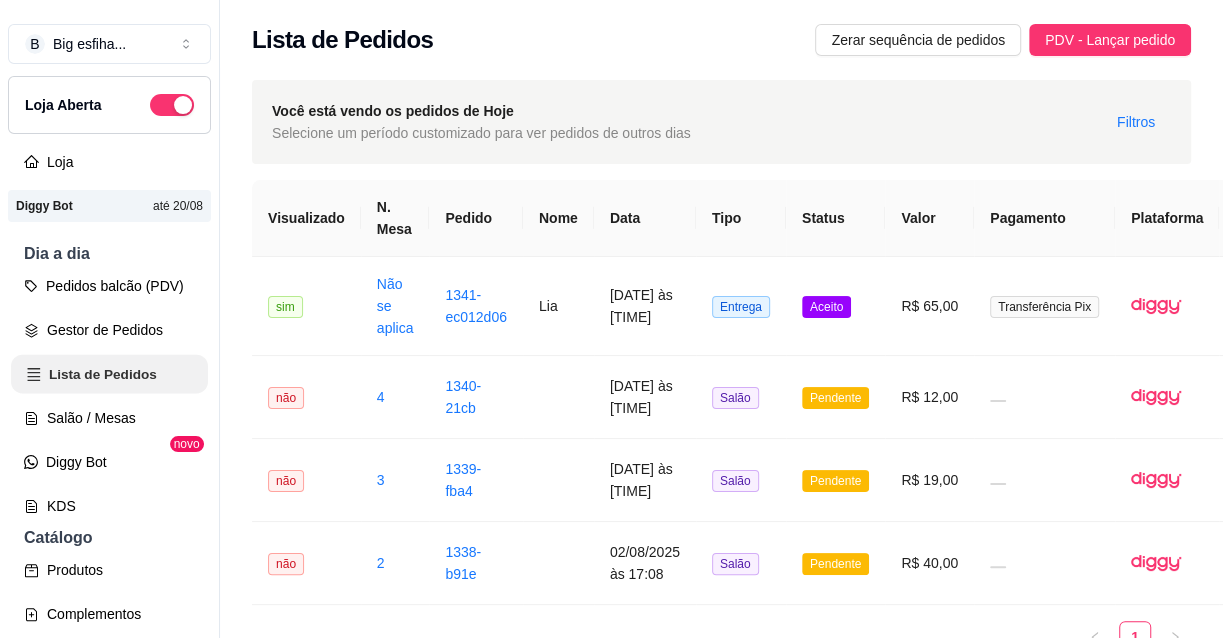 click on "Lista de Pedidos" at bounding box center [109, 374] 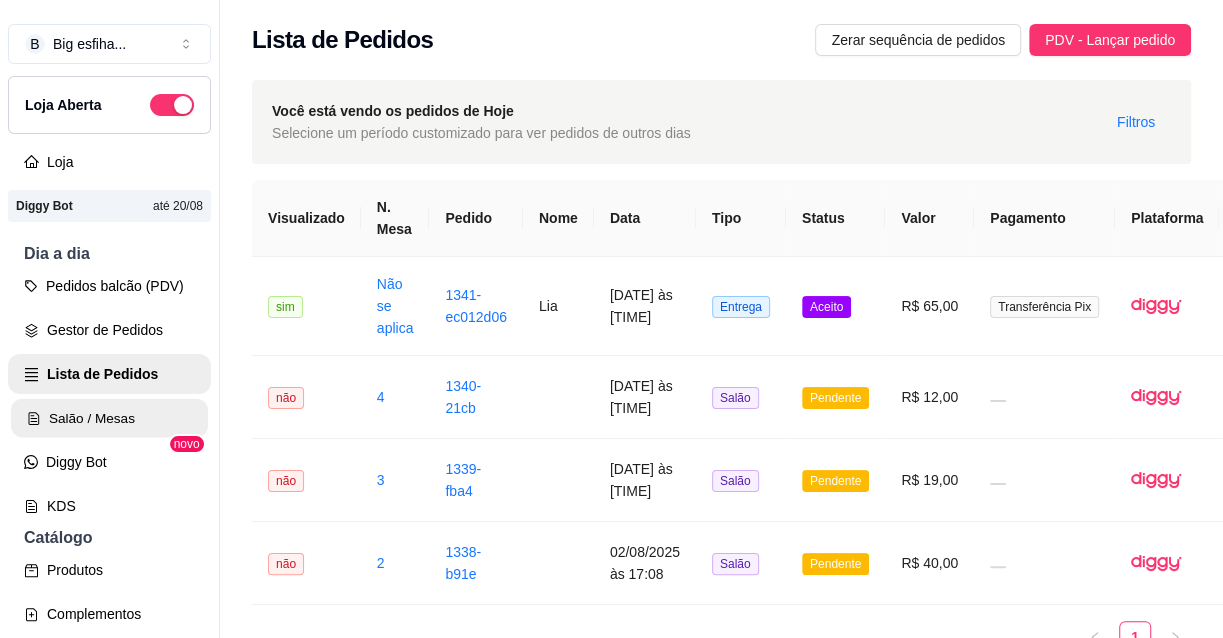 click on "Salão / Mesas" at bounding box center (109, 418) 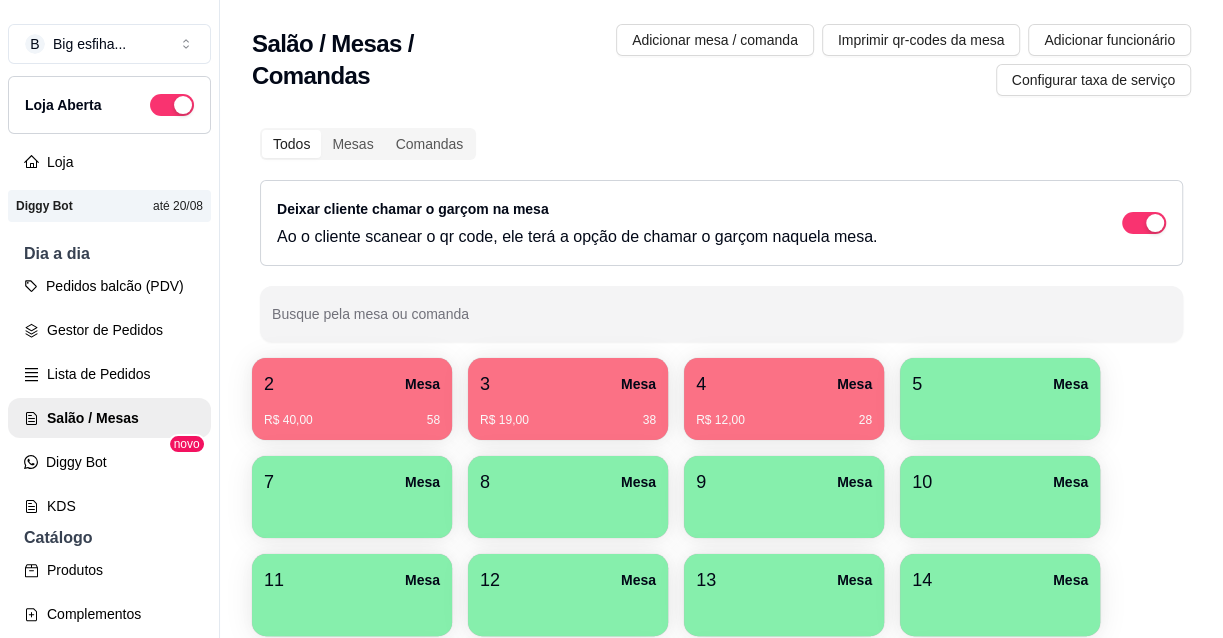 click at bounding box center [1000, 413] 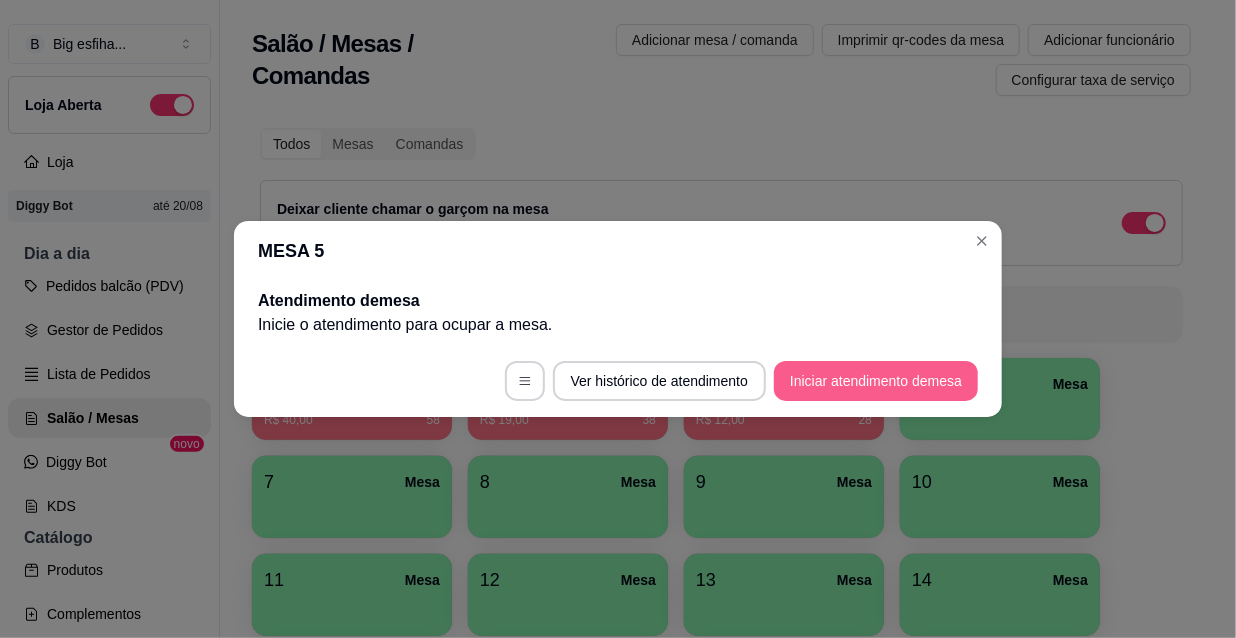 click on "Iniciar atendimento de  mesa" at bounding box center [876, 381] 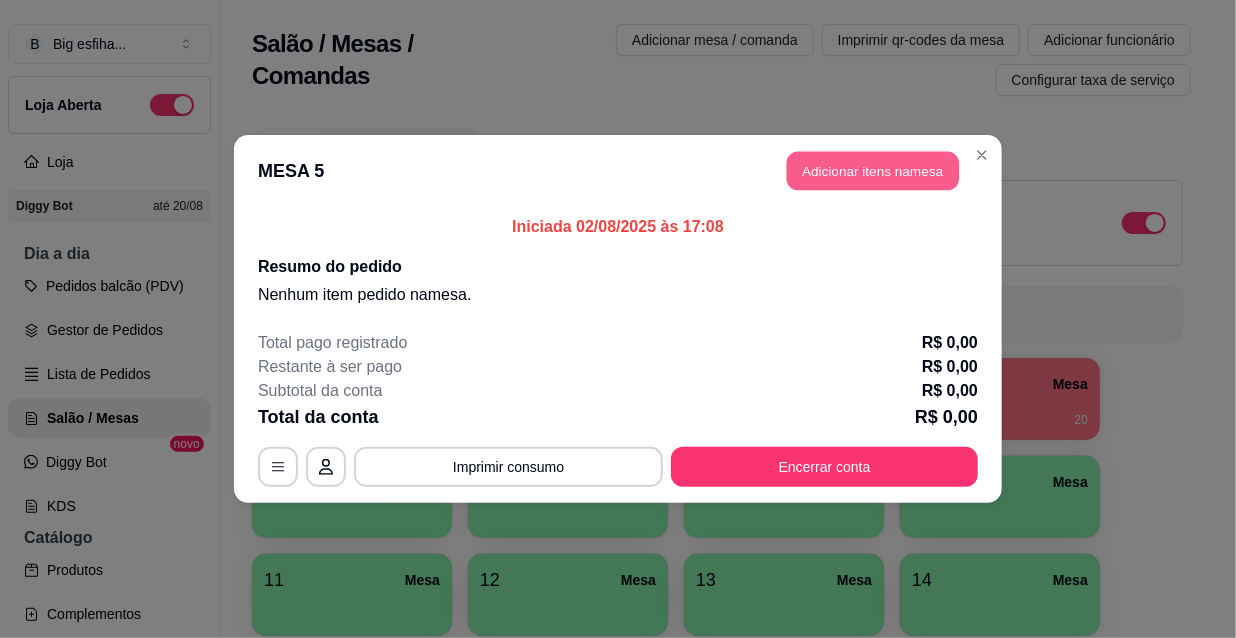 click on "Adicionar itens na  mesa" at bounding box center (873, 171) 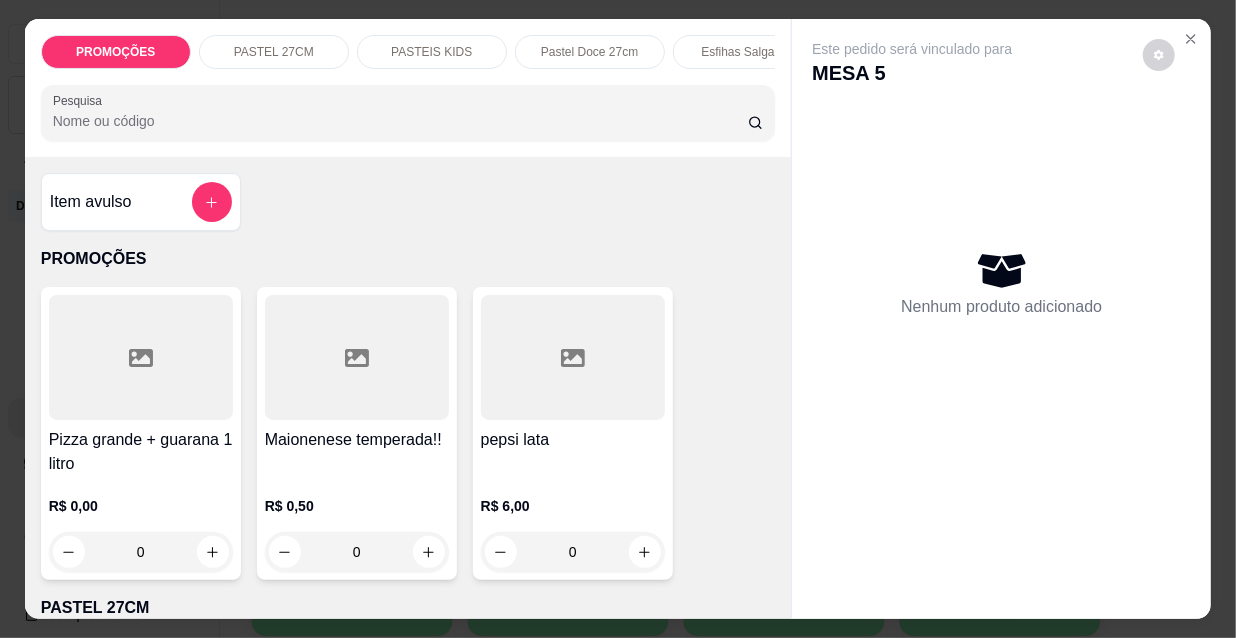click on "Pesquisa" at bounding box center [400, 121] 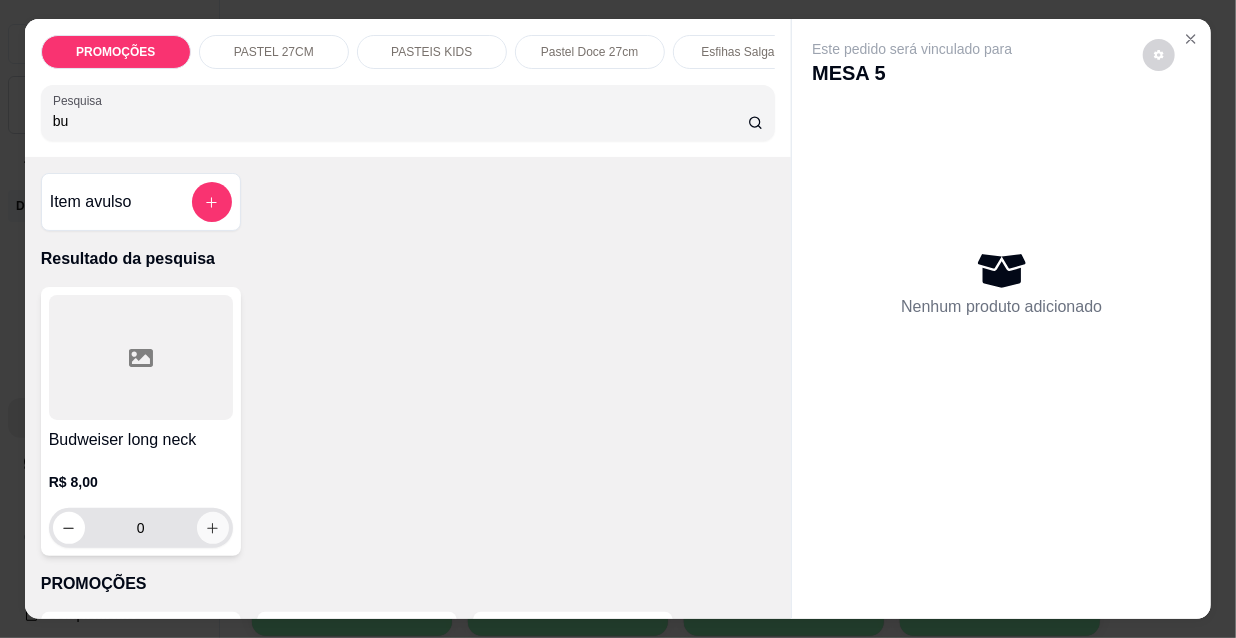 type on "bu" 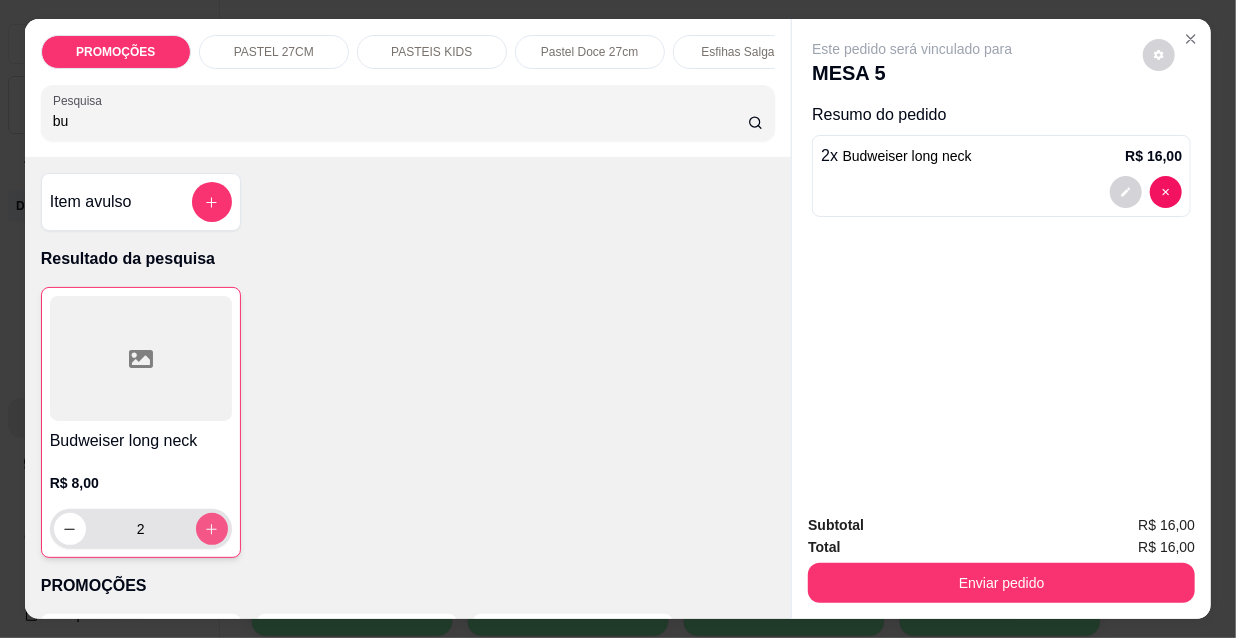 click 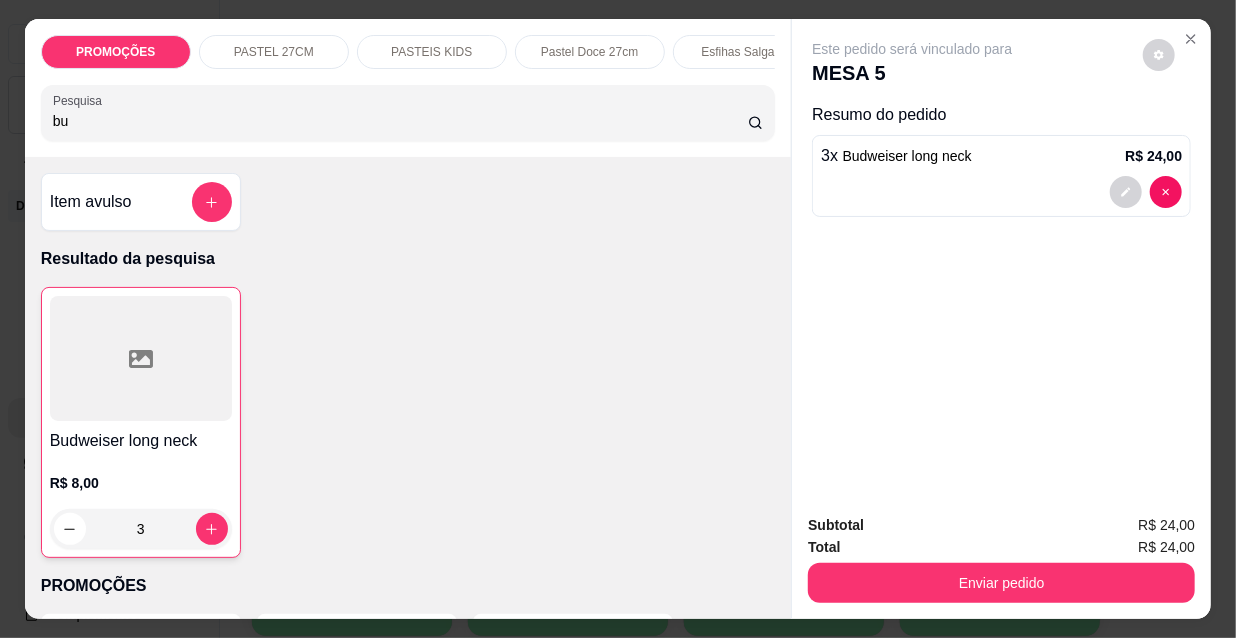 click on "Enviar pedido" at bounding box center (1001, 580) 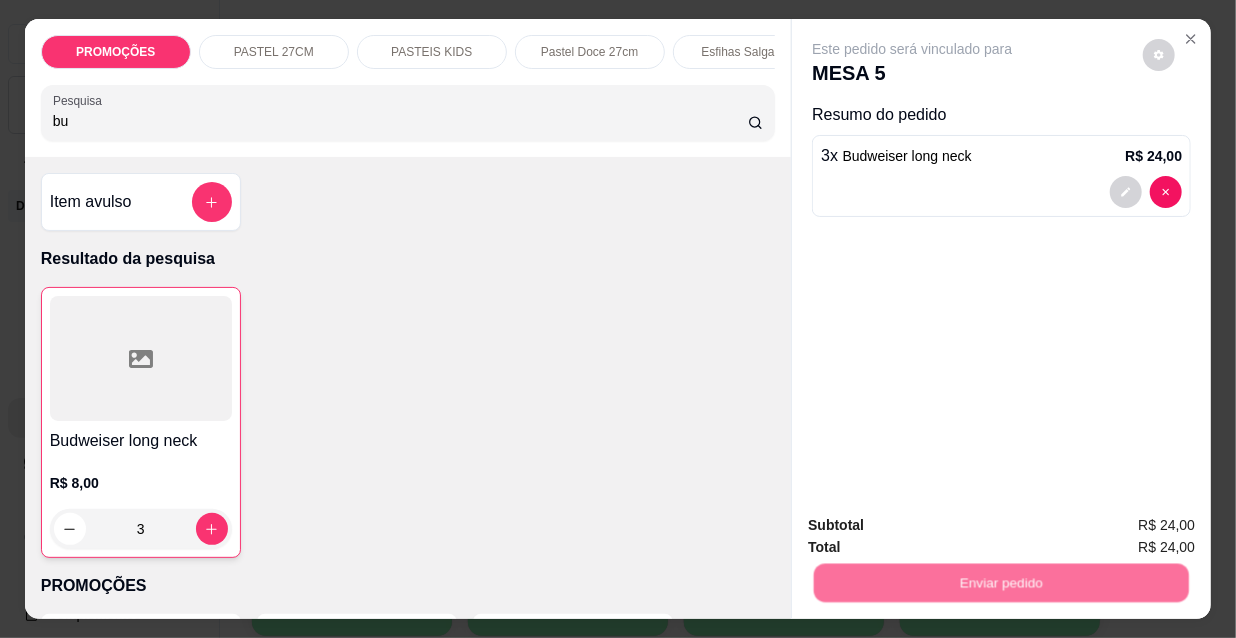 click on "Não registrar e enviar pedido" at bounding box center [937, 527] 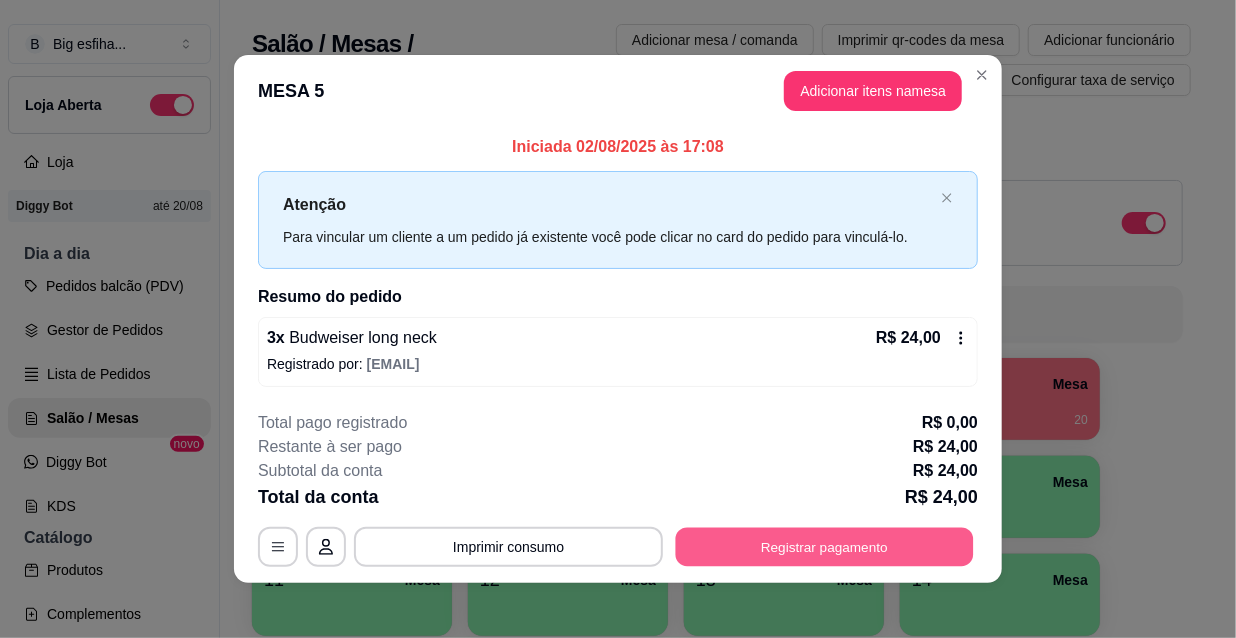 click on "Registrar pagamento" at bounding box center [825, 546] 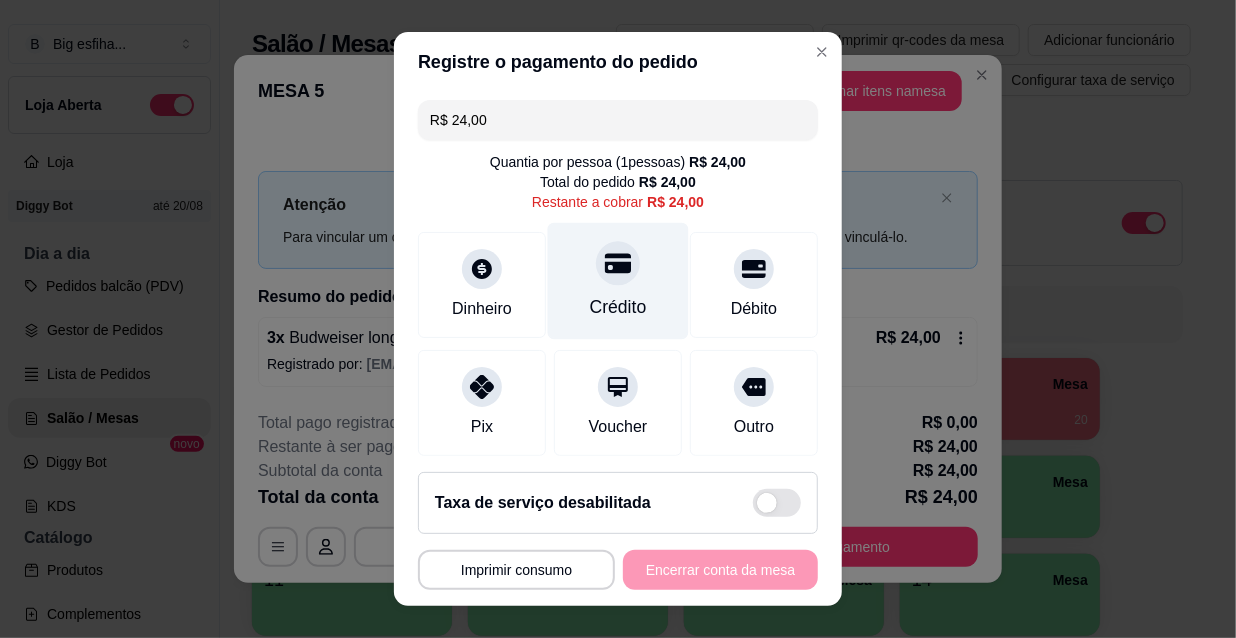 click at bounding box center (618, 263) 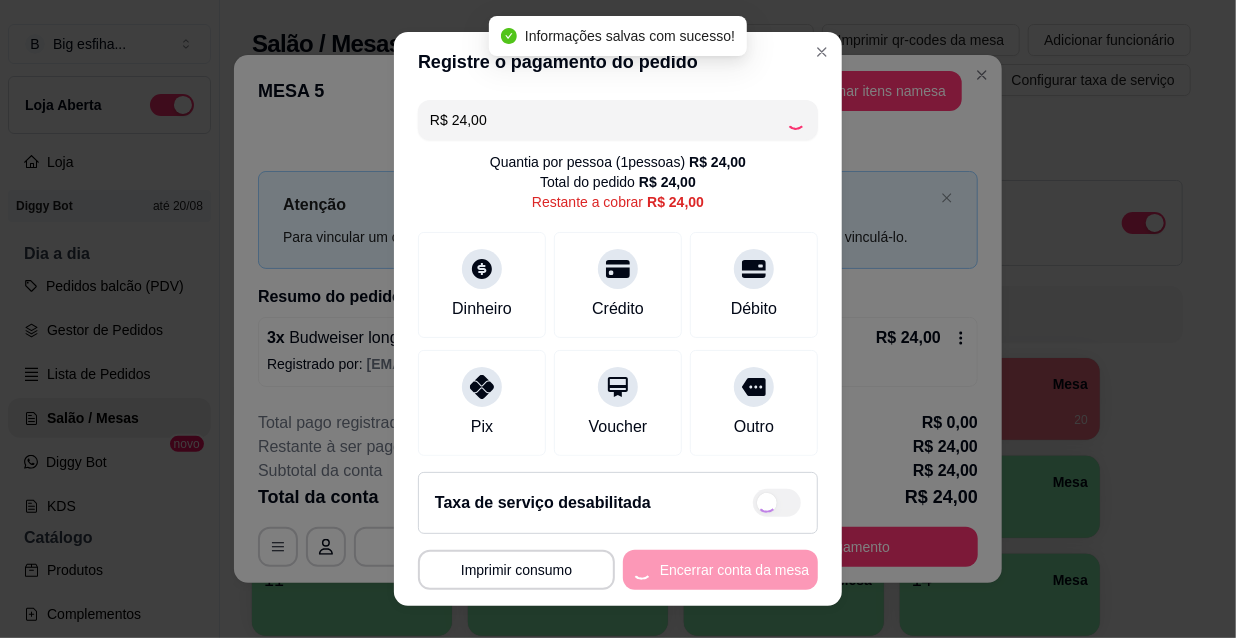 type on "R$ 0,00" 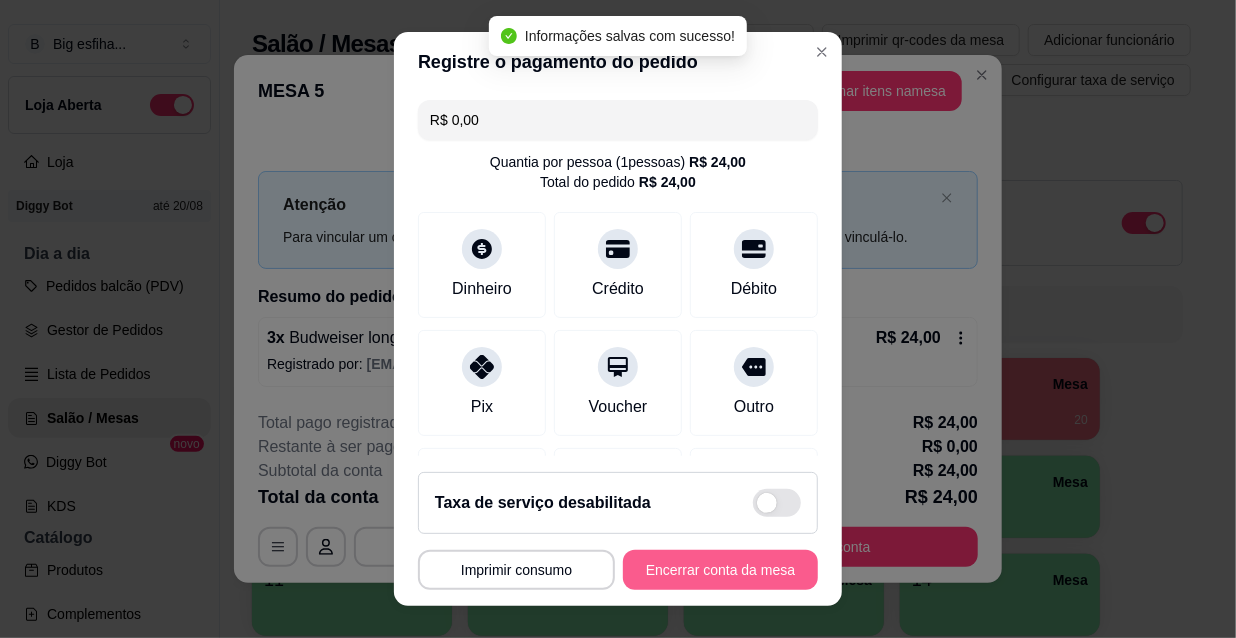 click on "Encerrar conta da mesa" at bounding box center [720, 570] 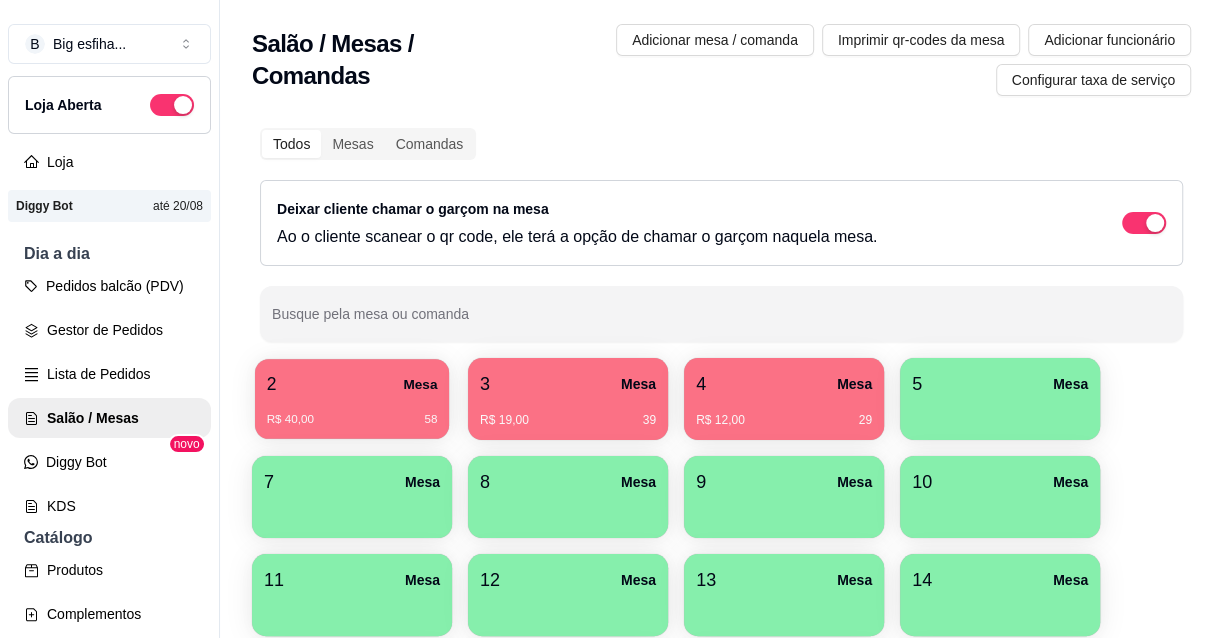 click on "2 Mesa" at bounding box center [352, 384] 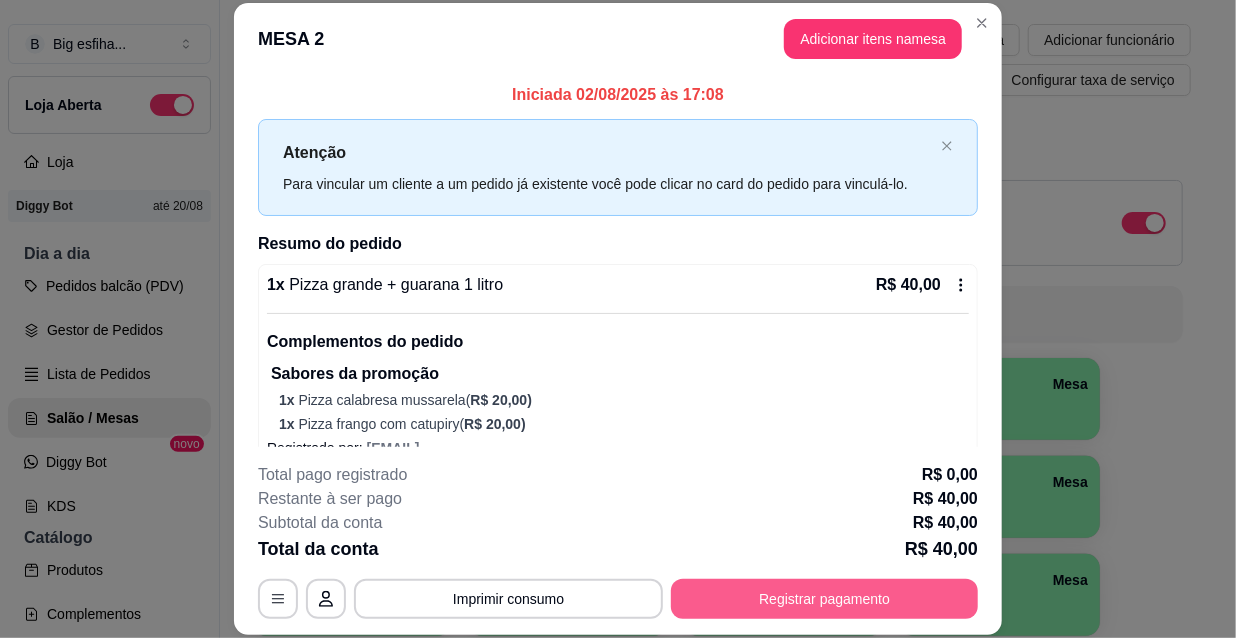 click on "Registrar pagamento" at bounding box center (824, 599) 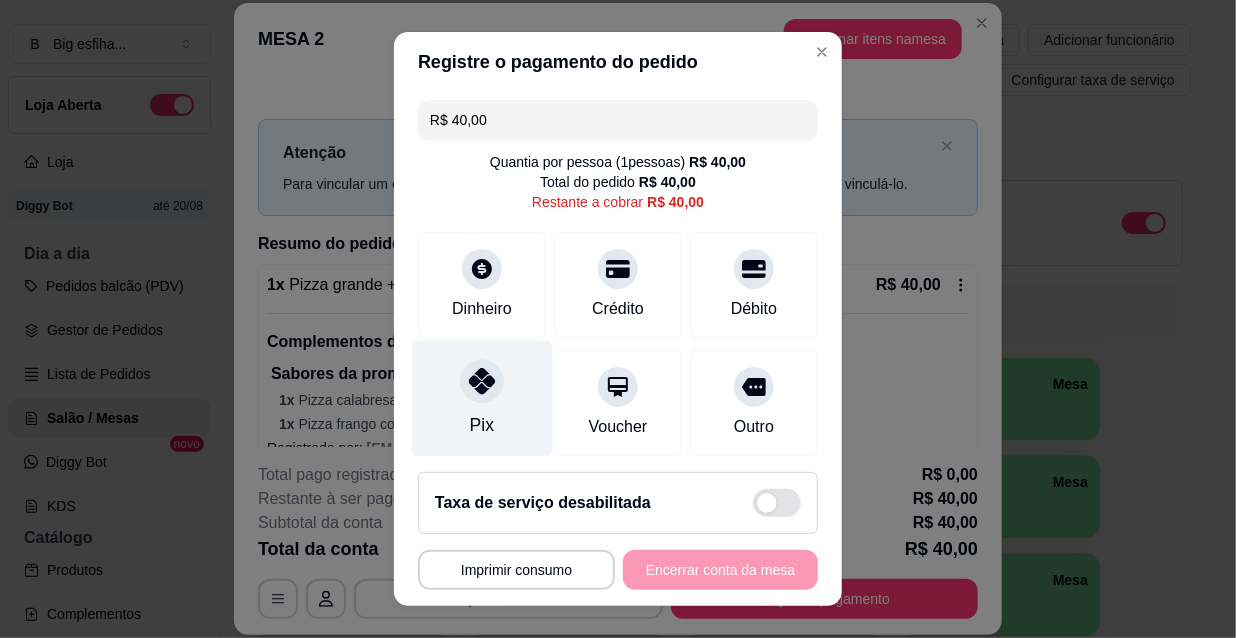 click at bounding box center (482, 381) 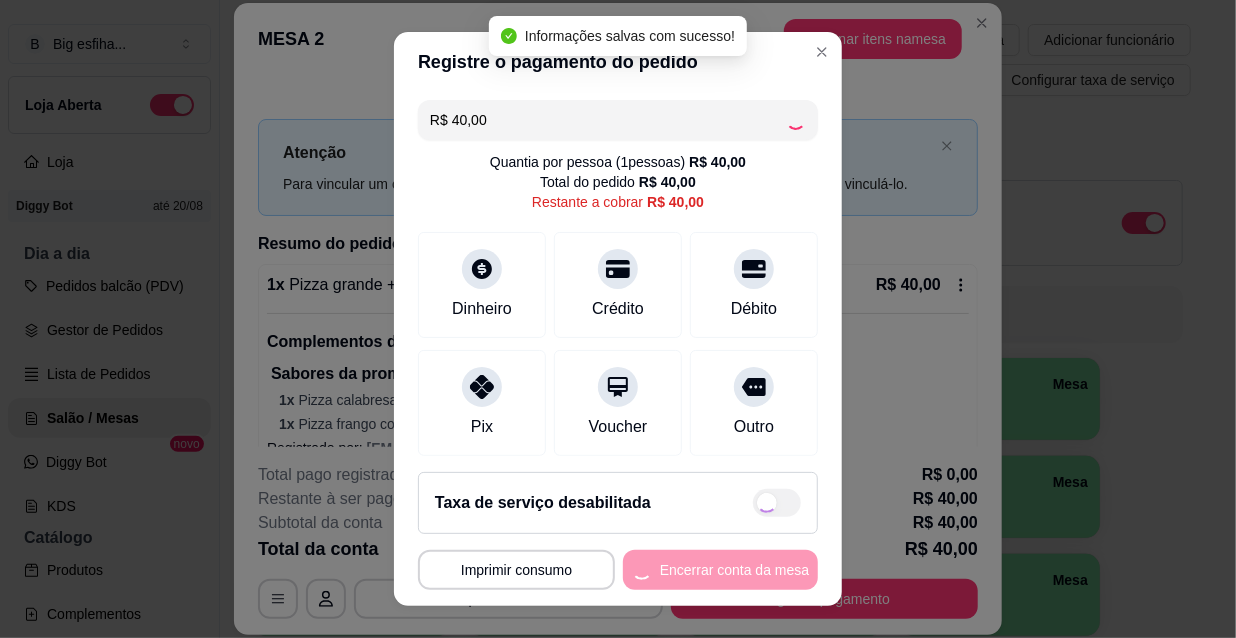 type on "R$ 0,00" 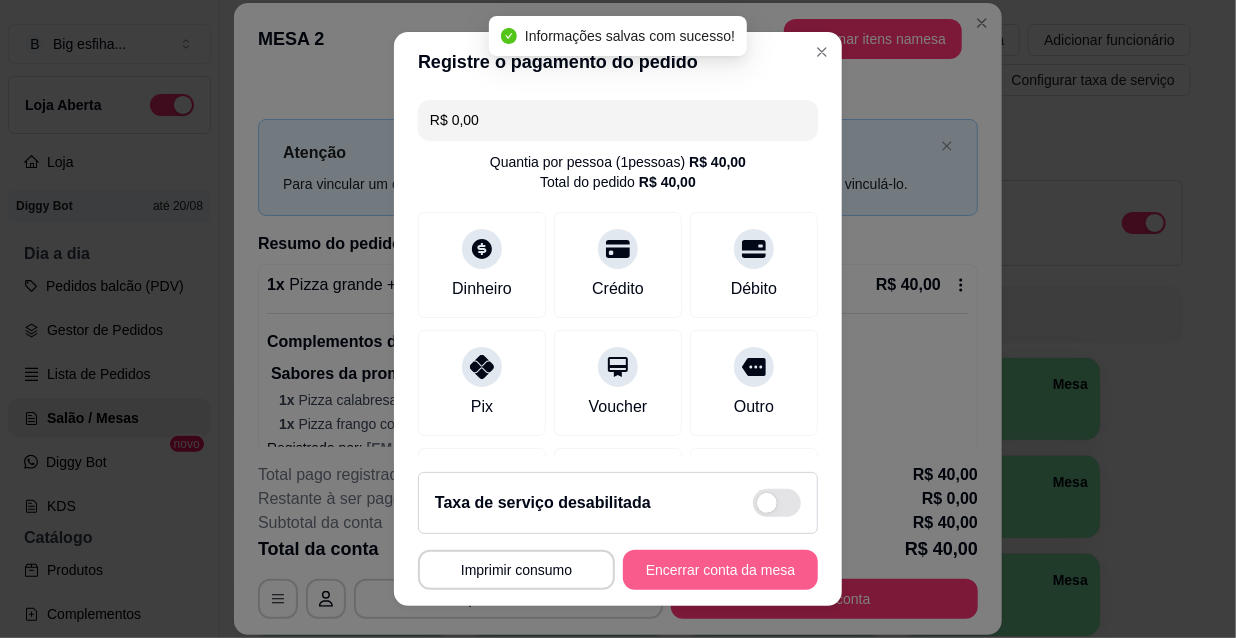 click on "Encerrar conta da mesa" at bounding box center [720, 570] 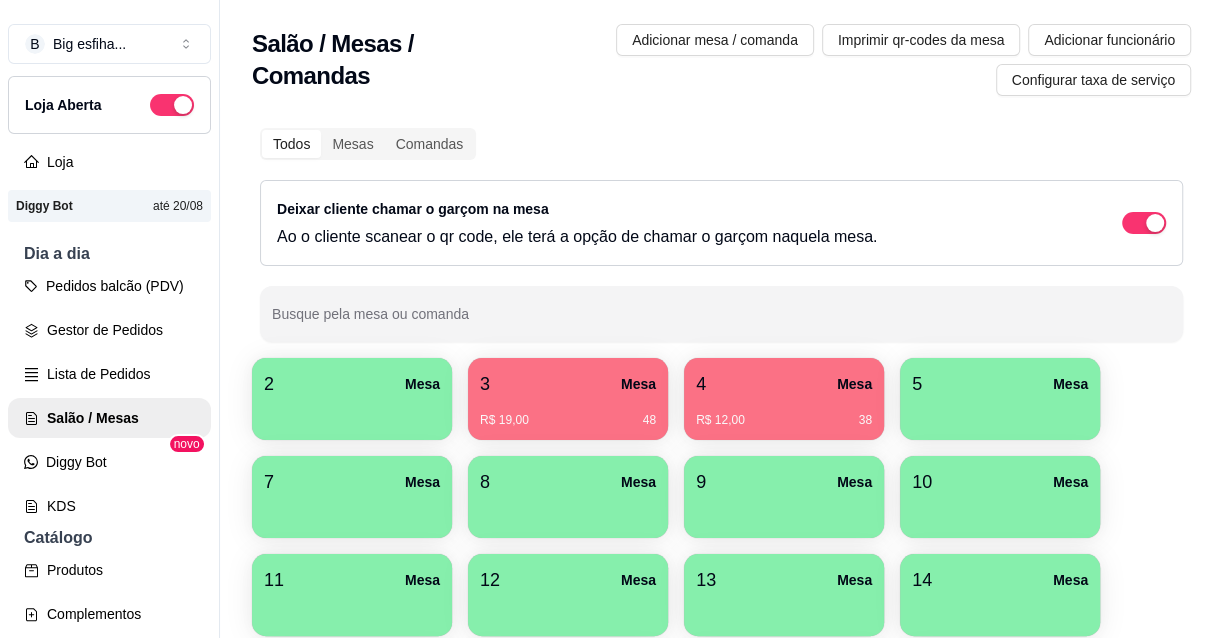 click at bounding box center (352, 413) 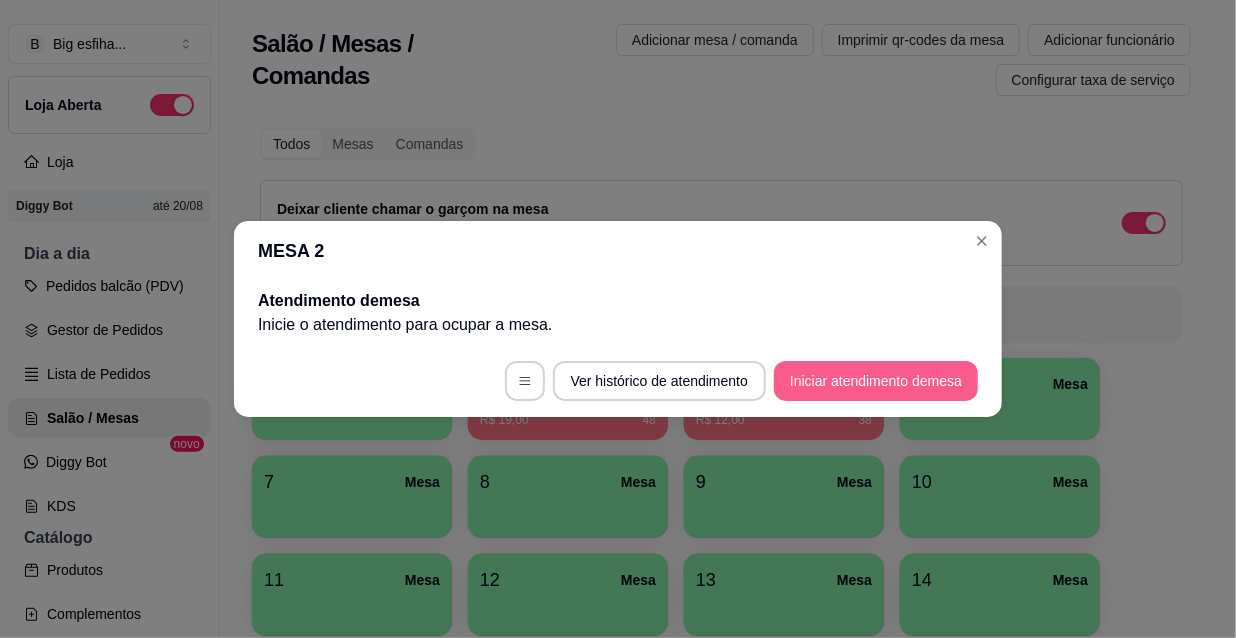 click on "Iniciar atendimento de  mesa" at bounding box center (876, 381) 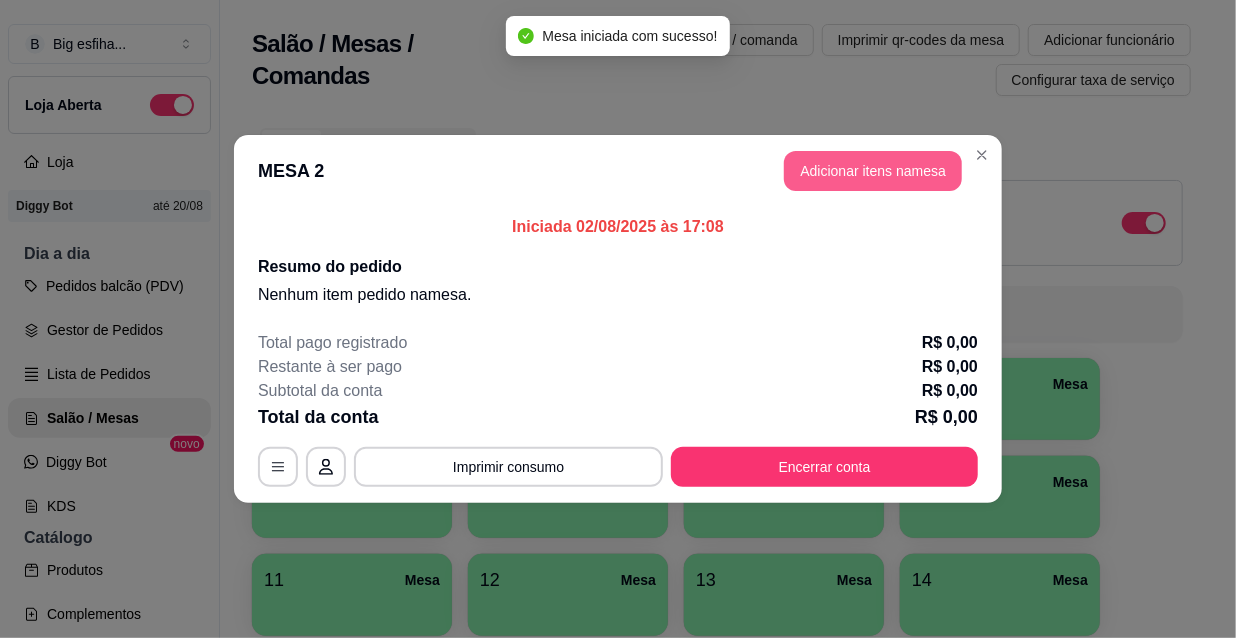 click on "Adicionar itens na  mesa" at bounding box center (873, 171) 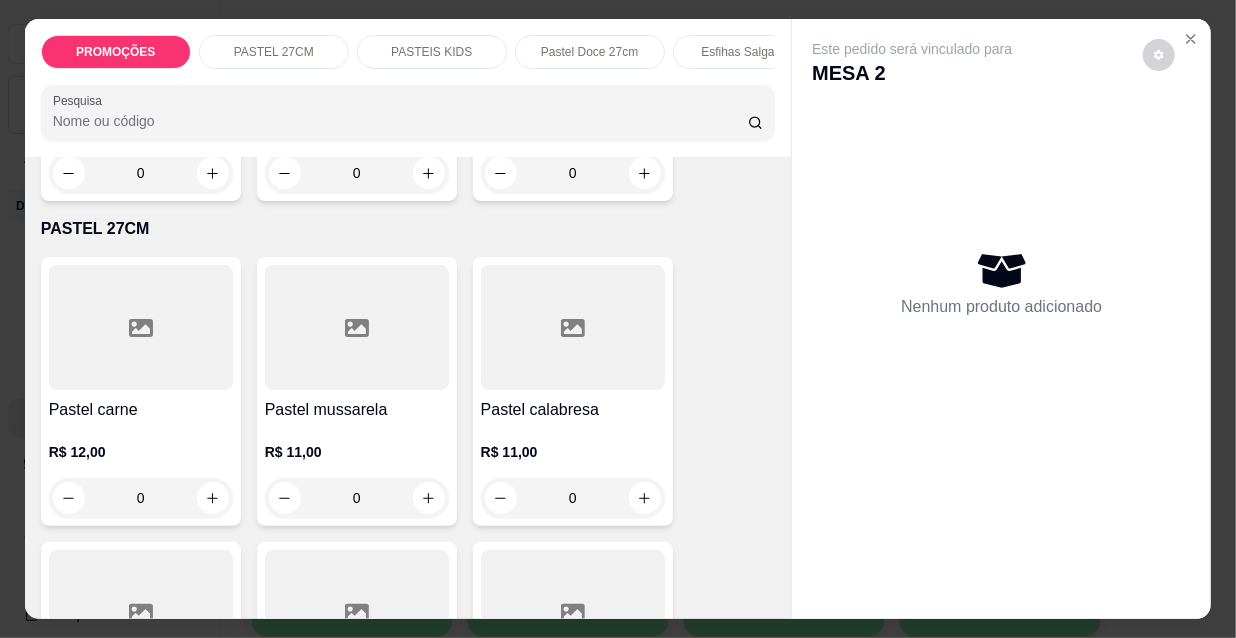 scroll, scrollTop: 454, scrollLeft: 0, axis: vertical 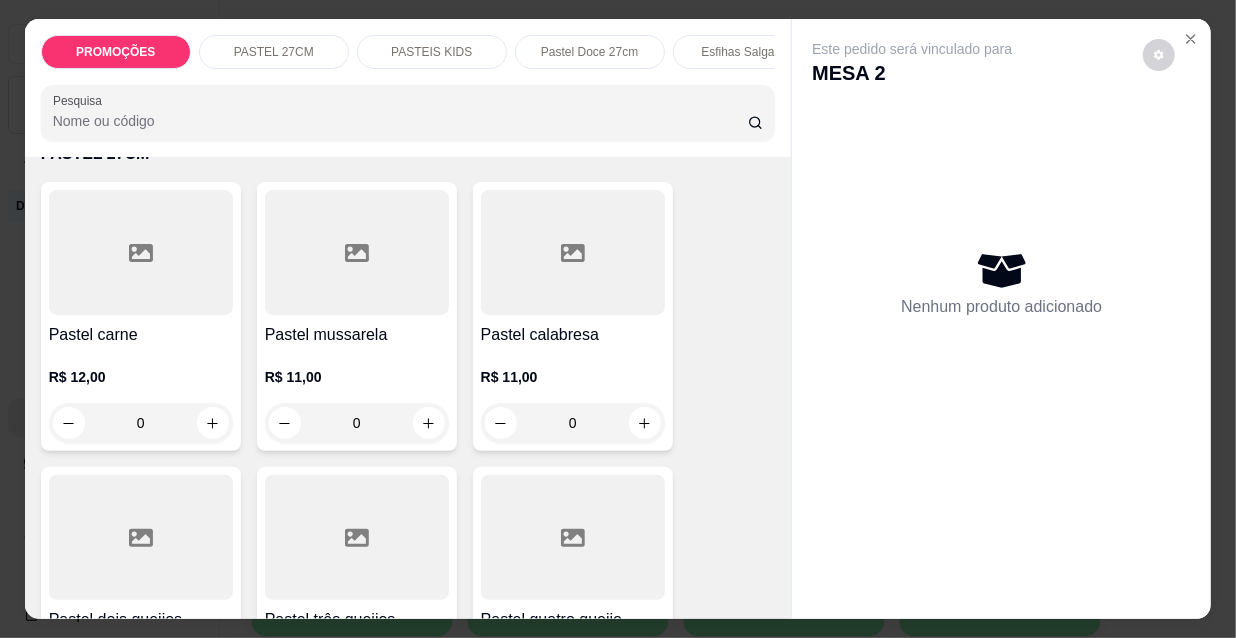 click on "R$ 12,00 0" at bounding box center [141, 395] 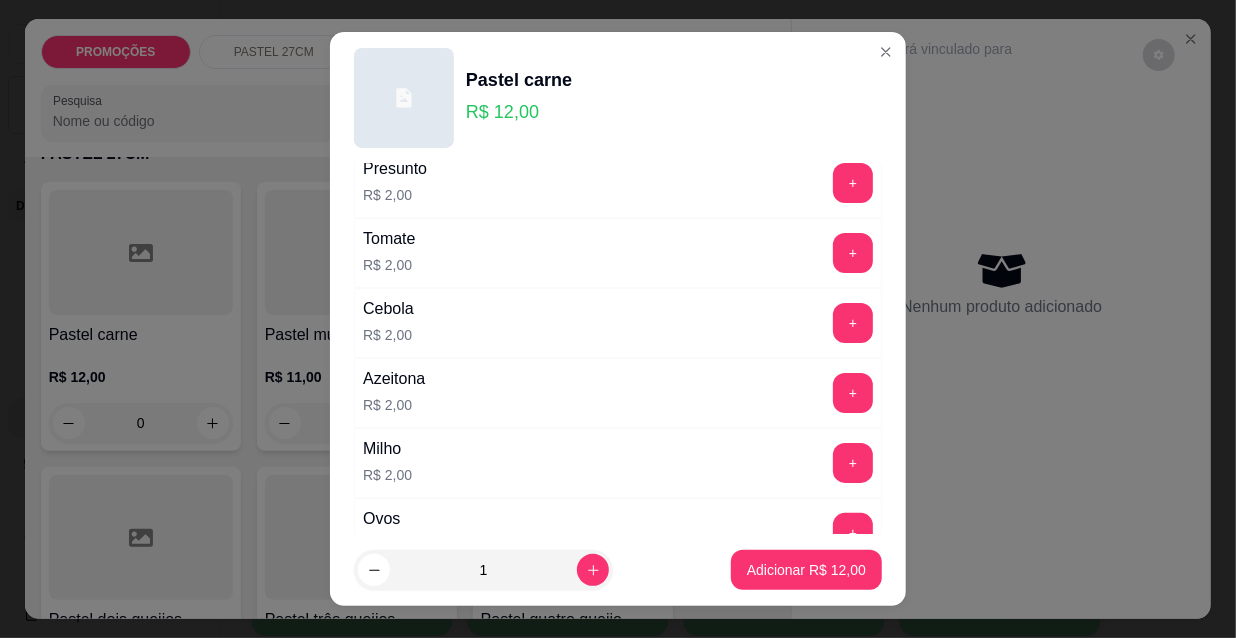 scroll, scrollTop: 181, scrollLeft: 0, axis: vertical 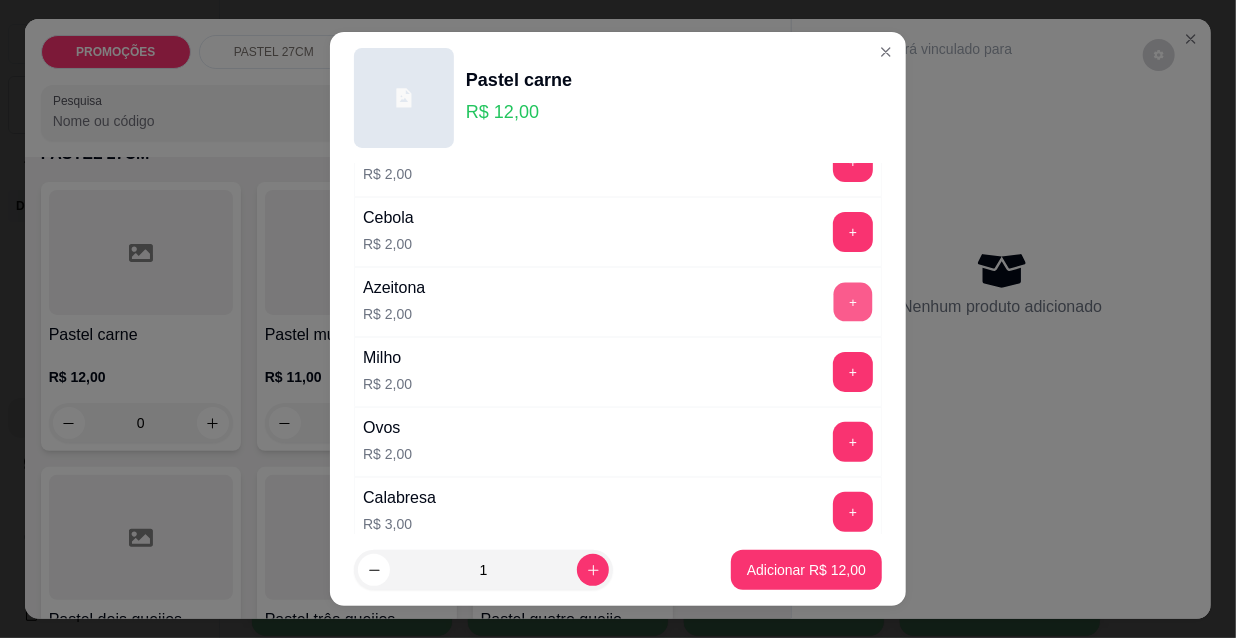 click on "+" at bounding box center (853, 302) 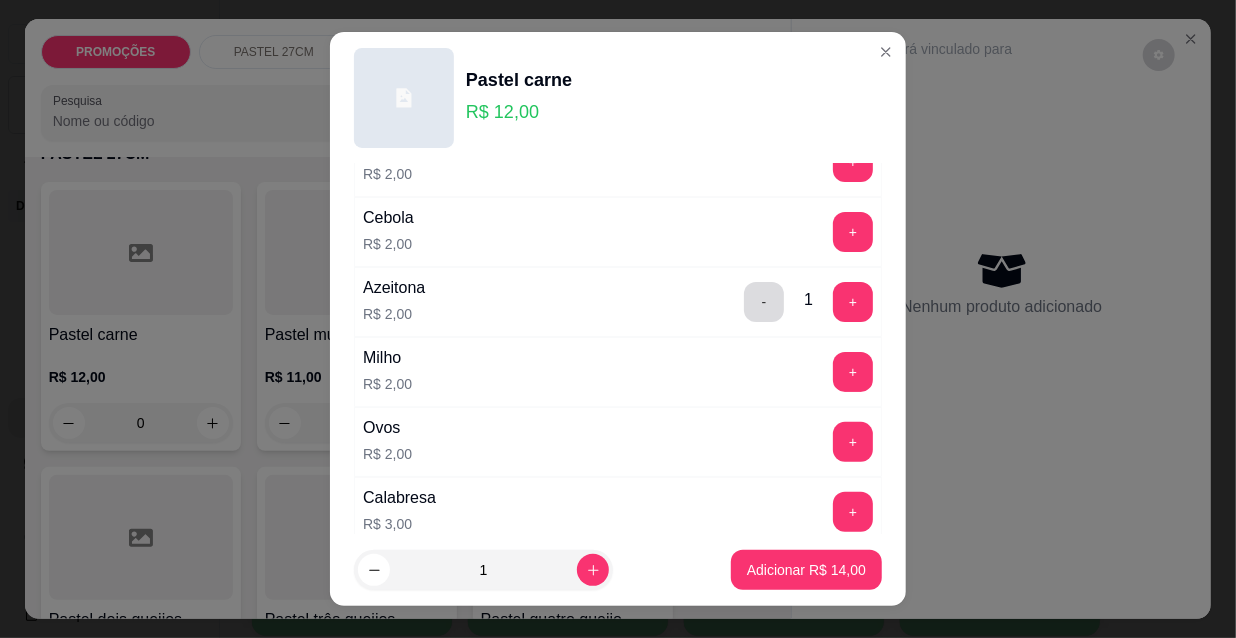click on "-" at bounding box center (764, 302) 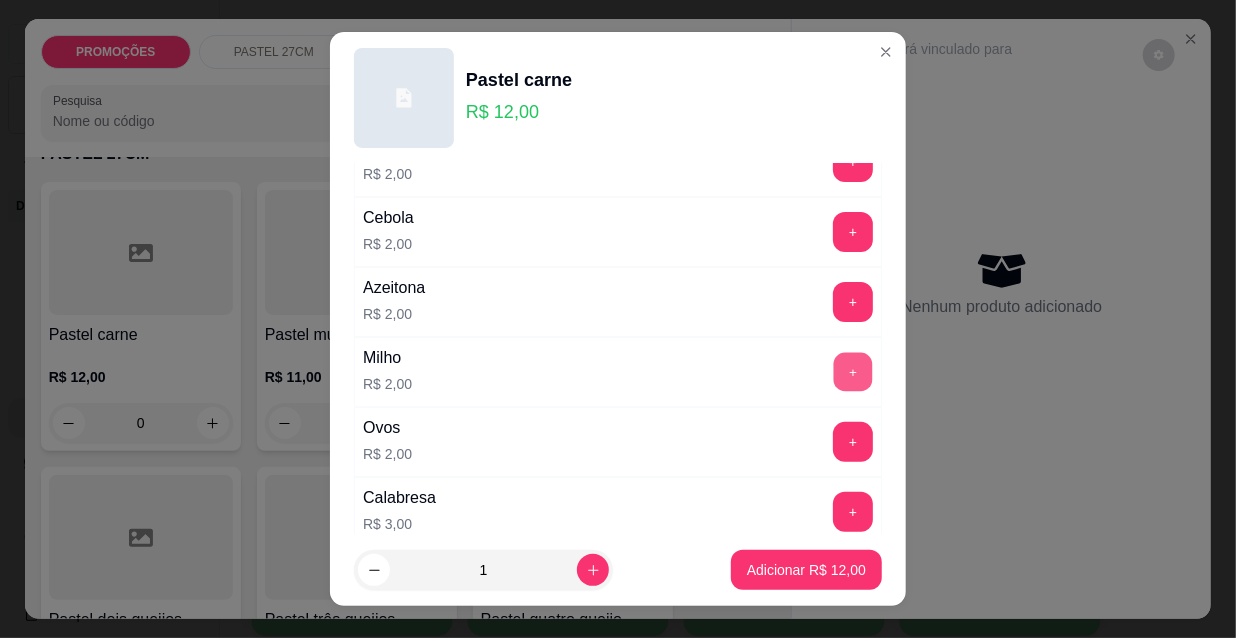 click on "+" at bounding box center [853, 372] 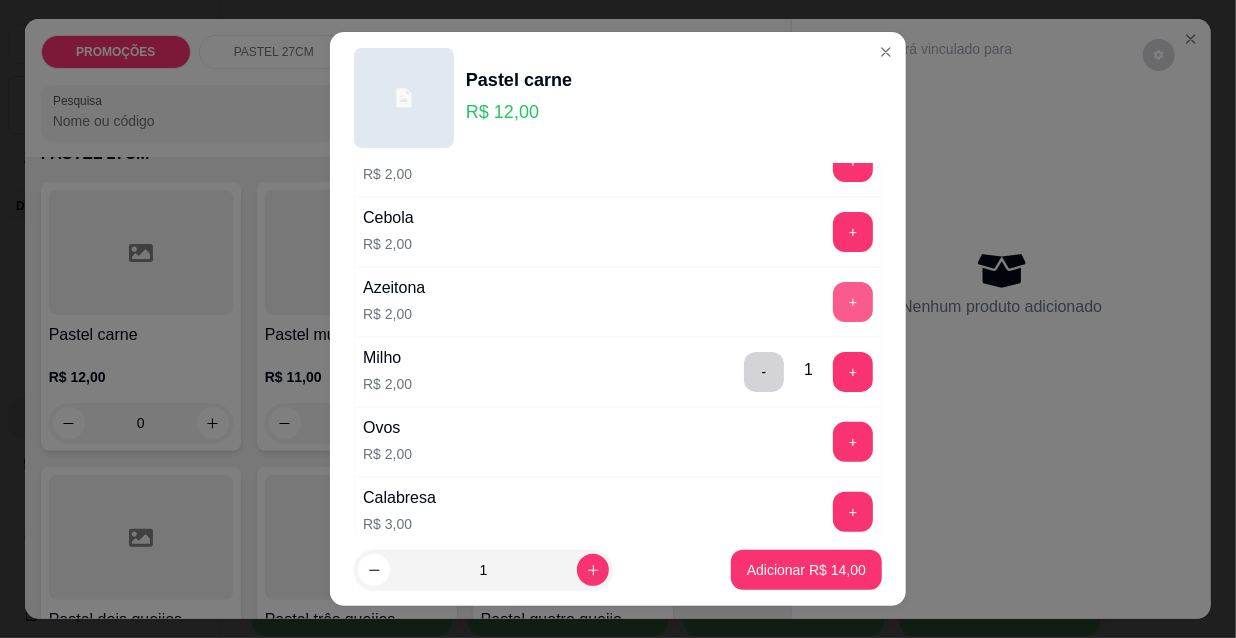 click on "+" at bounding box center (853, 302) 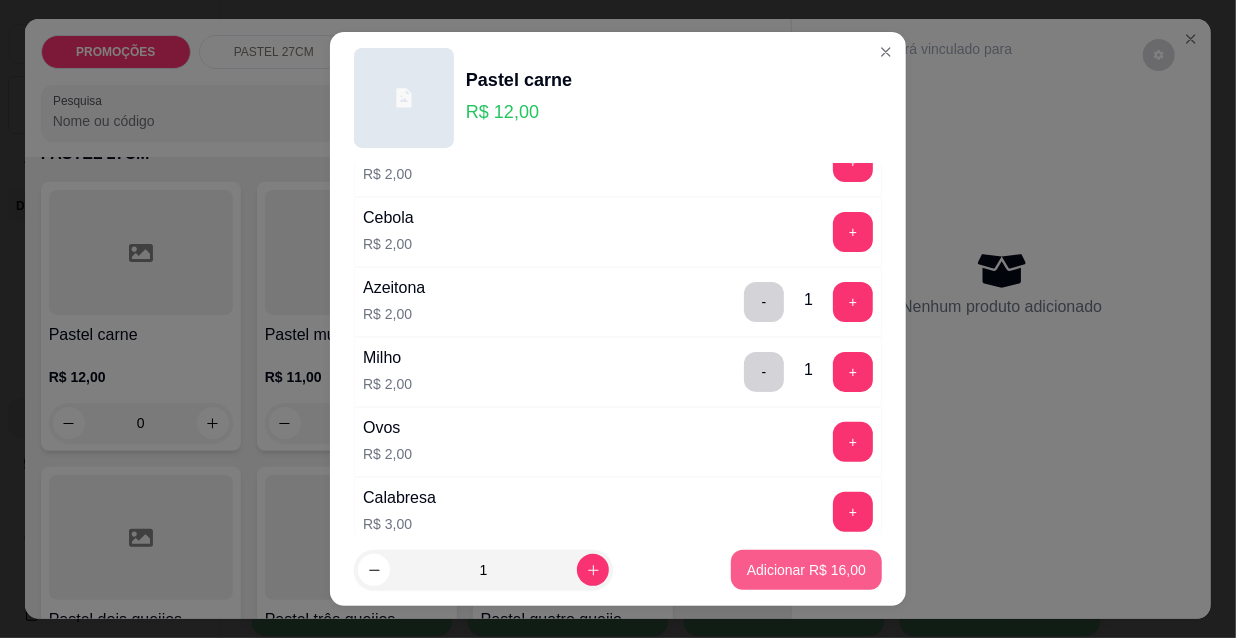 click on "Adicionar   R$ 16,00" at bounding box center (806, 570) 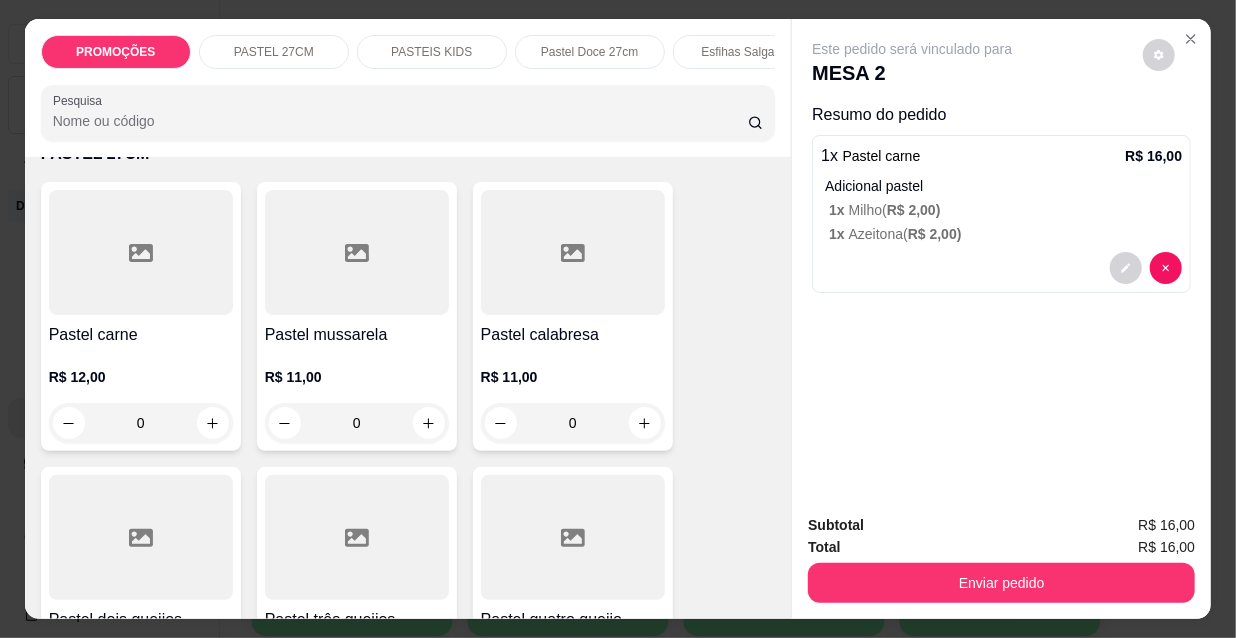 scroll, scrollTop: 0, scrollLeft: 643, axis: horizontal 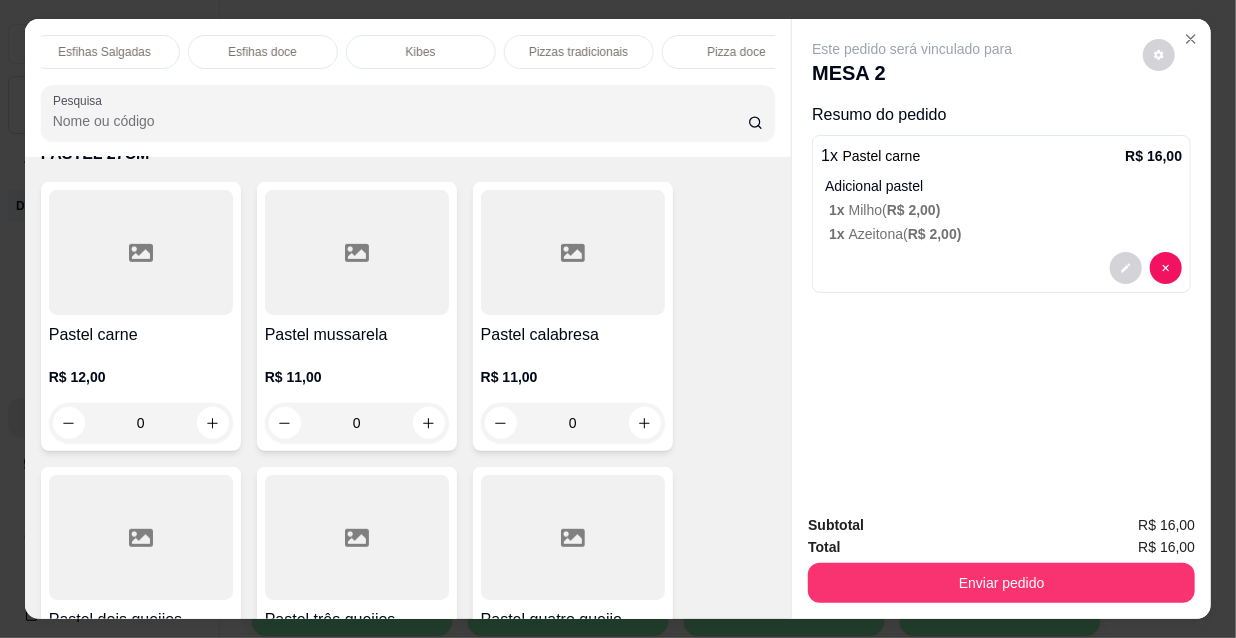 click on "Kibes" at bounding box center [421, 52] 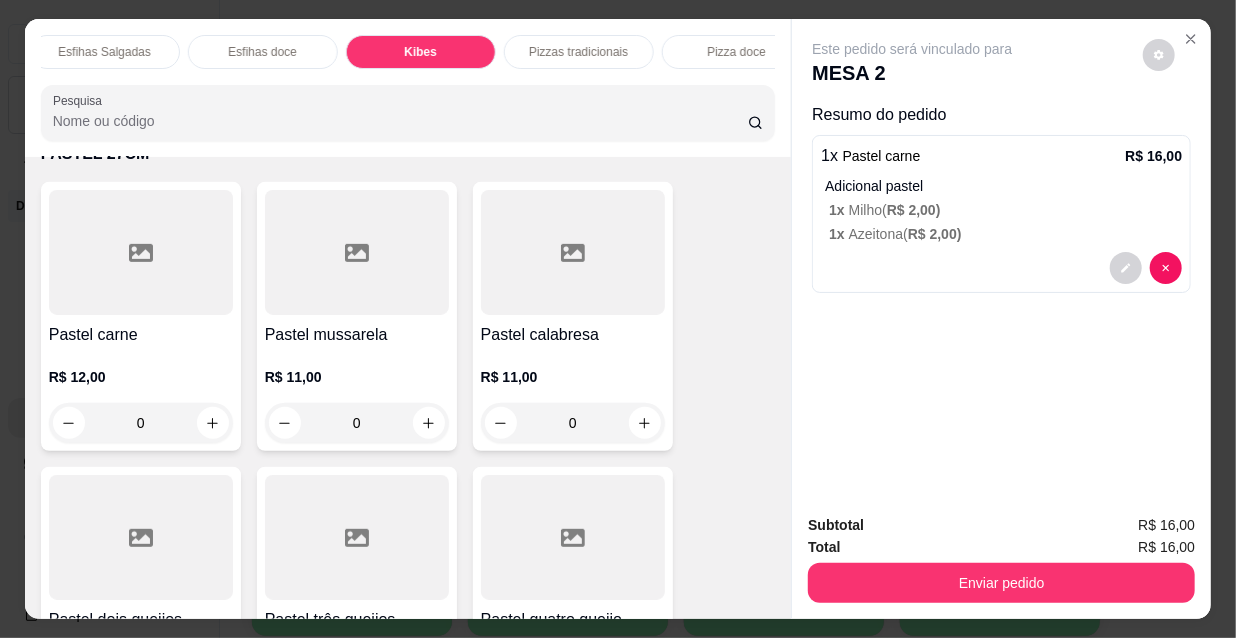 scroll, scrollTop: 16177, scrollLeft: 0, axis: vertical 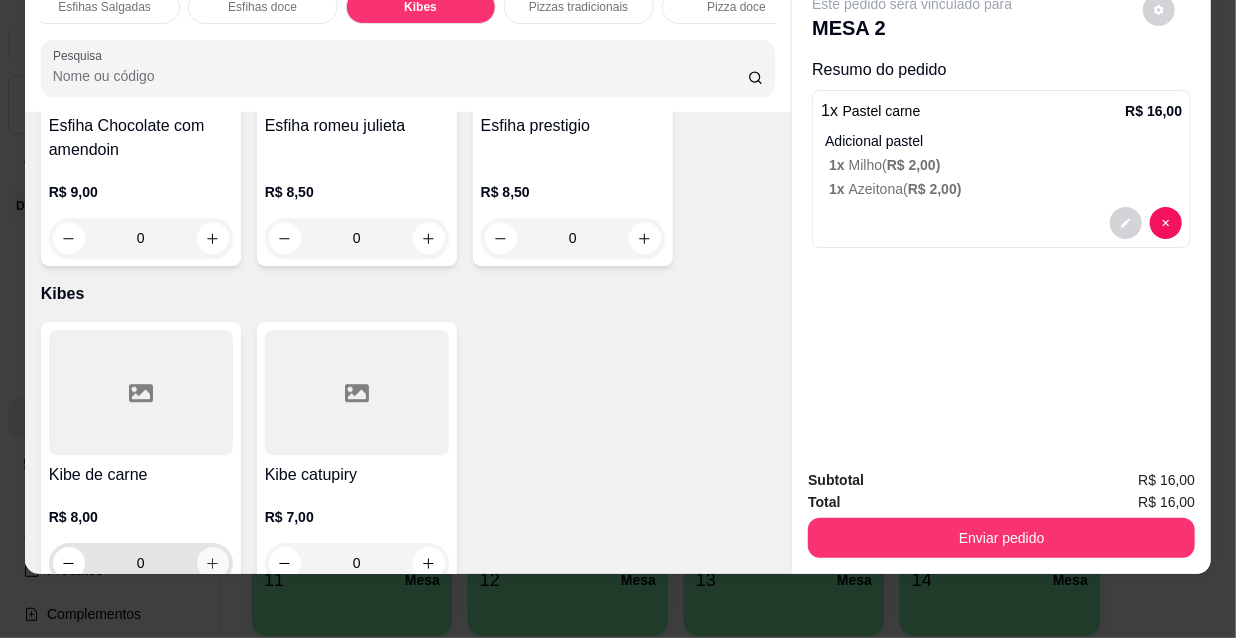 click at bounding box center (213, 563) 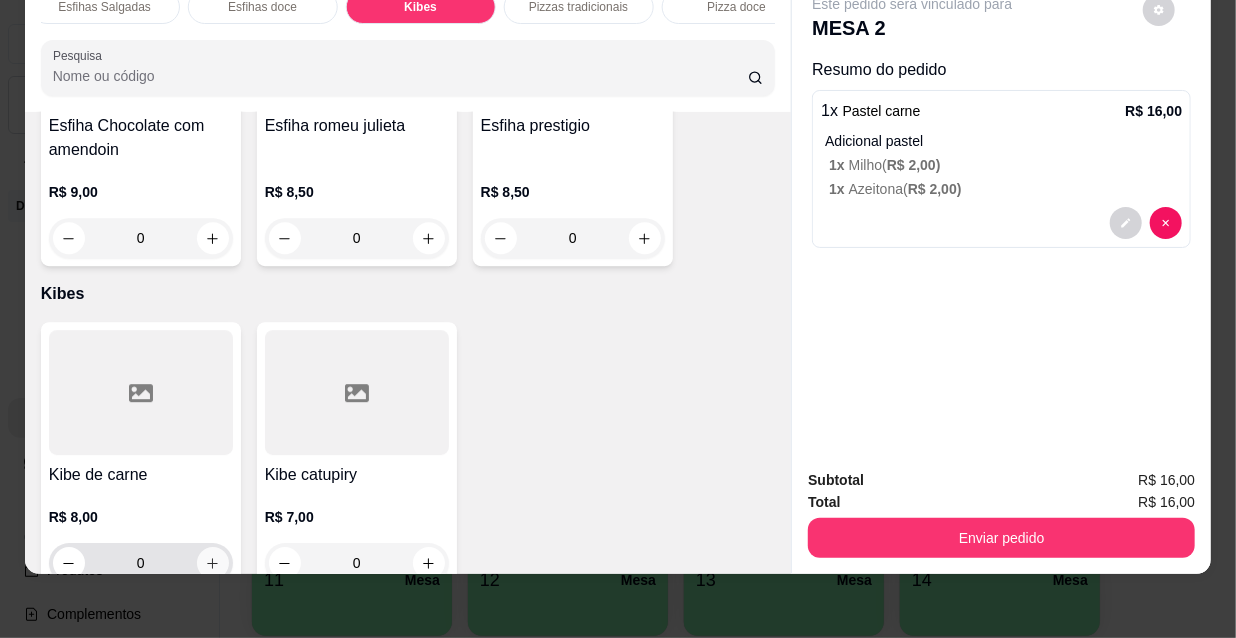type on "1" 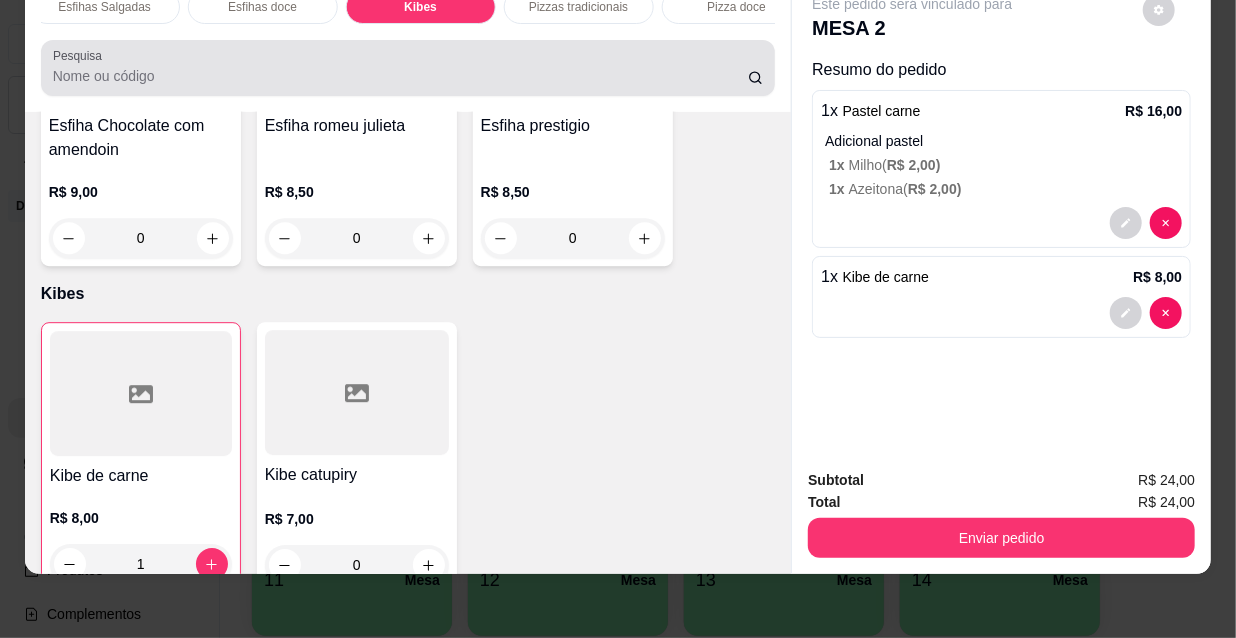 scroll, scrollTop: 15813, scrollLeft: 0, axis: vertical 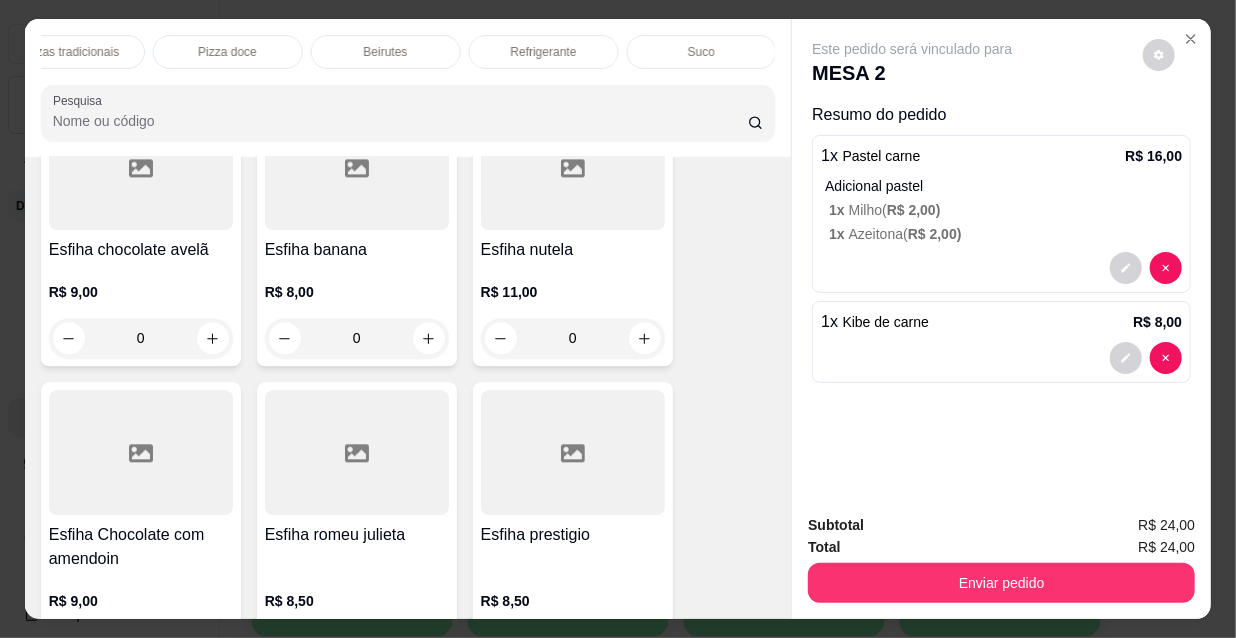 click on "Refrigerante" at bounding box center (544, 52) 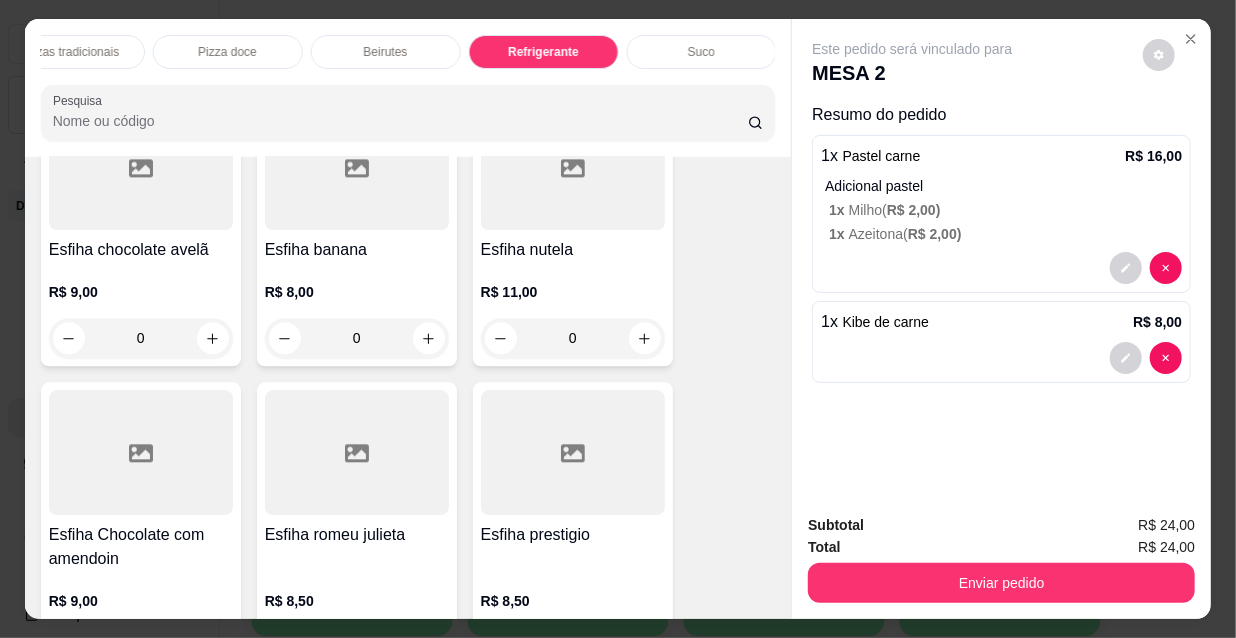 scroll, scrollTop: 18024, scrollLeft: 0, axis: vertical 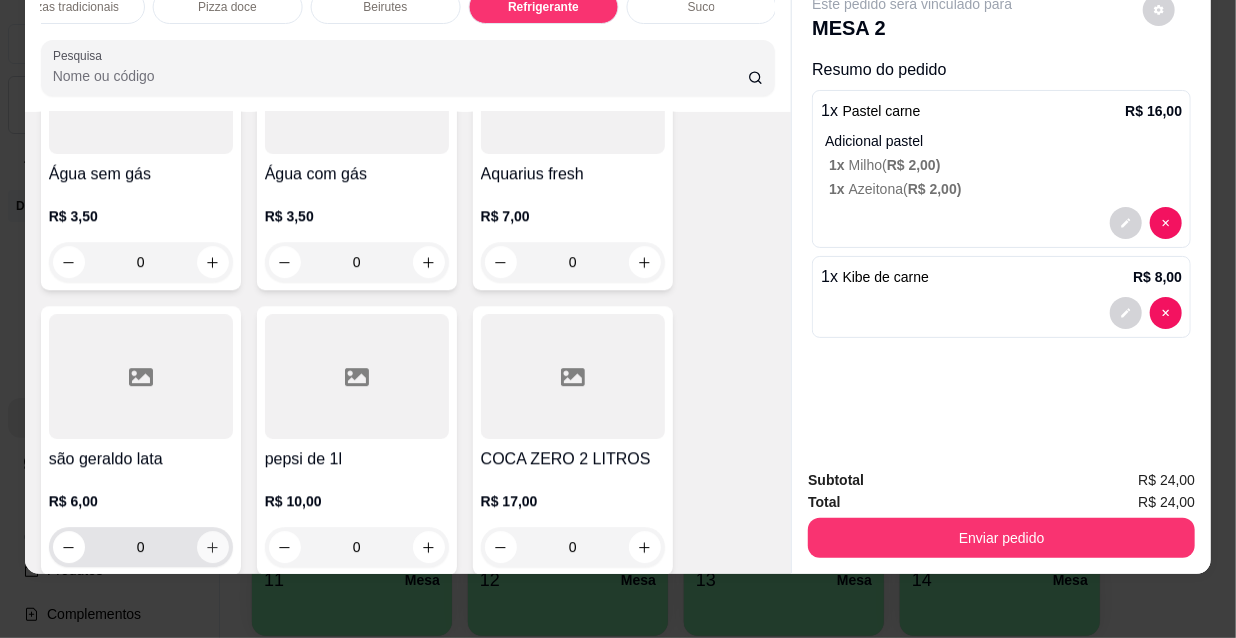 click 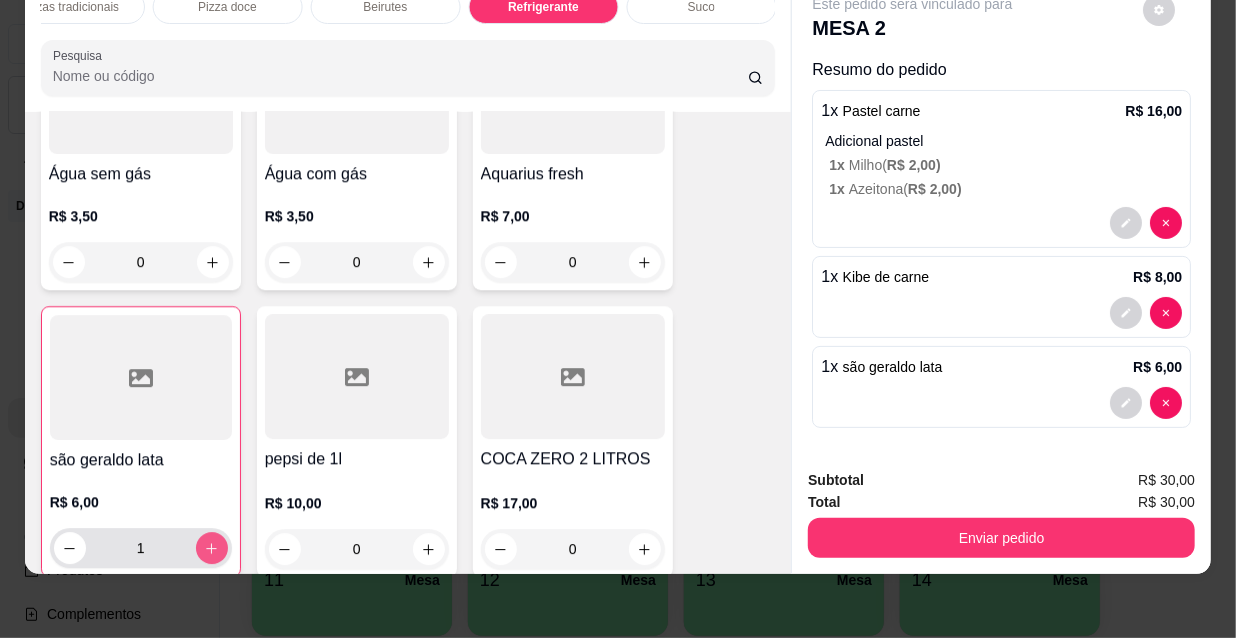 type on "1" 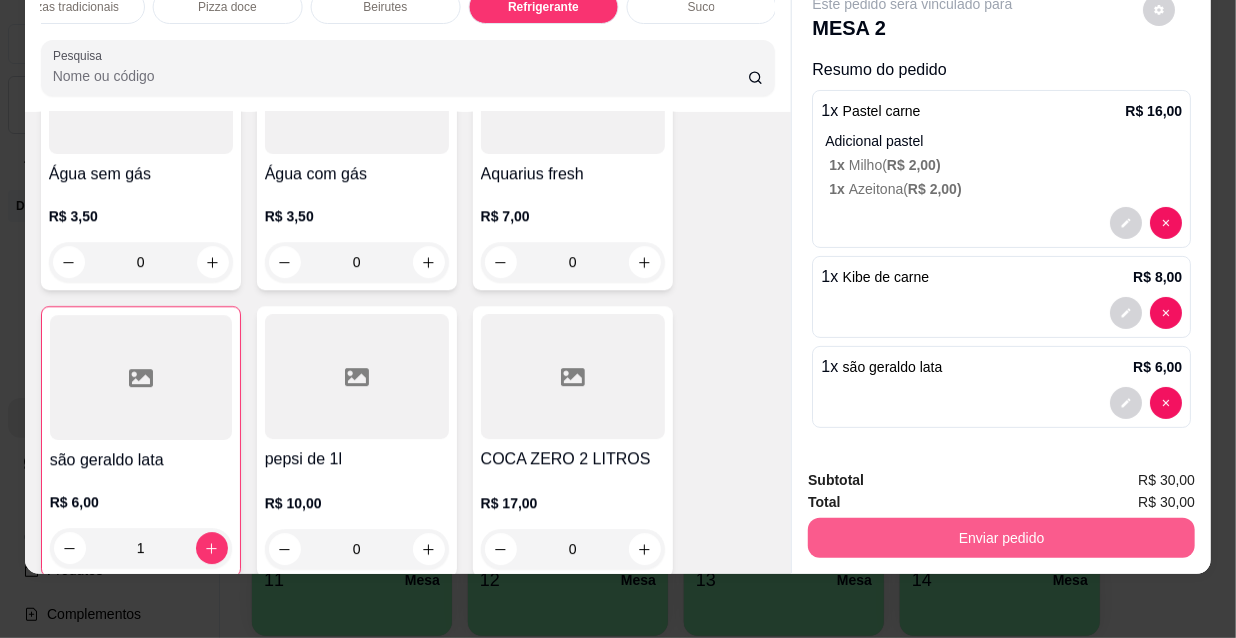 click on "Enviar pedido" at bounding box center [1001, 538] 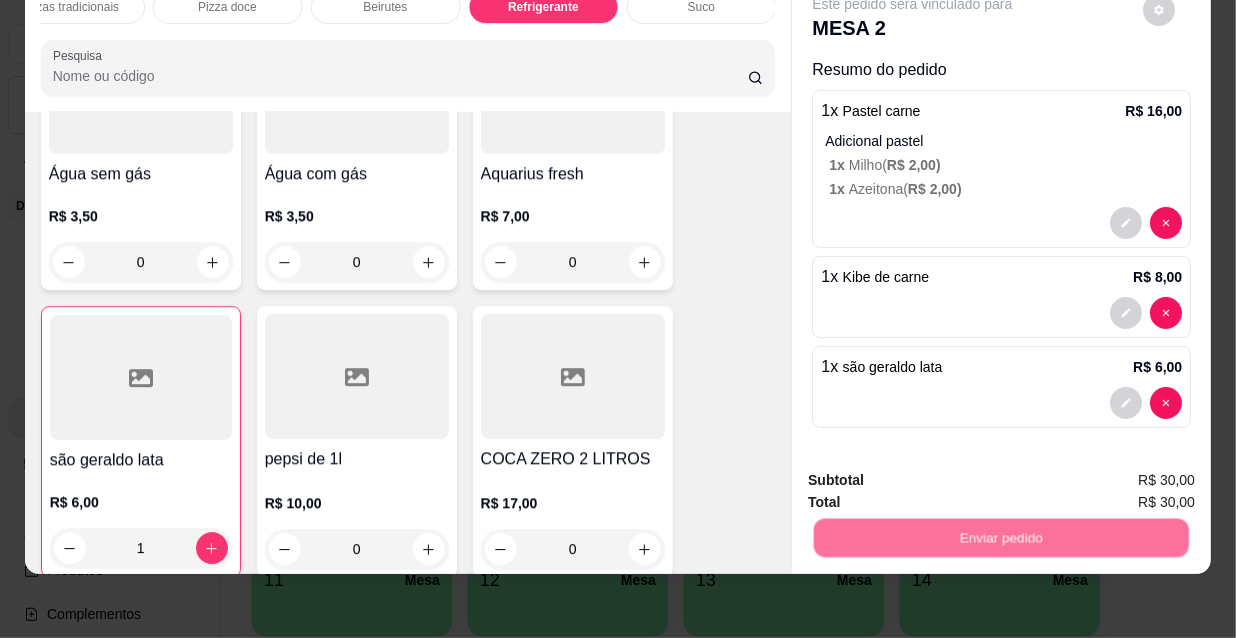 click on "Não registrar e enviar pedido" at bounding box center [937, 475] 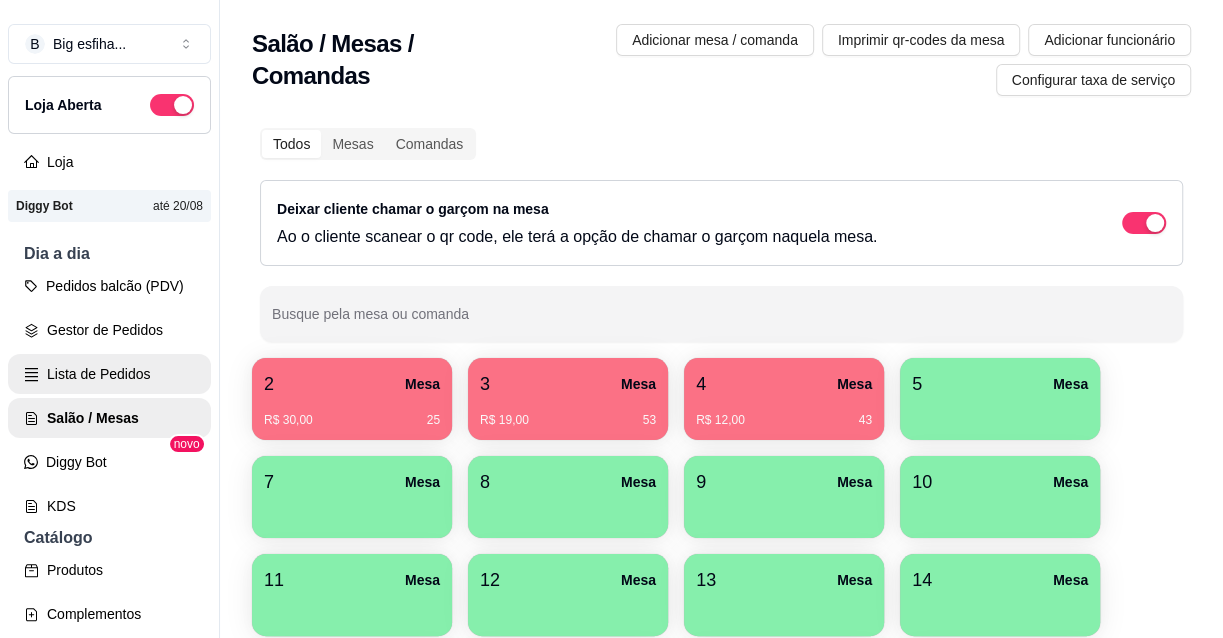 click on "Lista de Pedidos" at bounding box center [109, 374] 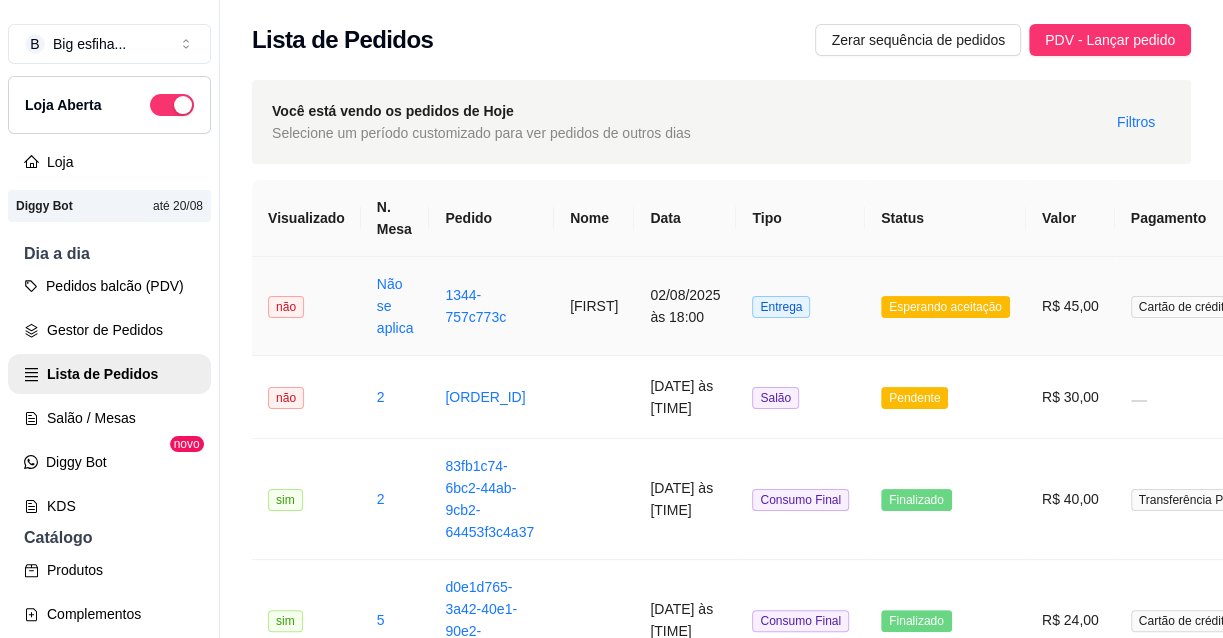 click on "[FIRST]" at bounding box center [594, 306] 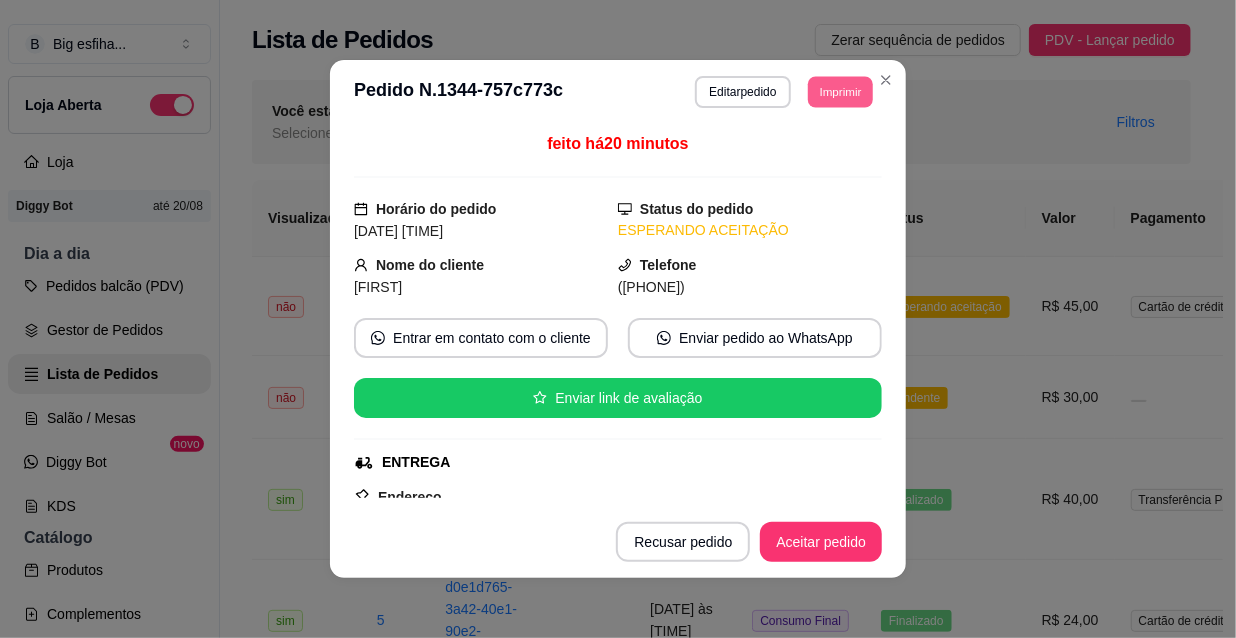 click on "Imprimir" at bounding box center [840, 91] 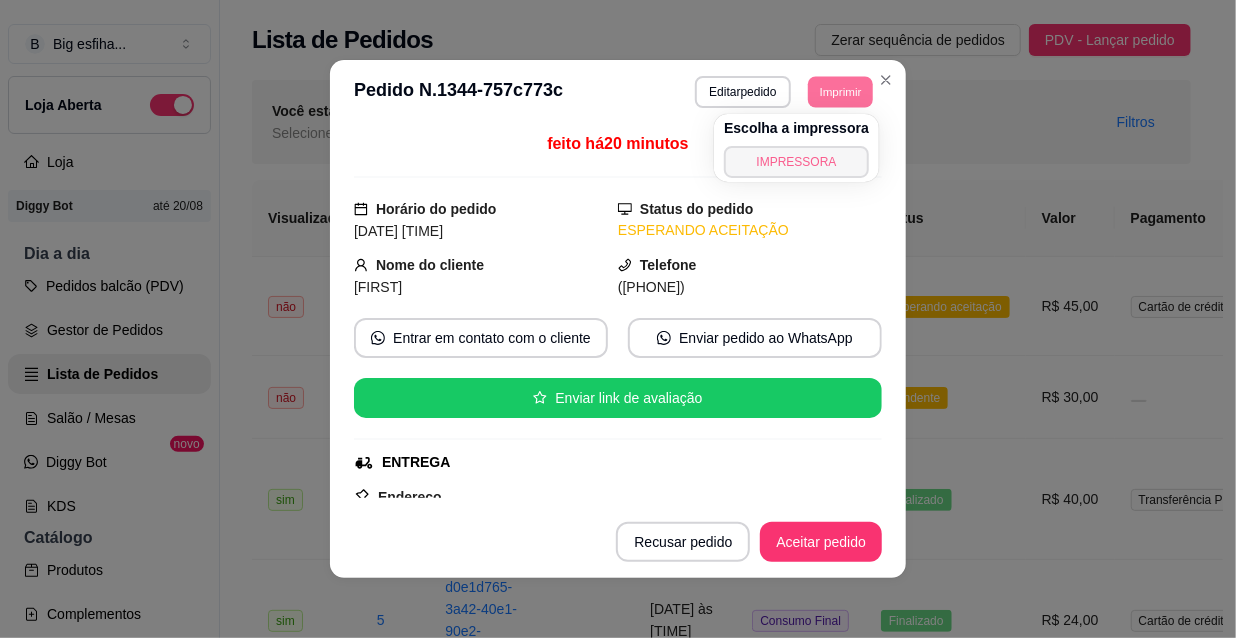click on "IMPRESSORA" at bounding box center [796, 162] 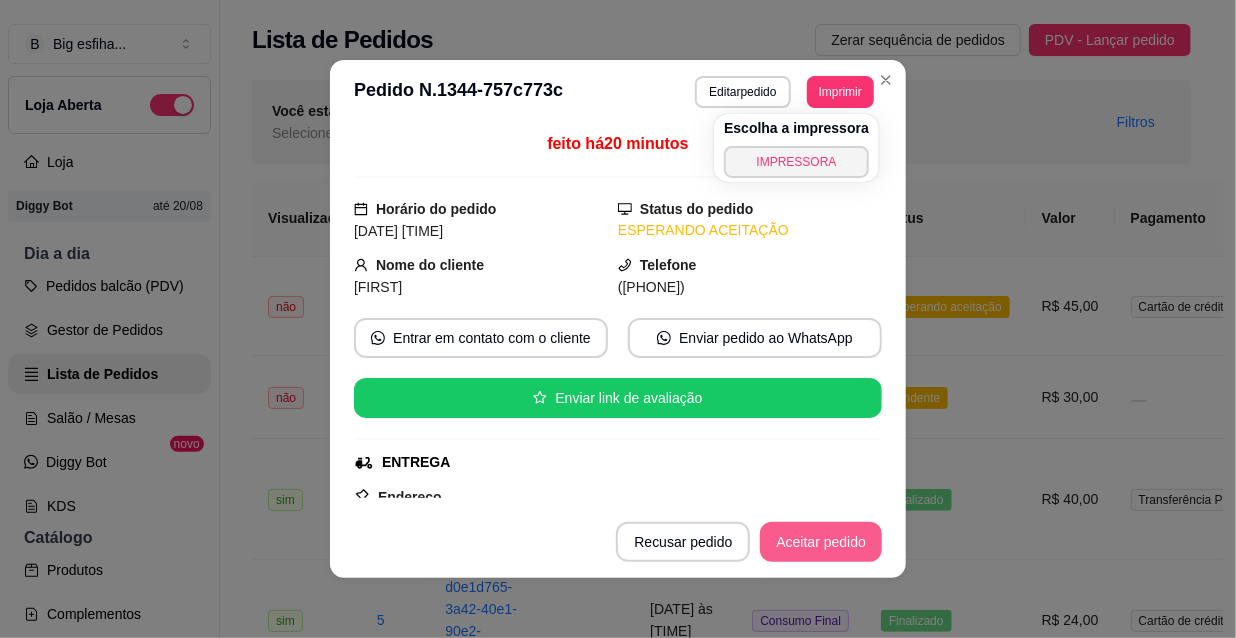 click on "Aceitar pedido" at bounding box center [821, 542] 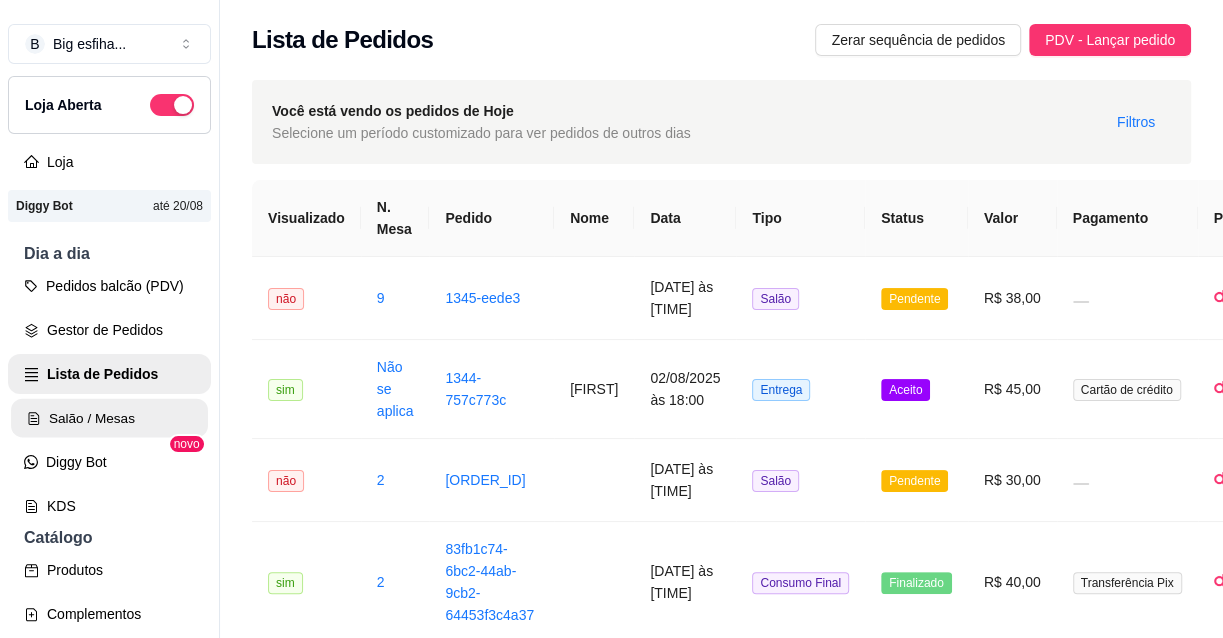 click on "Salão / Mesas" at bounding box center [109, 418] 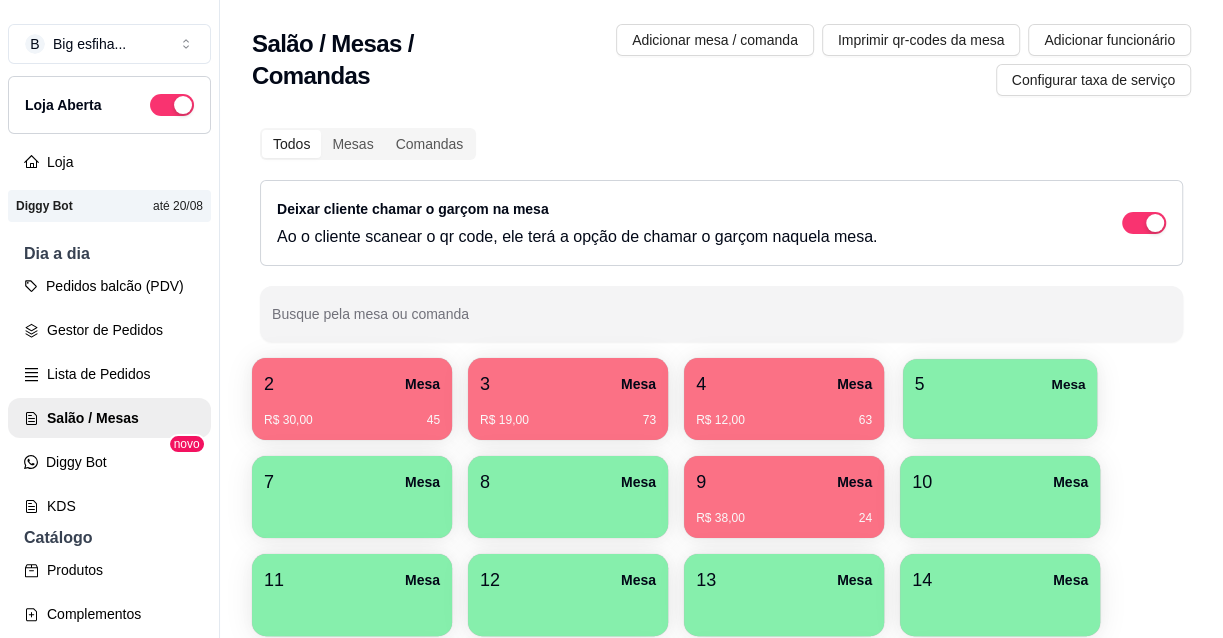 click on "5 Mesa" at bounding box center (1000, 384) 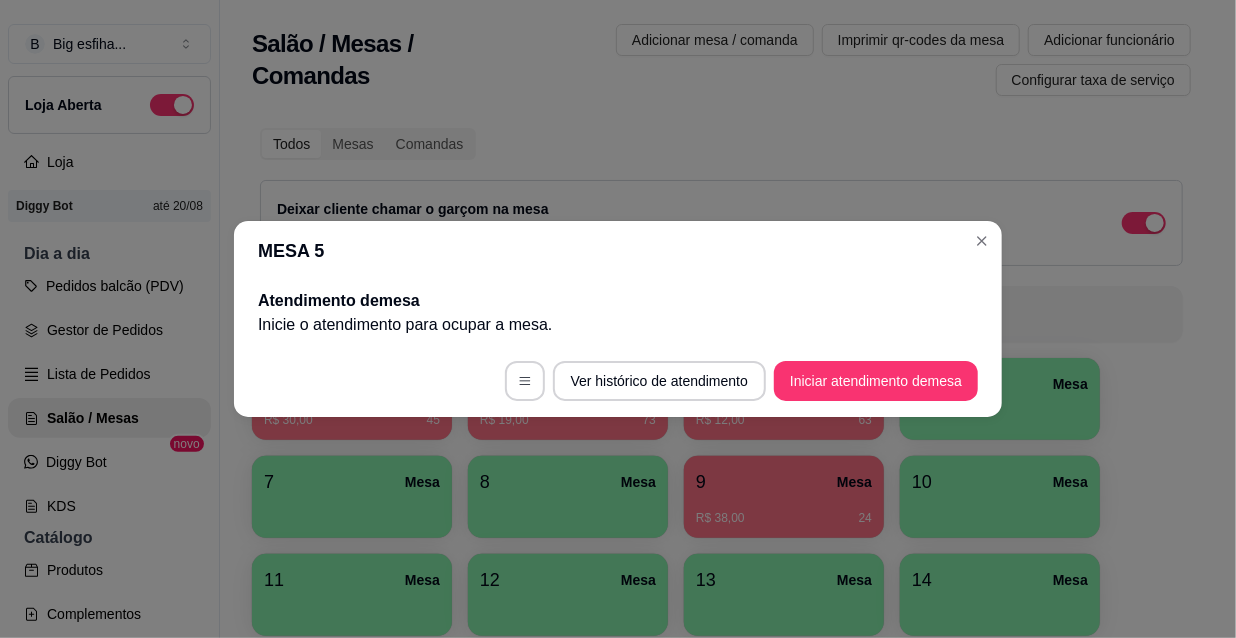 click on "Iniciar atendimento de  mesa" at bounding box center [876, 381] 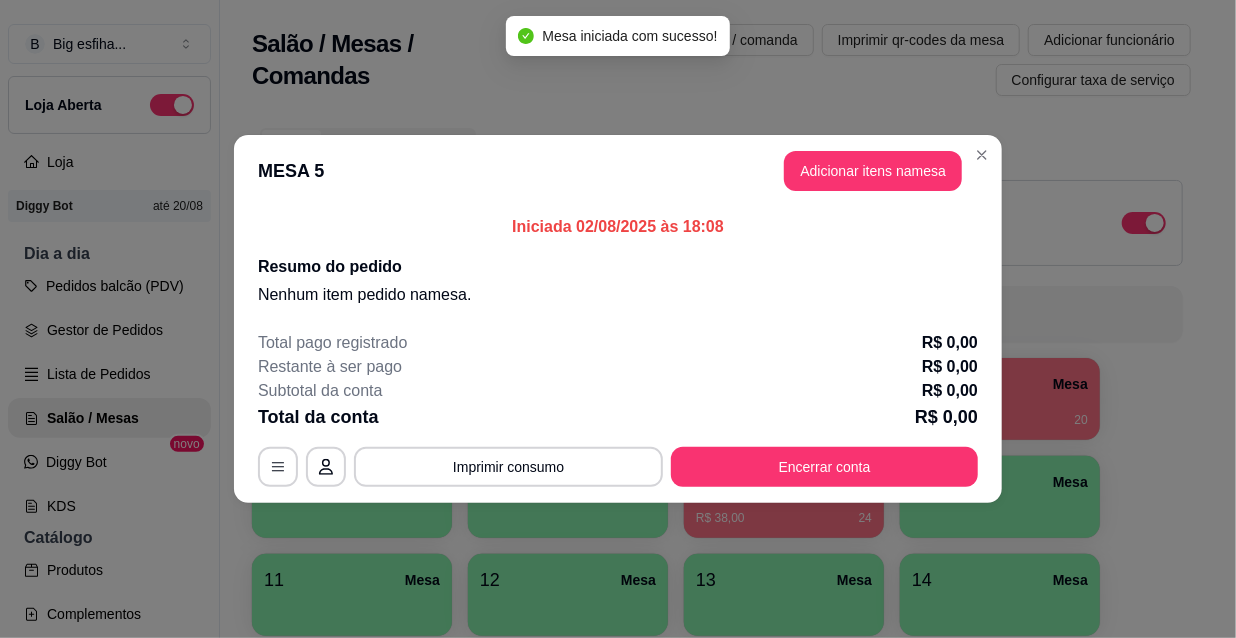click on "MESA 5 Adicionar itens na  mesa" at bounding box center [618, 171] 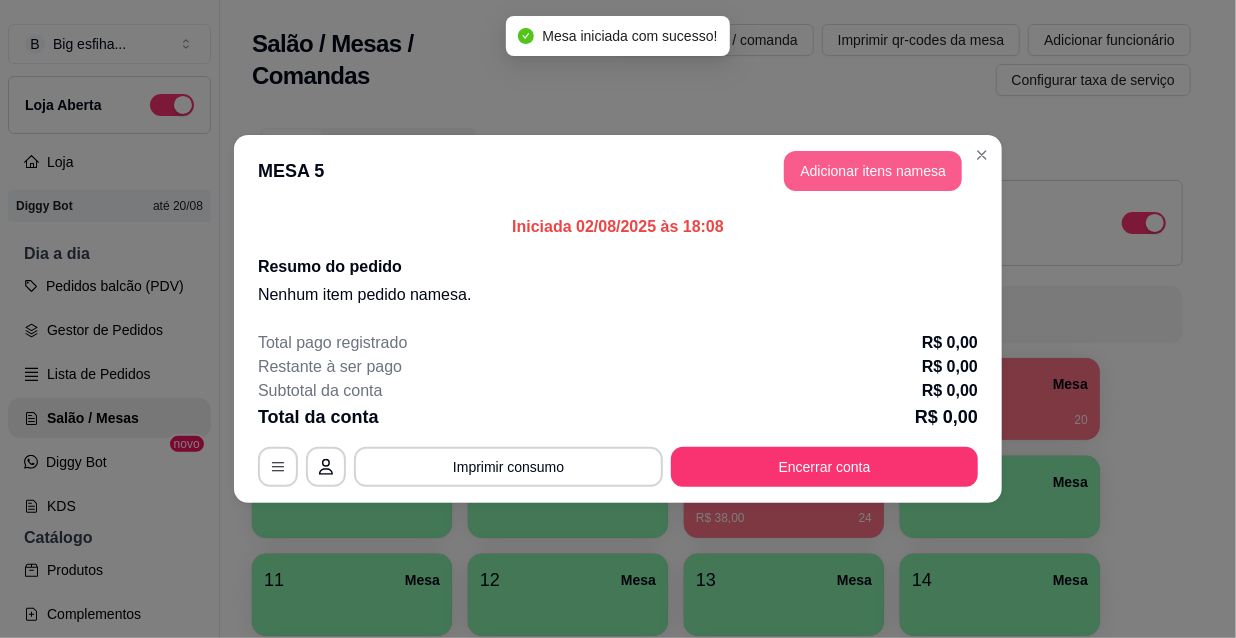 click on "Adicionar itens na  mesa" at bounding box center (873, 171) 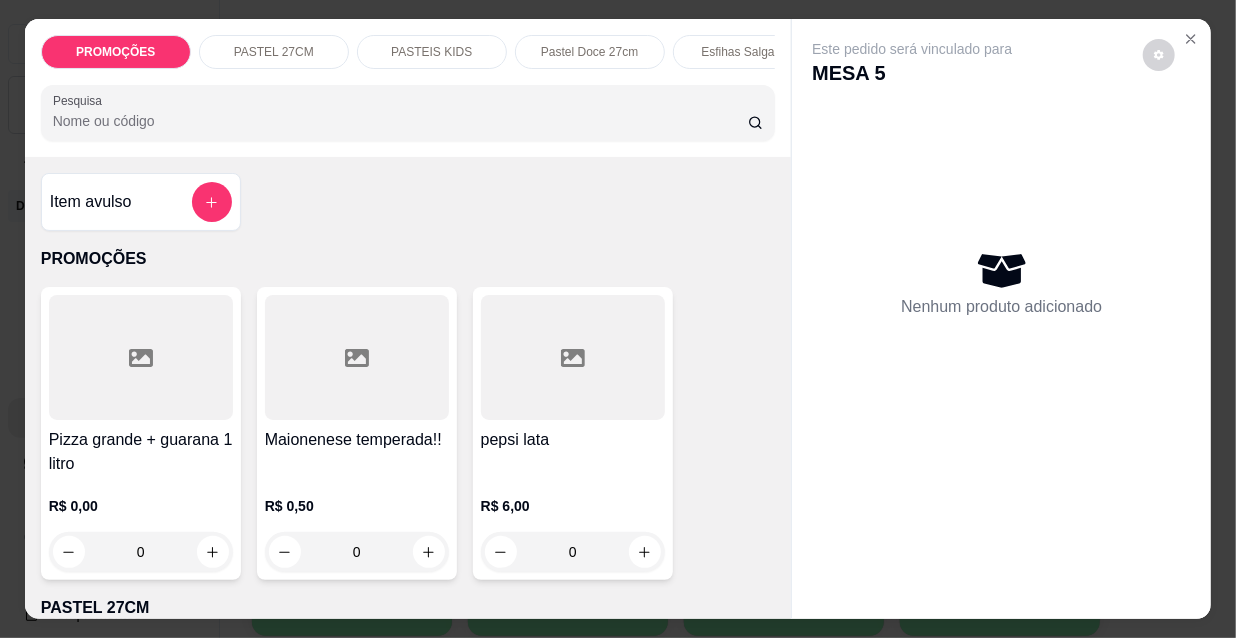 scroll, scrollTop: 272, scrollLeft: 0, axis: vertical 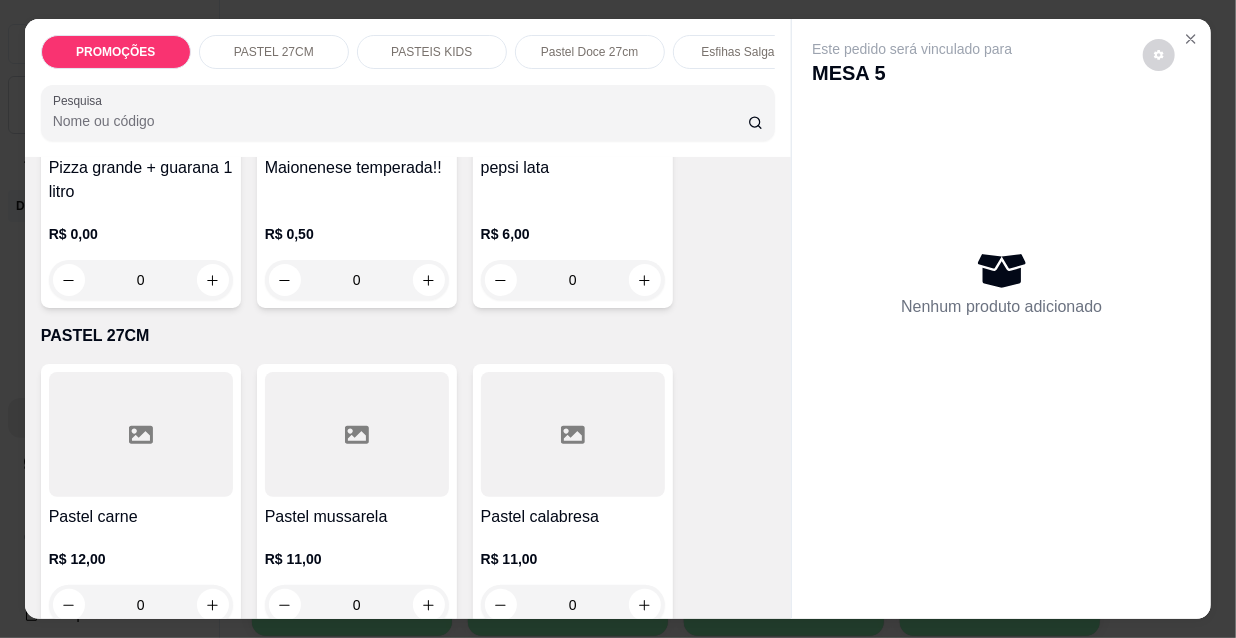 click on "Pastel carne" at bounding box center [141, 517] 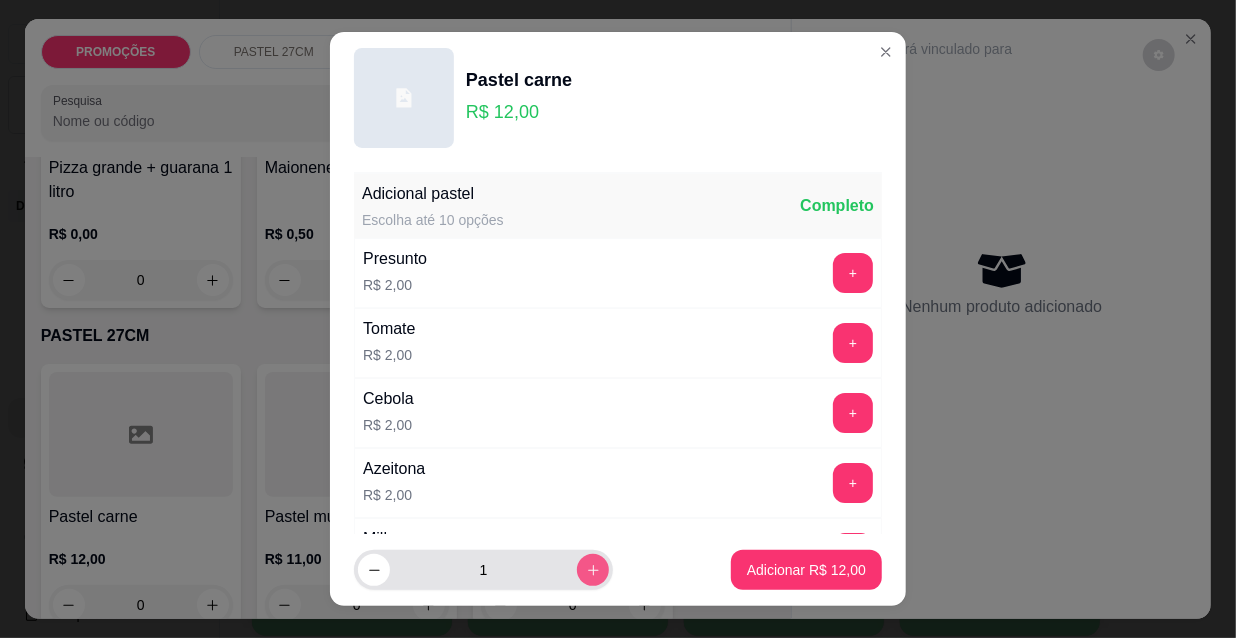 click 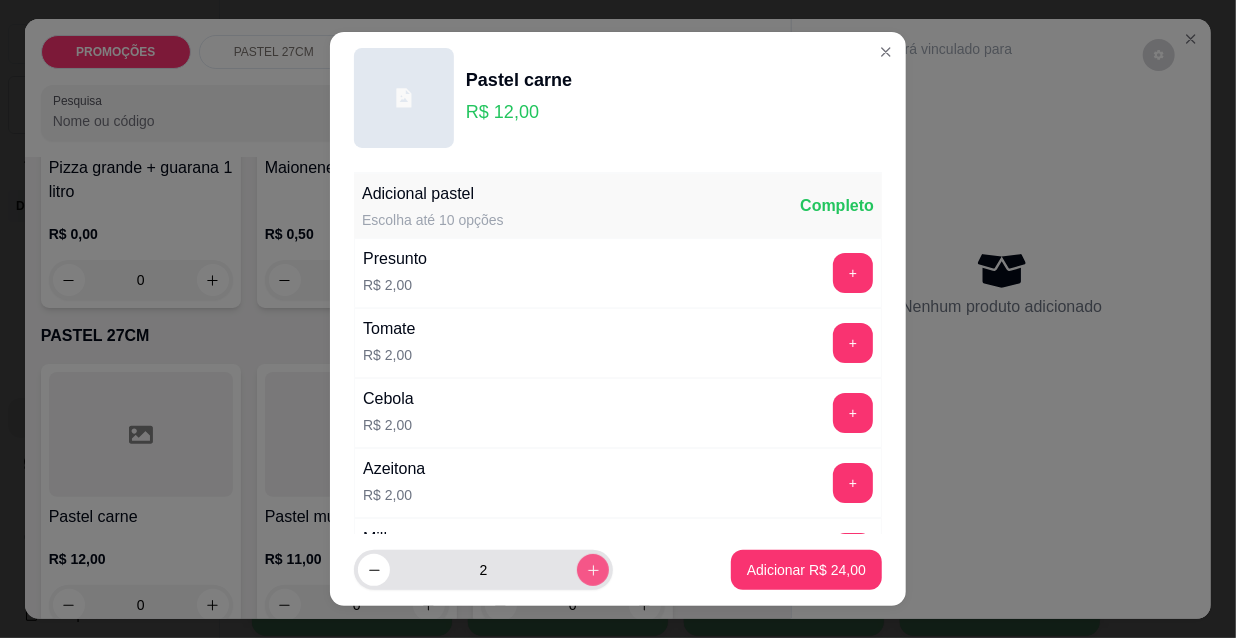 click 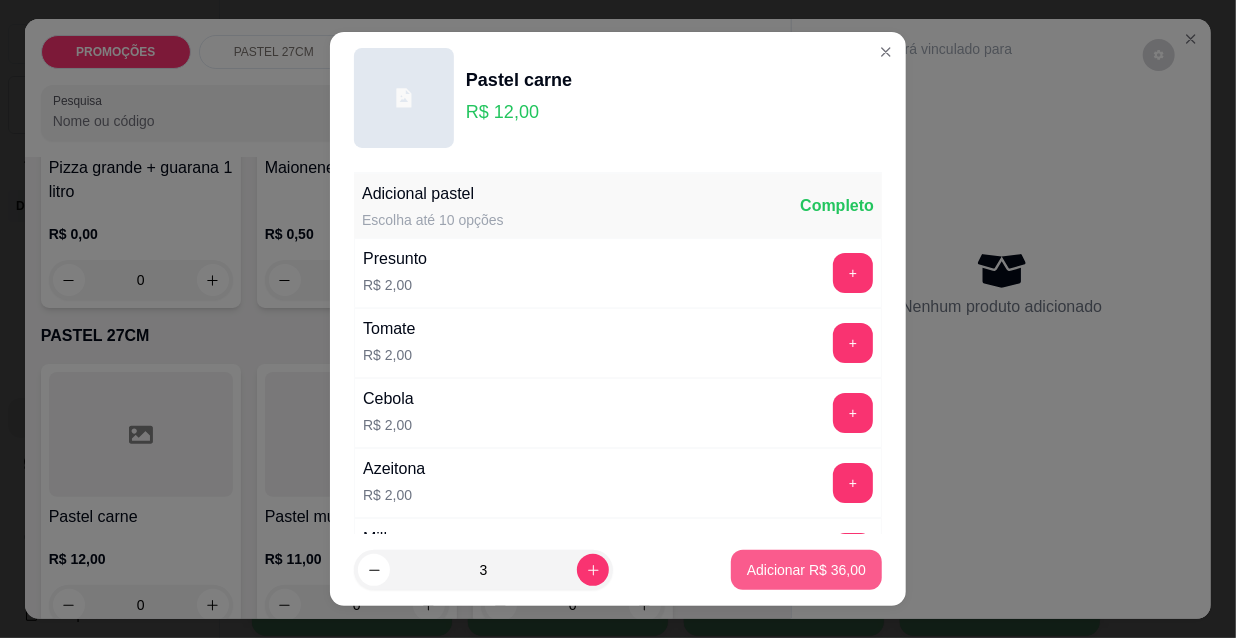click on "Adicionar   R$ 36,00" at bounding box center (806, 570) 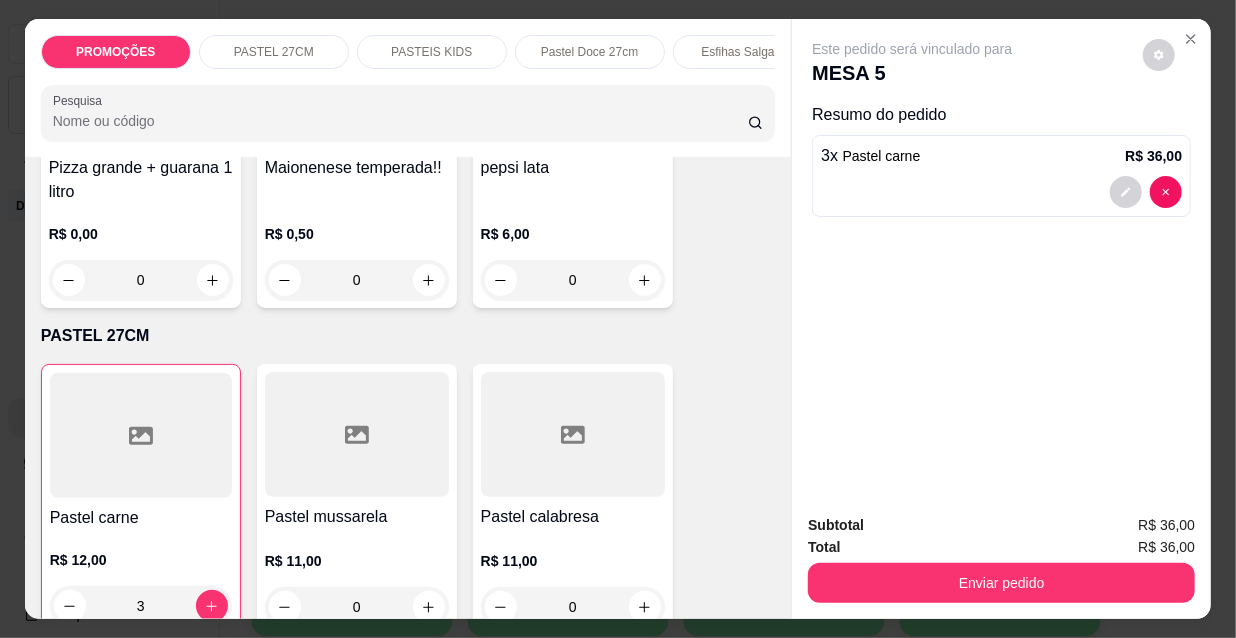 type on "3" 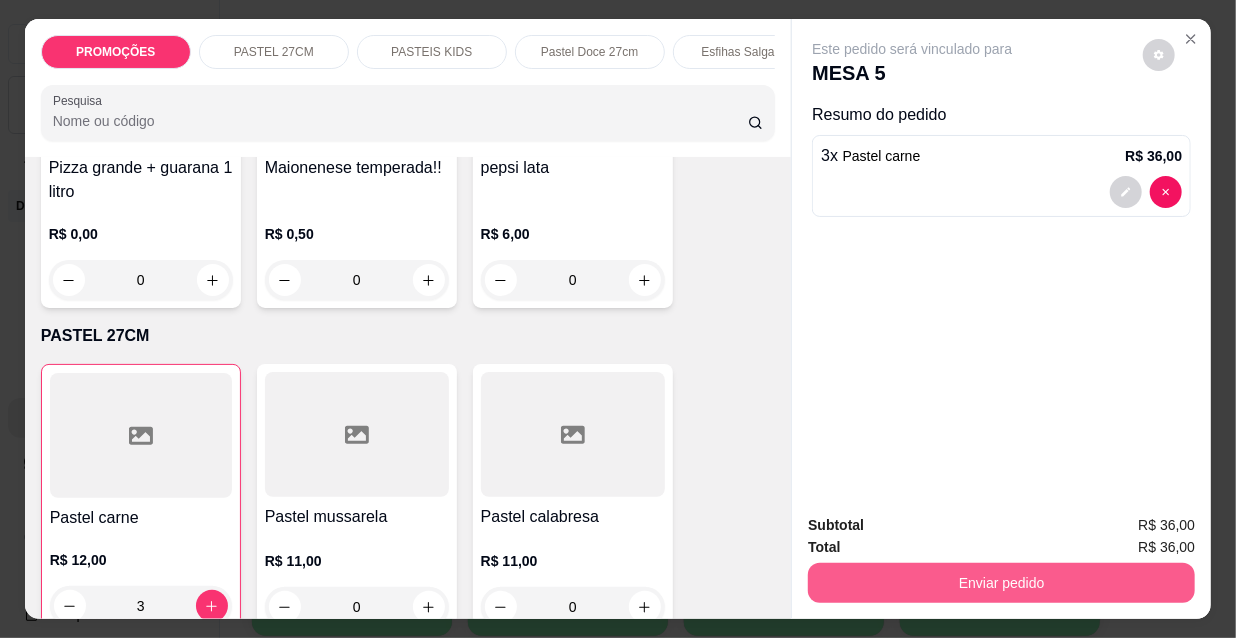 click on "Enviar pedido" at bounding box center (1001, 583) 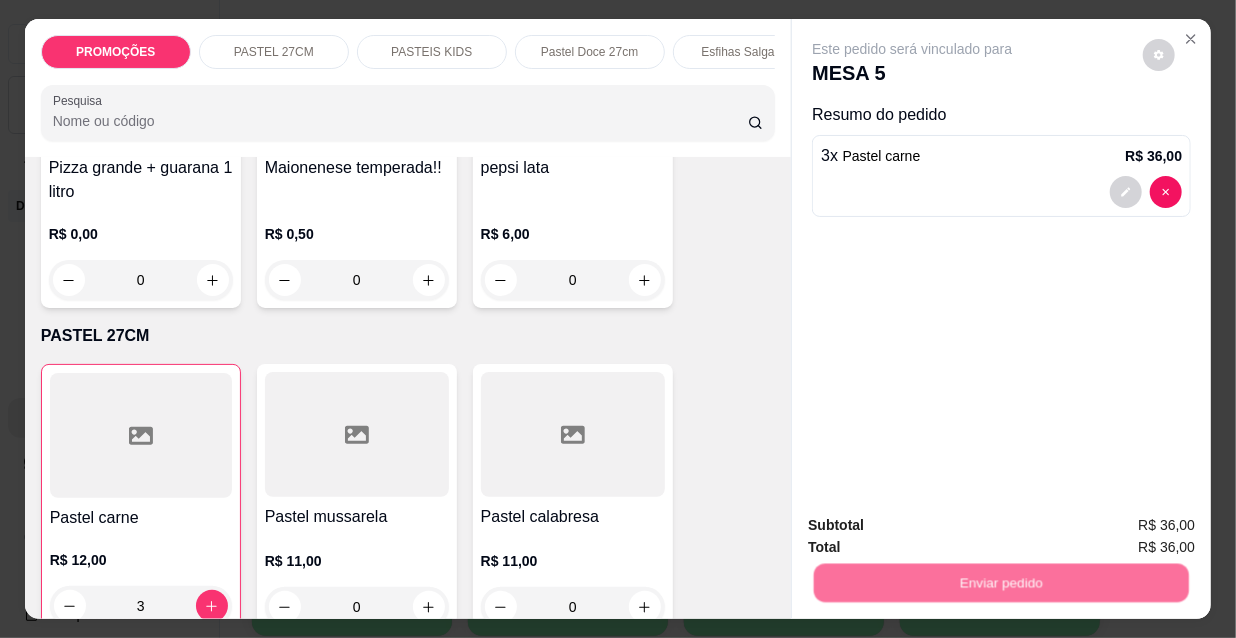 click on "Não registrar e enviar pedido" at bounding box center [937, 526] 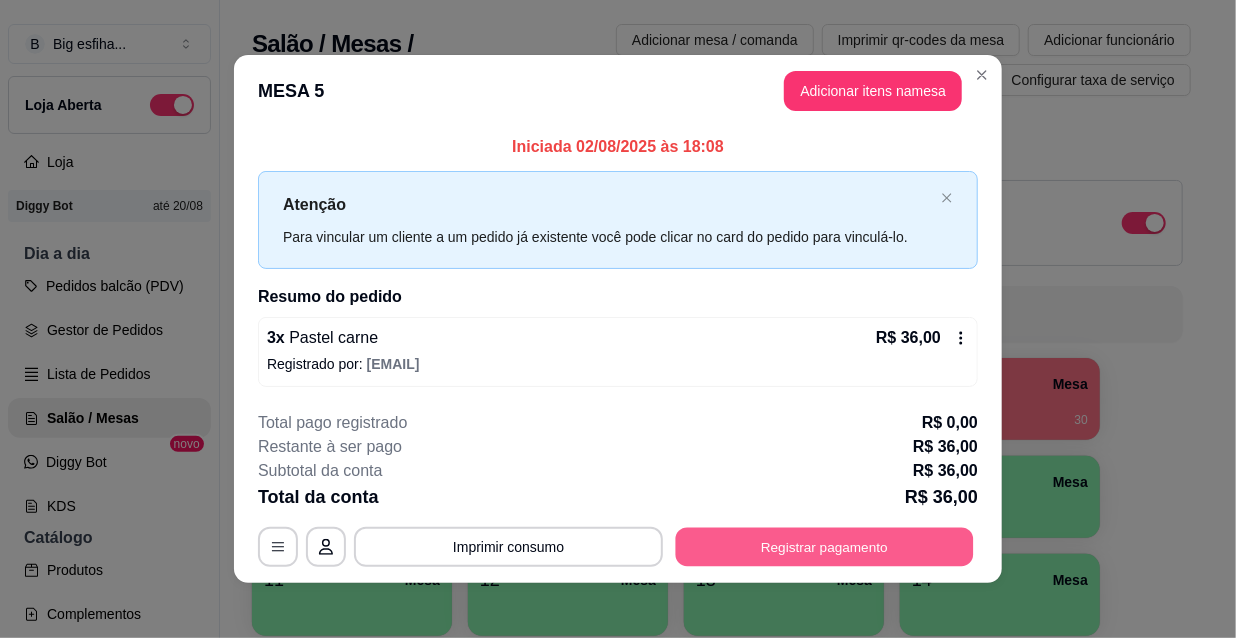 click on "Registrar pagamento" at bounding box center [825, 546] 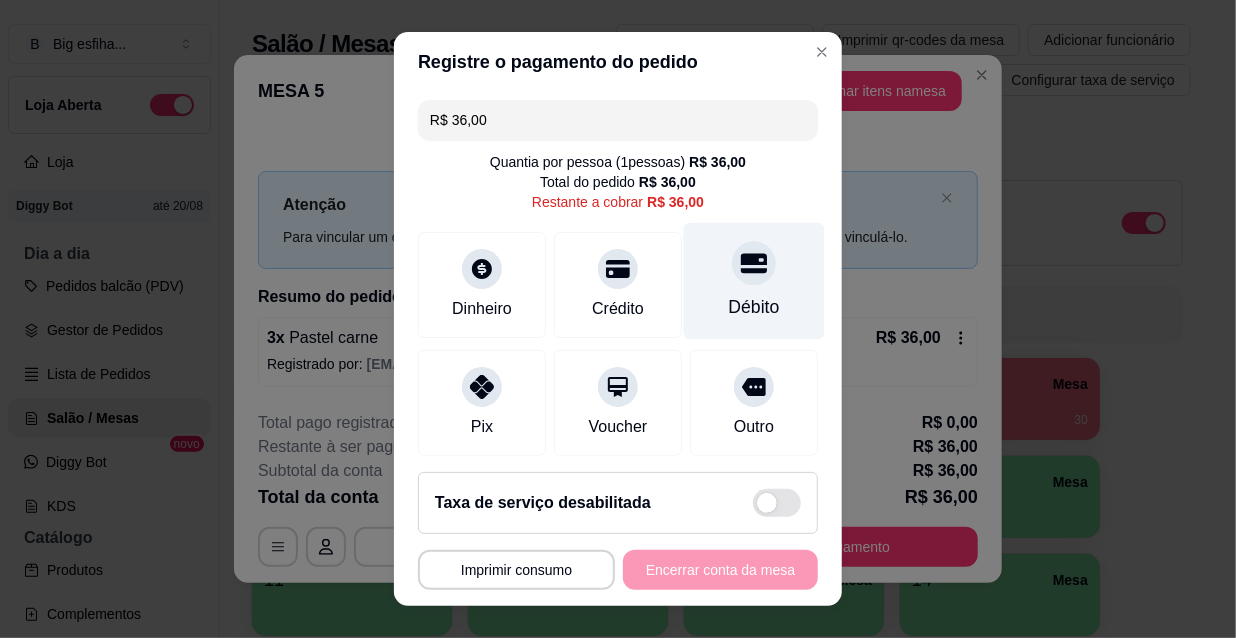 click 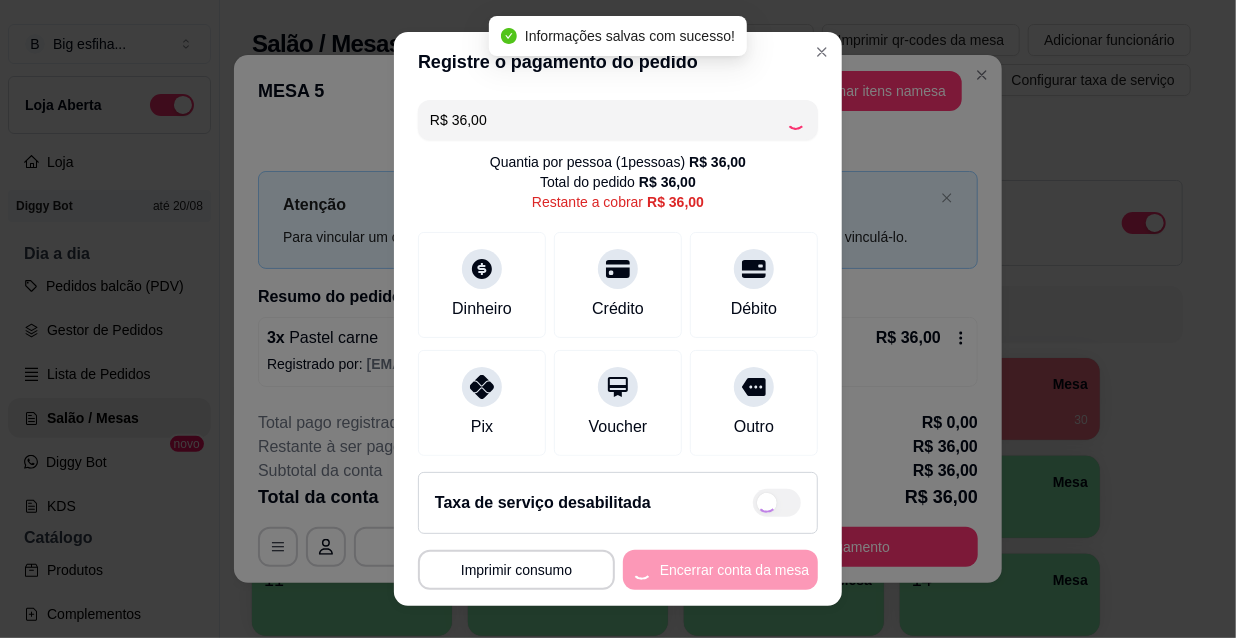 type on "R$ 0,00" 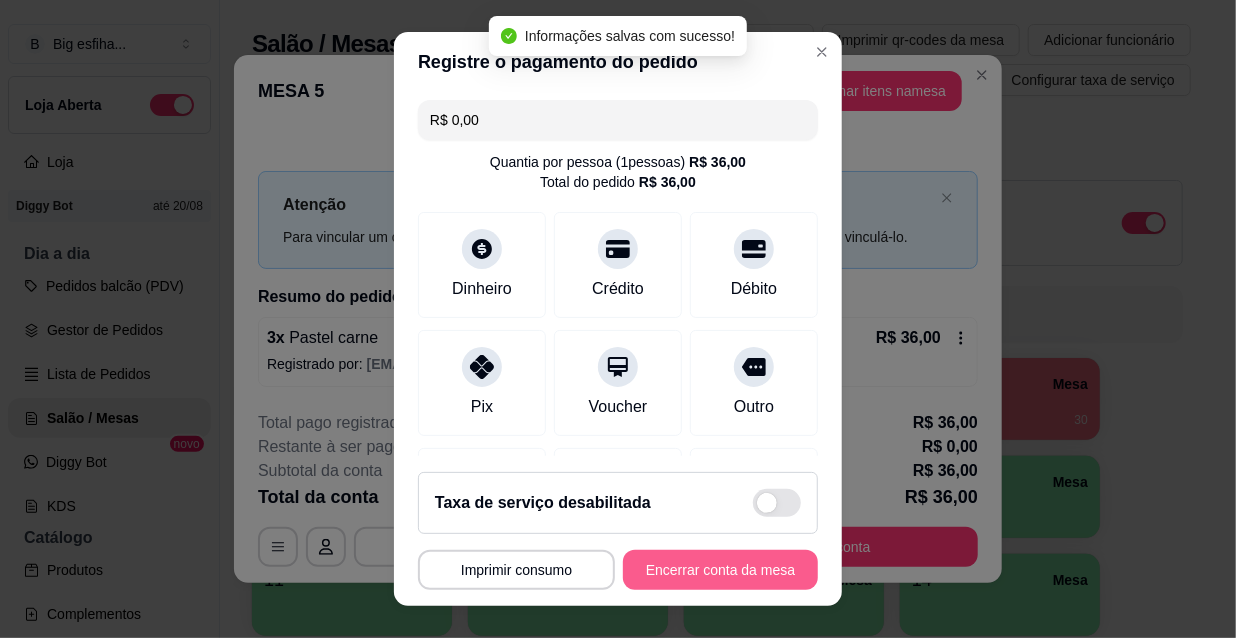 click on "Encerrar conta da mesa" at bounding box center [720, 570] 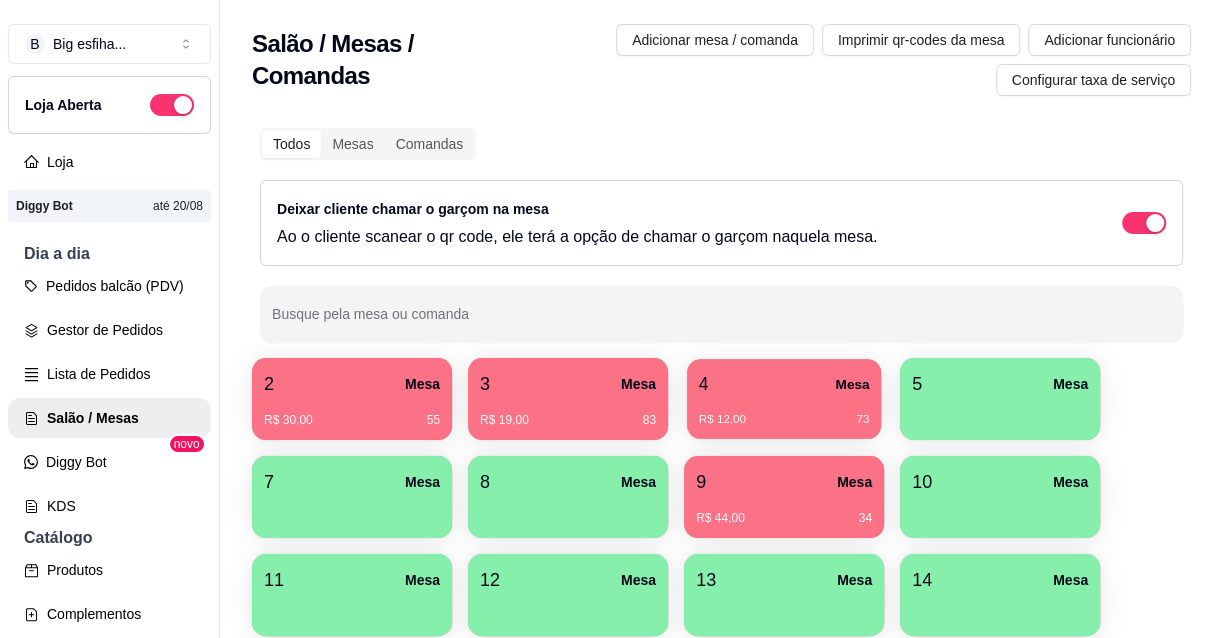 click on "4 Mesa" at bounding box center (784, 384) 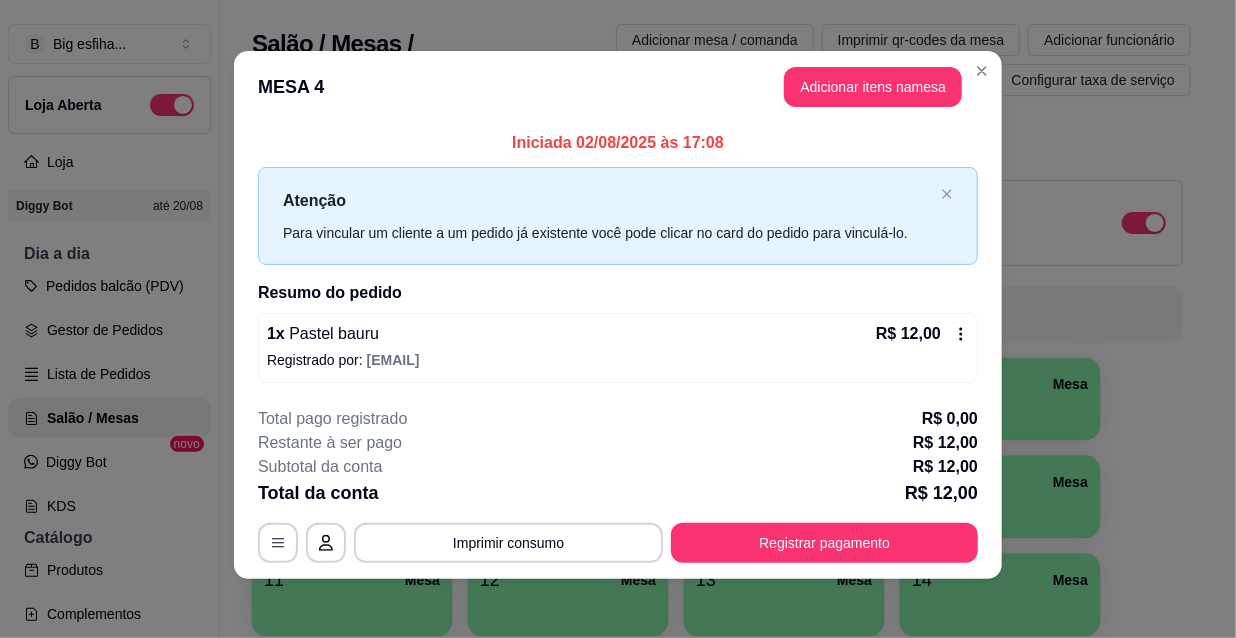 scroll, scrollTop: 8, scrollLeft: 0, axis: vertical 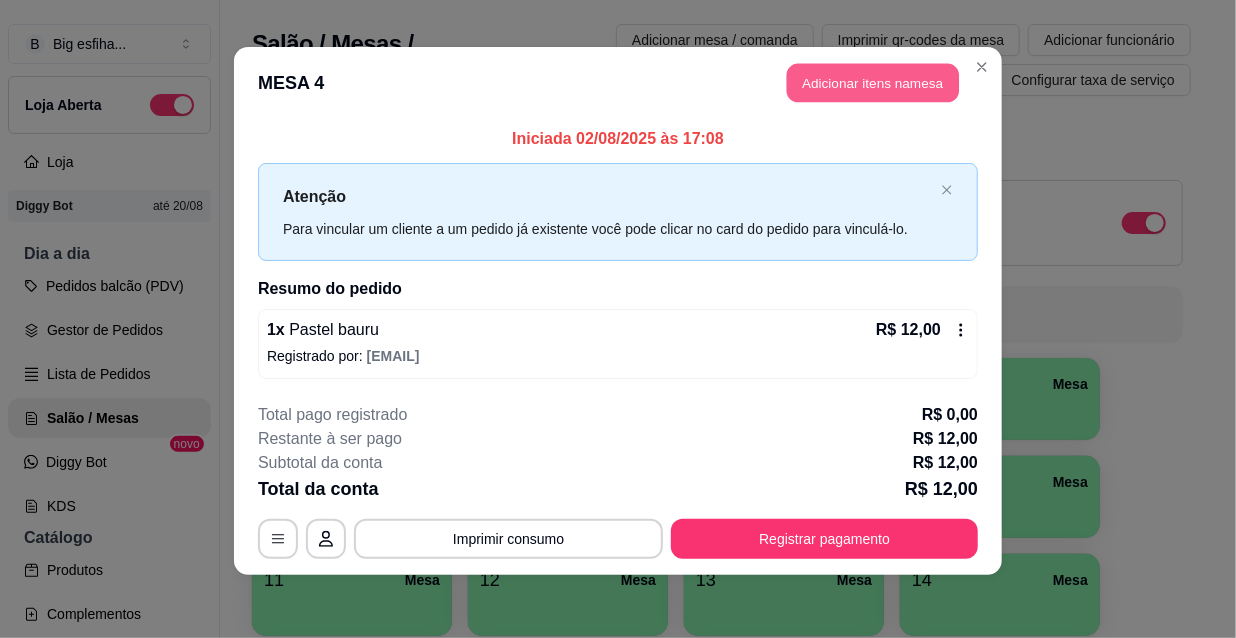 click on "Adicionar itens na  mesa" at bounding box center [873, 83] 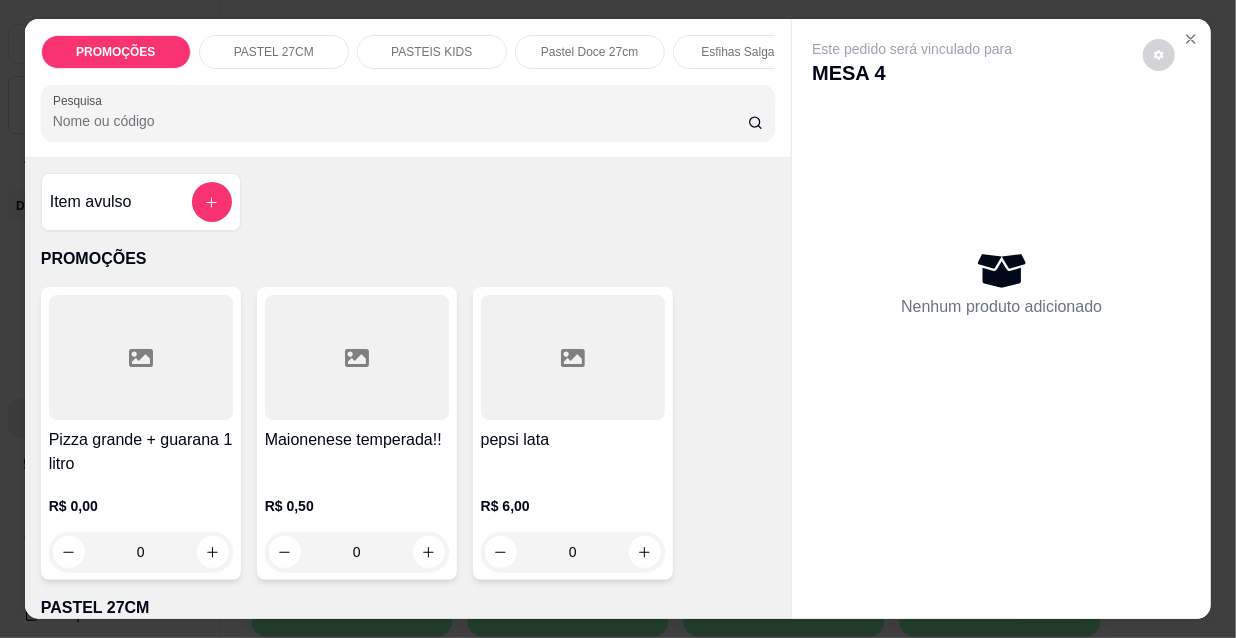 scroll, scrollTop: 0, scrollLeft: 1152, axis: horizontal 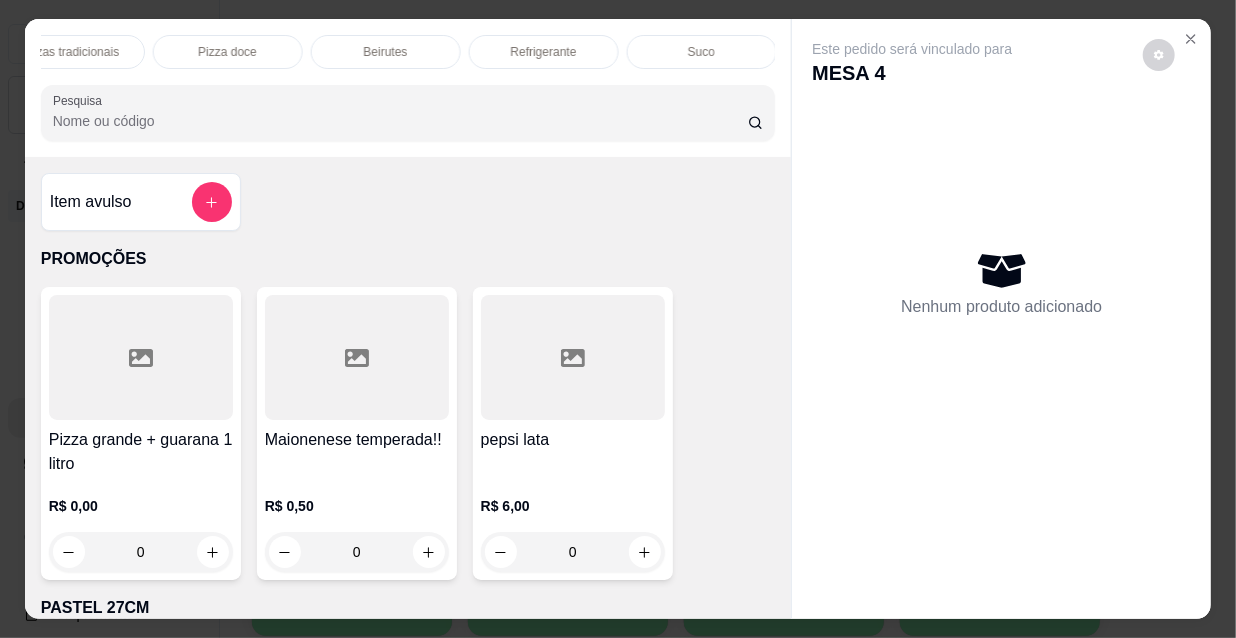 click on "Refrigerante" at bounding box center [544, 52] 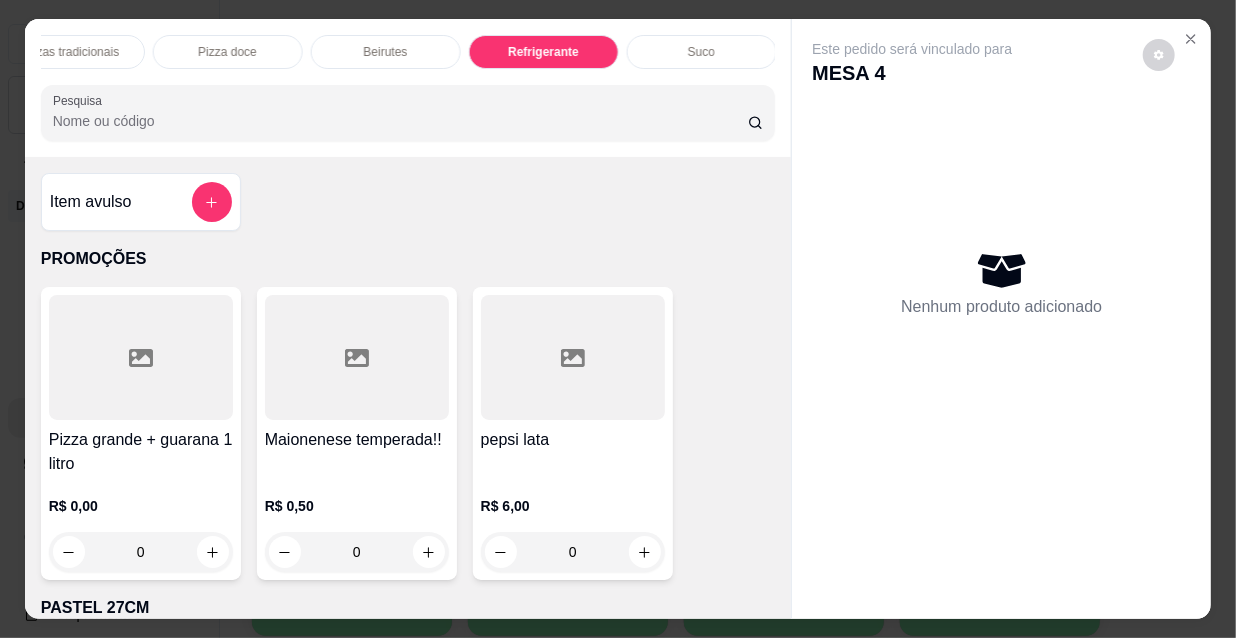 scroll, scrollTop: 18022, scrollLeft: 0, axis: vertical 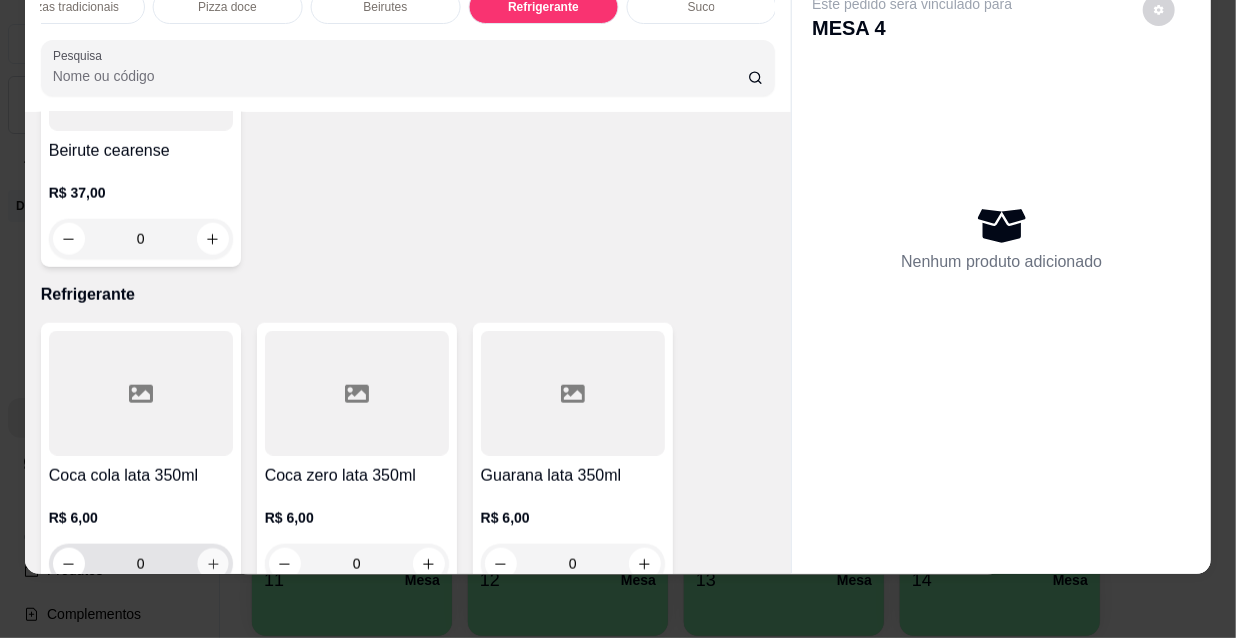 click 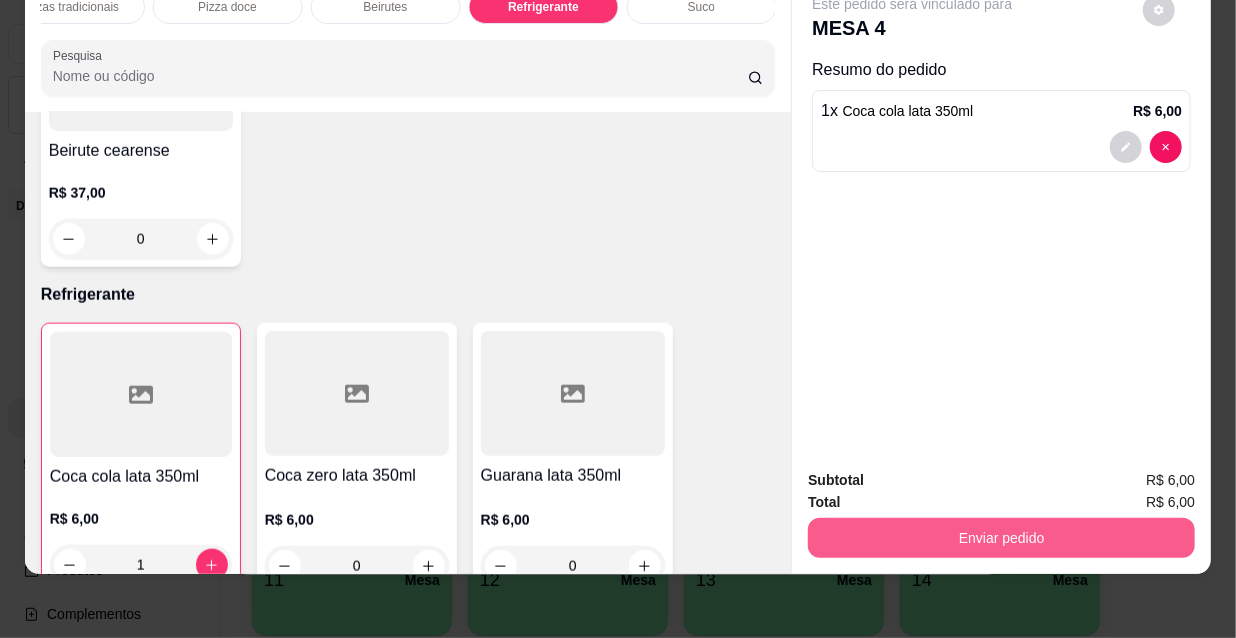 click on "Enviar pedido" at bounding box center [1001, 538] 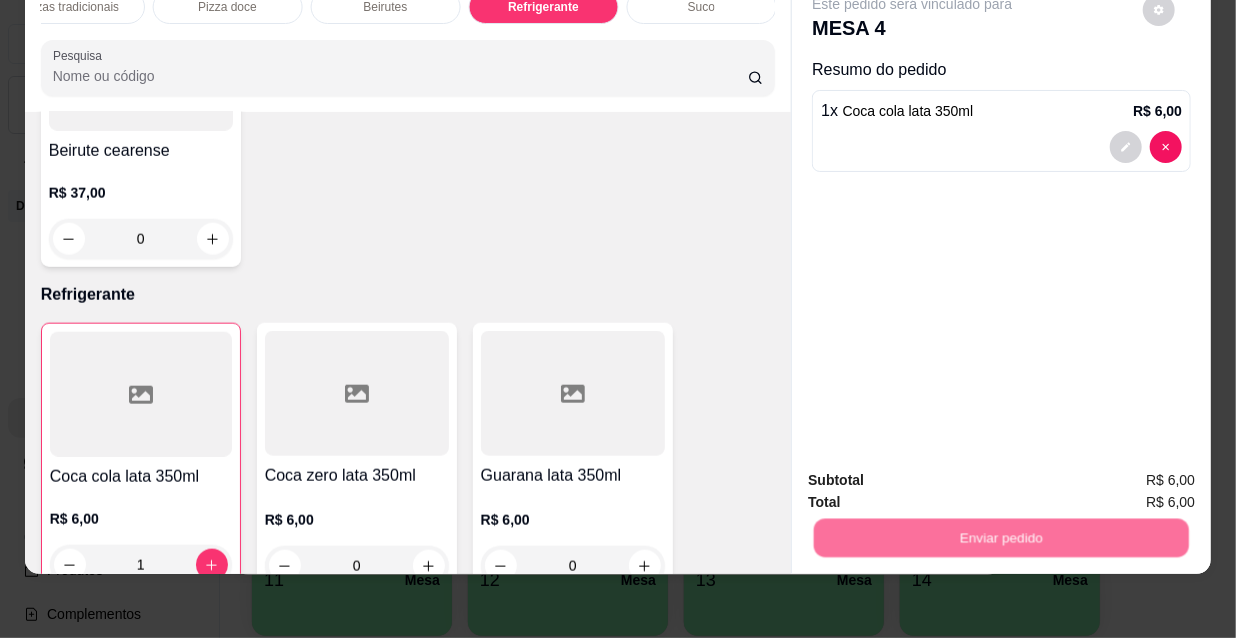 click on "Não registrar e enviar pedido" at bounding box center [937, 475] 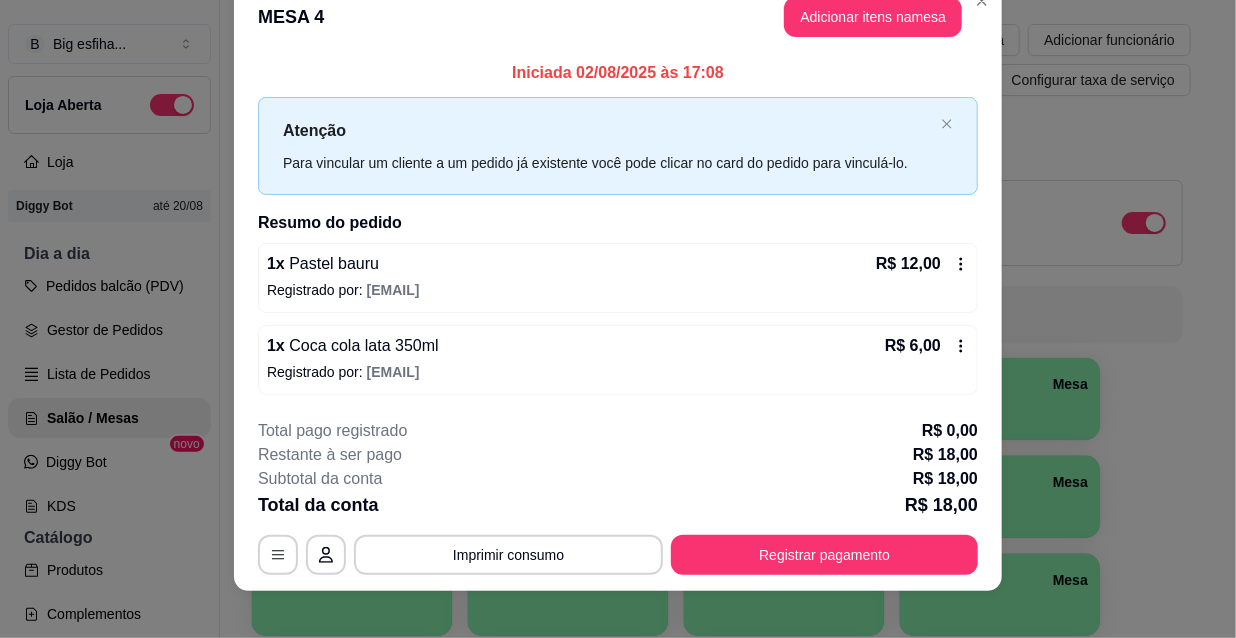 scroll, scrollTop: 49, scrollLeft: 0, axis: vertical 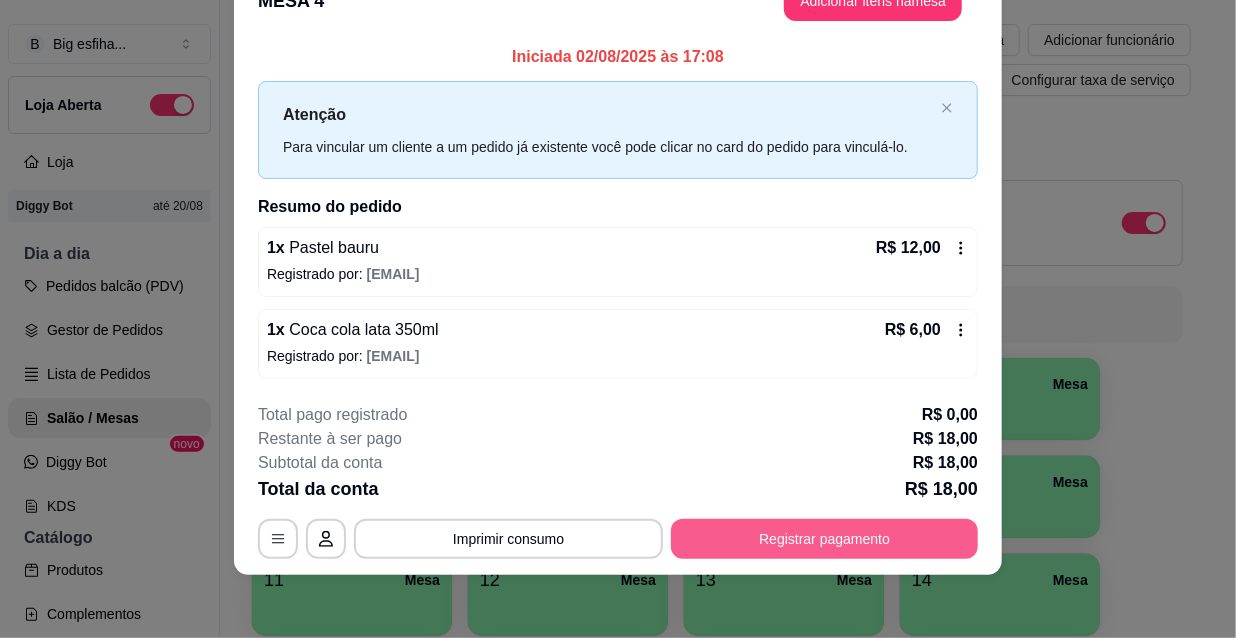 click on "Registrar pagamento" at bounding box center [824, 539] 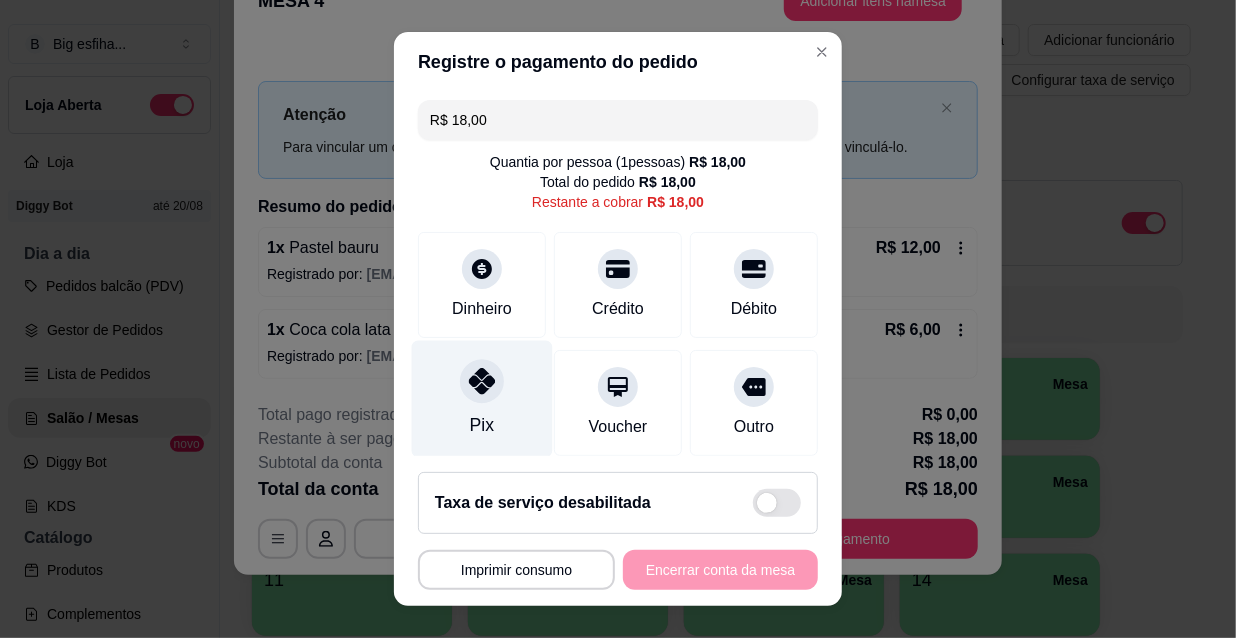 click on "Pix" at bounding box center [482, 399] 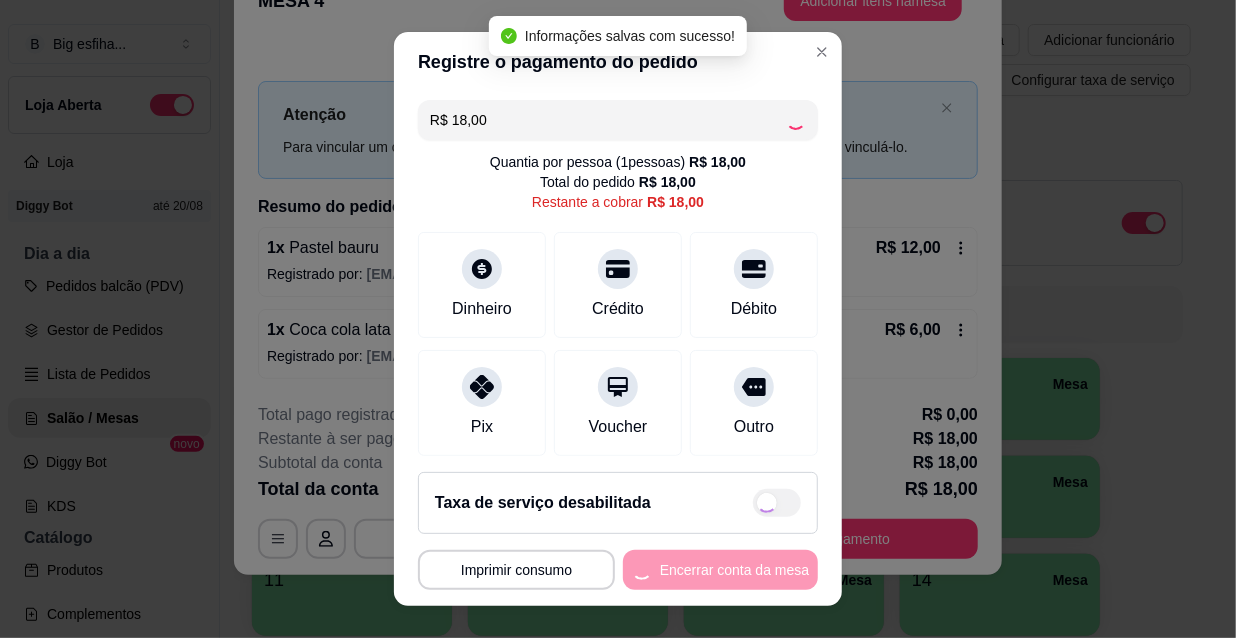 type on "R$ 0,00" 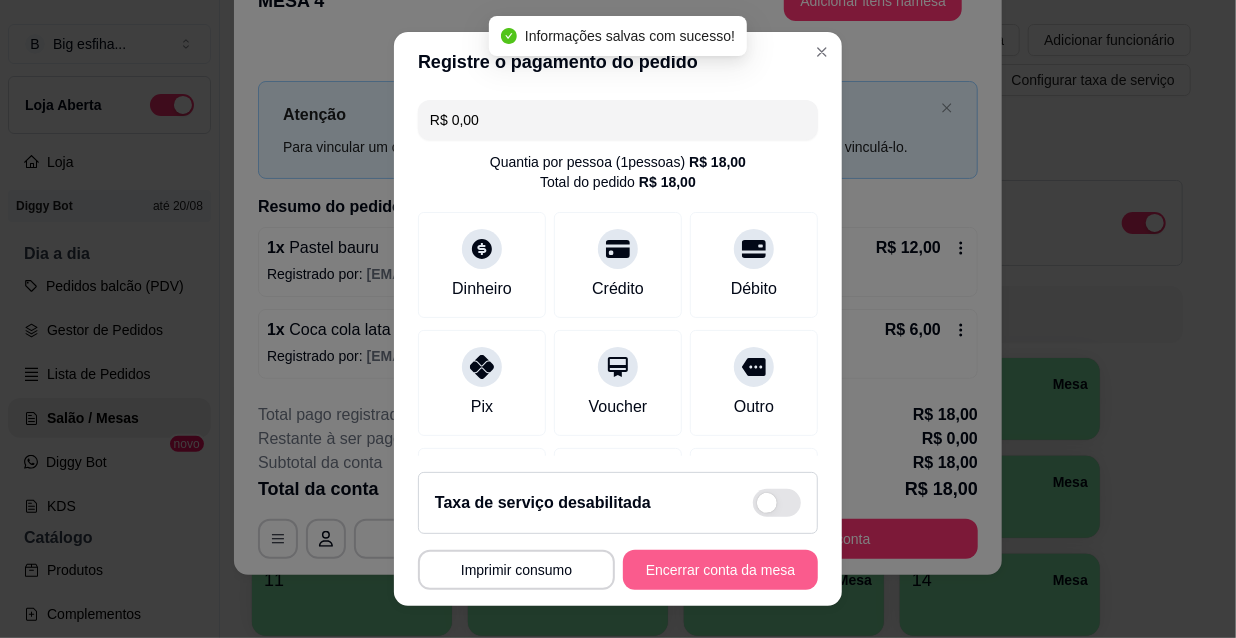 click on "Encerrar conta da mesa" at bounding box center [720, 570] 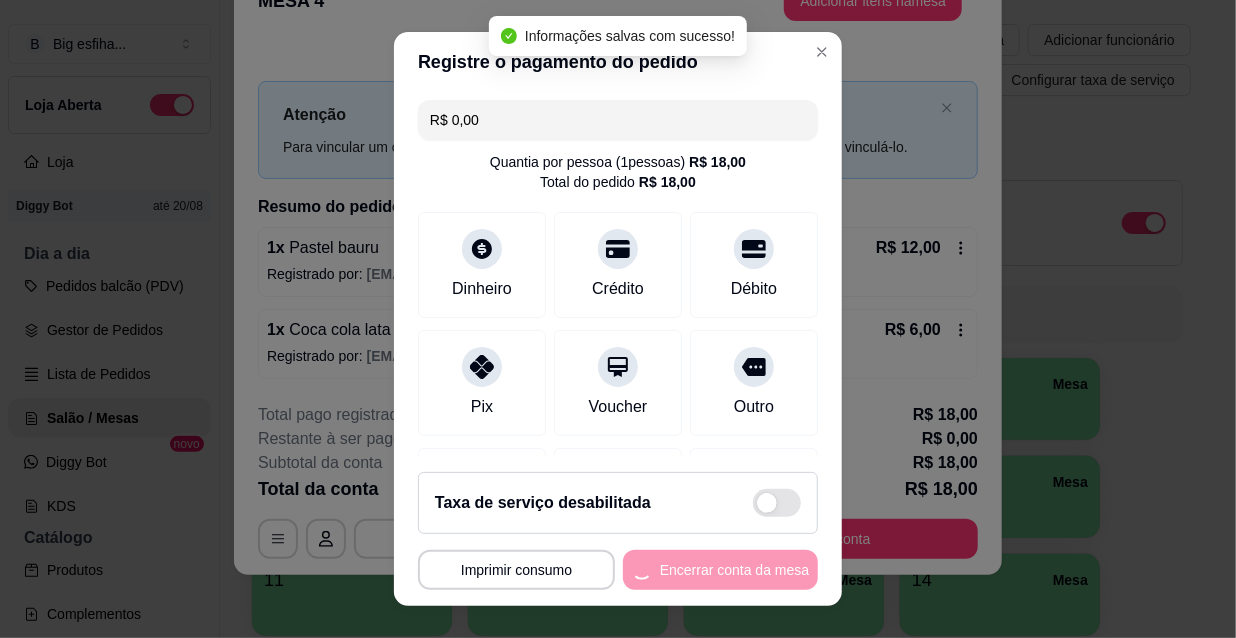 scroll, scrollTop: 0, scrollLeft: 0, axis: both 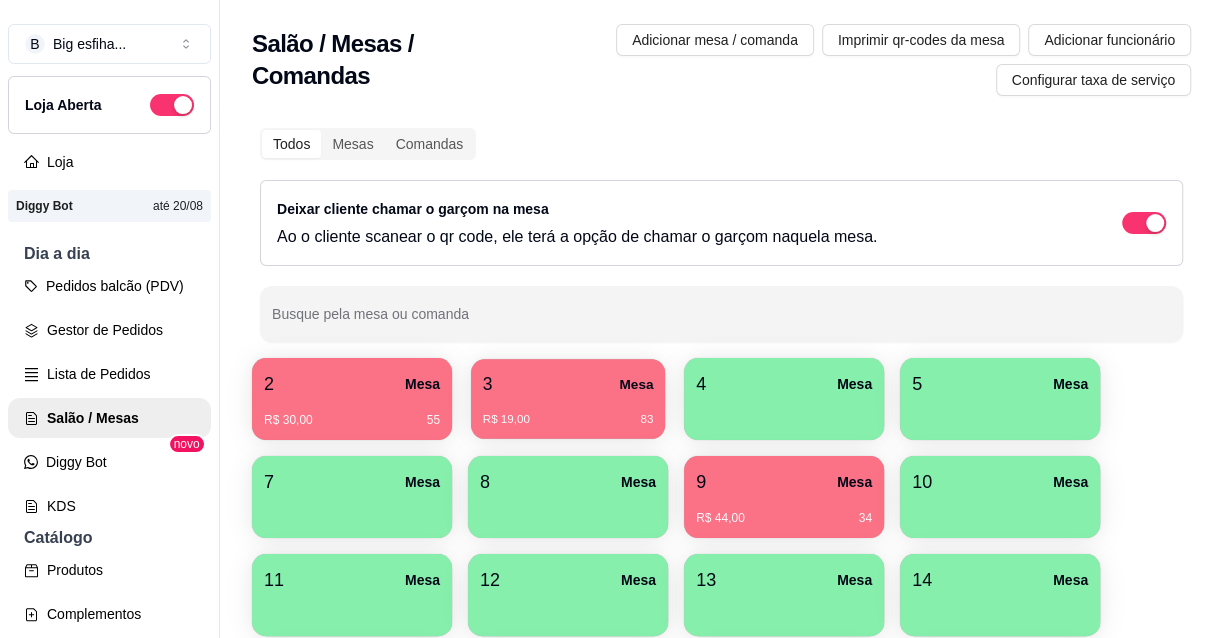 click on "R$ 19,00 83" at bounding box center (568, 412) 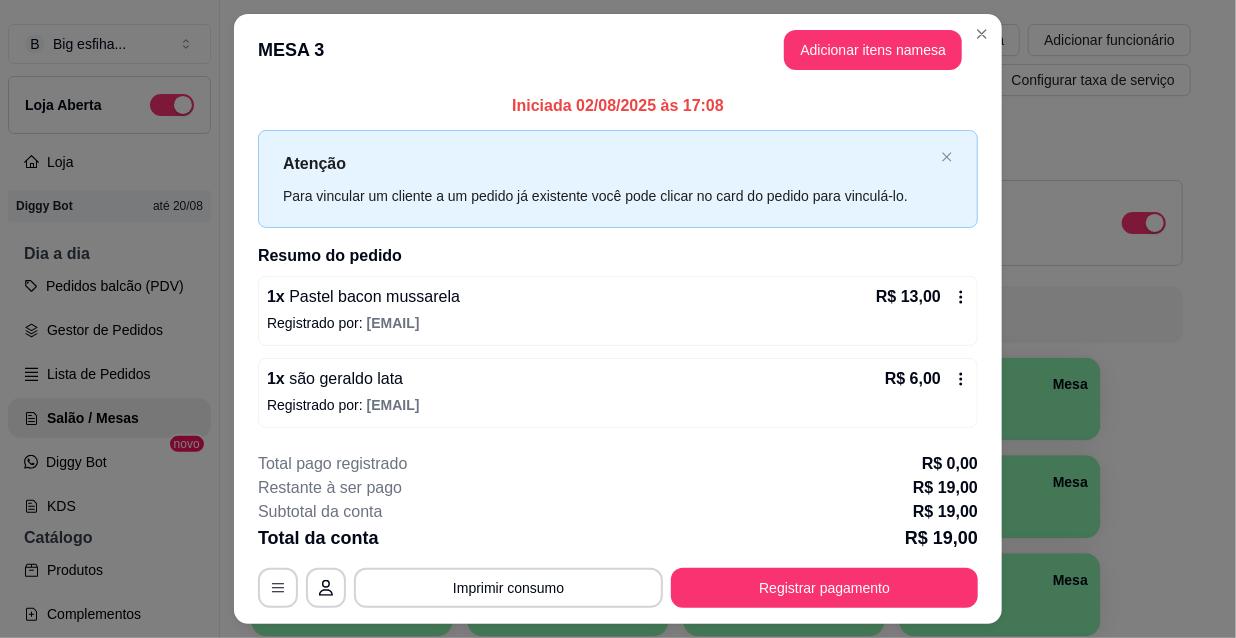 scroll, scrollTop: 49, scrollLeft: 0, axis: vertical 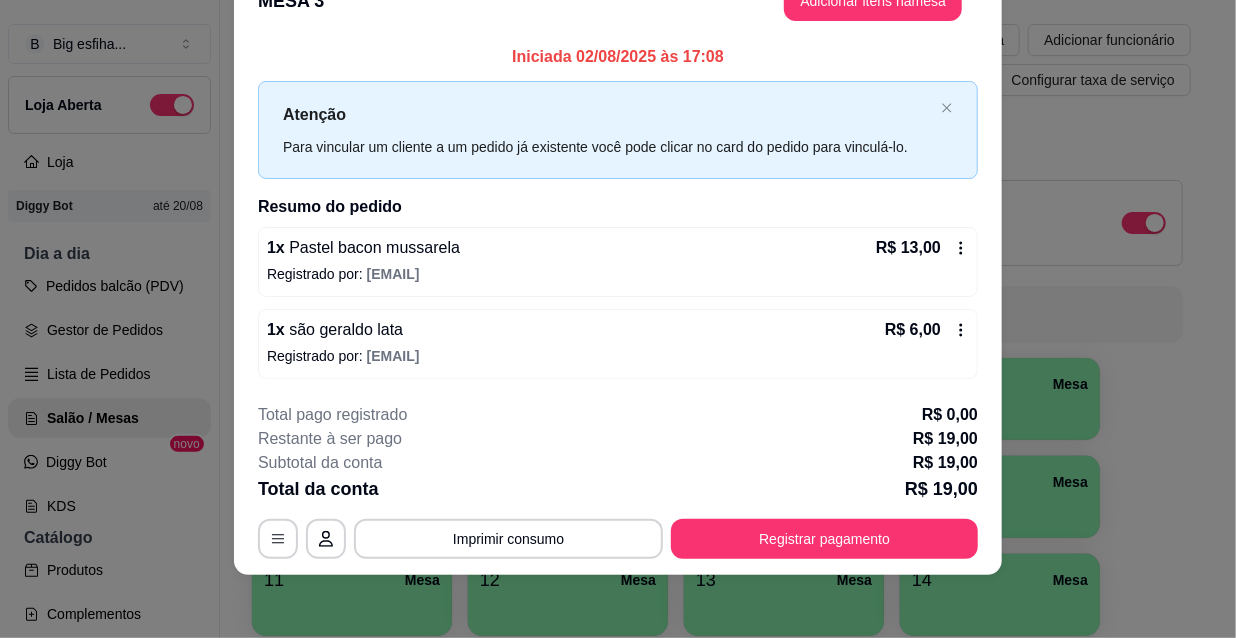 click on "Registrar pagamento" at bounding box center [824, 539] 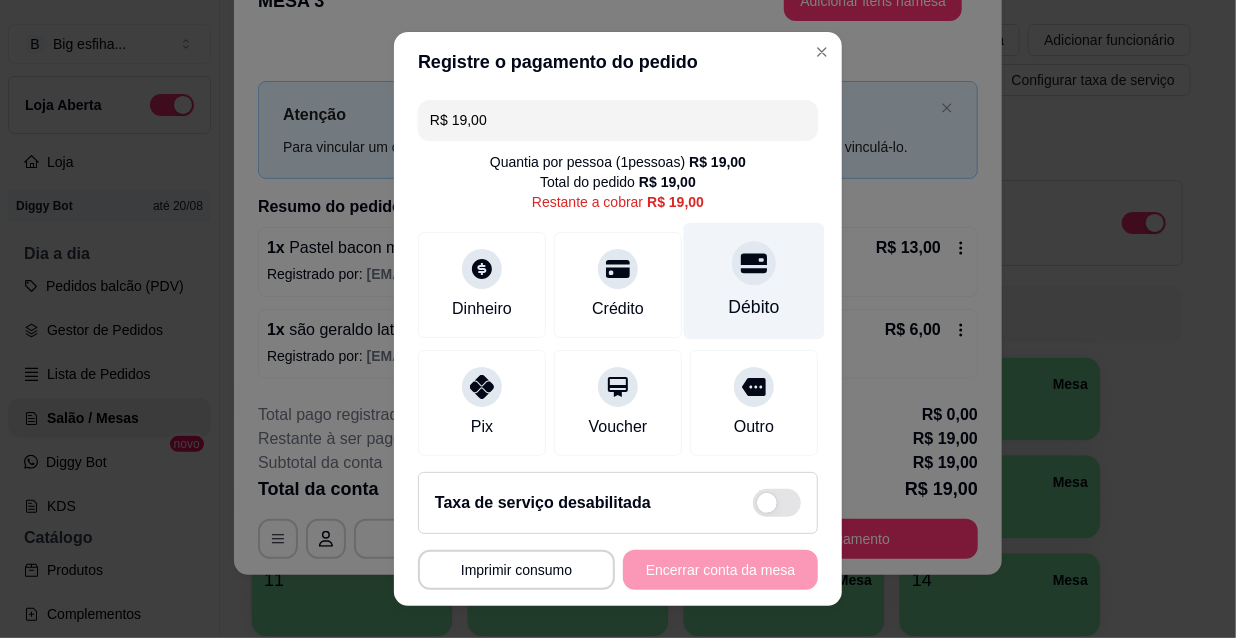 click at bounding box center [754, 263] 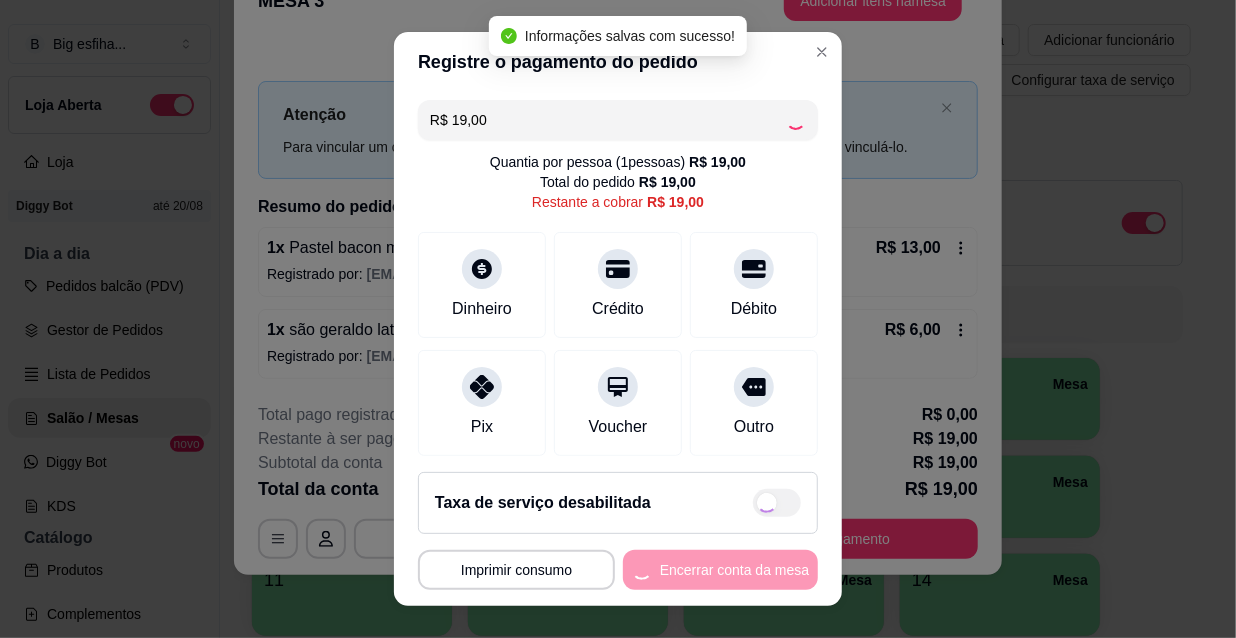 type on "R$ 0,00" 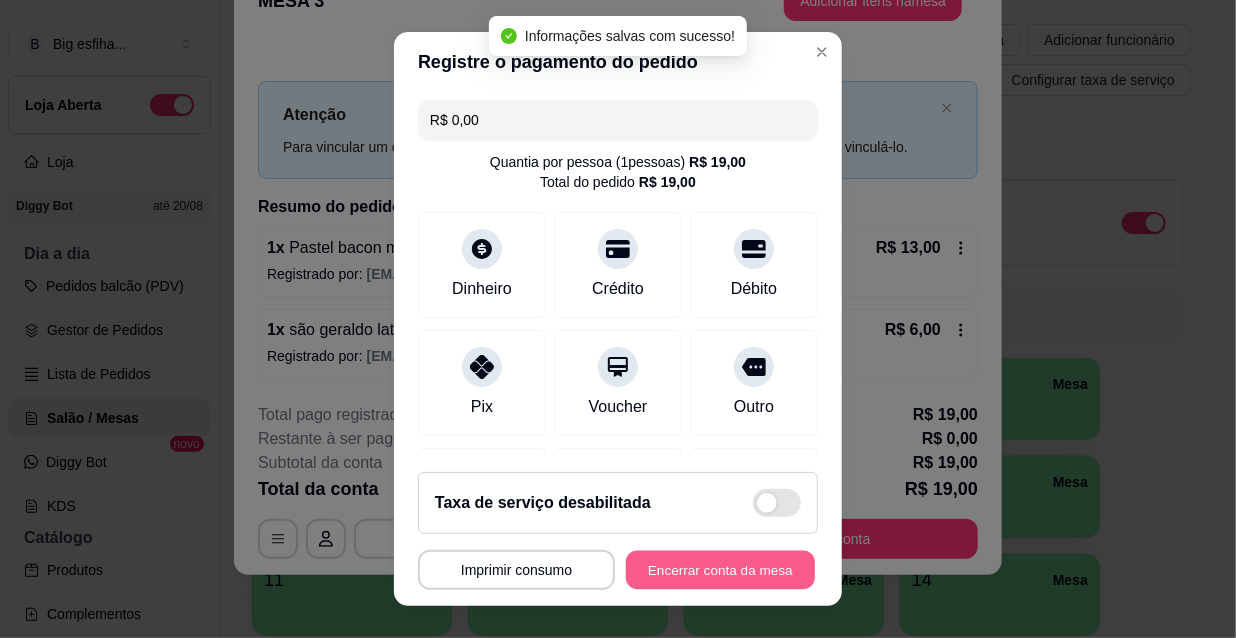 click on "Encerrar conta da mesa" at bounding box center (720, 570) 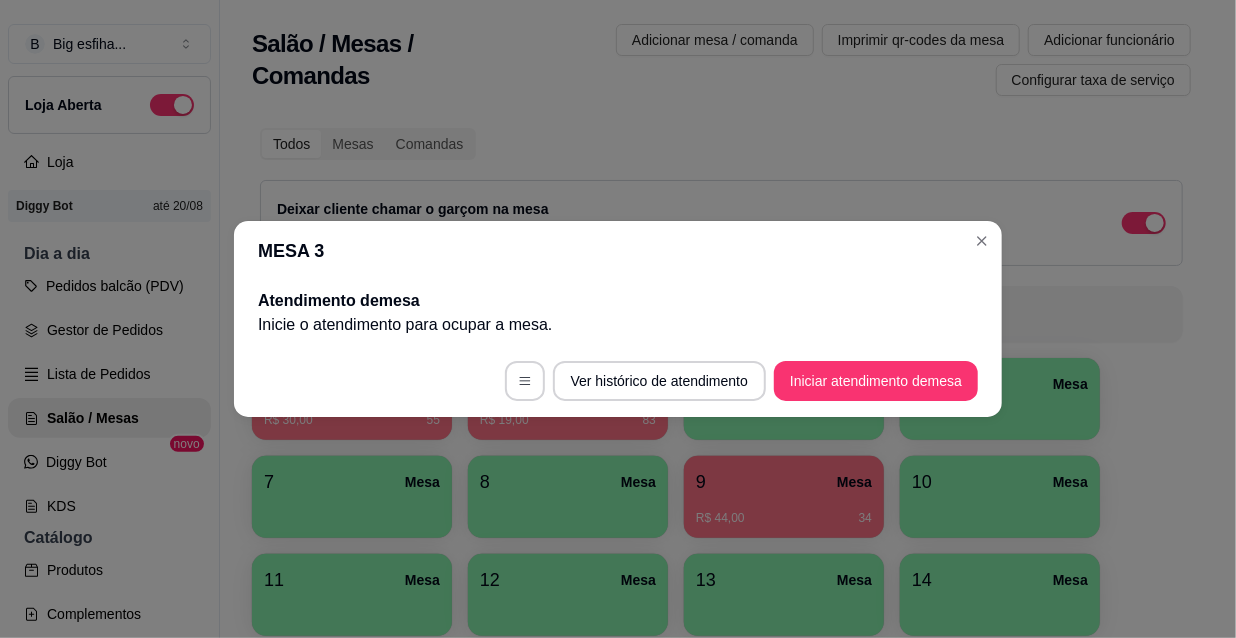 scroll, scrollTop: 0, scrollLeft: 0, axis: both 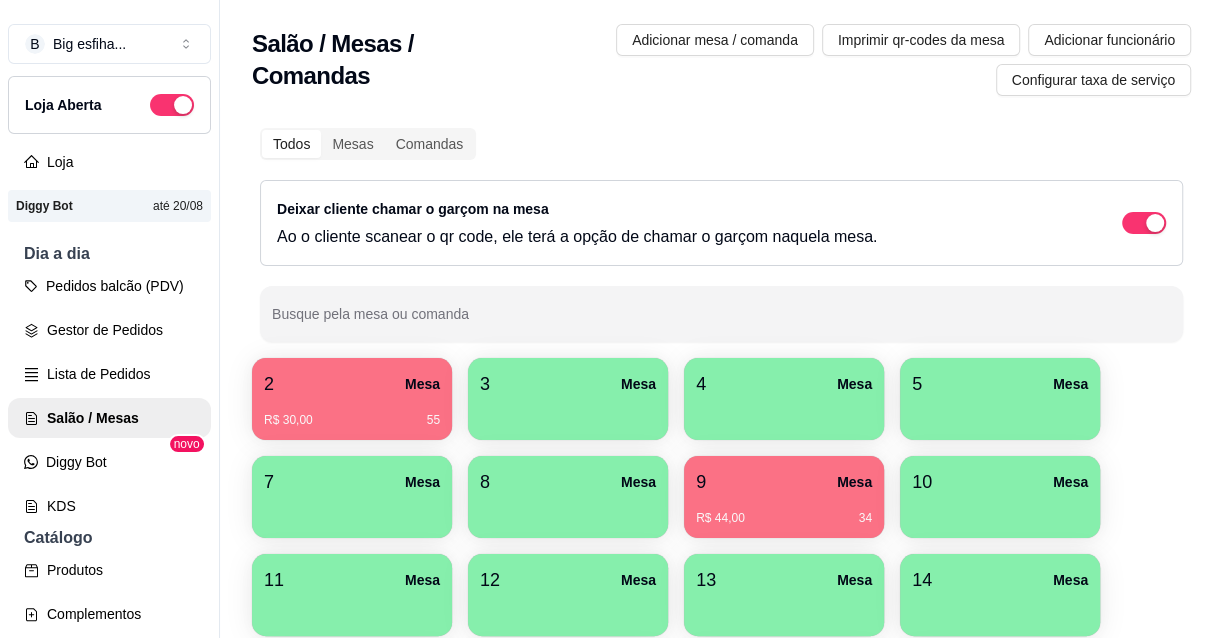 click on "2 Mesa" at bounding box center (352, 384) 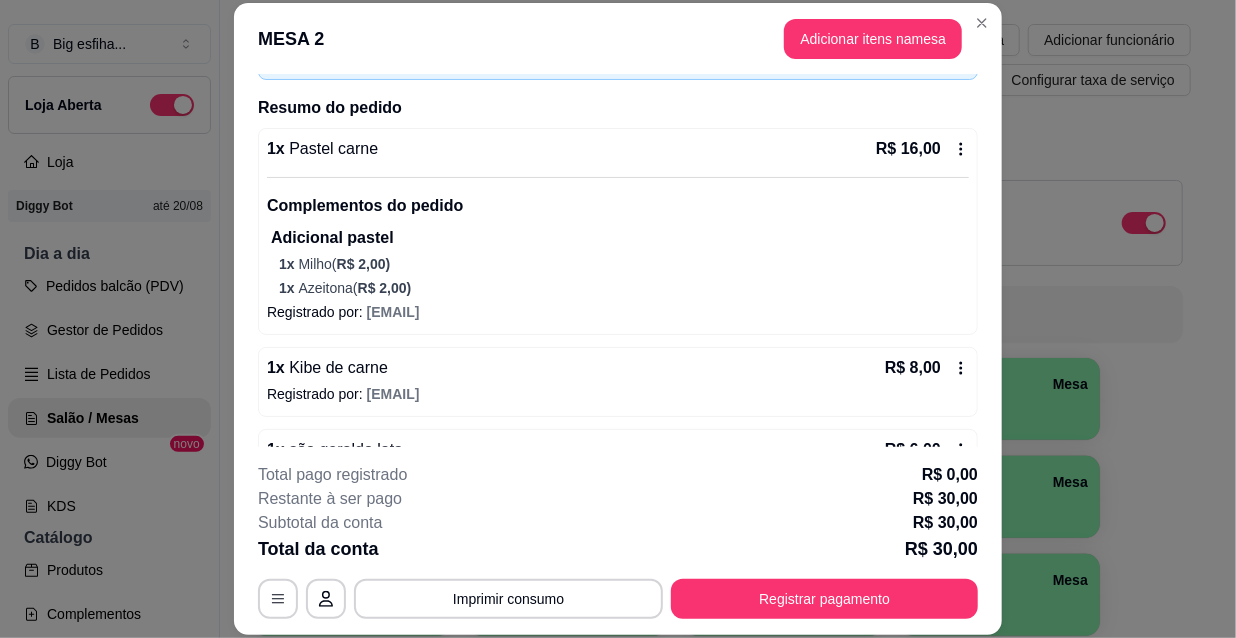 scroll, scrollTop: 195, scrollLeft: 0, axis: vertical 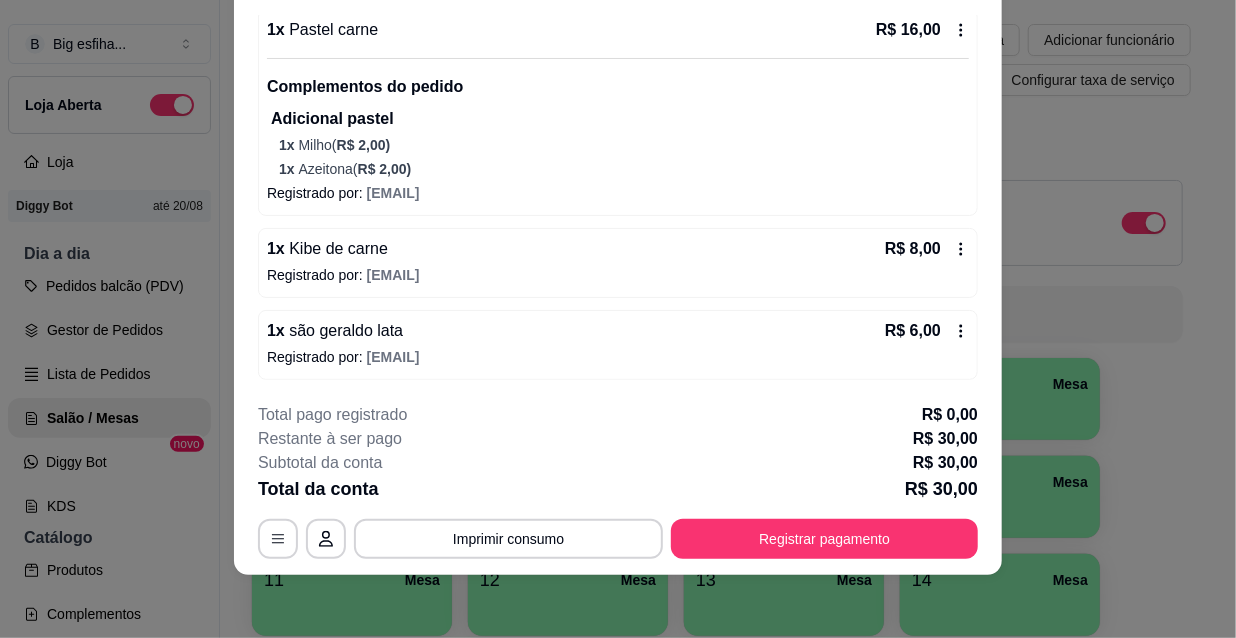 click on "**********" at bounding box center [618, 481] 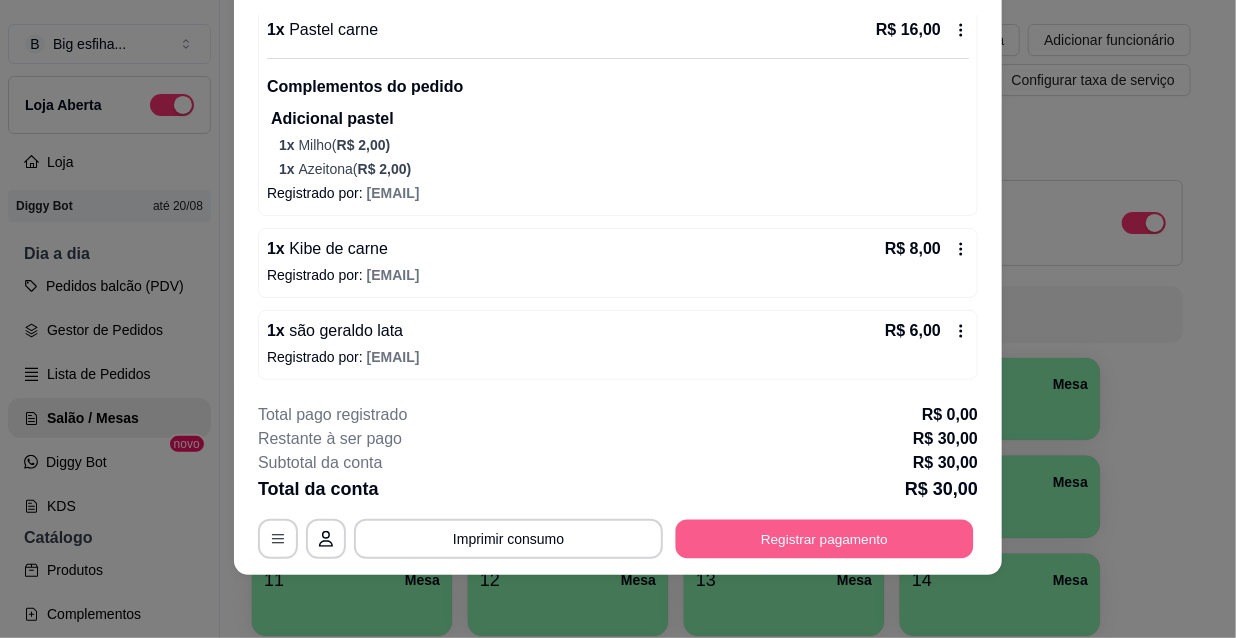 click on "Registrar pagamento" at bounding box center [825, 538] 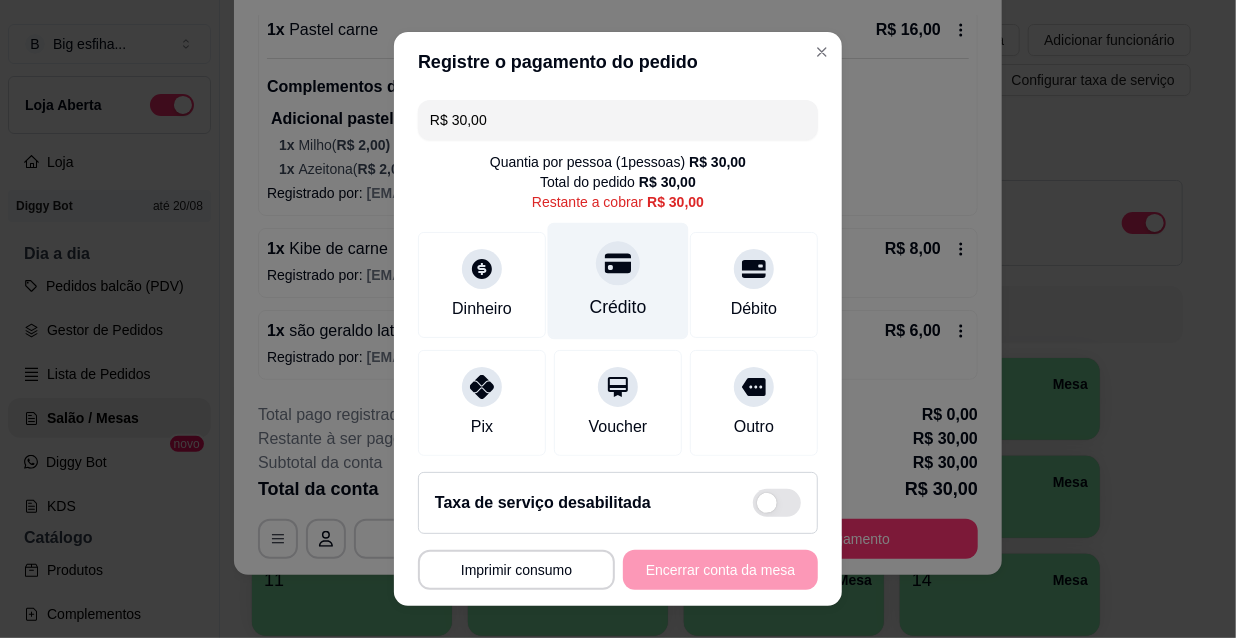 click at bounding box center [618, 263] 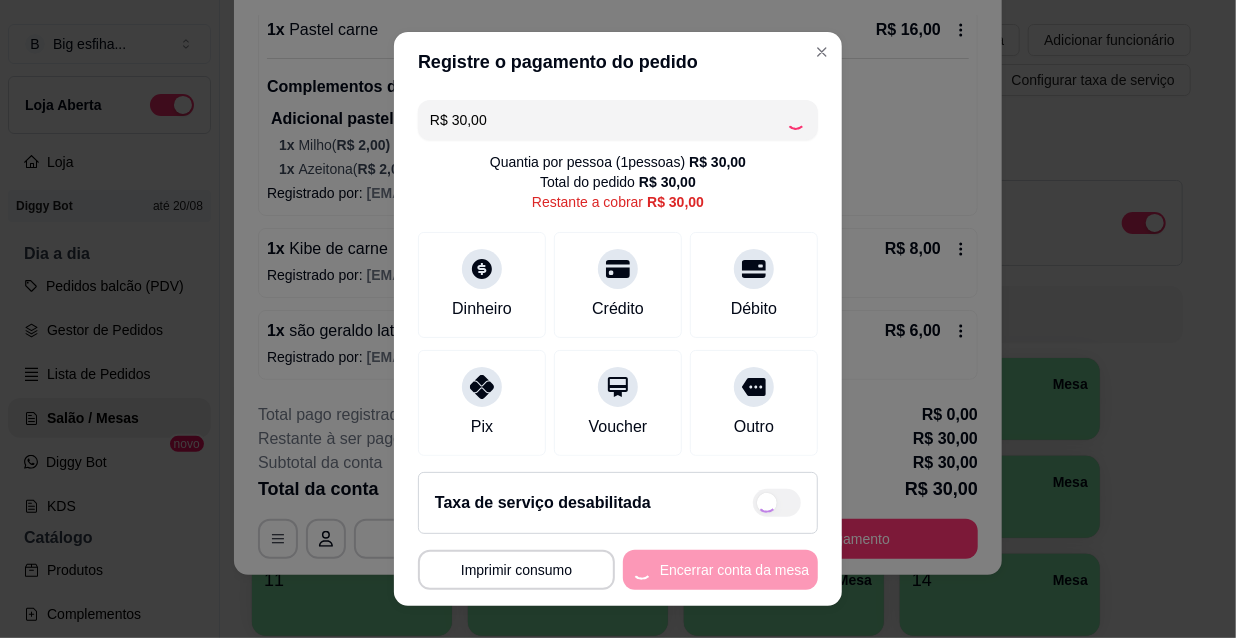 click on "**********" at bounding box center [618, 570] 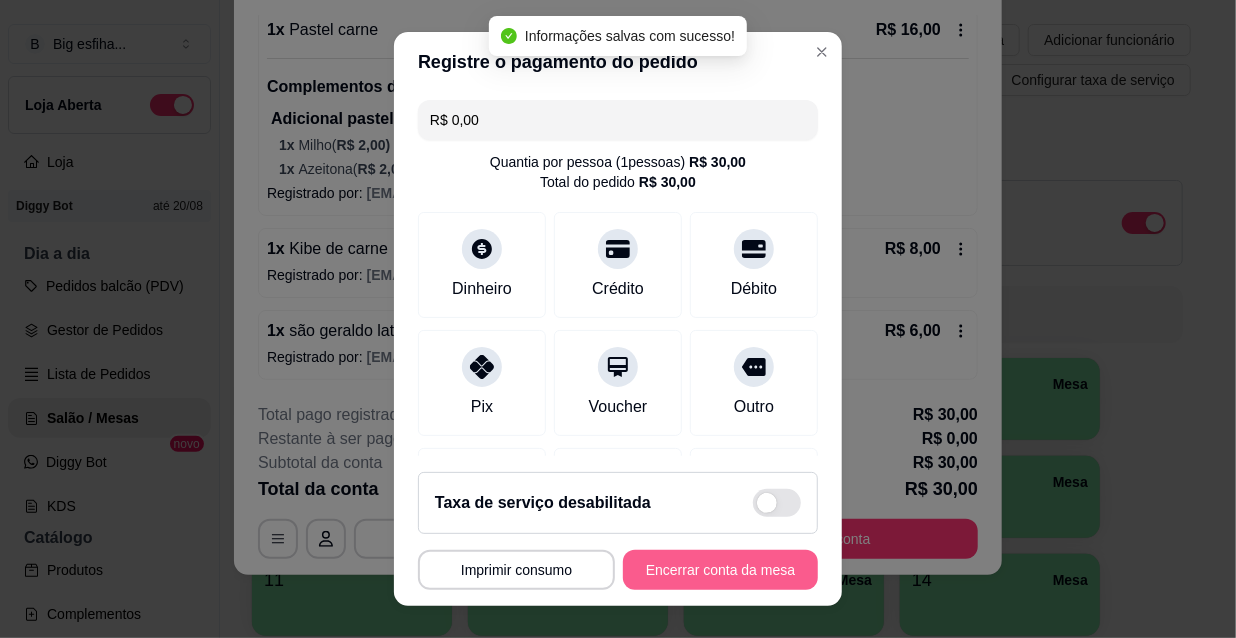 type on "R$ 0,00" 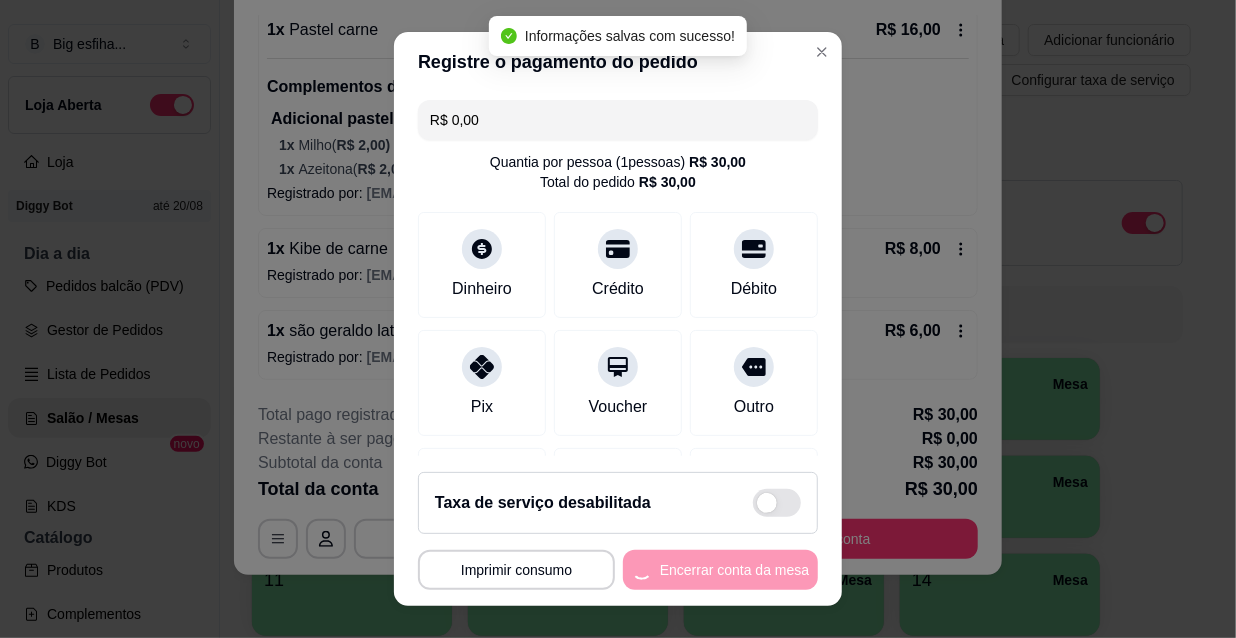 scroll, scrollTop: 0, scrollLeft: 0, axis: both 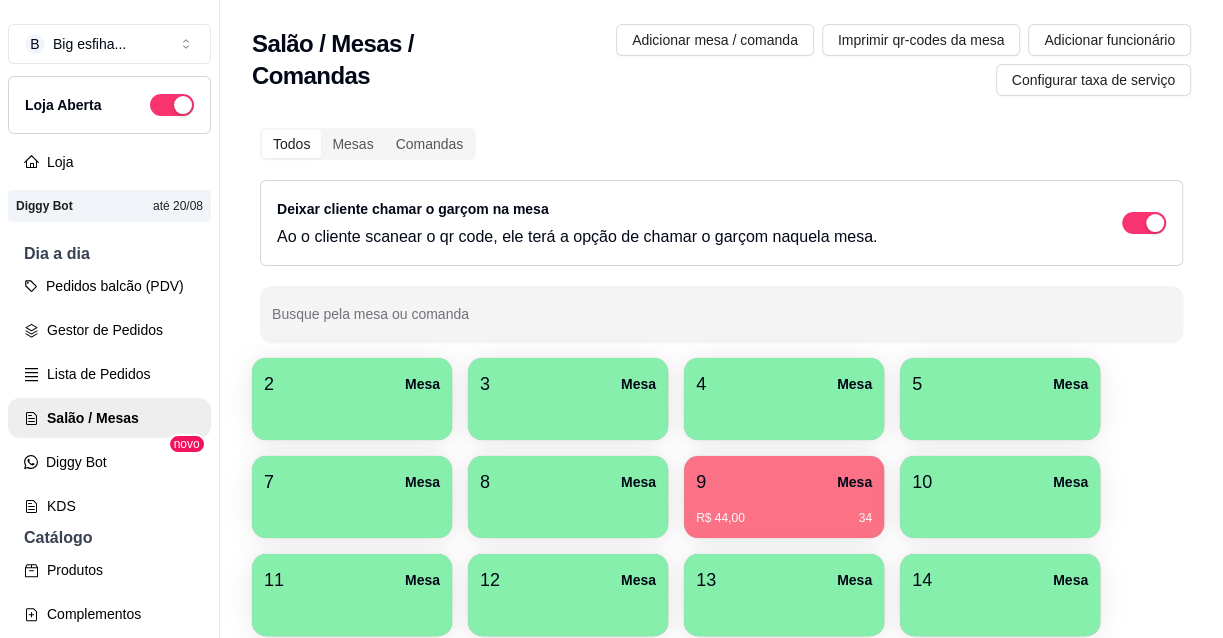 click on "9 Mesa" at bounding box center [784, 482] 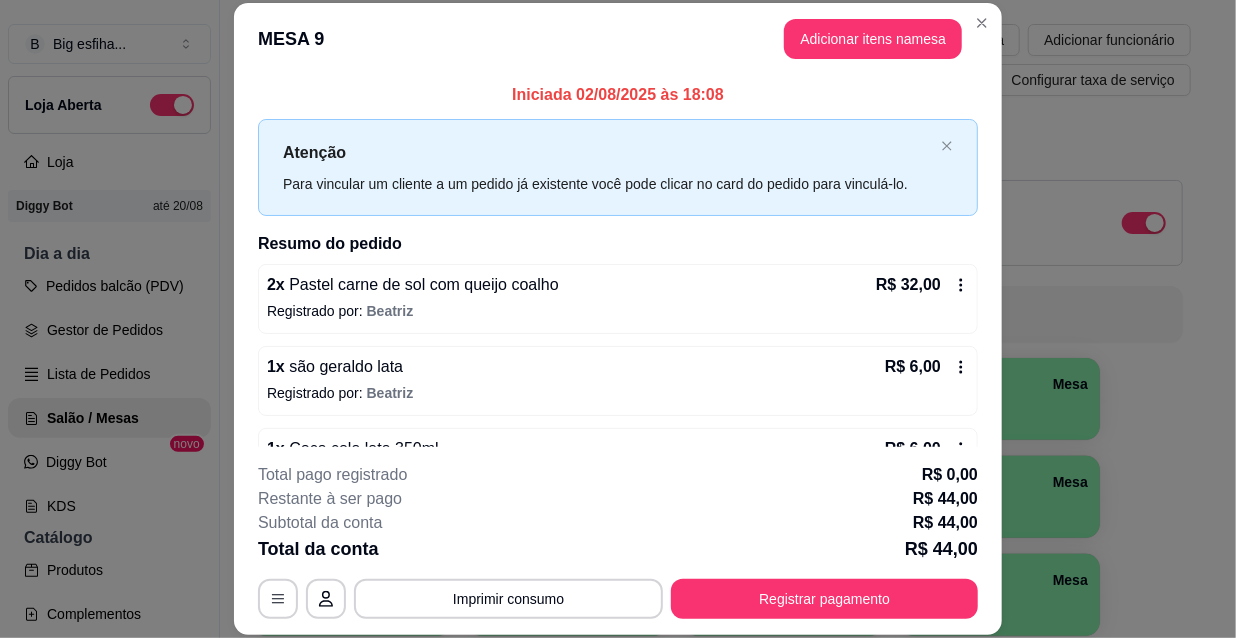 scroll, scrollTop: 58, scrollLeft: 0, axis: vertical 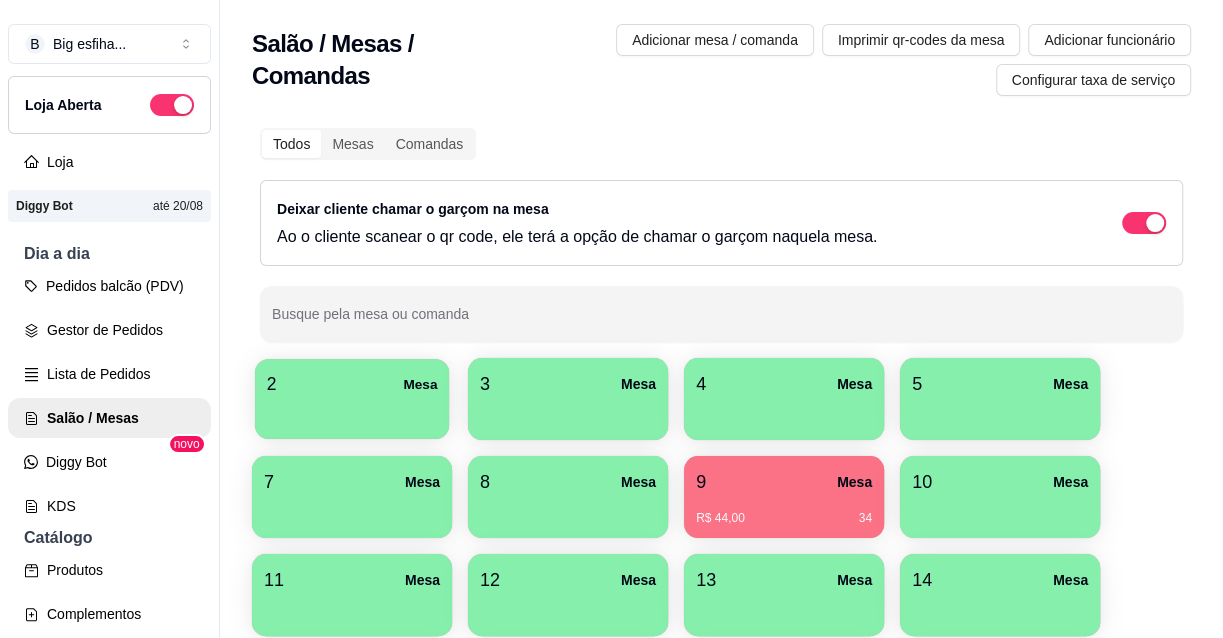 click at bounding box center [352, 412] 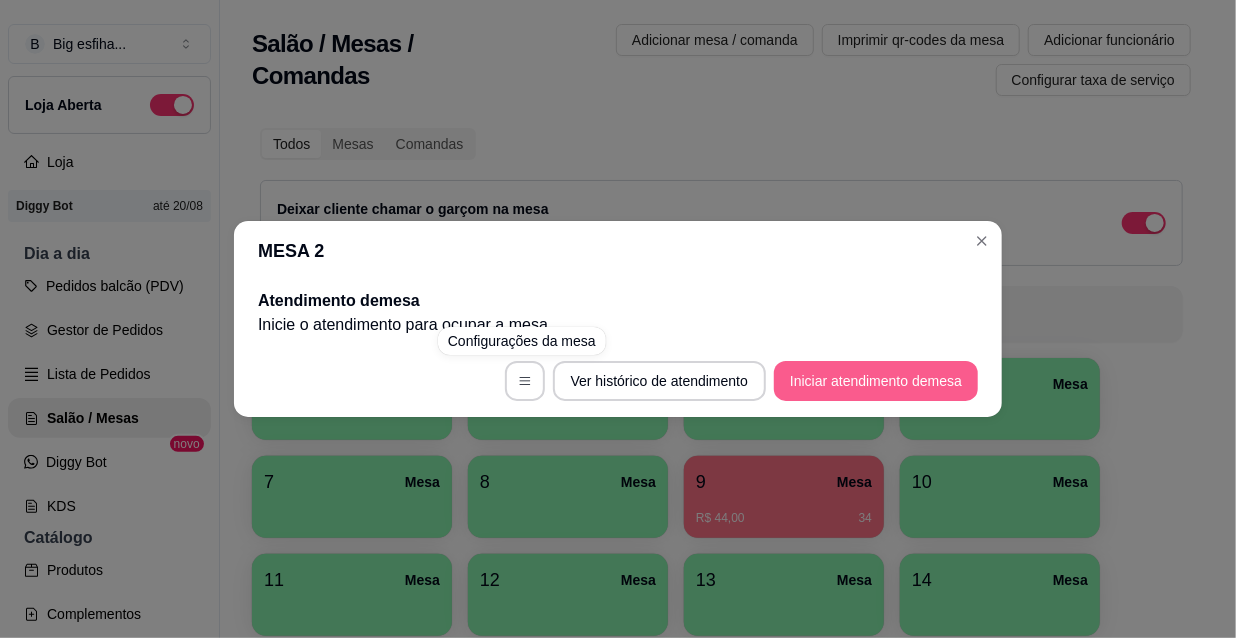 click on "Iniciar atendimento de  mesa" at bounding box center [876, 381] 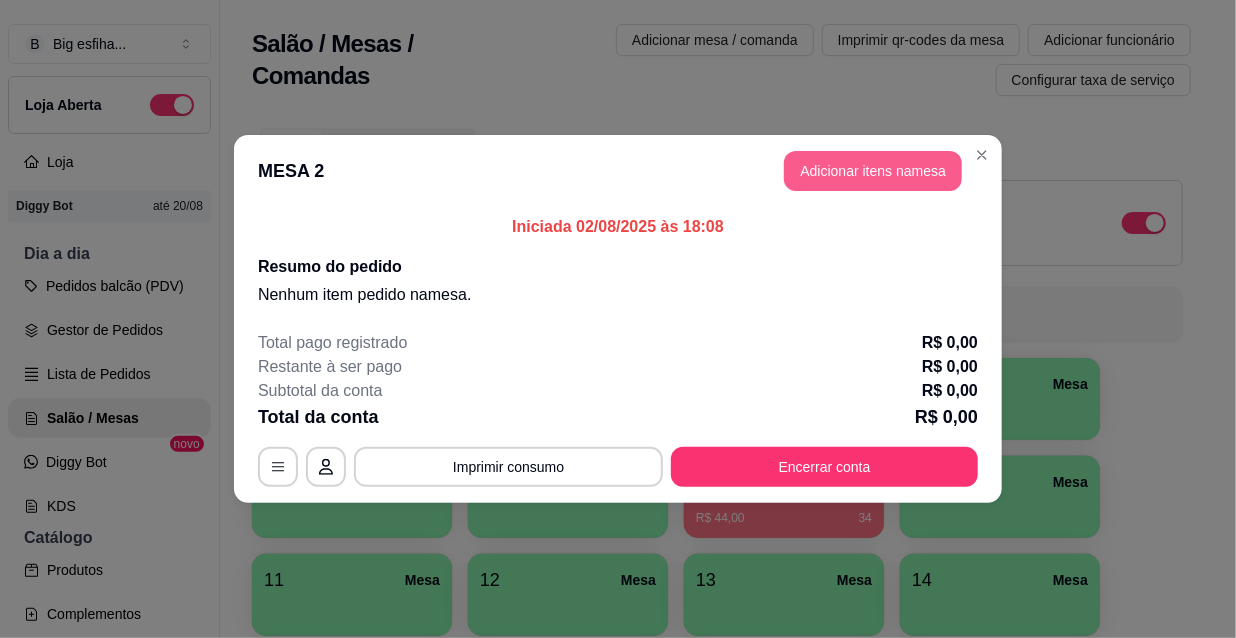 click on "Adicionar itens na  mesa" at bounding box center [873, 171] 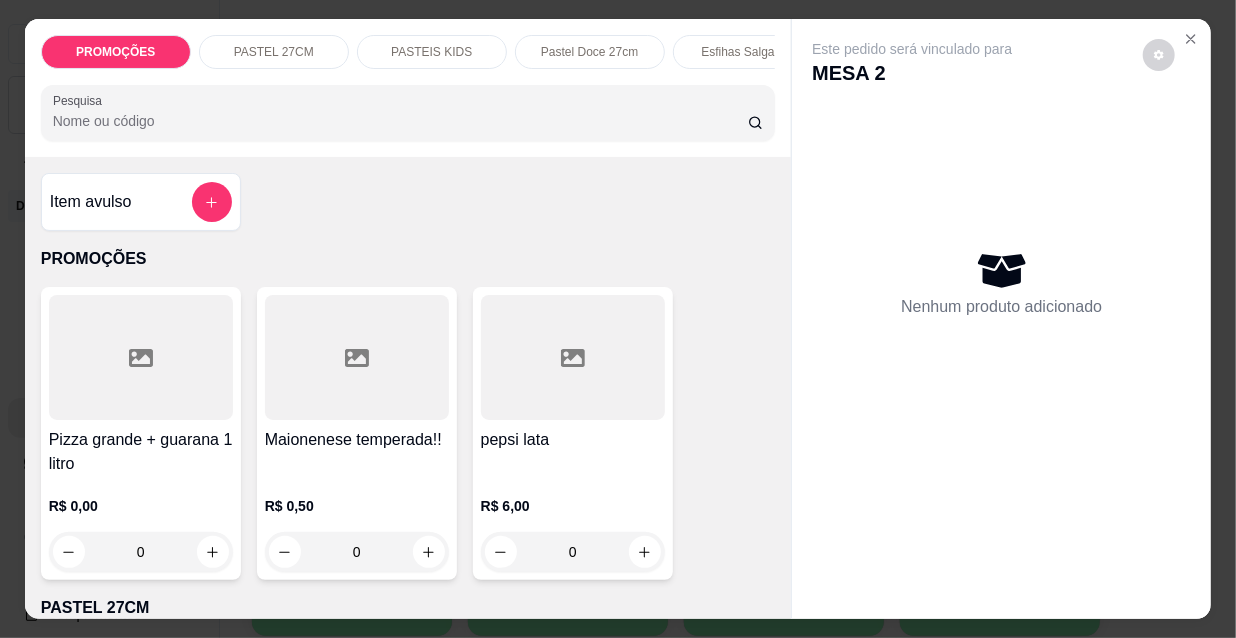 scroll, scrollTop: 0, scrollLeft: 643, axis: horizontal 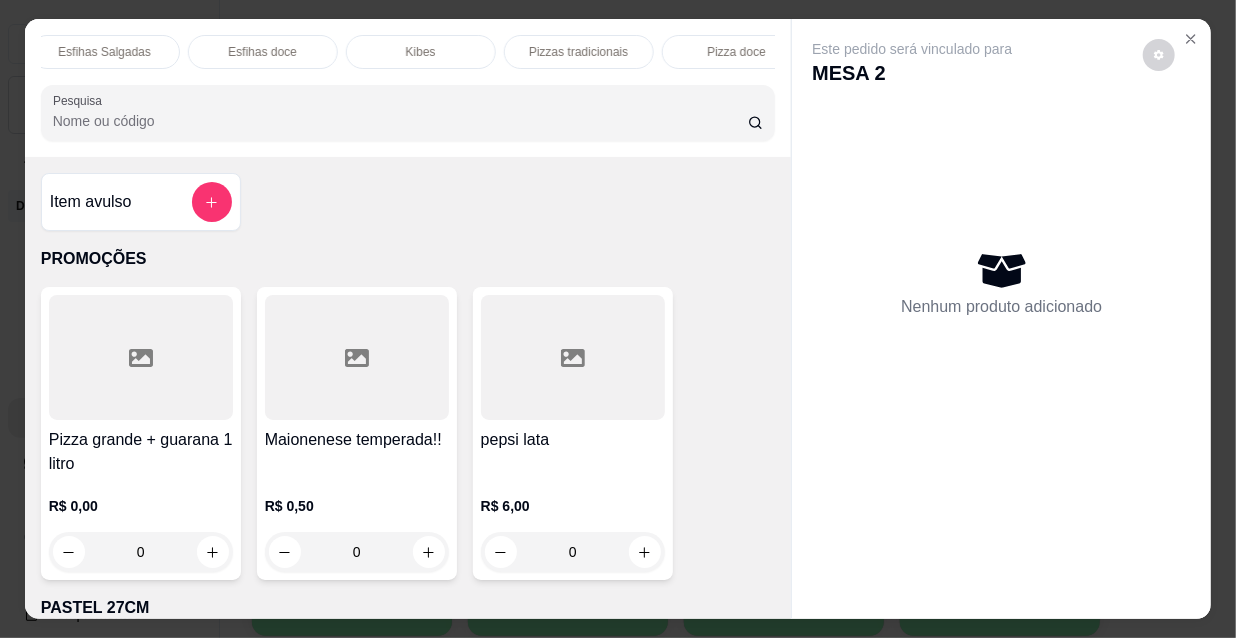 click on "Pizzas tradicionais" at bounding box center [578, 52] 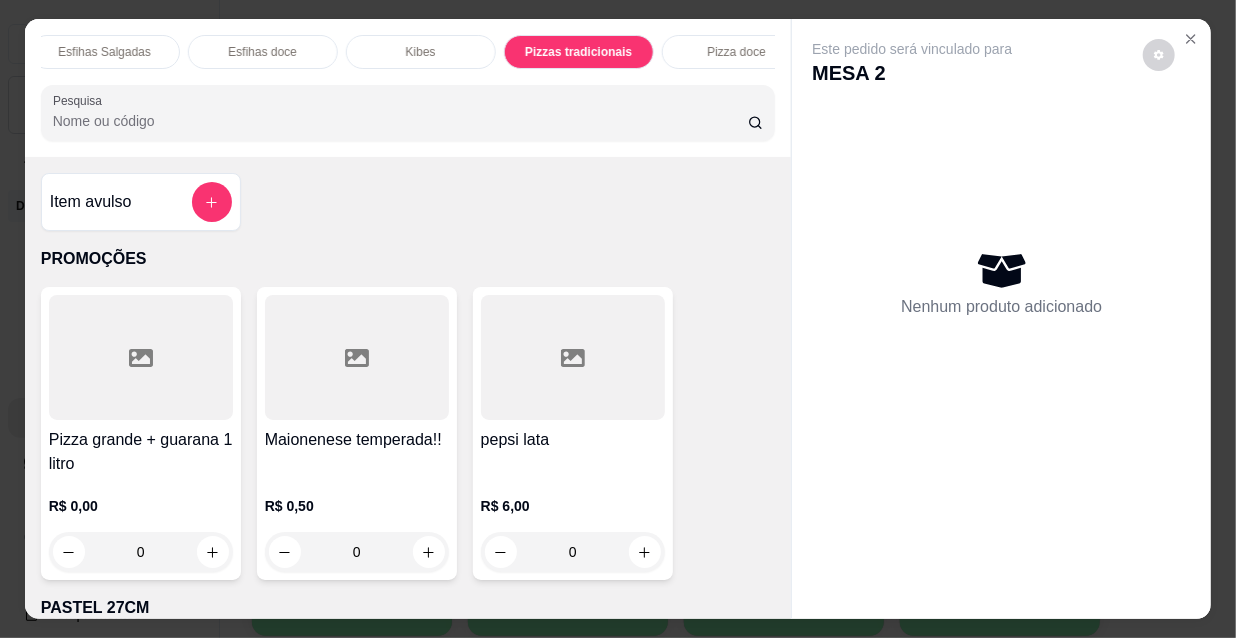 scroll, scrollTop: 16501, scrollLeft: 0, axis: vertical 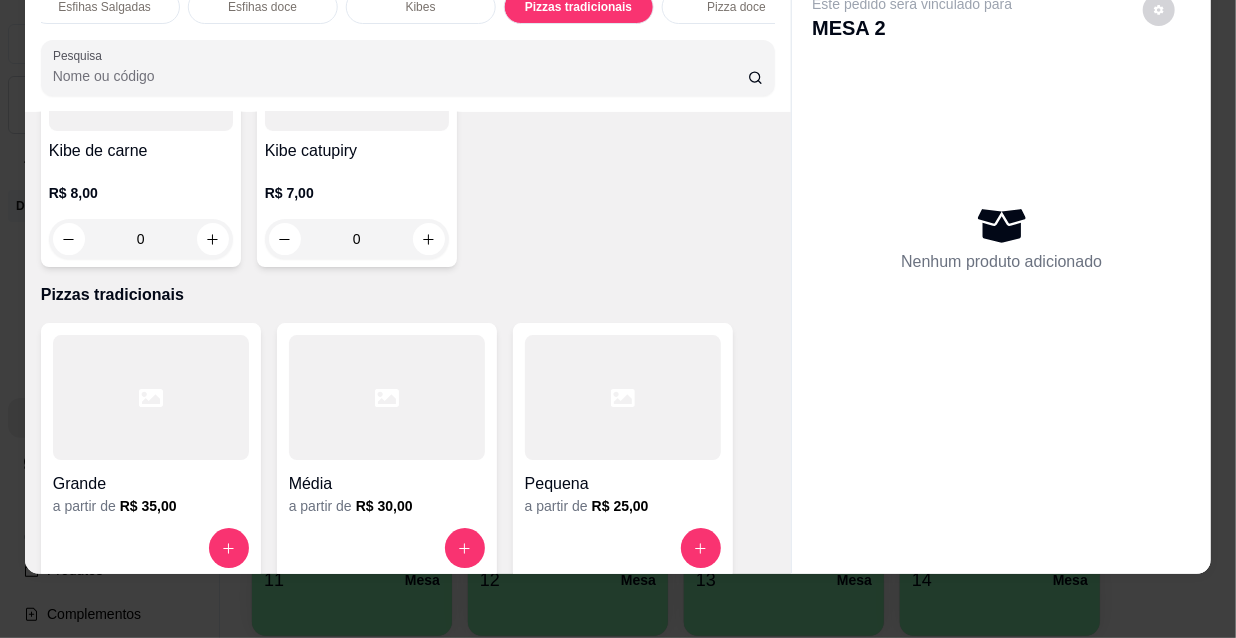 click on "R$ 30,00" at bounding box center [384, 506] 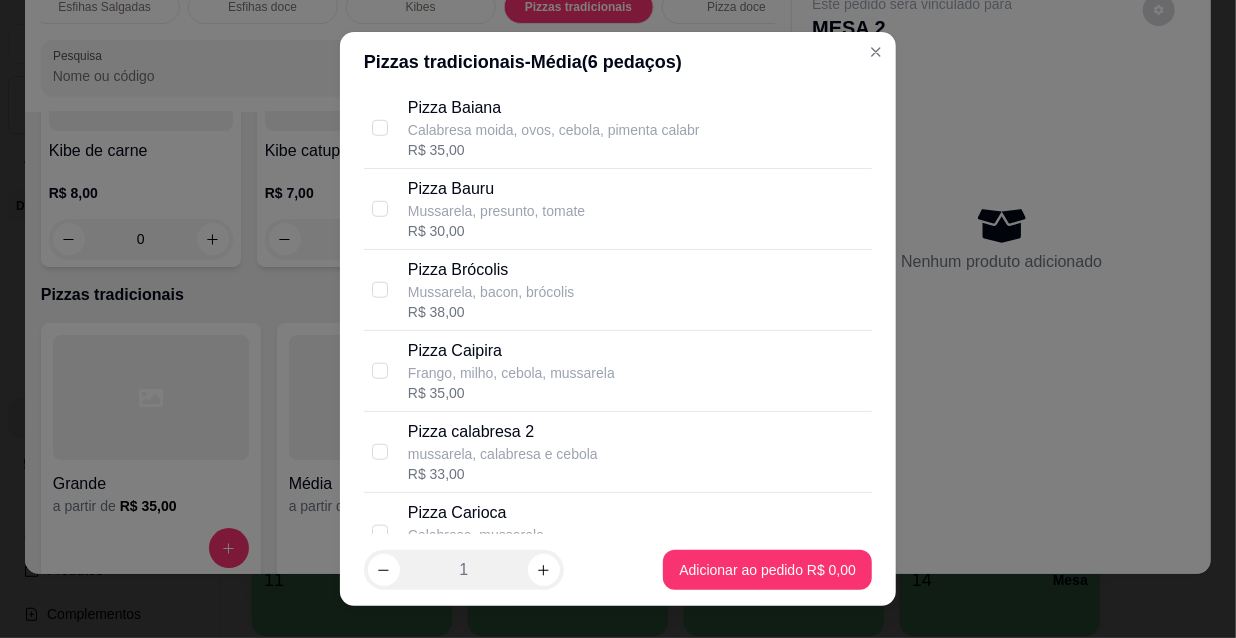 scroll, scrollTop: 909, scrollLeft: 0, axis: vertical 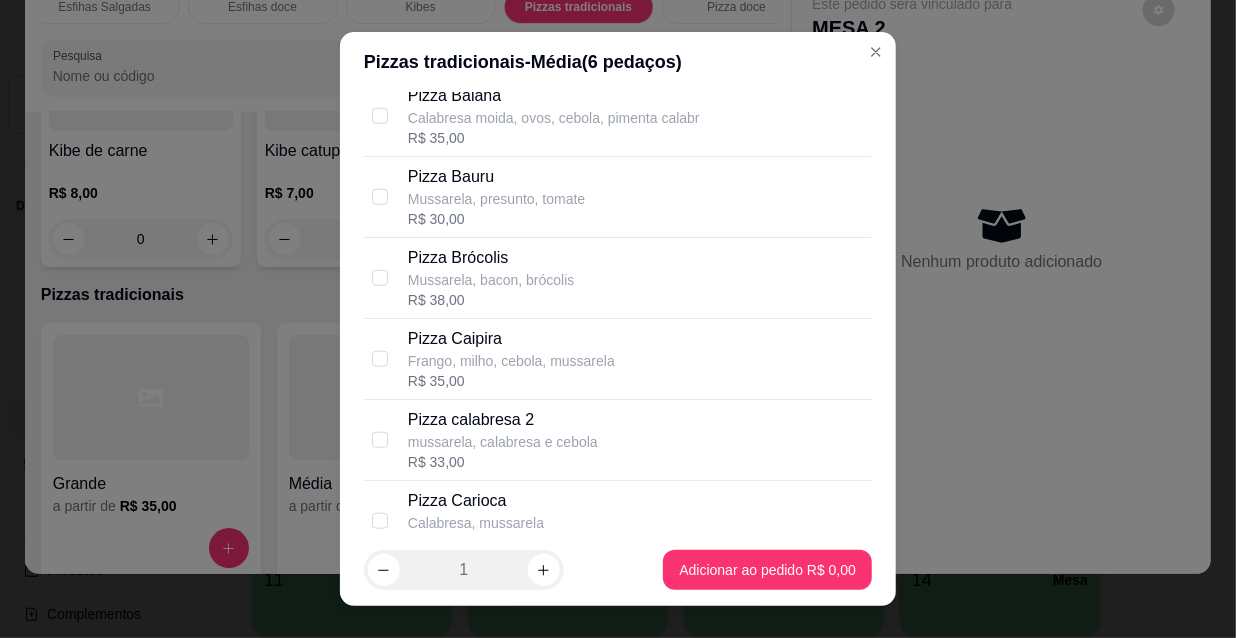 drag, startPoint x: 533, startPoint y: 433, endPoint x: 542, endPoint y: 457, distance: 25.632011 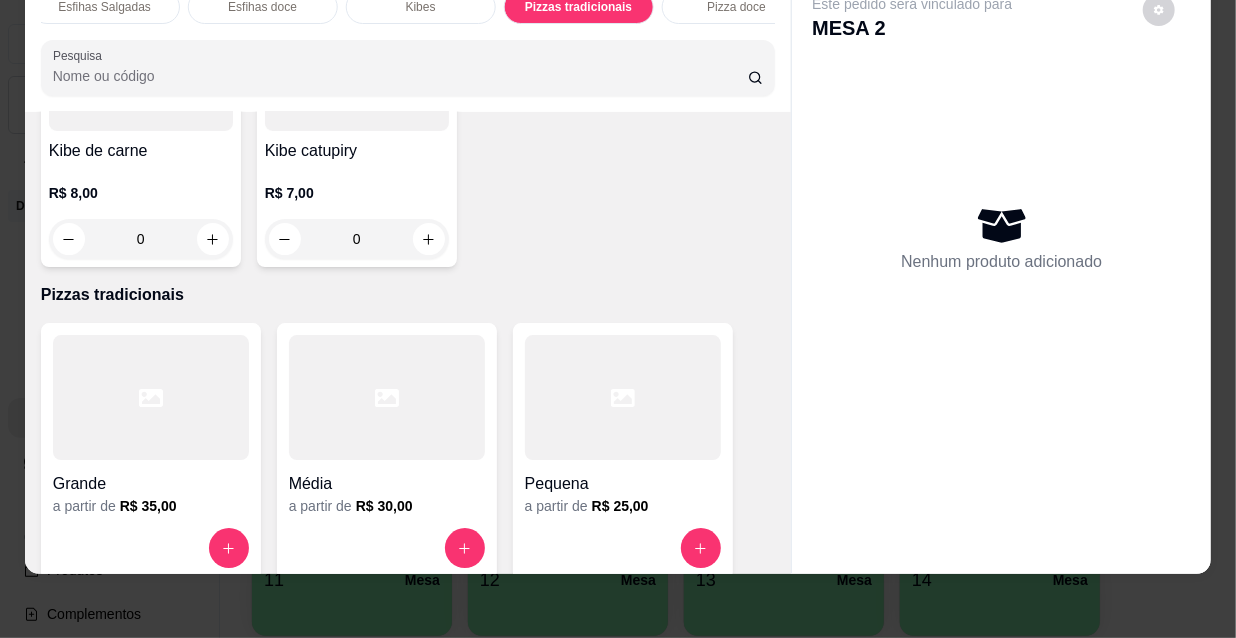 click on "a partir de     R$ 30,00" at bounding box center [387, 506] 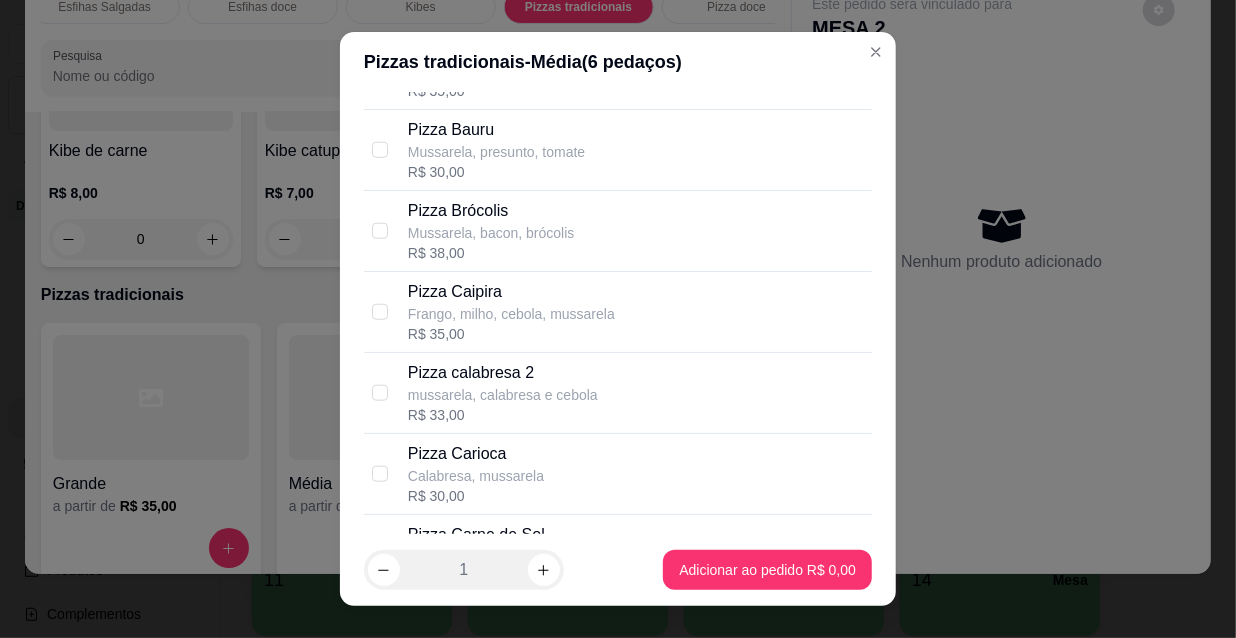 scroll, scrollTop: 1000, scrollLeft: 0, axis: vertical 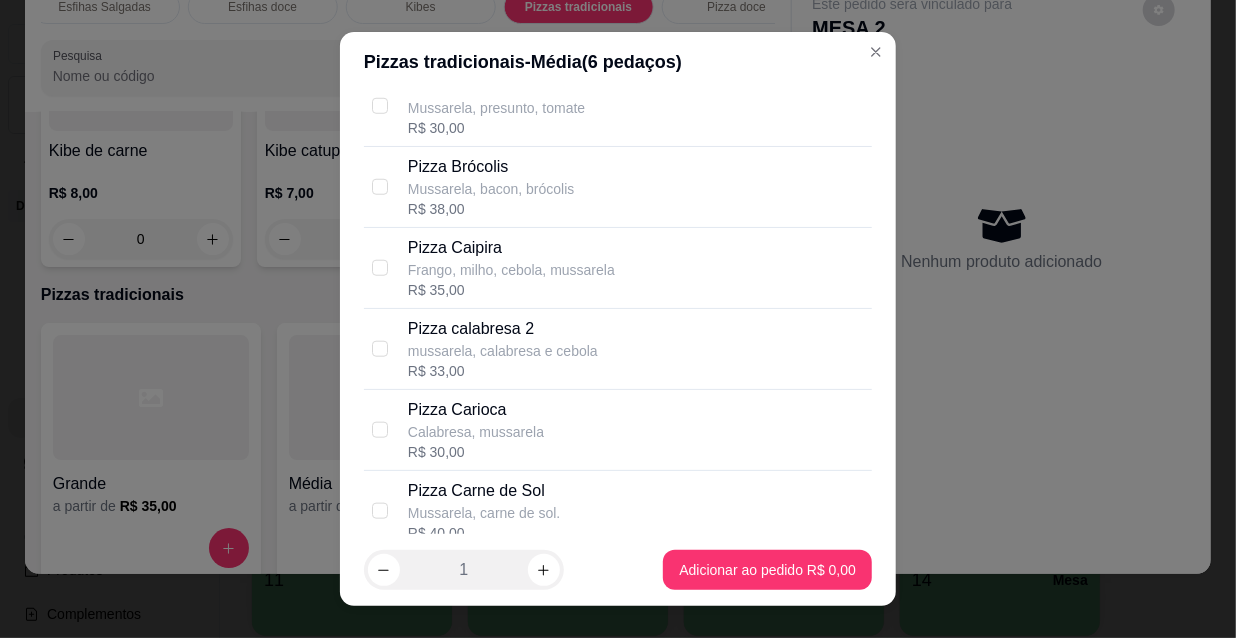 click on "R$ 30,00" at bounding box center (476, 452) 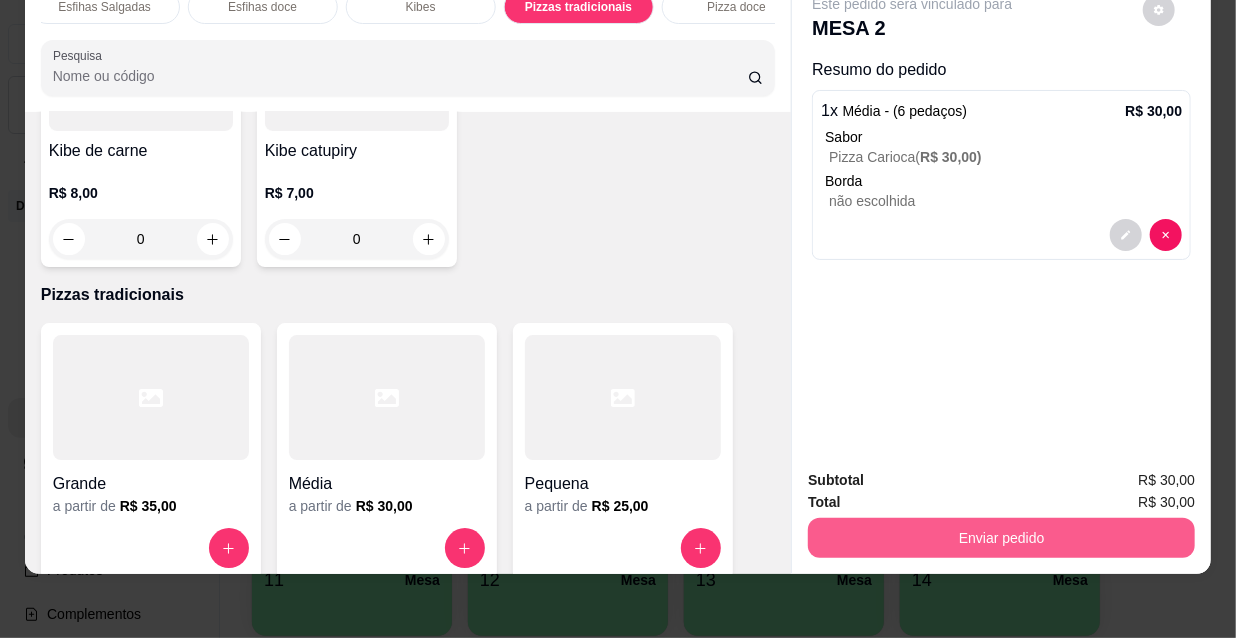 click on "Enviar pedido" at bounding box center [1001, 538] 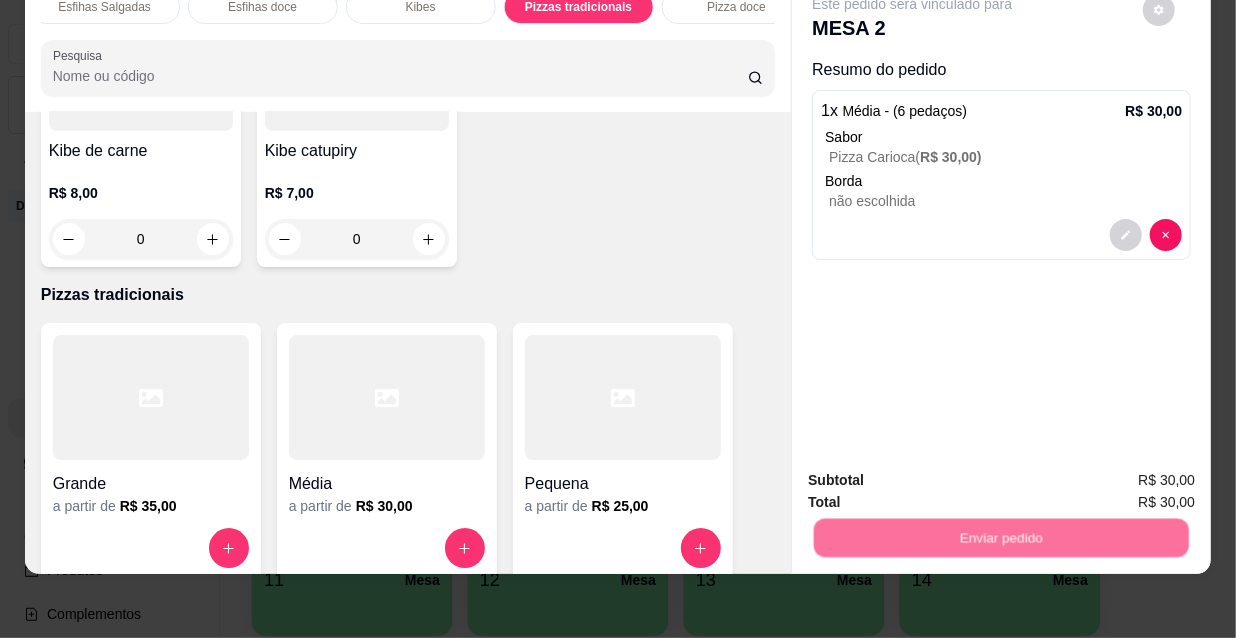 click on "Não registrar e enviar pedido" at bounding box center [937, 475] 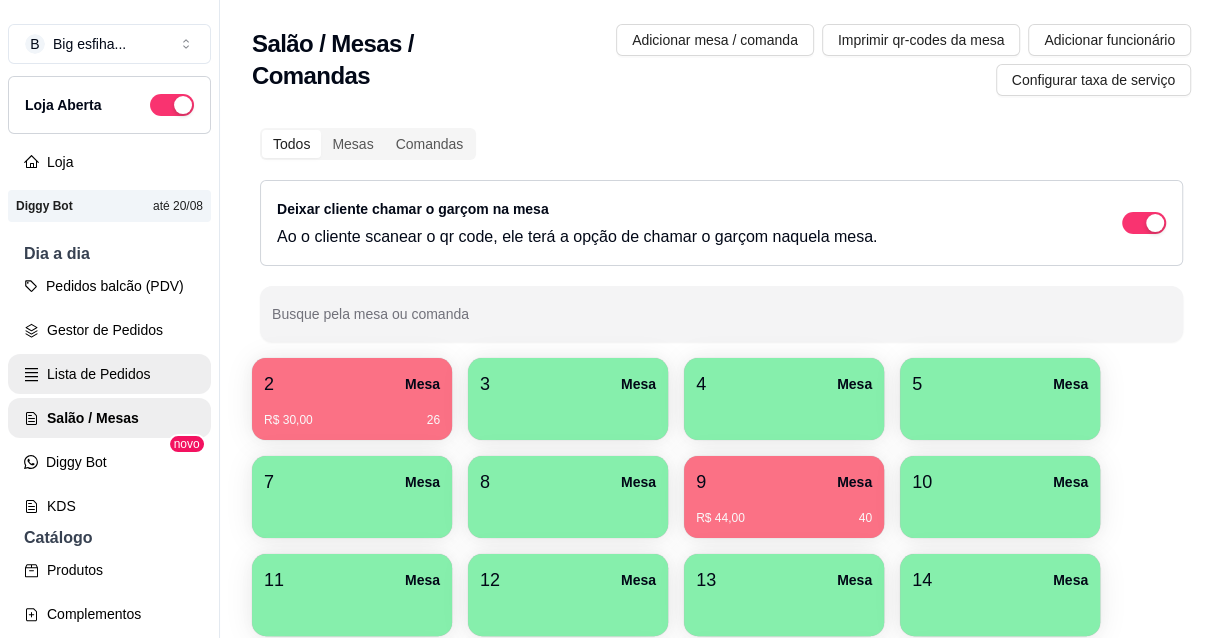 click on "Lista de Pedidos" at bounding box center (109, 374) 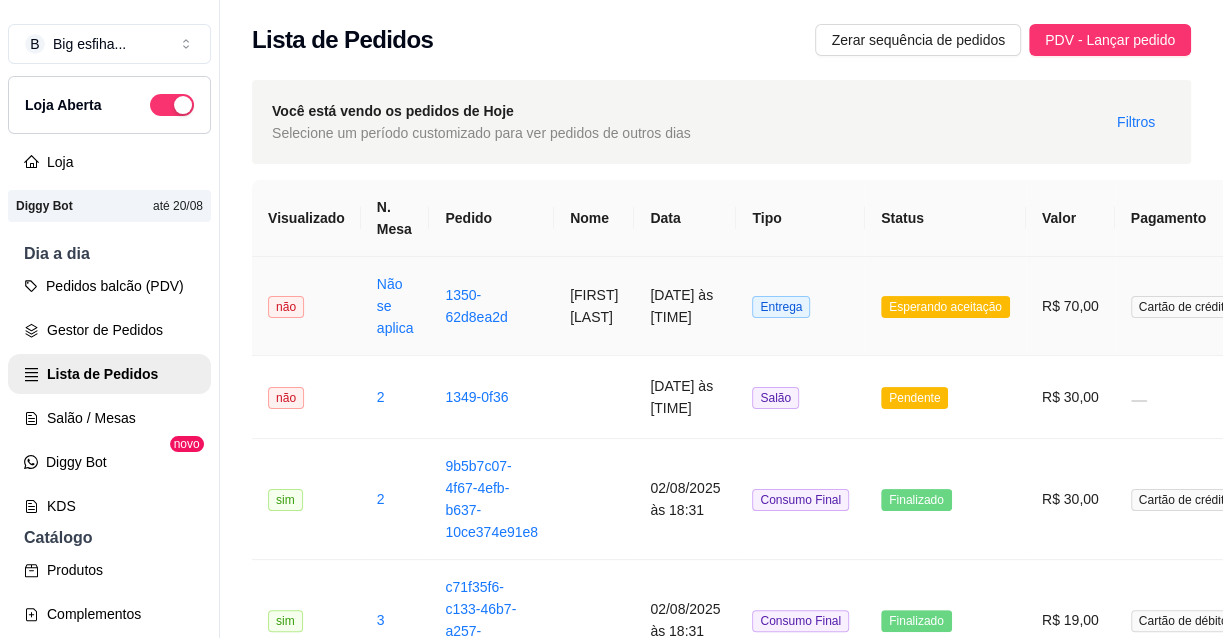 click on "Entrega" at bounding box center [800, 306] 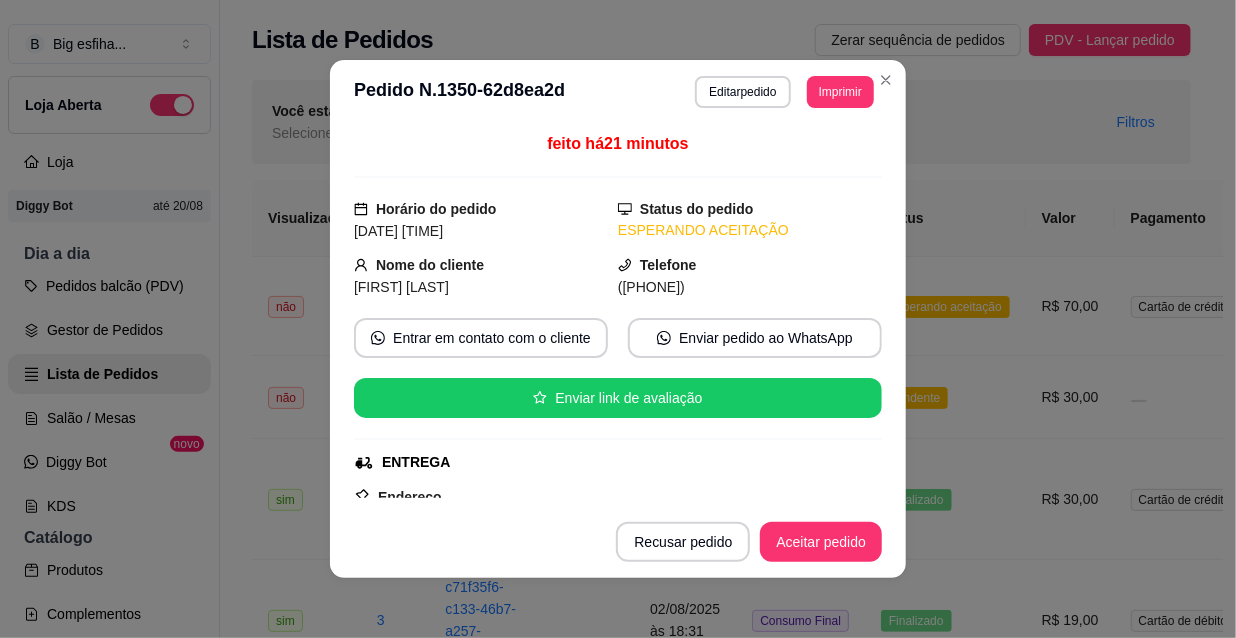 drag, startPoint x: 823, startPoint y: 517, endPoint x: 825, endPoint y: 532, distance: 15.132746 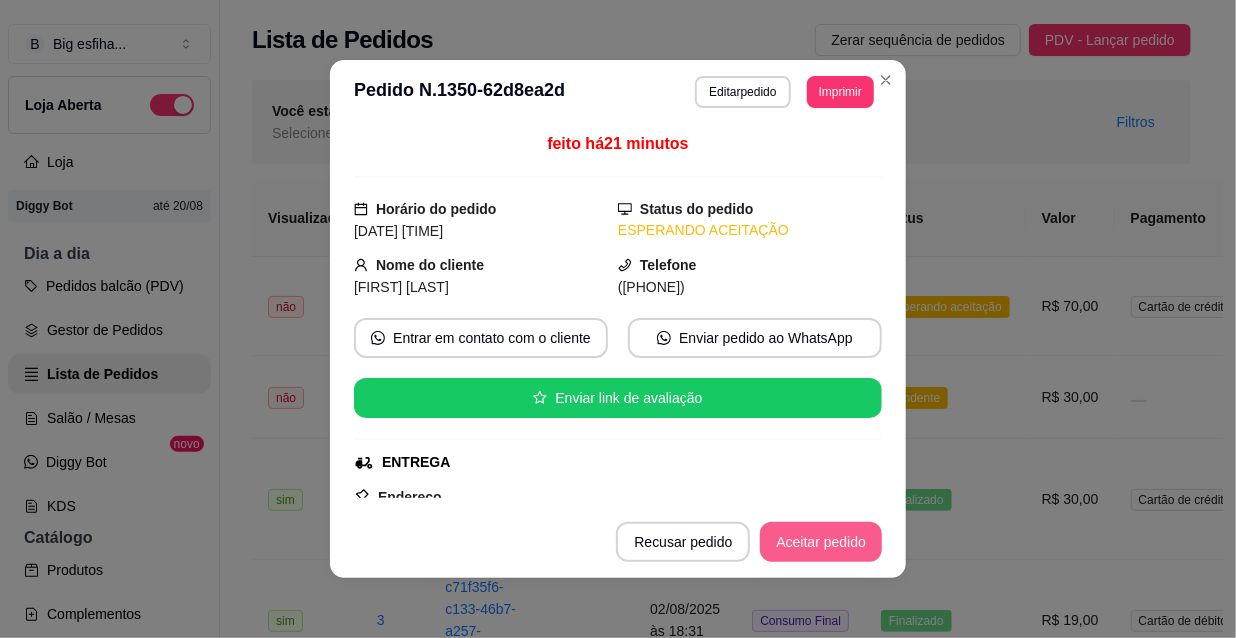 click on "Aceitar pedido" at bounding box center [821, 542] 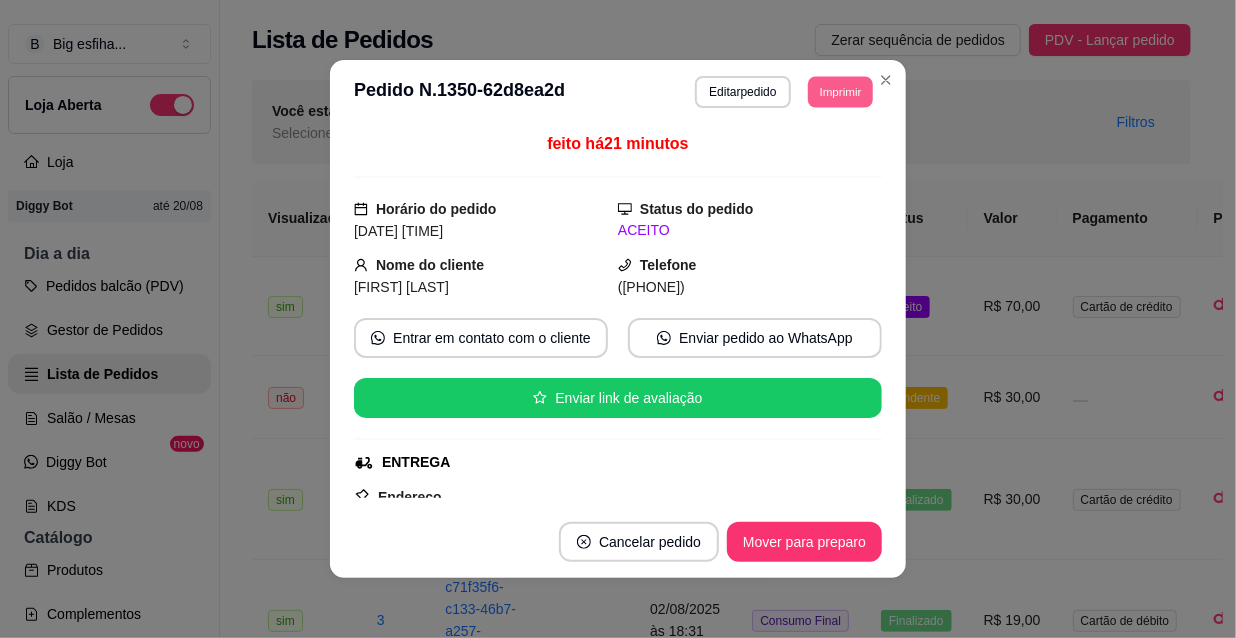 click on "Imprimir" at bounding box center [840, 91] 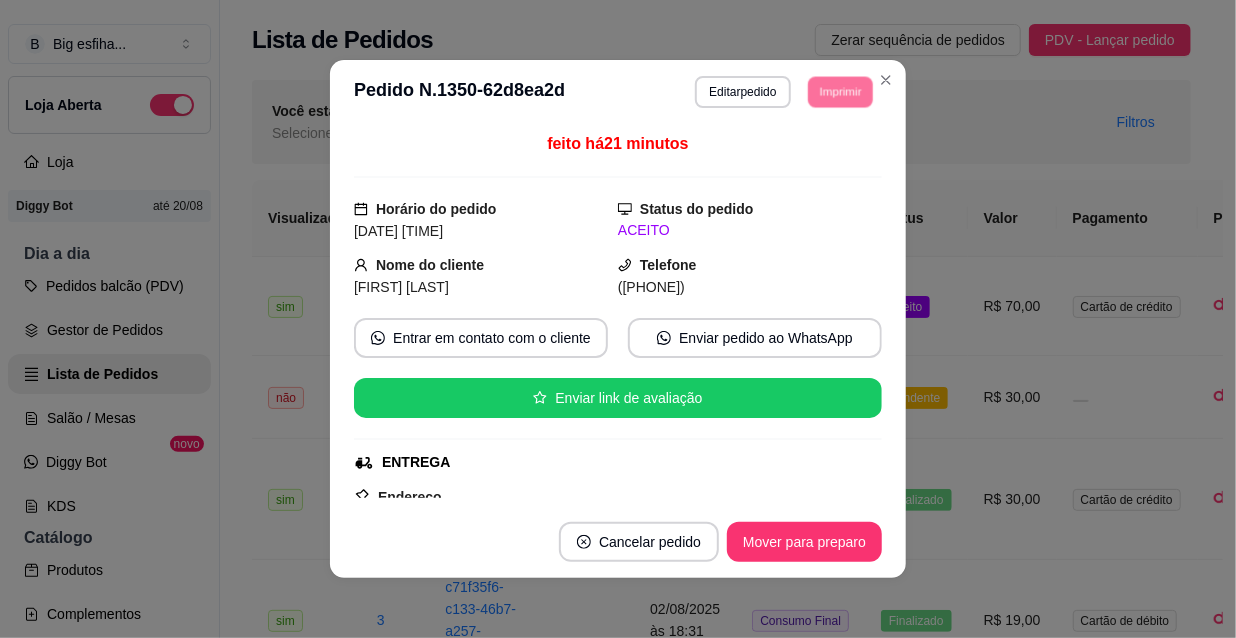 click on "IMPRESSORA" at bounding box center (813, 153) 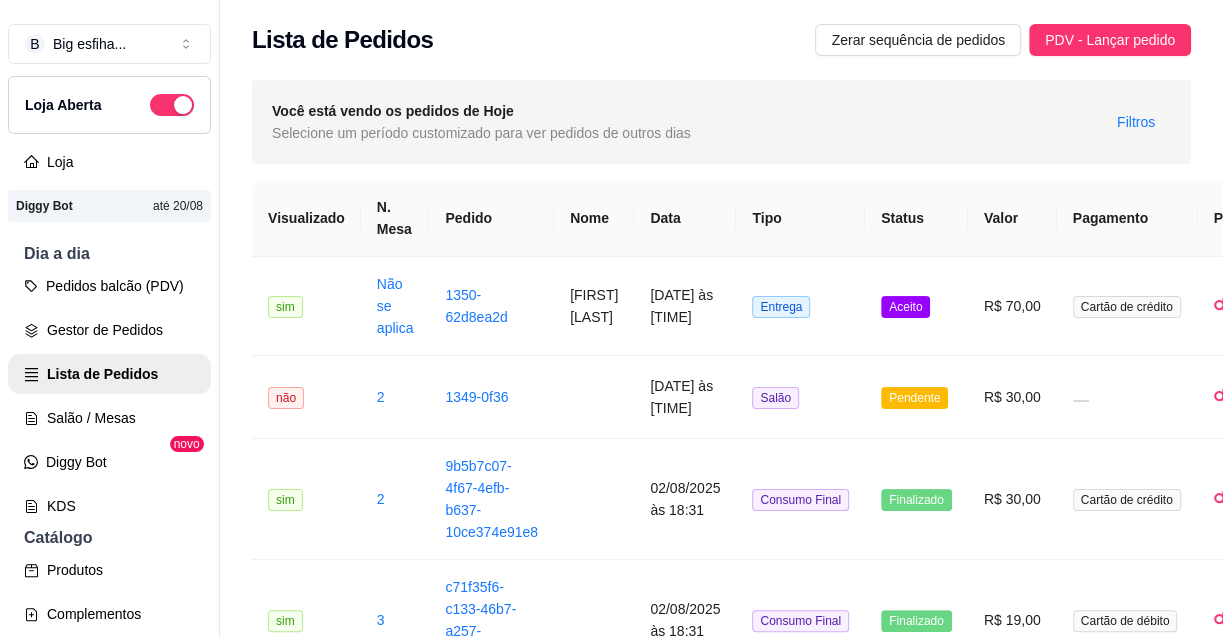 click on "Salão / Mesas" at bounding box center [109, 418] 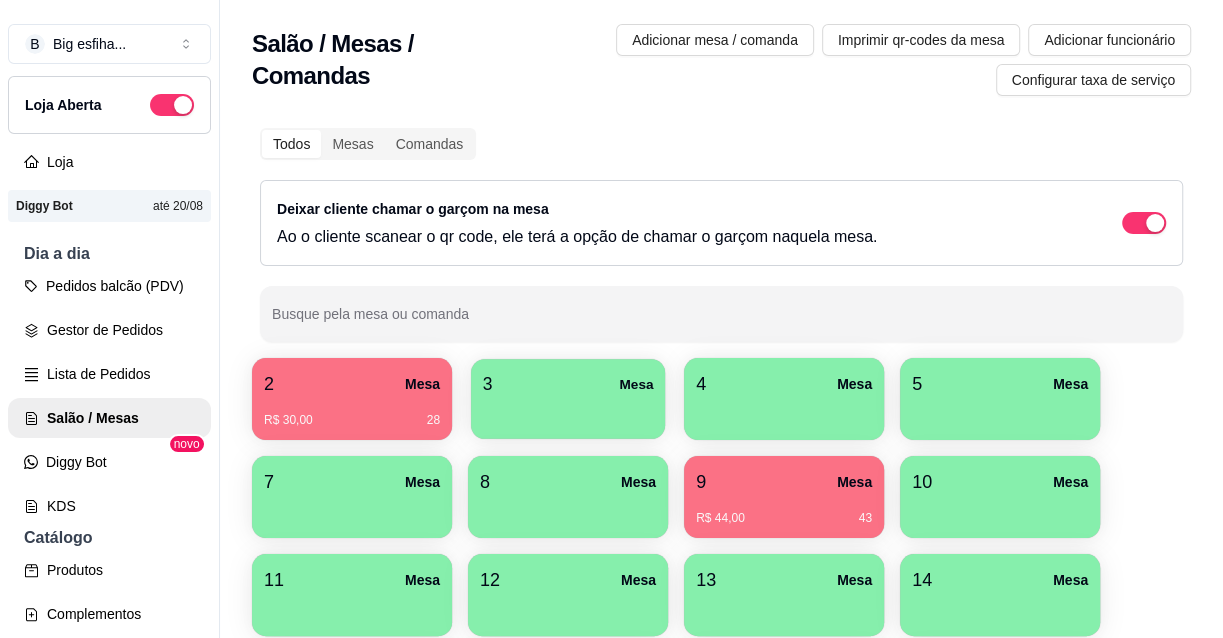 click at bounding box center [568, 412] 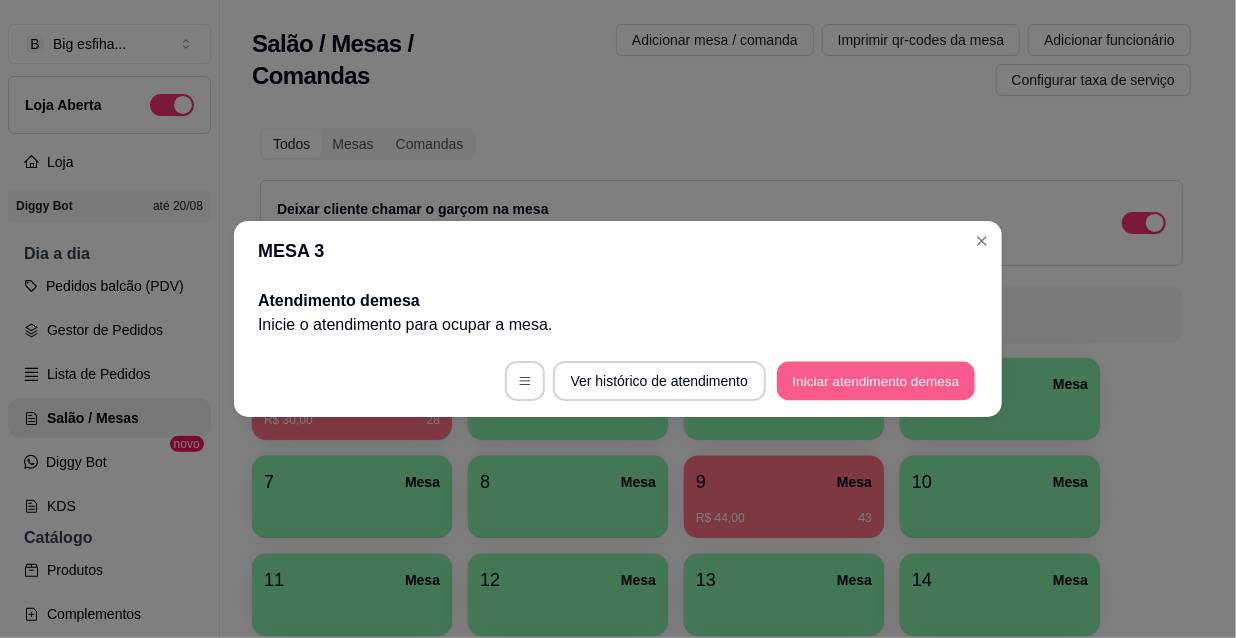click on "Iniciar atendimento de  mesa" at bounding box center (876, 381) 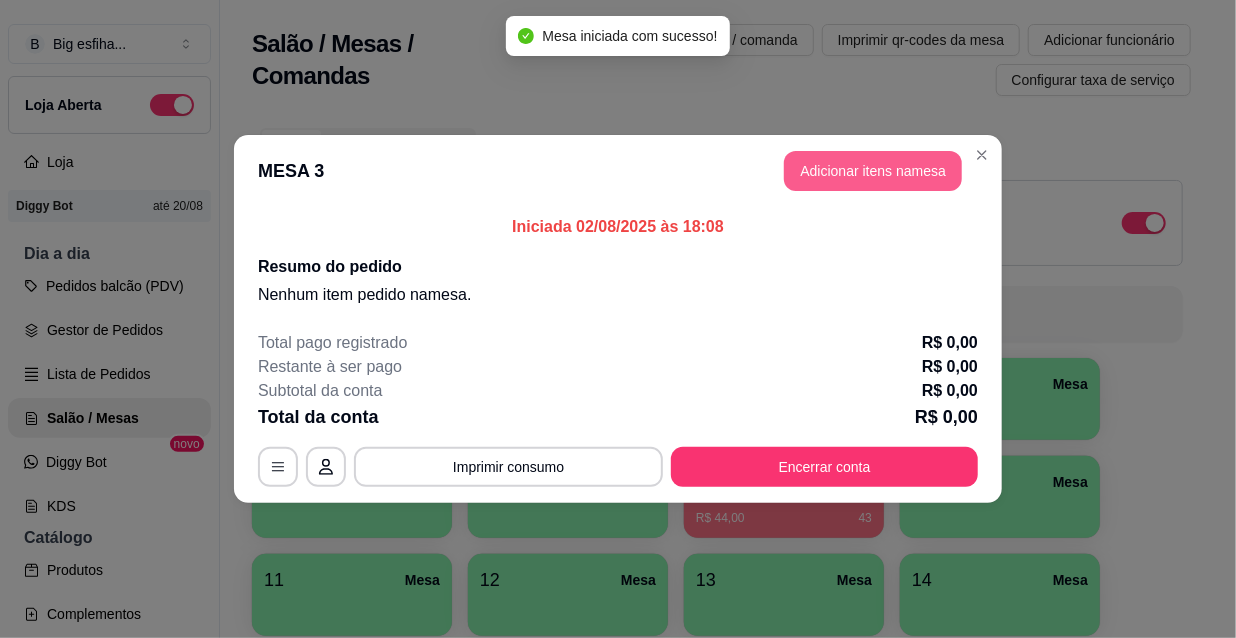 click on "Adicionar itens na  mesa" at bounding box center [873, 171] 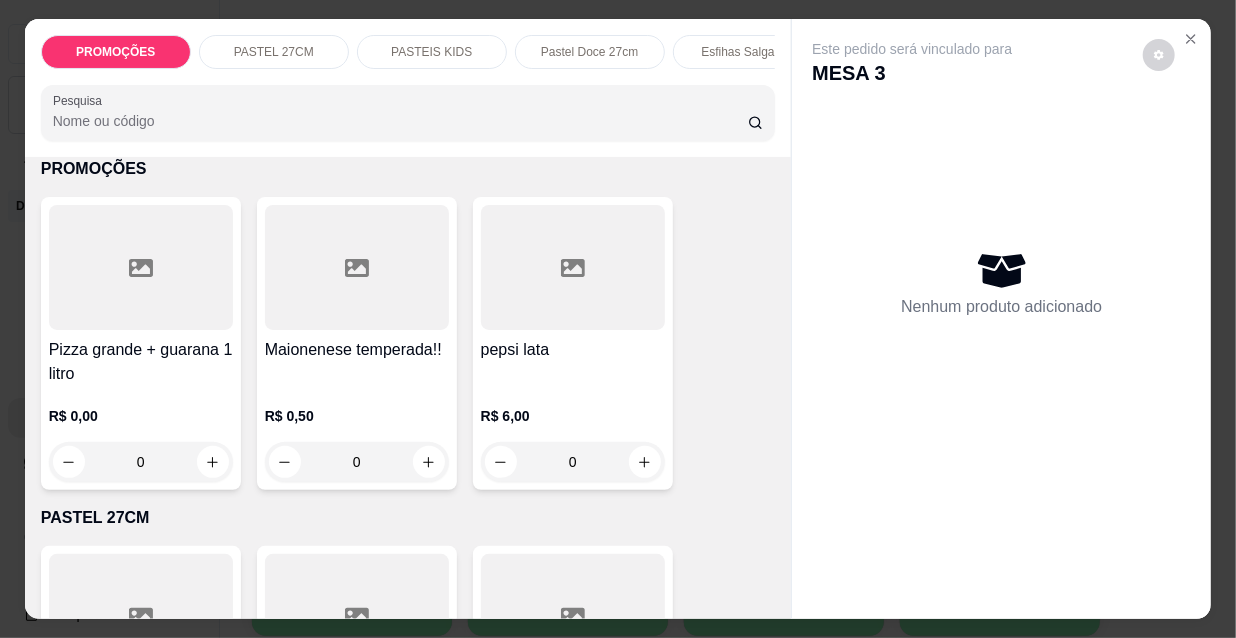 click on "Esfihas Salgadas" at bounding box center [748, 52] 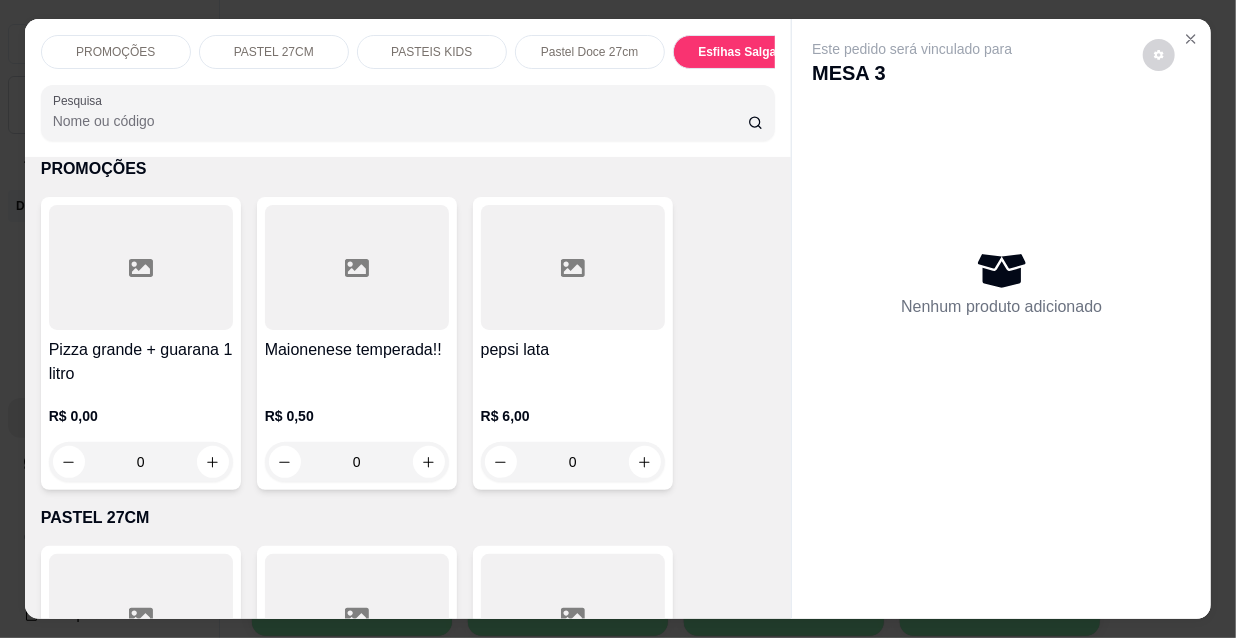 scroll, scrollTop: 9230, scrollLeft: 0, axis: vertical 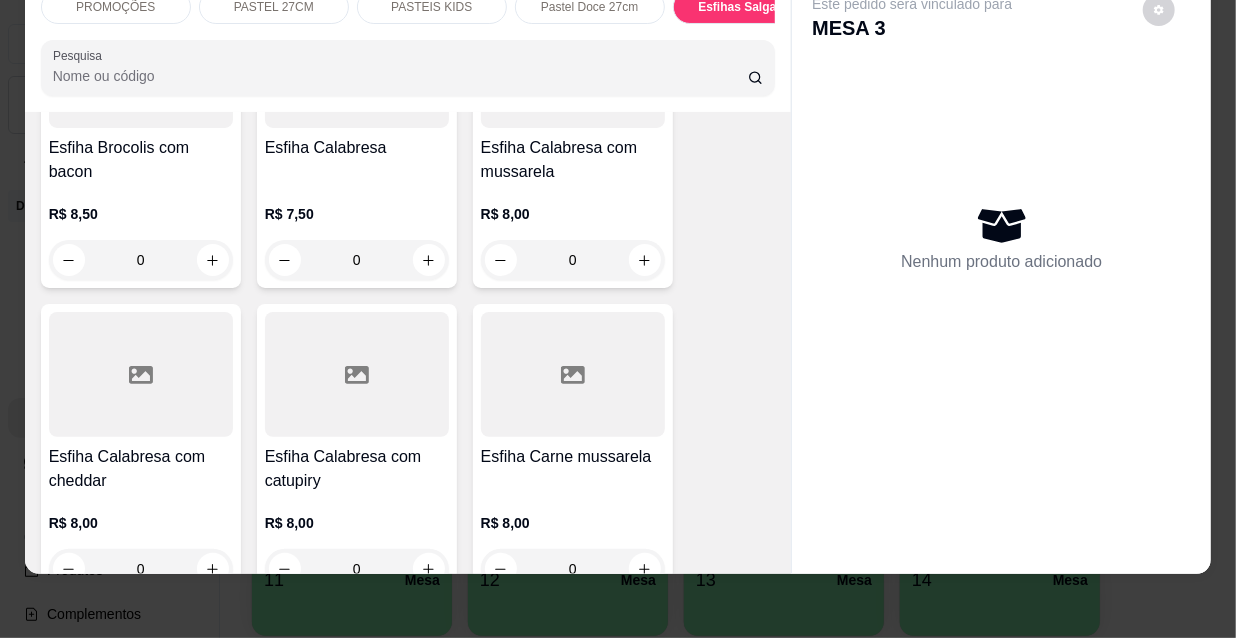 click at bounding box center [573, 374] 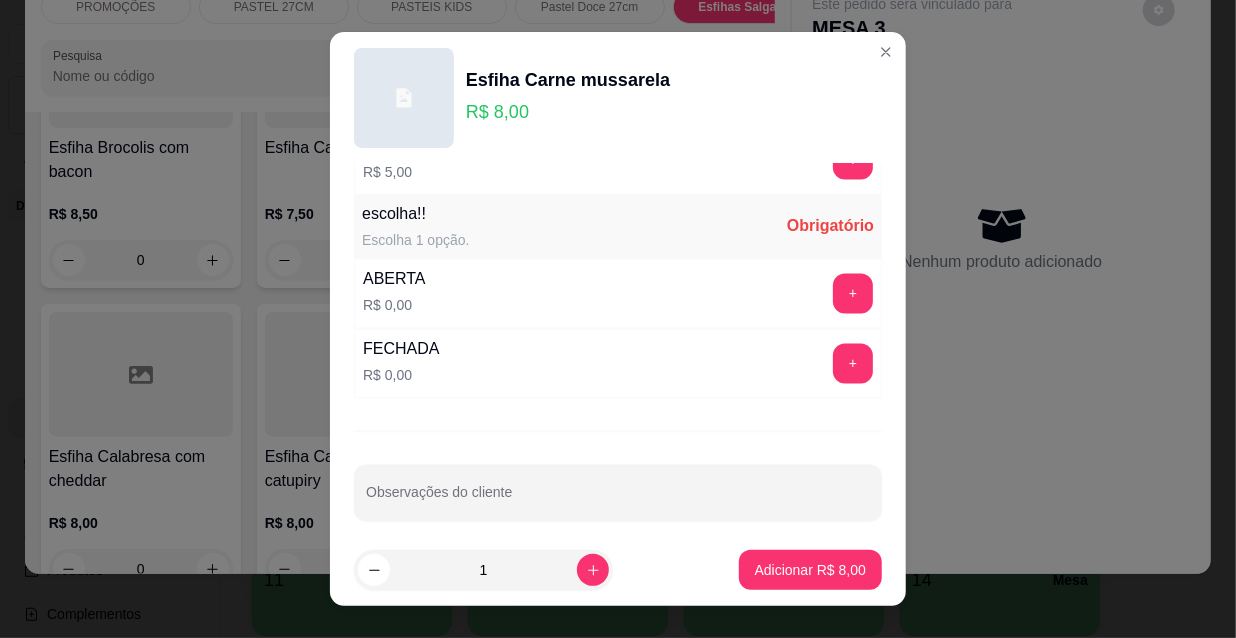 scroll, scrollTop: 1661, scrollLeft: 0, axis: vertical 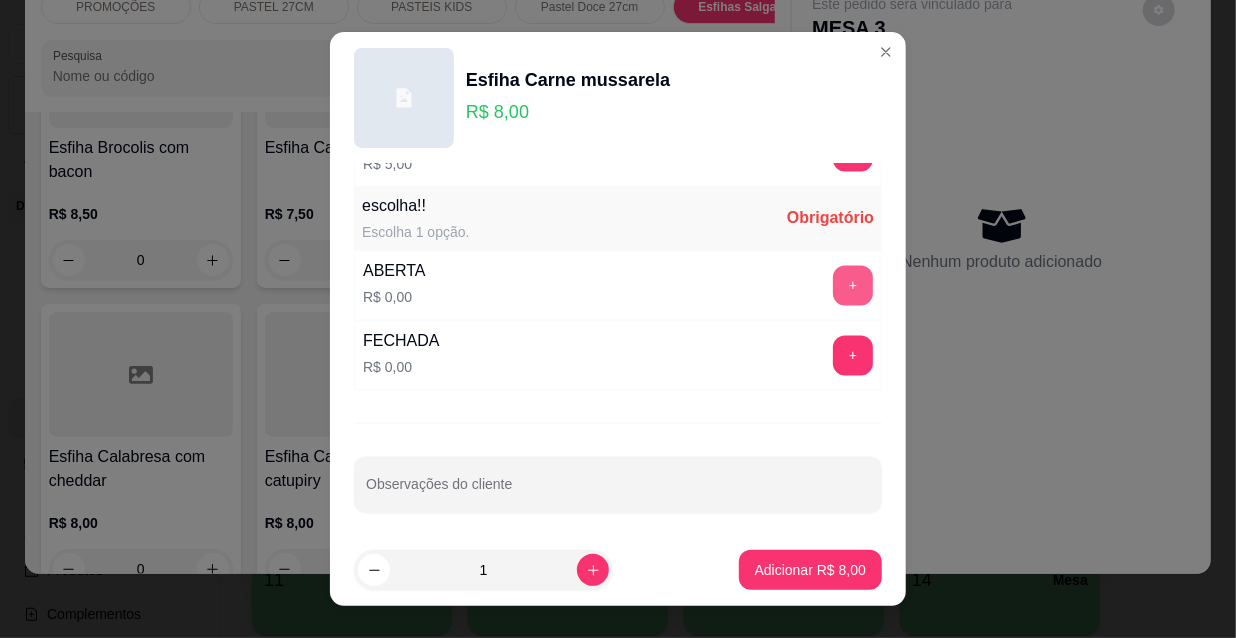 click on "+" at bounding box center [853, 286] 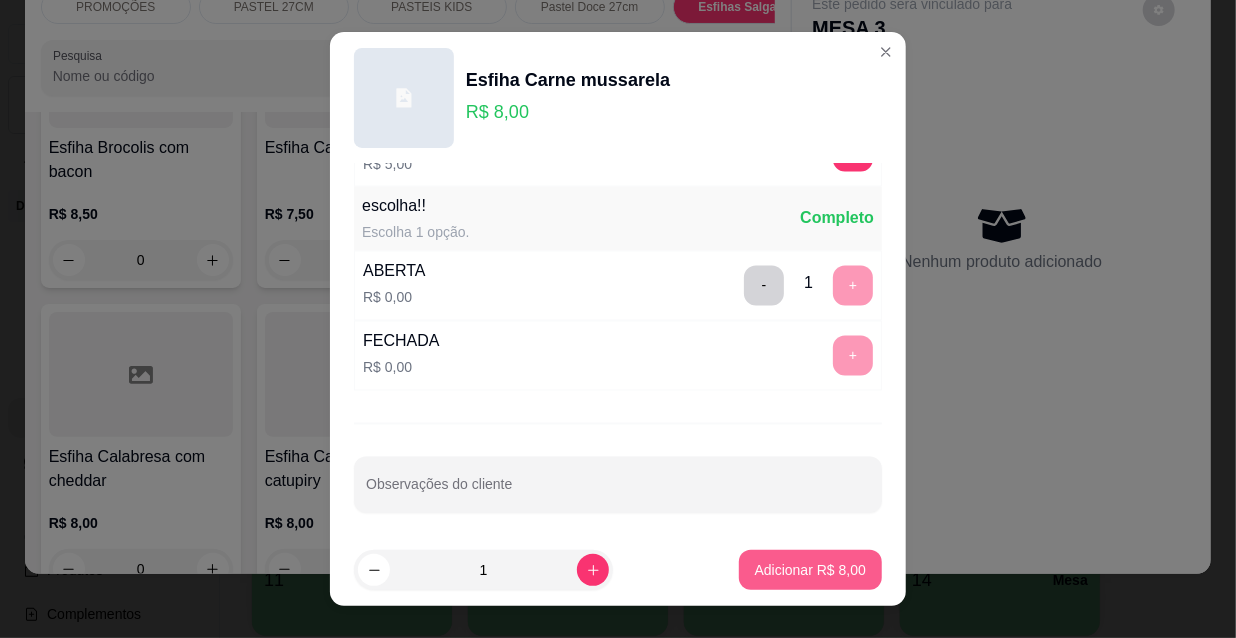 click on "Adicionar   R$ 8,00" at bounding box center (810, 570) 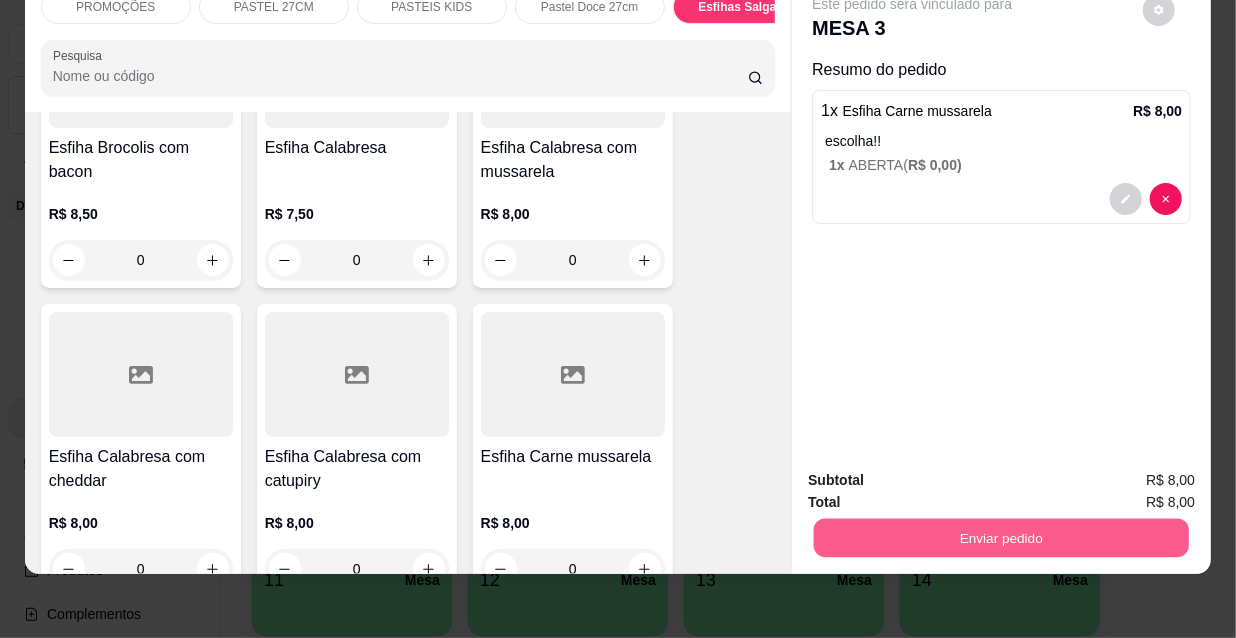 click on "Enviar pedido" at bounding box center (1001, 537) 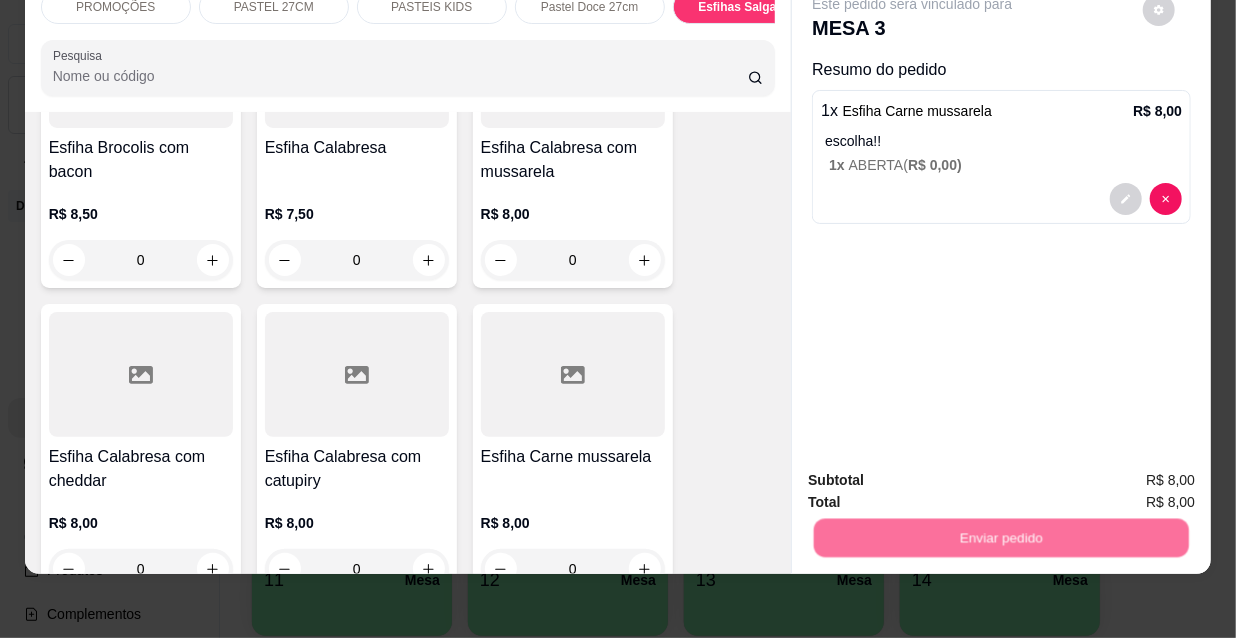 click on "Não registrar e enviar pedido" at bounding box center [937, 475] 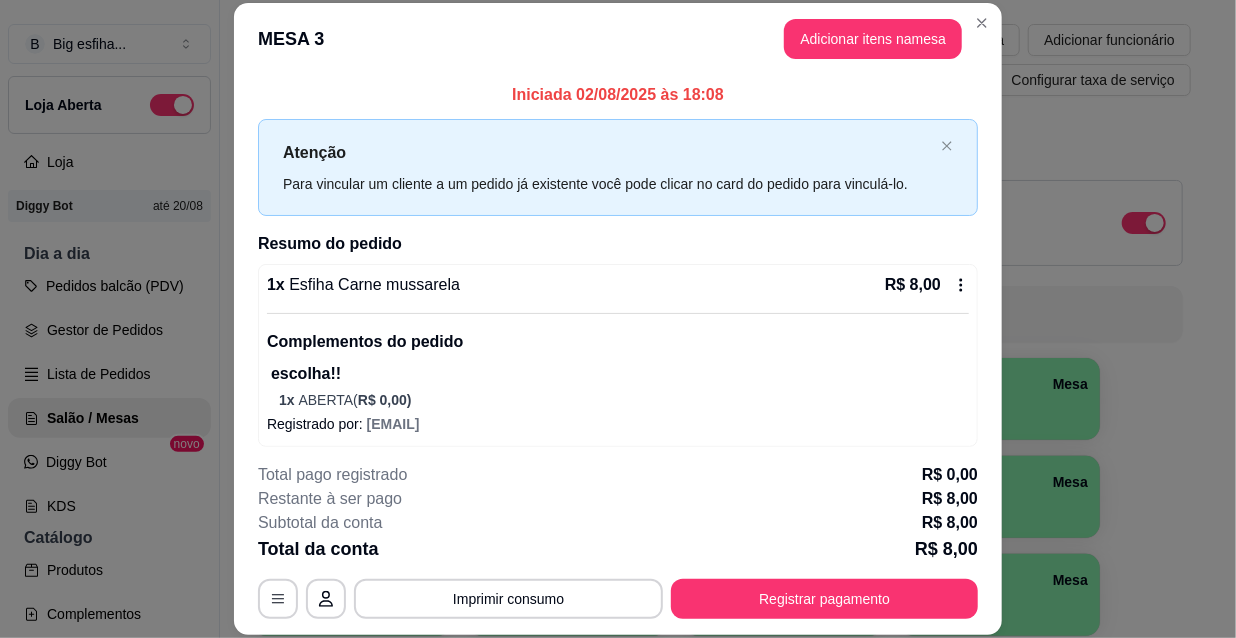 scroll, scrollTop: 7, scrollLeft: 0, axis: vertical 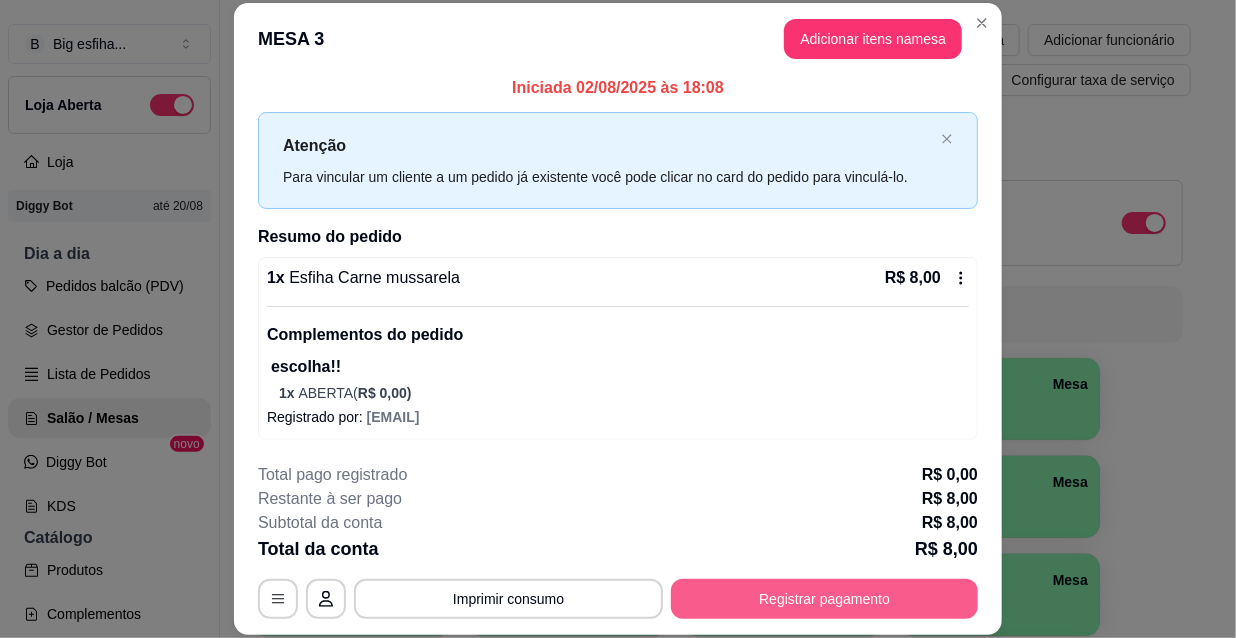 click on "Registrar pagamento" at bounding box center (824, 599) 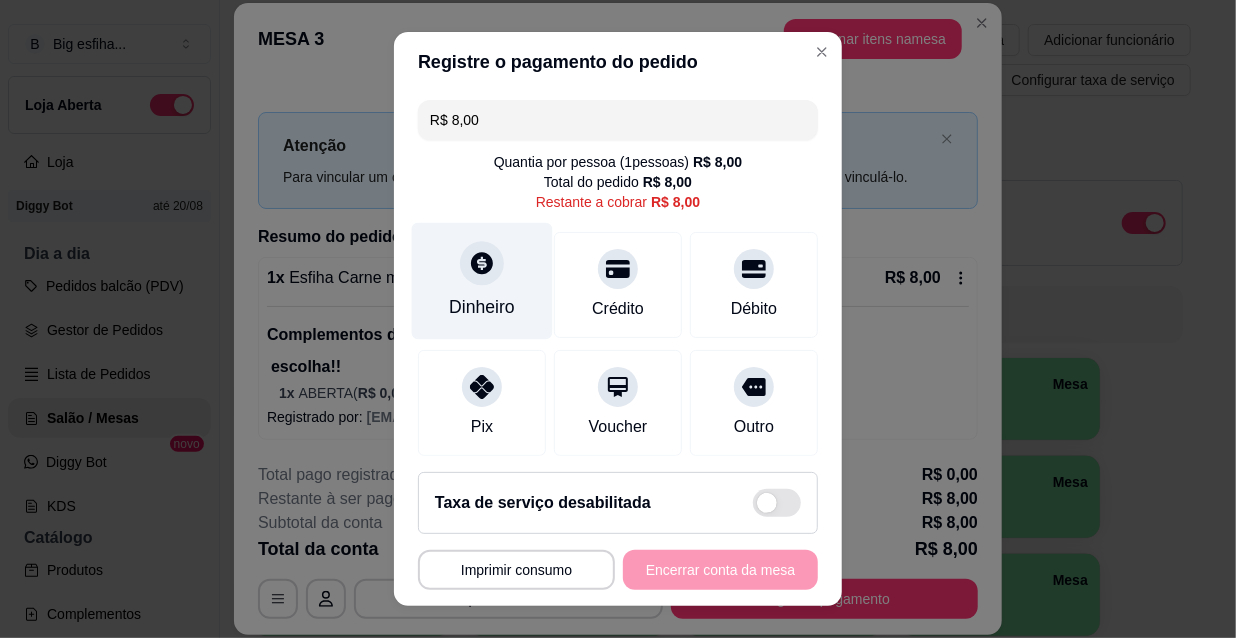 click on "Dinheiro" at bounding box center [482, 307] 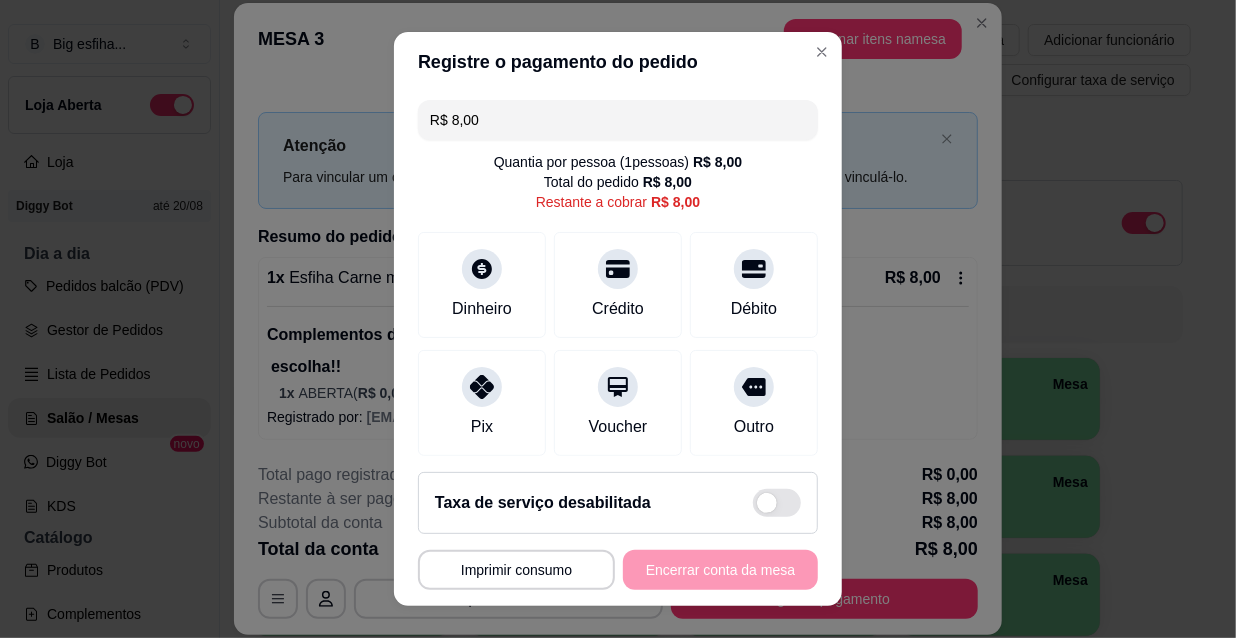 click on "Quantia à ser cobrada   R$ 8,00" at bounding box center [618, 342] 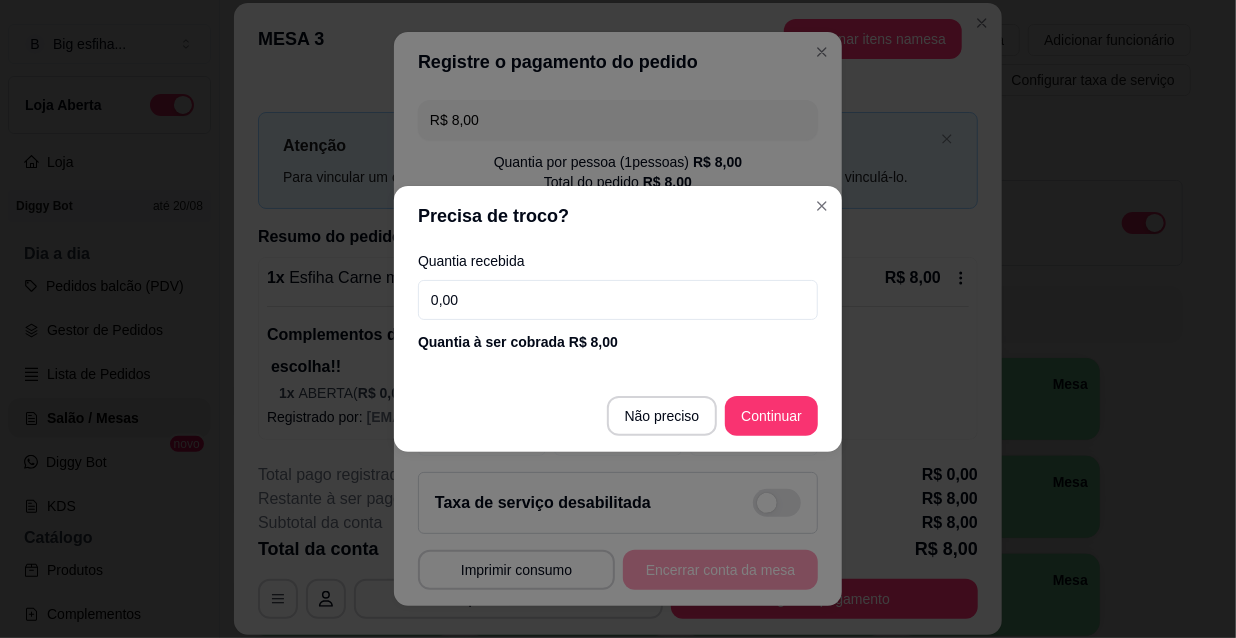 click on "0,00" at bounding box center [618, 300] 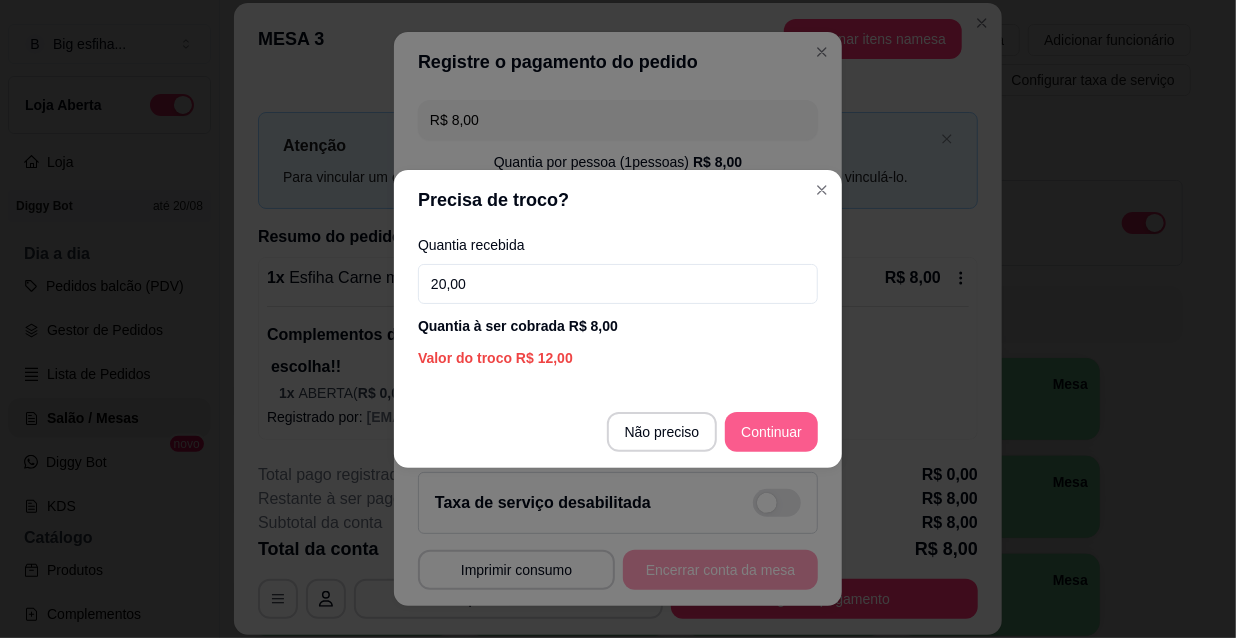 type on "20,00" 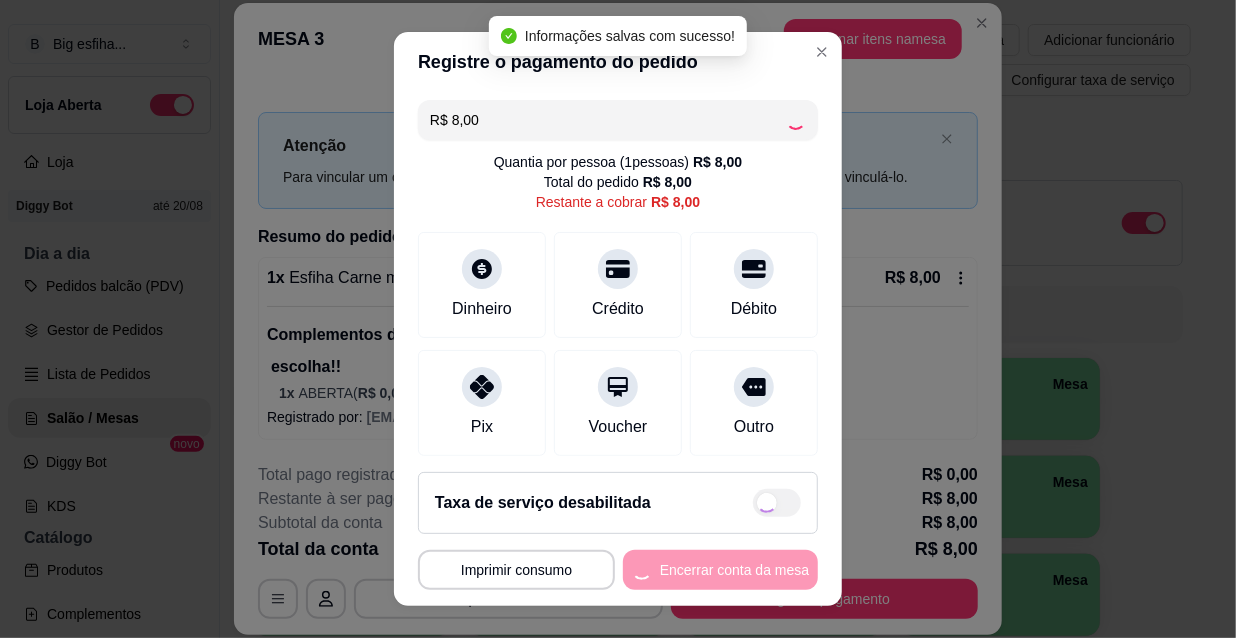 type on "R$ 0,00" 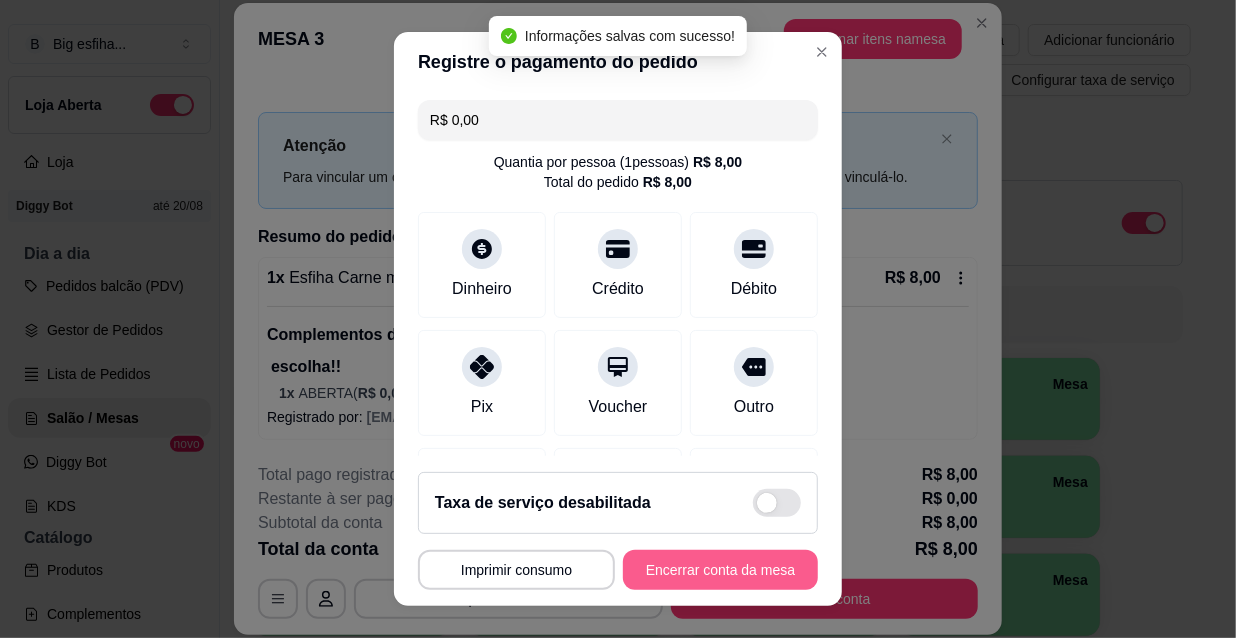 click on "Encerrar conta da mesa" at bounding box center (720, 570) 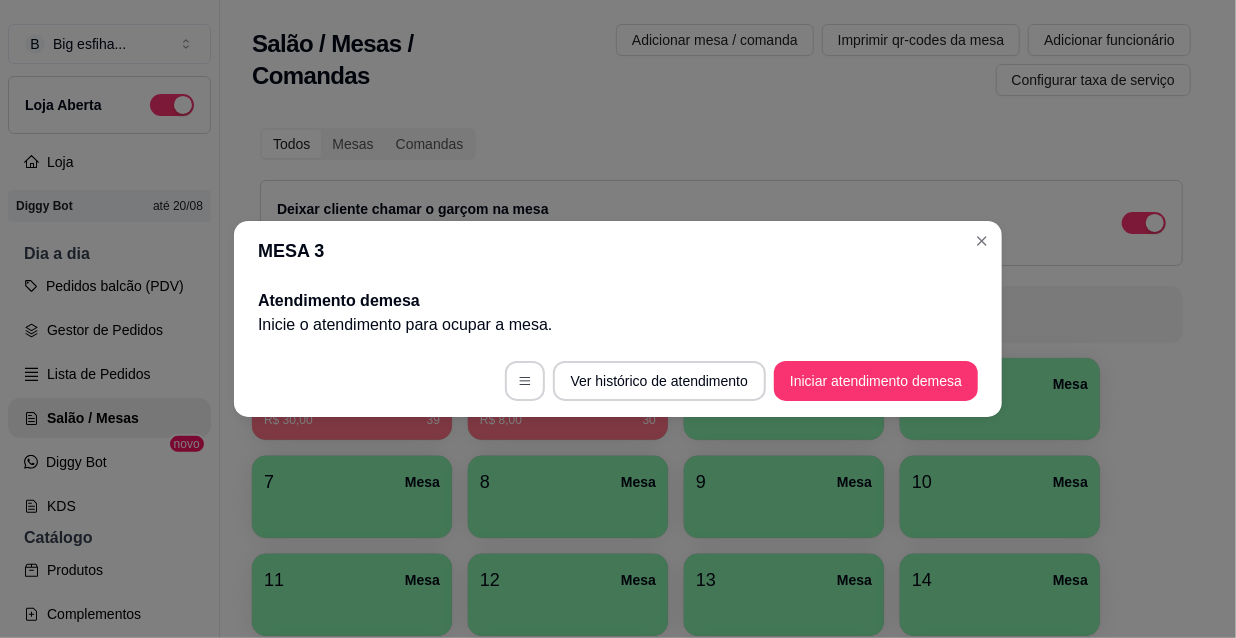 scroll, scrollTop: 0, scrollLeft: 0, axis: both 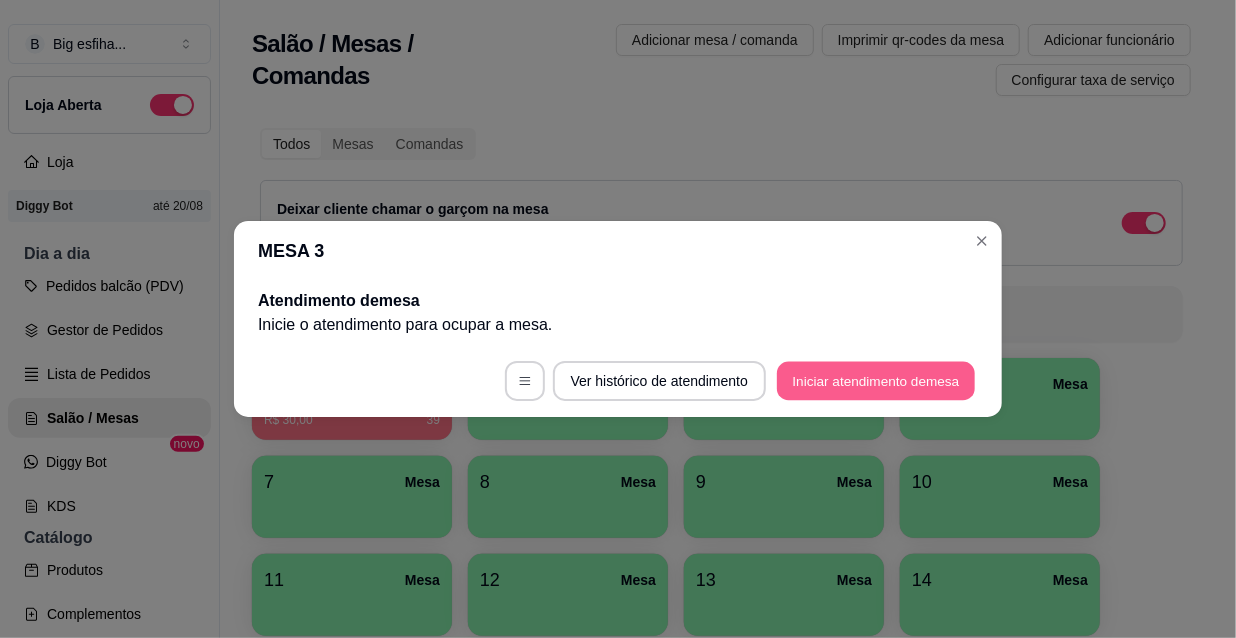click on "Iniciar atendimento de  mesa" at bounding box center [876, 381] 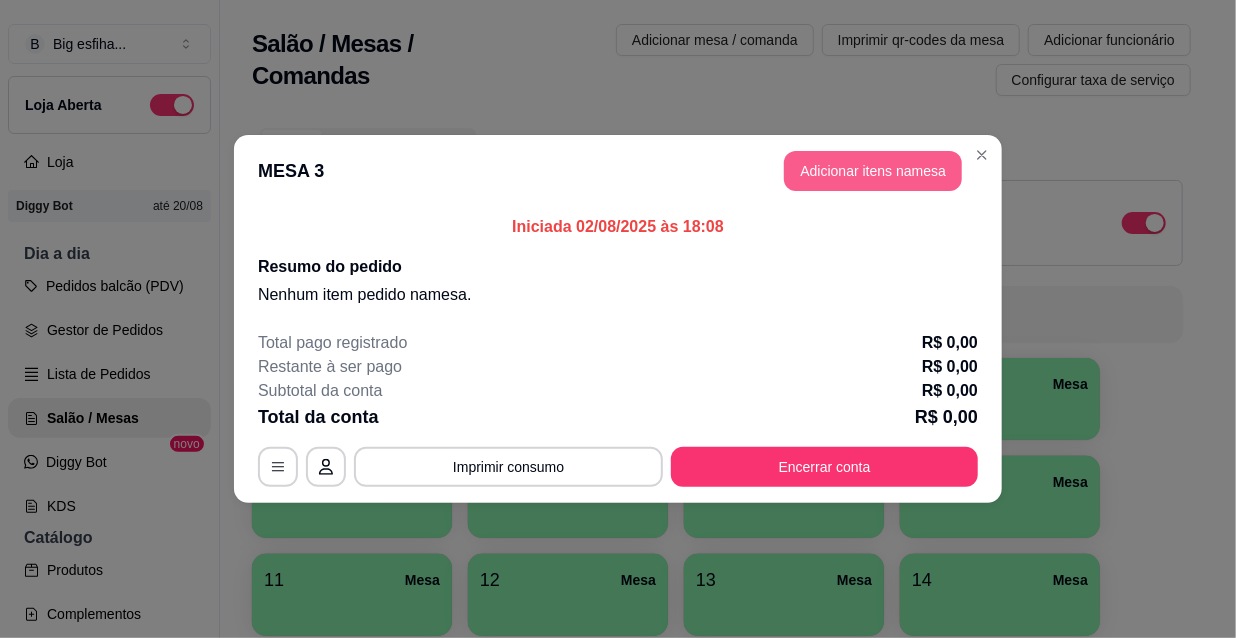 click on "Adicionar itens na  mesa" at bounding box center [873, 171] 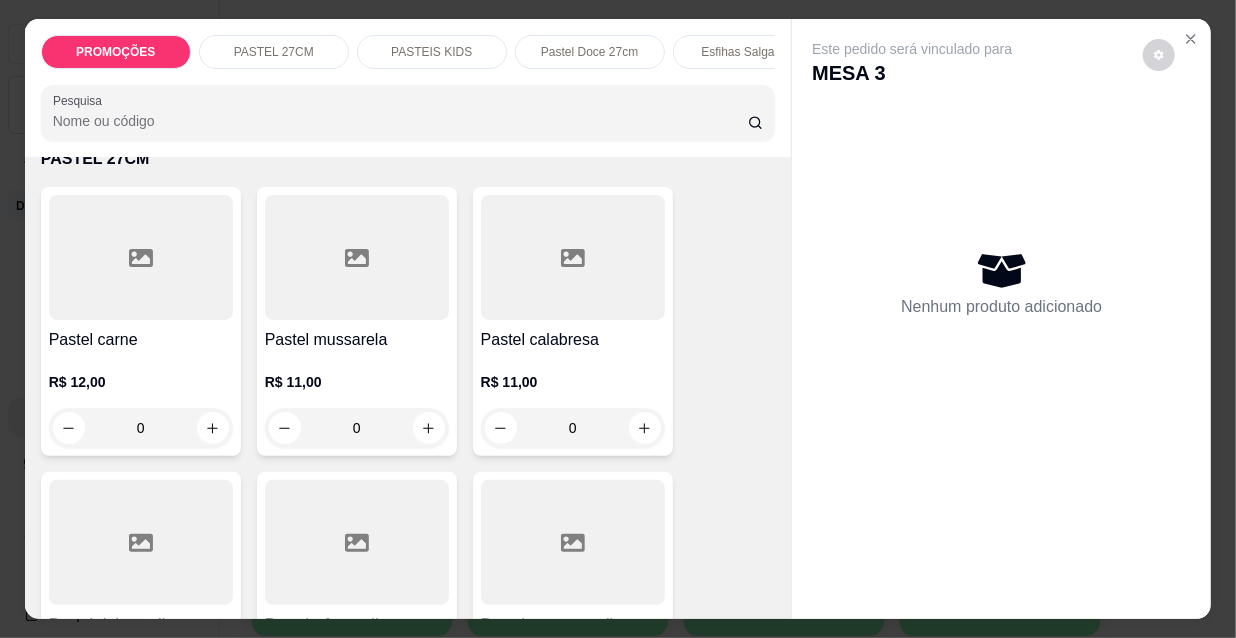 scroll, scrollTop: 454, scrollLeft: 0, axis: vertical 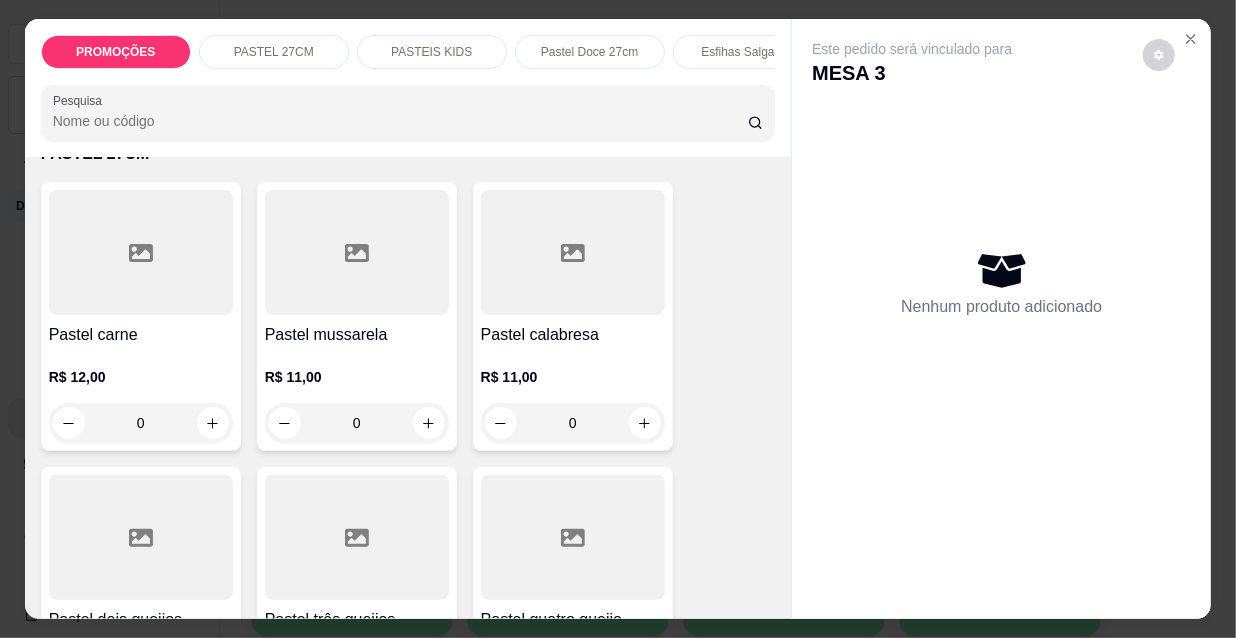 click on "R$ 11,00" at bounding box center (357, 377) 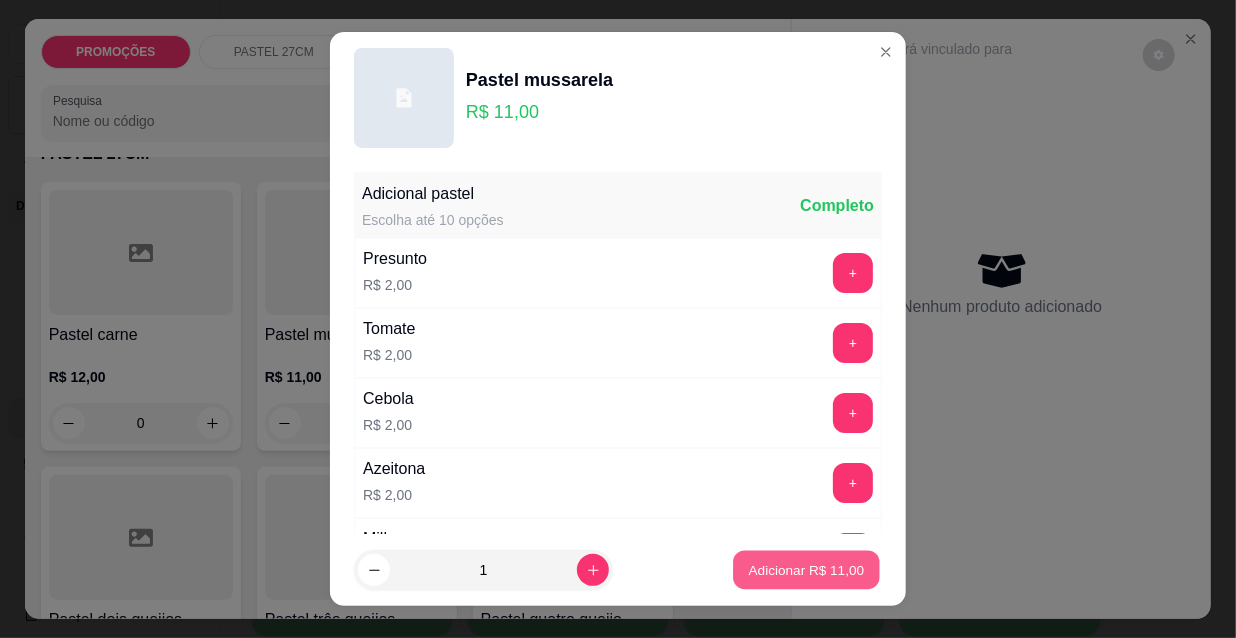 click on "Adicionar   R$ 11,00" at bounding box center (807, 569) 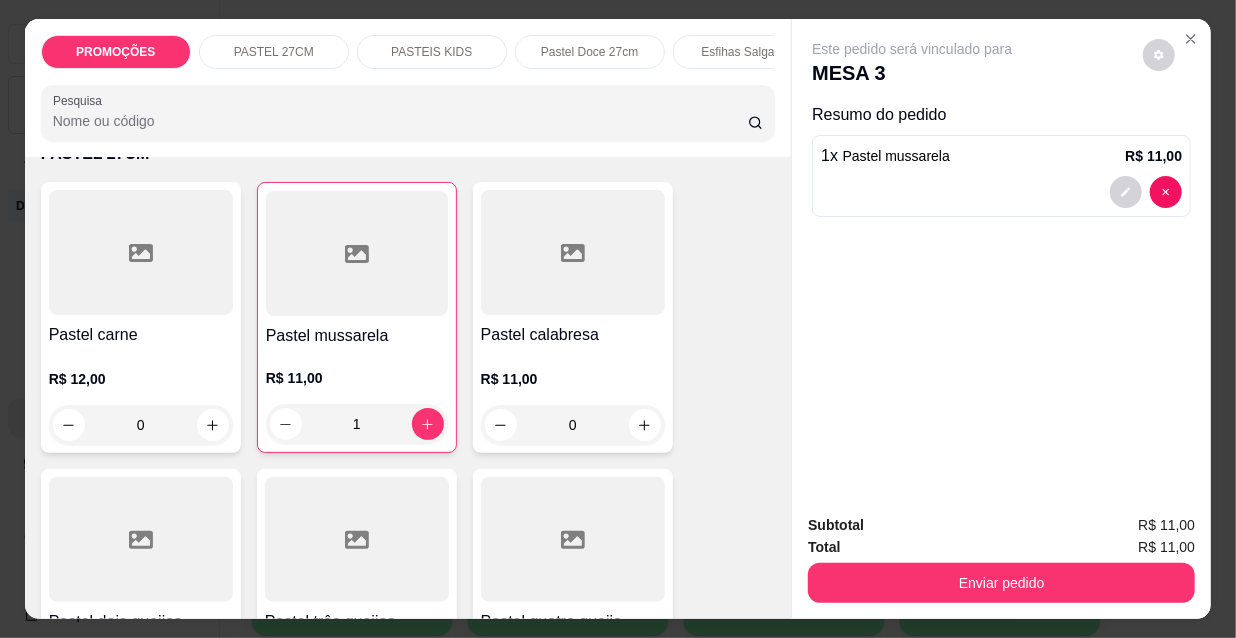 click on "Esfihas Salgadas" at bounding box center [747, 52] 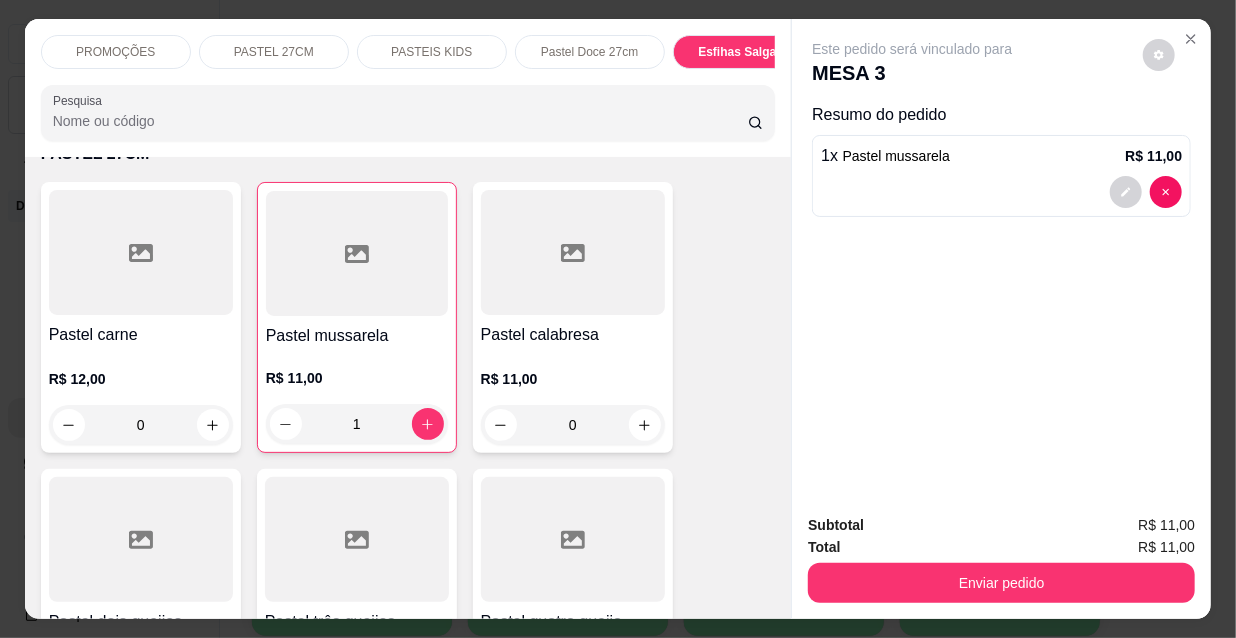 scroll, scrollTop: 9436, scrollLeft: 0, axis: vertical 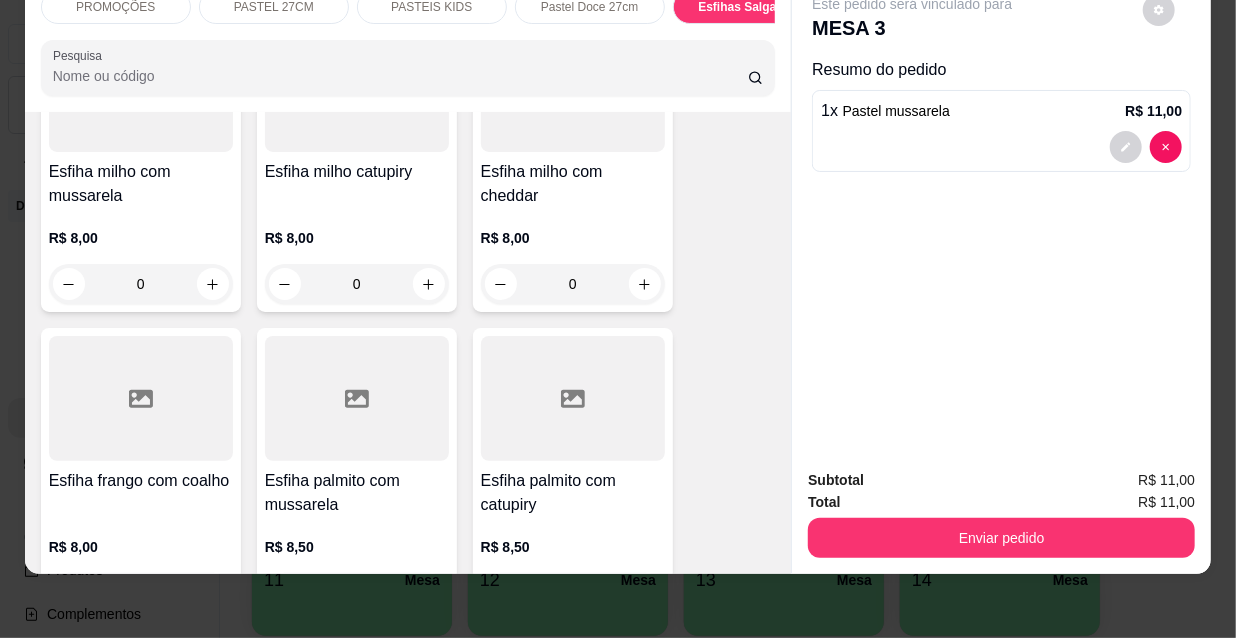click on "Esfiha palmito com mussarela" at bounding box center (357, 493) 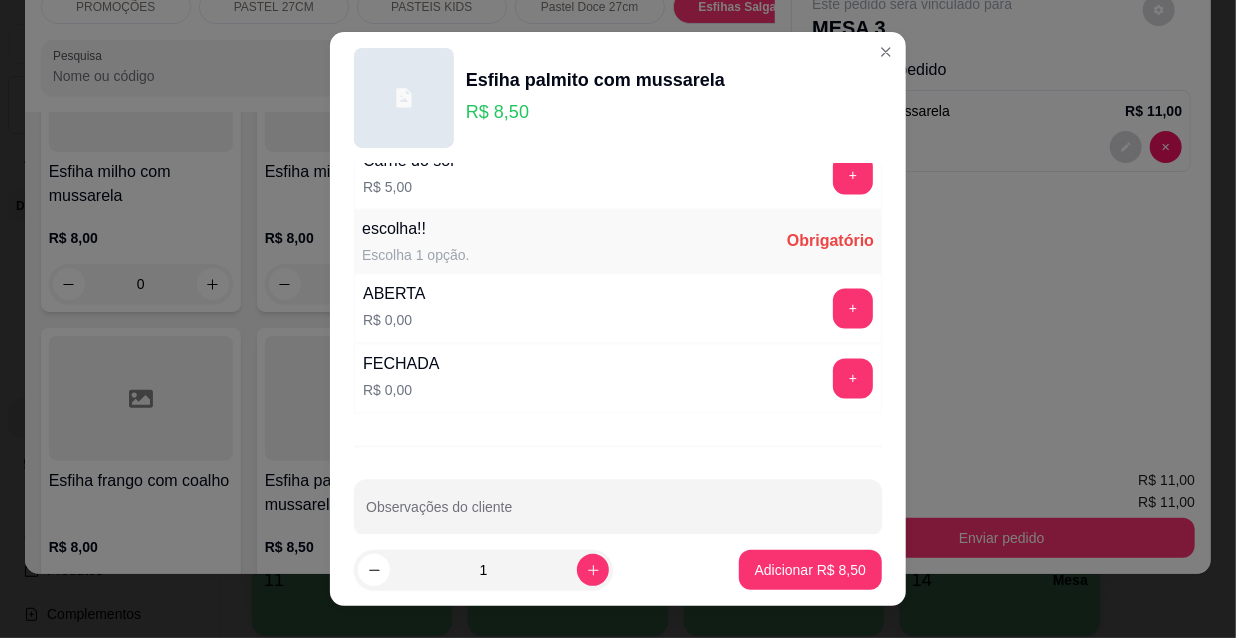 scroll, scrollTop: 1661, scrollLeft: 0, axis: vertical 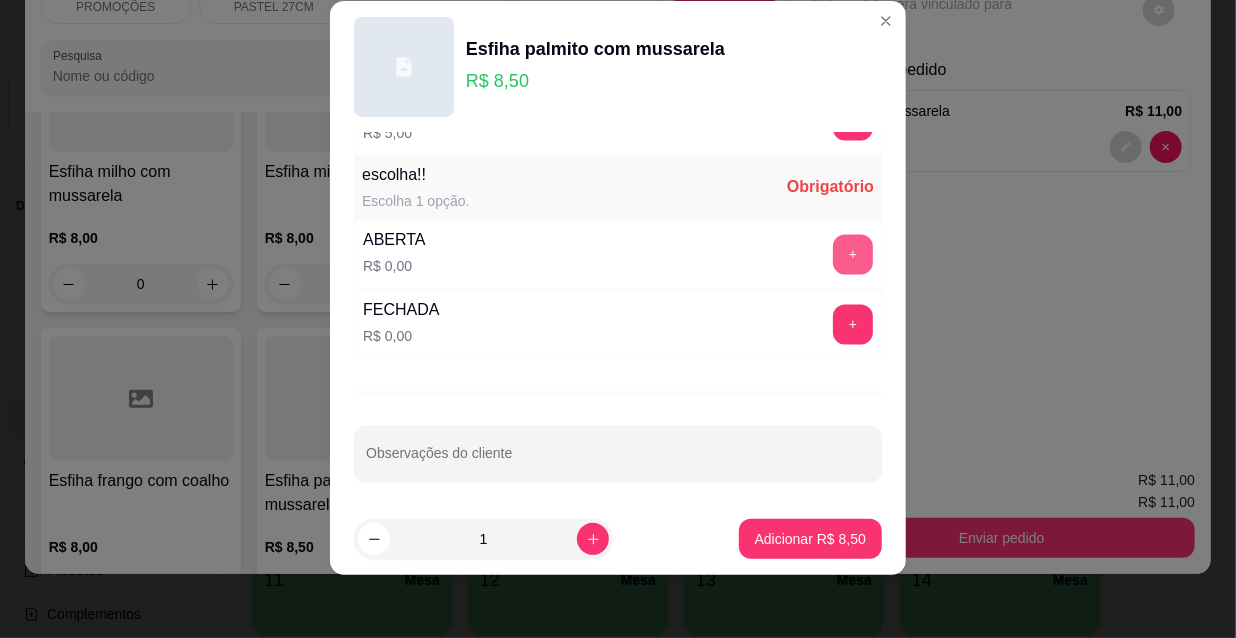 click on "+" at bounding box center (853, 255) 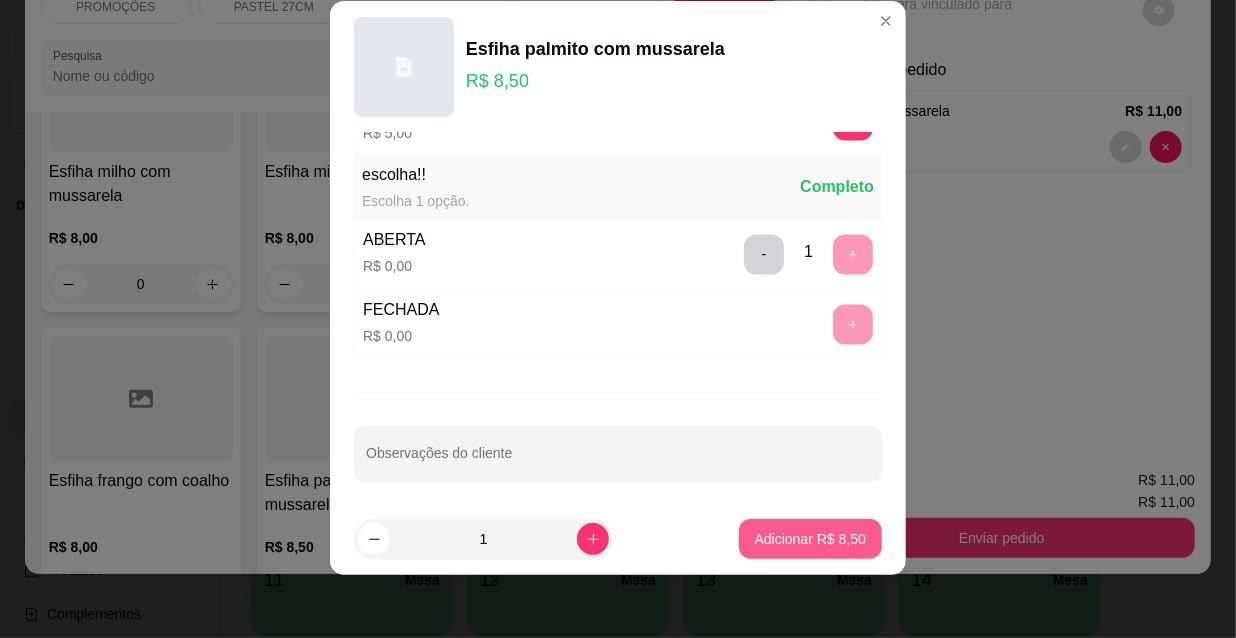click on "Adicionar   R$ 8,50" at bounding box center [810, 539] 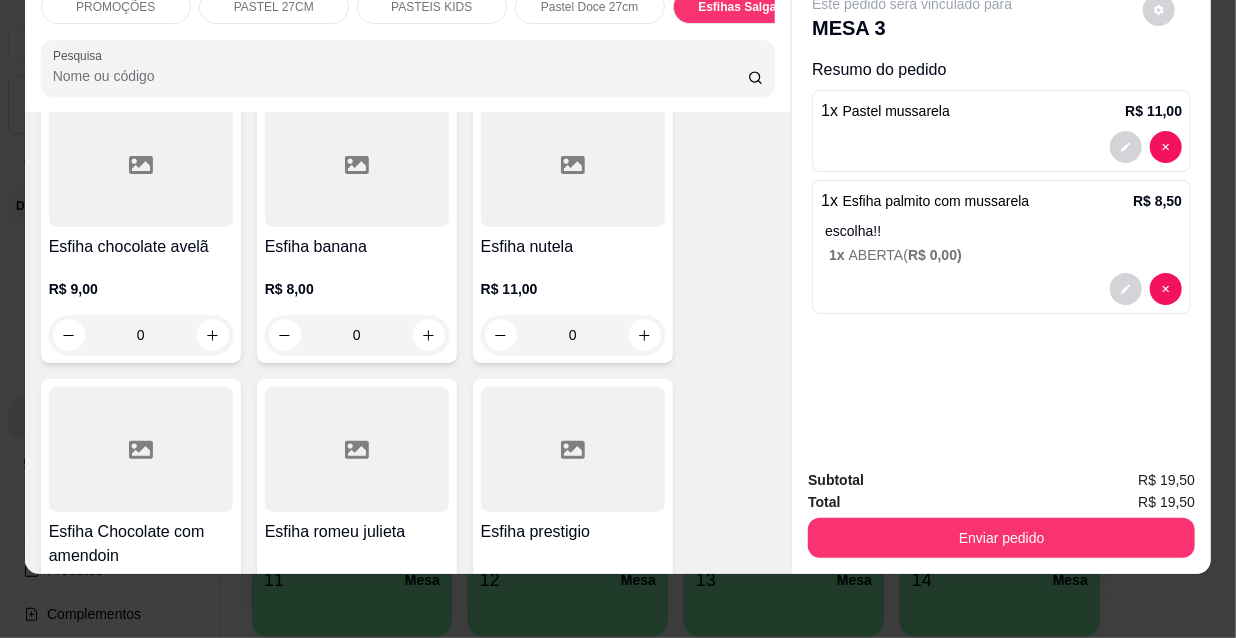 scroll, scrollTop: 15778, scrollLeft: 0, axis: vertical 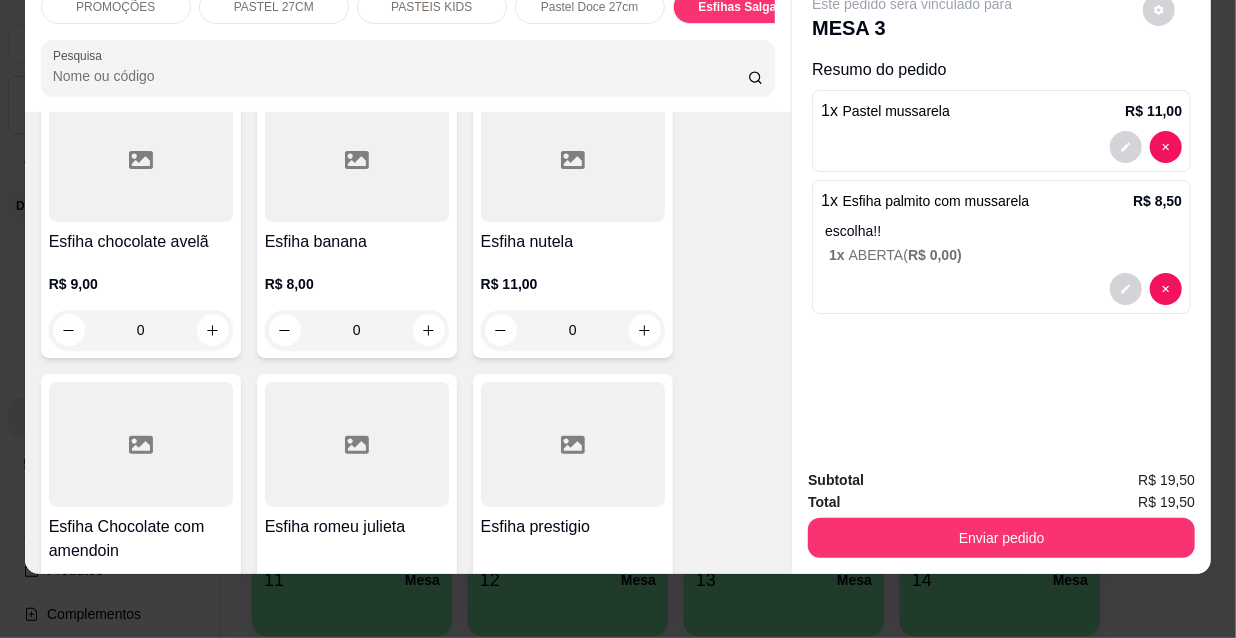 click on "Esfiha romeu julieta" at bounding box center (357, 527) 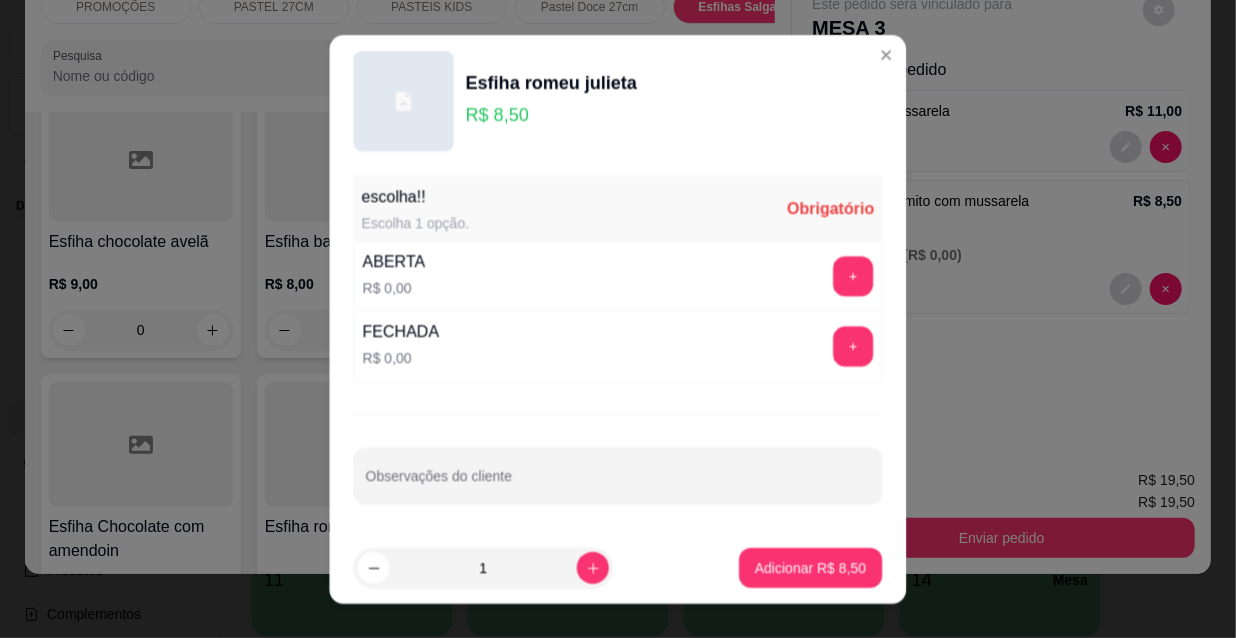 scroll, scrollTop: 28, scrollLeft: 0, axis: vertical 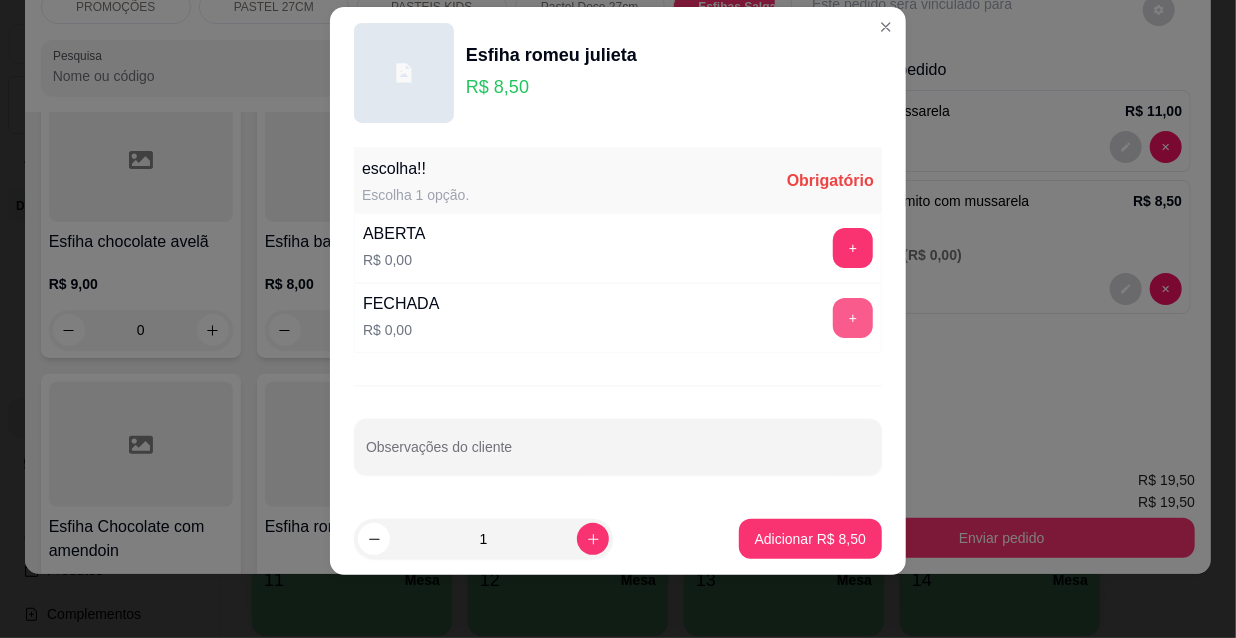 click on "+" at bounding box center (853, 318) 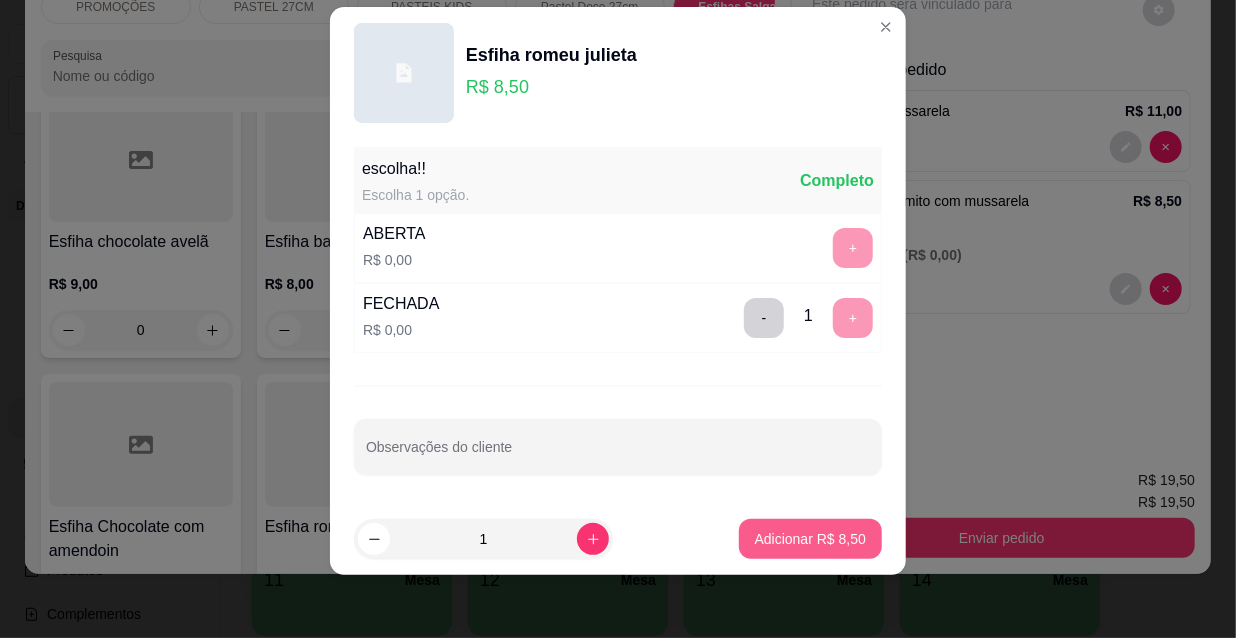 click on "Adicionar   R$ 8,50" at bounding box center [810, 539] 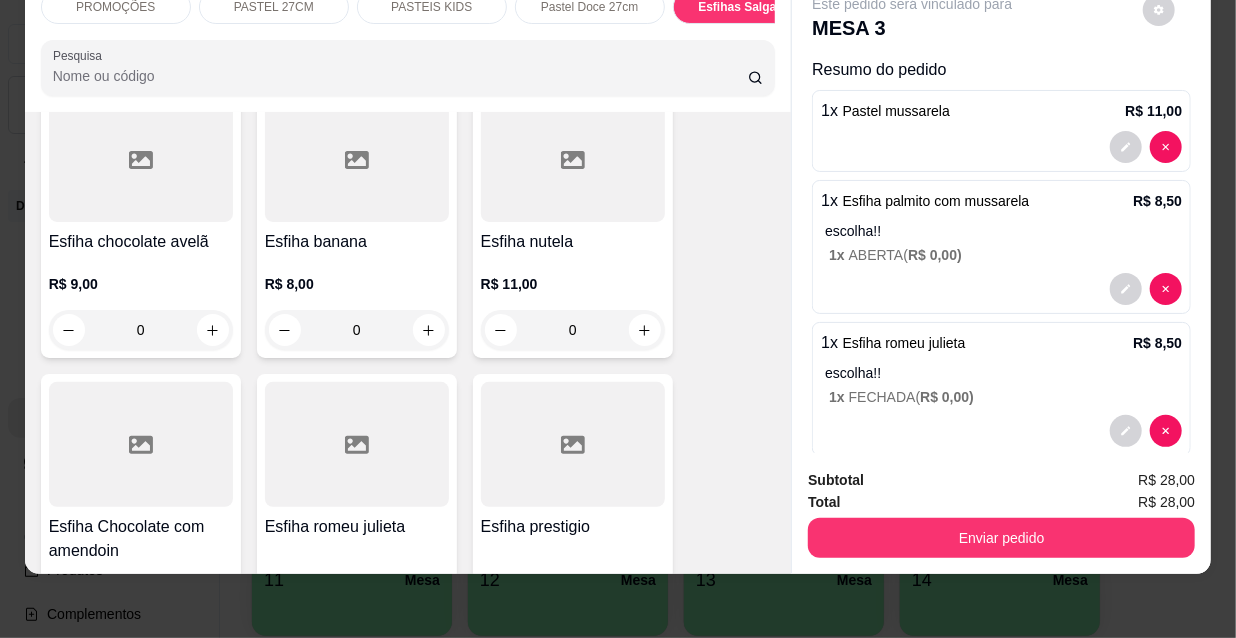 scroll, scrollTop: 30, scrollLeft: 0, axis: vertical 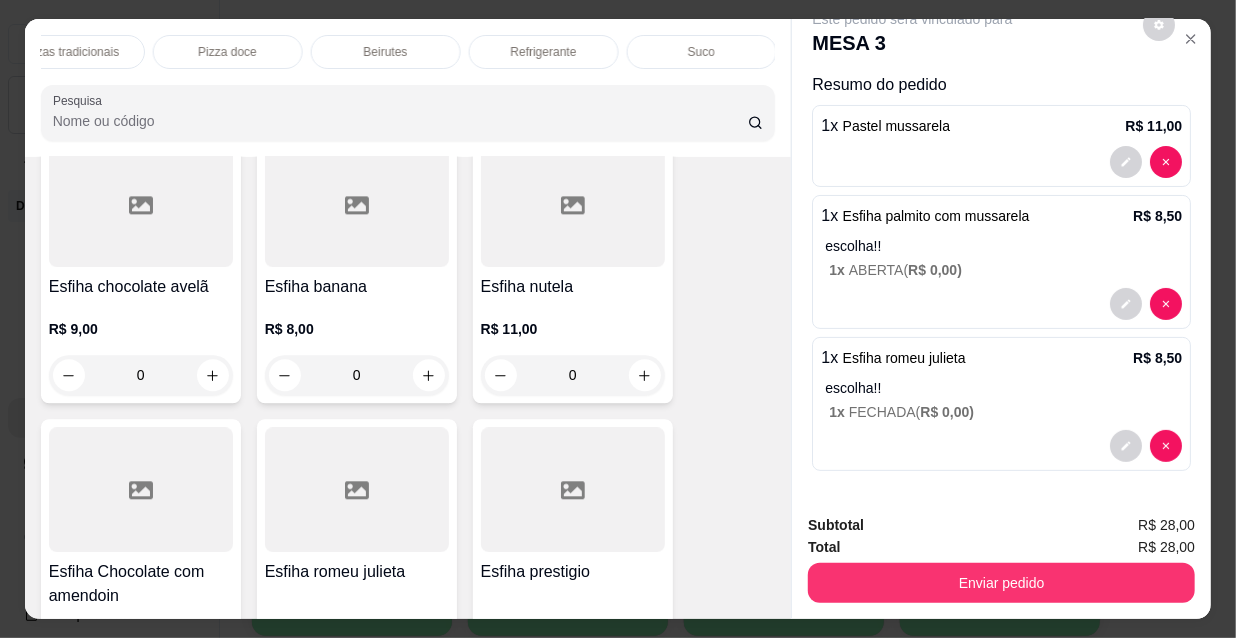 click on "Refrigerante" at bounding box center [544, 52] 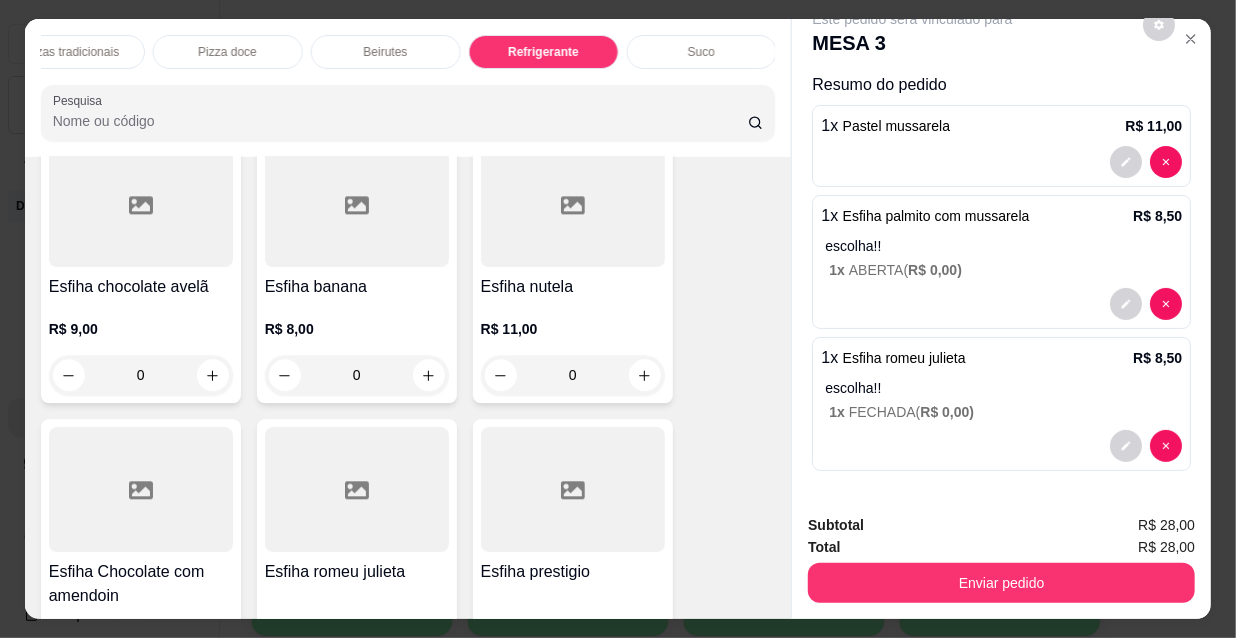 scroll, scrollTop: 18024, scrollLeft: 0, axis: vertical 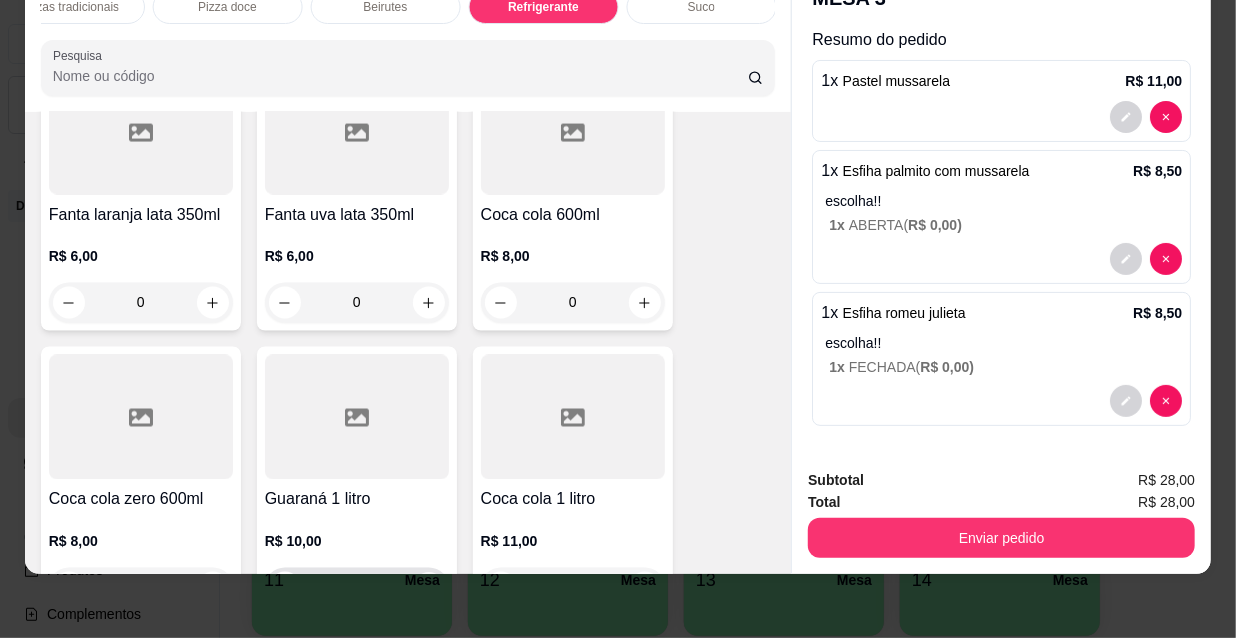 click 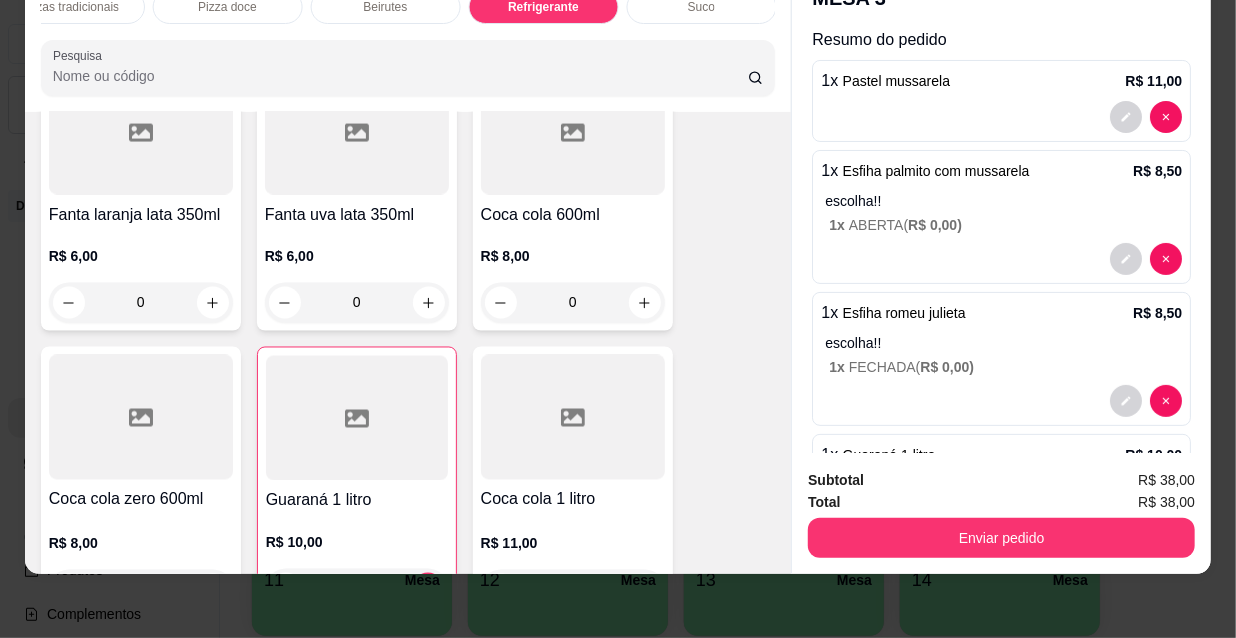 scroll, scrollTop: 120, scrollLeft: 0, axis: vertical 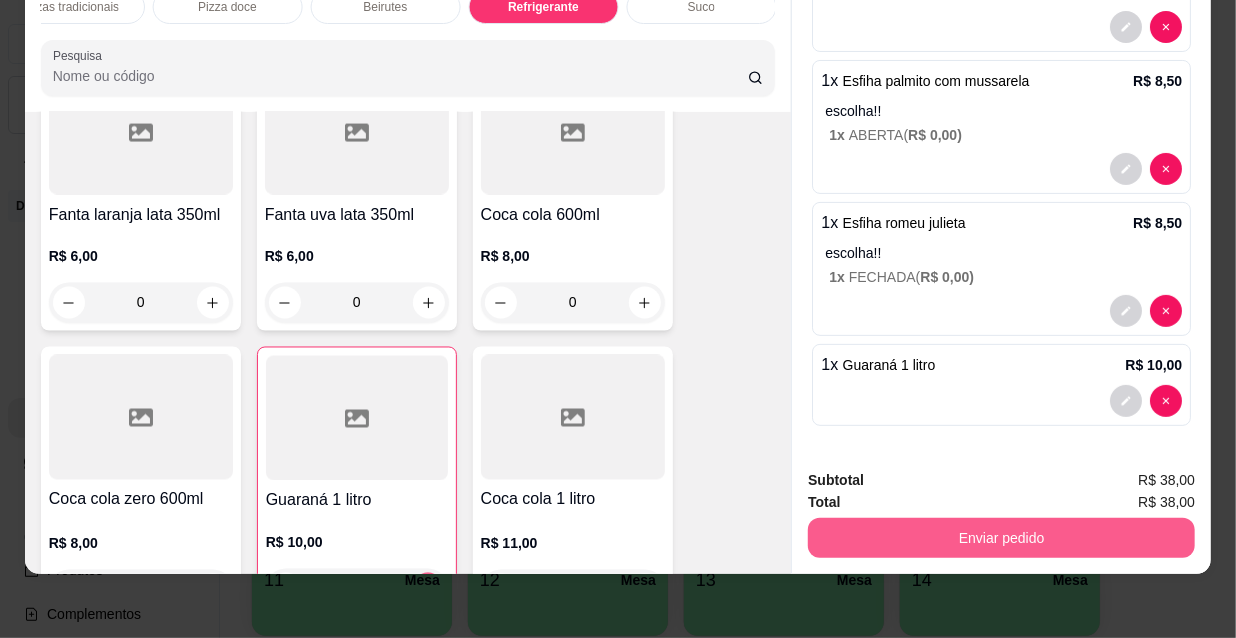 click on "Enviar pedido" at bounding box center [1001, 538] 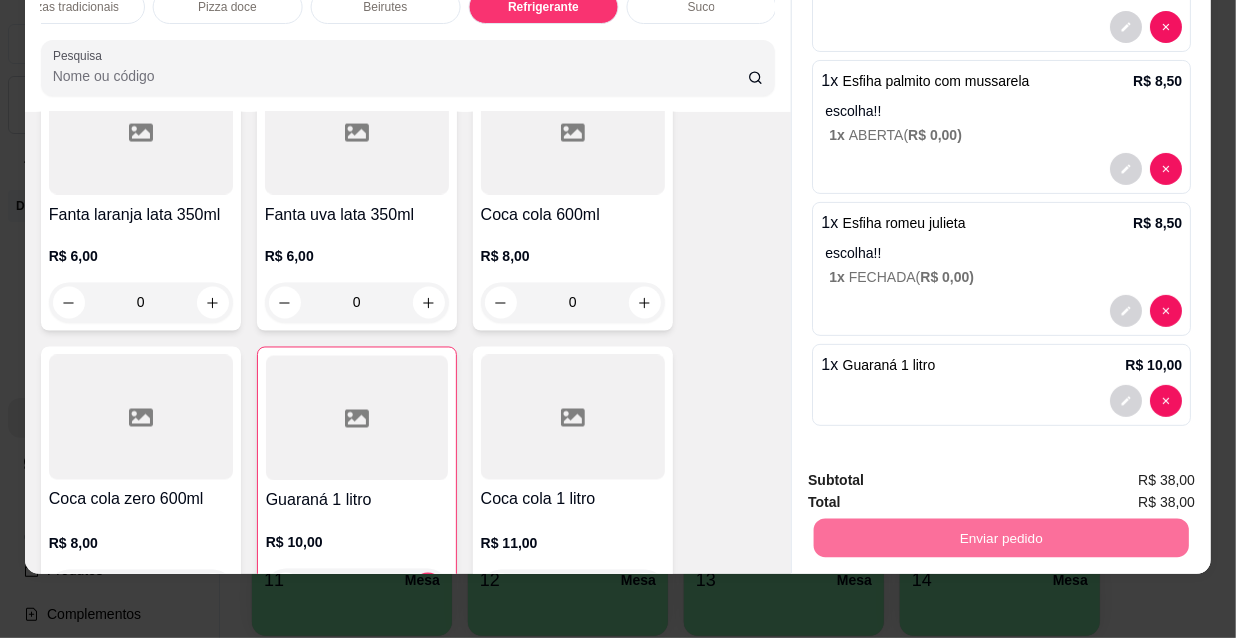 click on "Não registrar e enviar pedido" at bounding box center [937, 474] 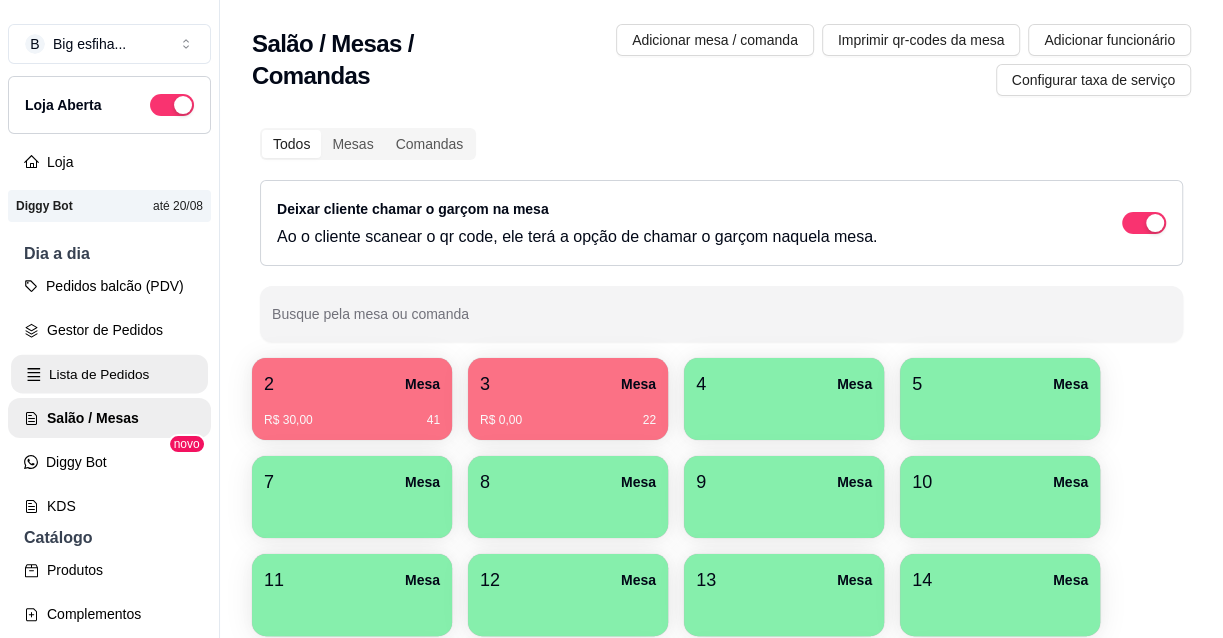 click on "Lista de Pedidos" at bounding box center [109, 374] 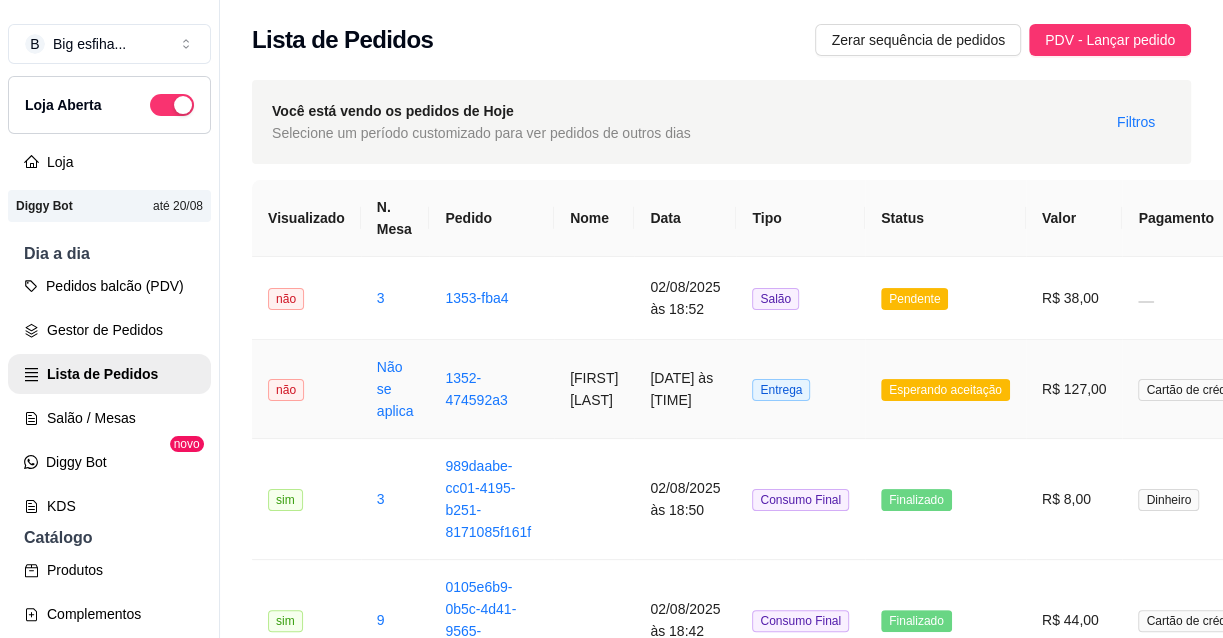 click on "[FIRST] [LAST]" at bounding box center [594, 389] 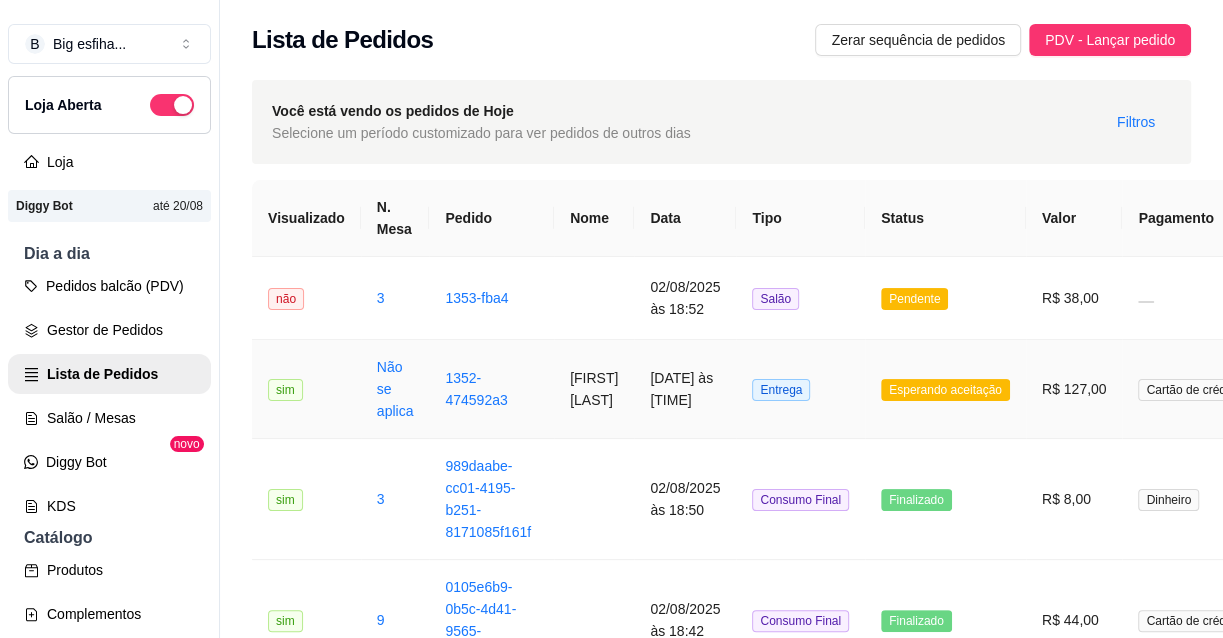 click on "[DATE] às [TIME]" at bounding box center [685, 389] 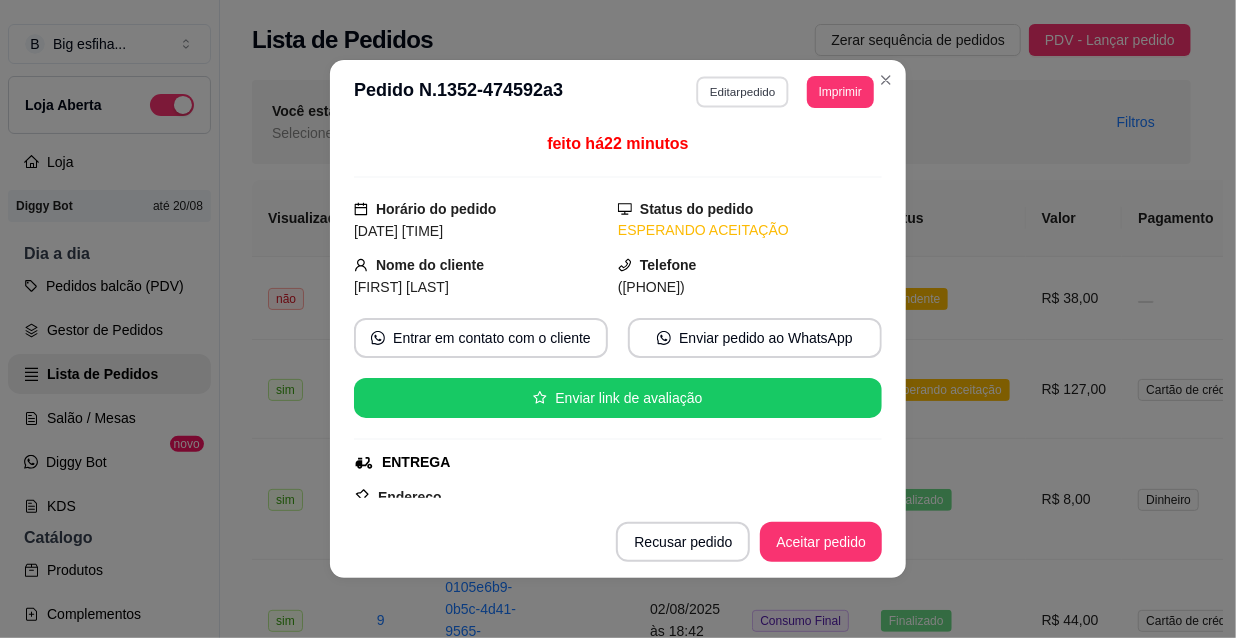 click on "Editar  pedido" at bounding box center (743, 91) 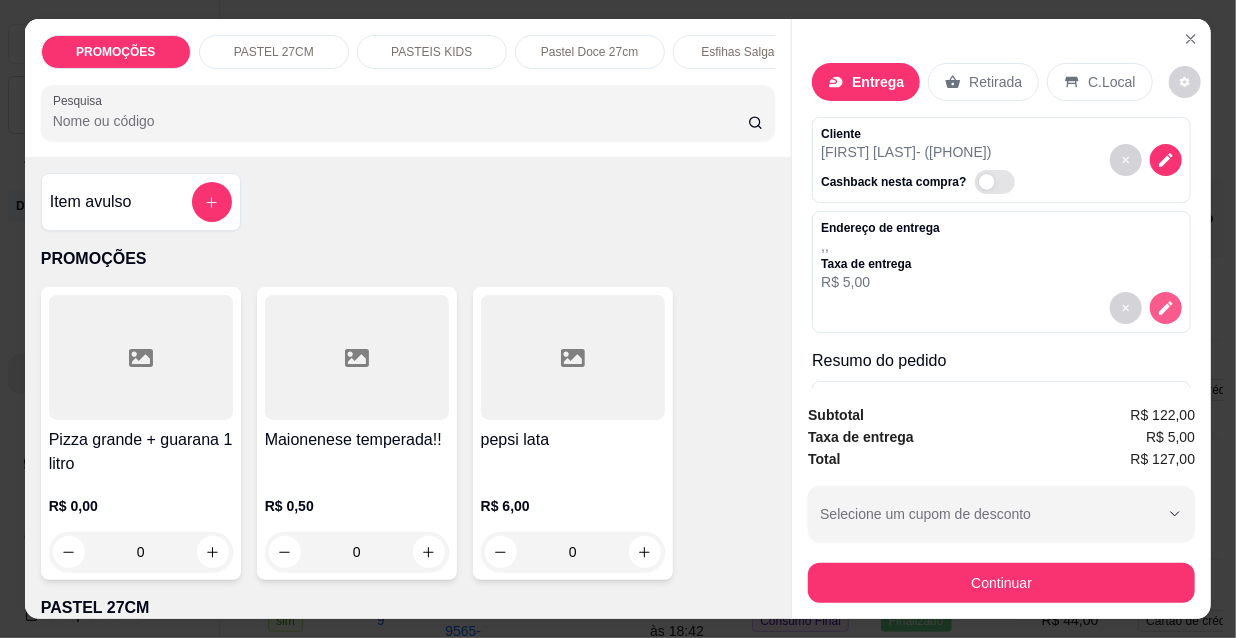 click at bounding box center (1166, 308) 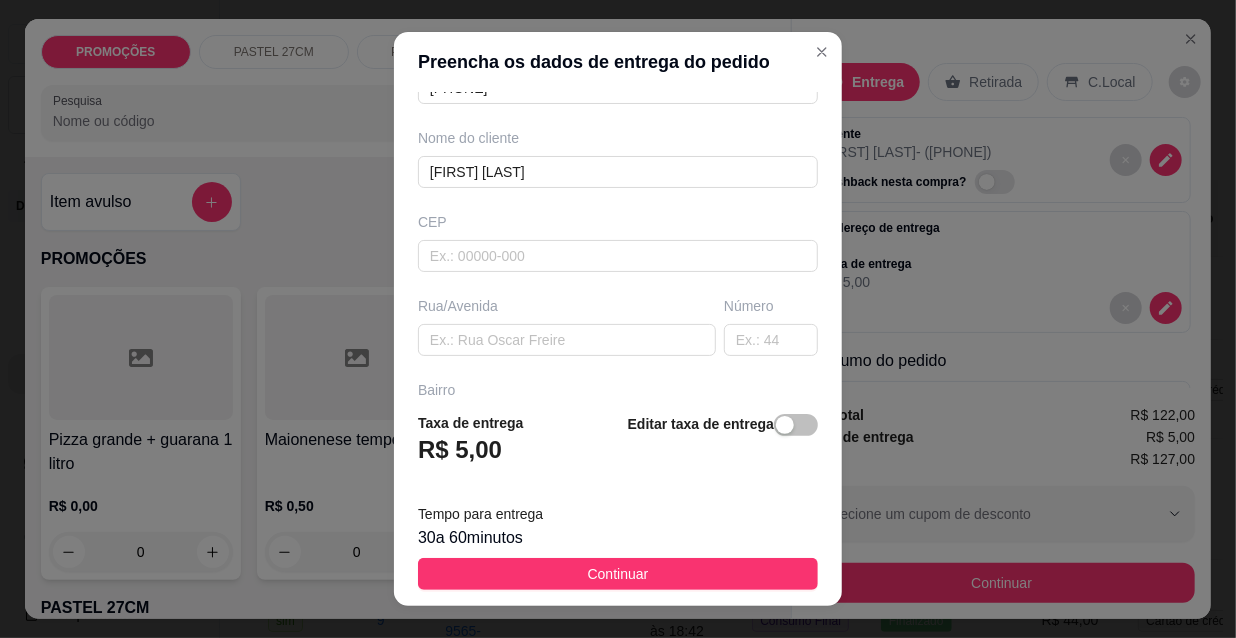 scroll, scrollTop: 181, scrollLeft: 0, axis: vertical 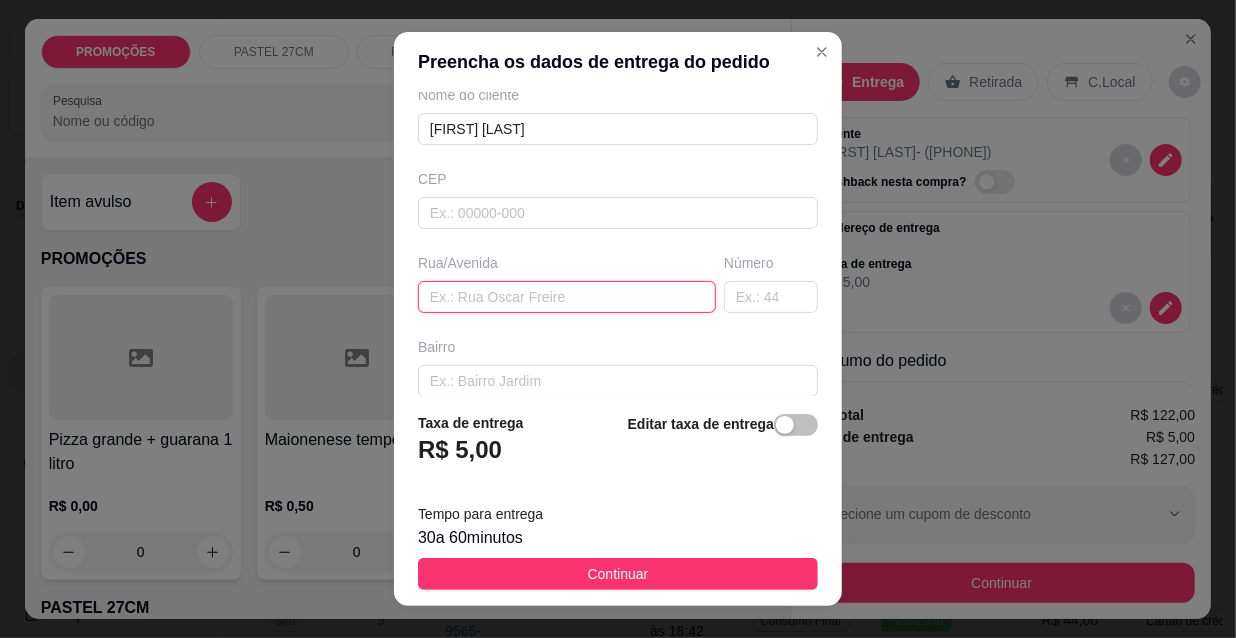 click at bounding box center [567, 297] 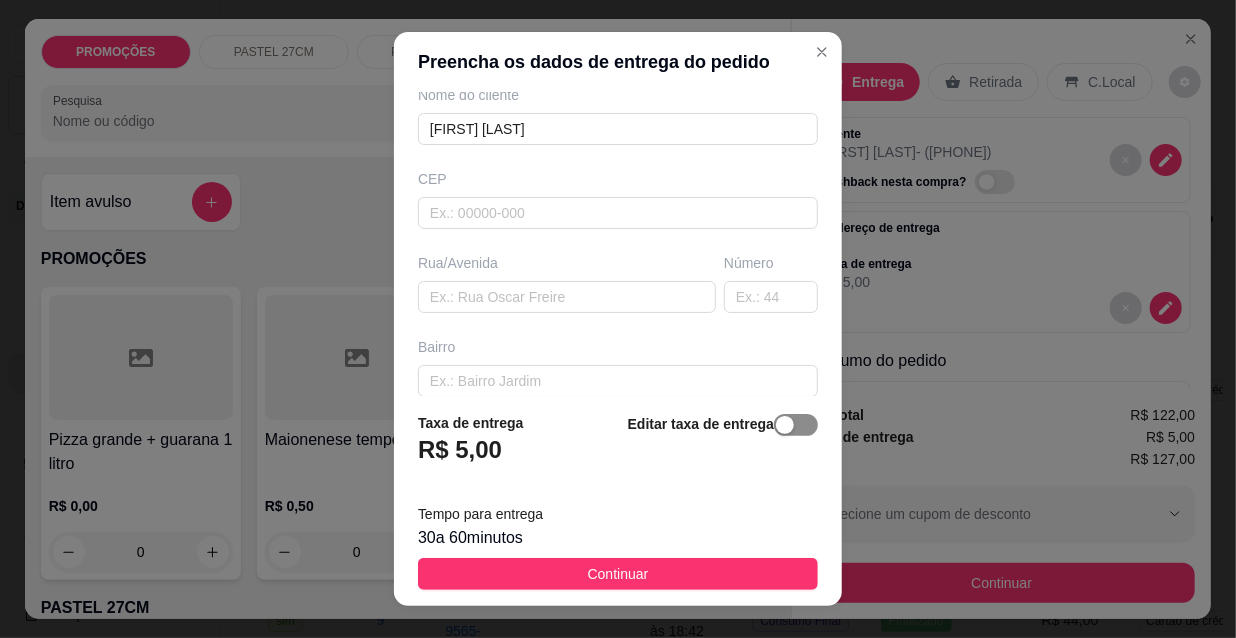 click at bounding box center [796, 425] 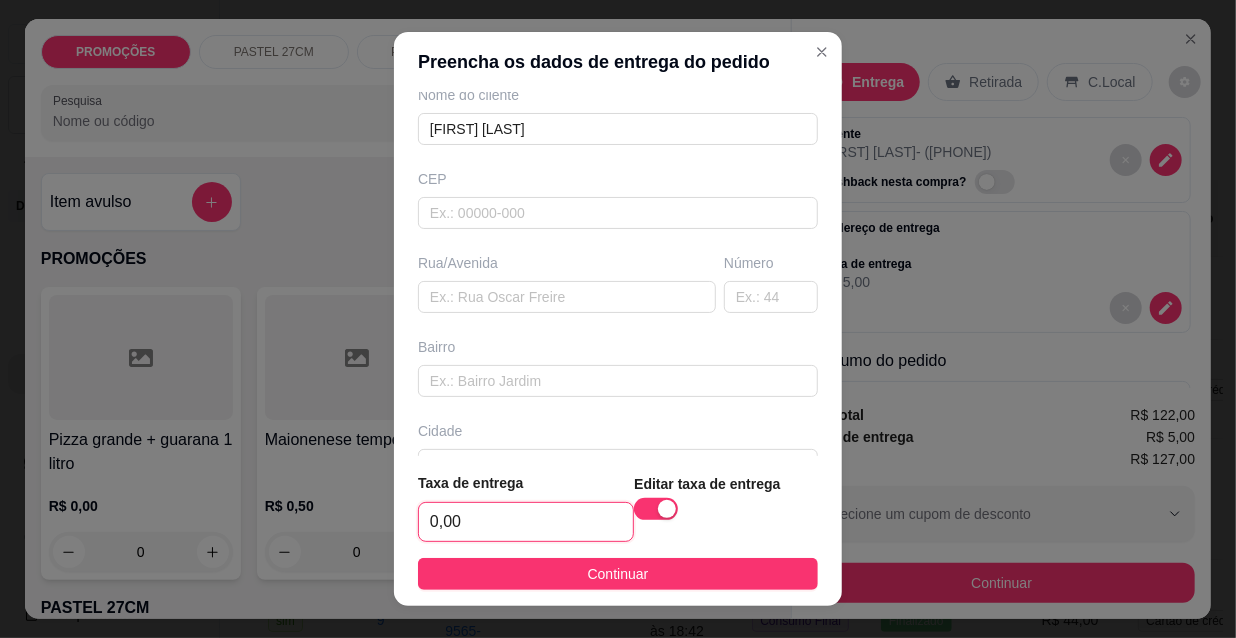 drag, startPoint x: 477, startPoint y: 532, endPoint x: 481, endPoint y: 546, distance: 14.56022 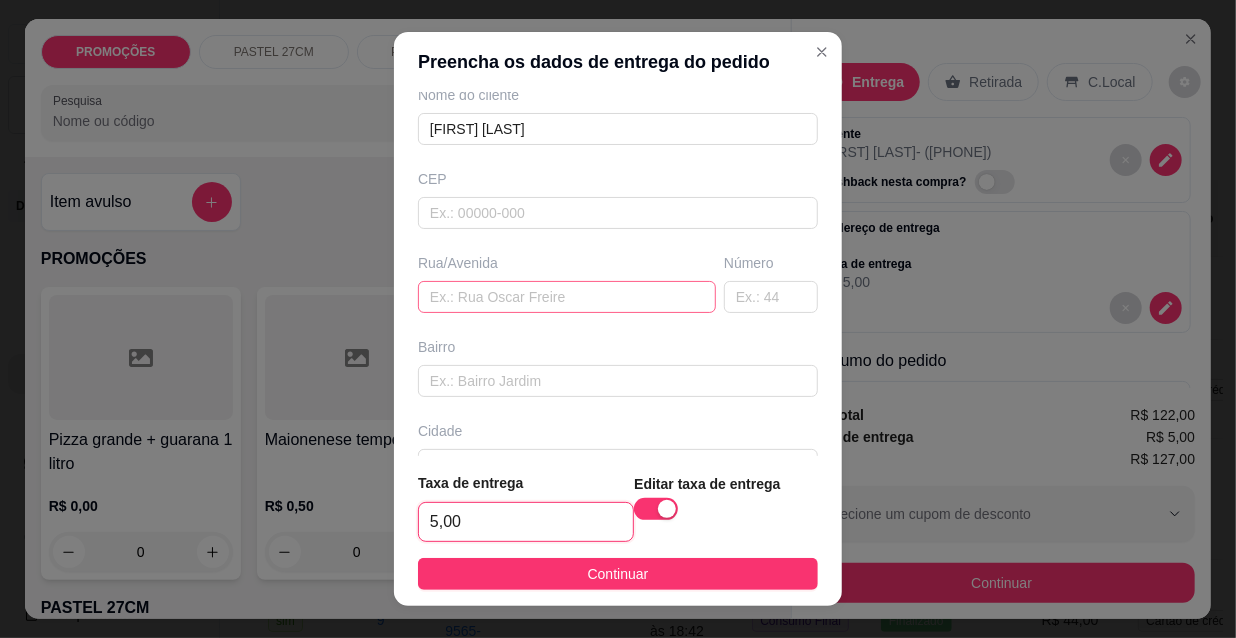 type on "5,00" 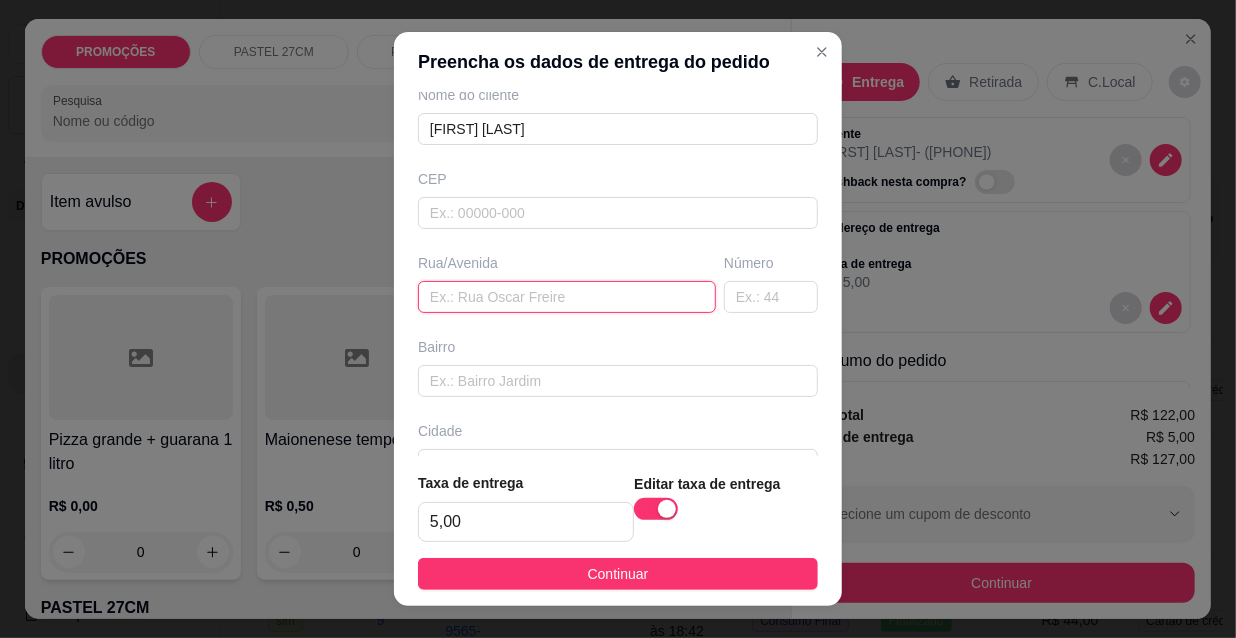 click at bounding box center (567, 297) 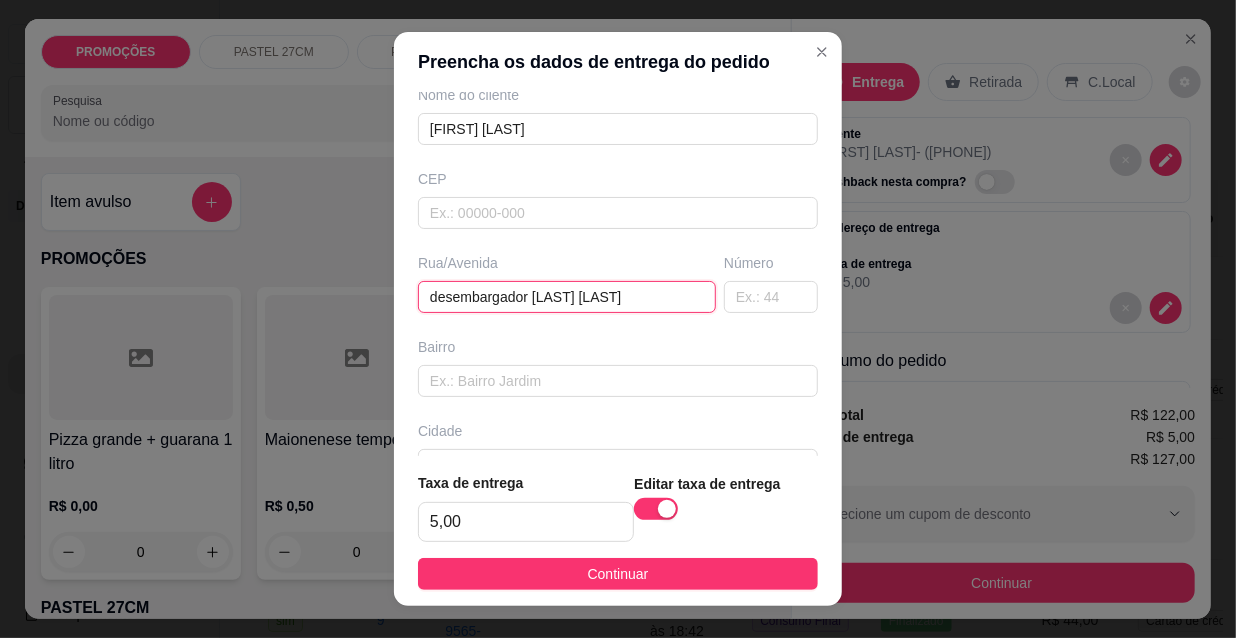 click on "desembargador [LAST] [LAST]" at bounding box center (567, 297) 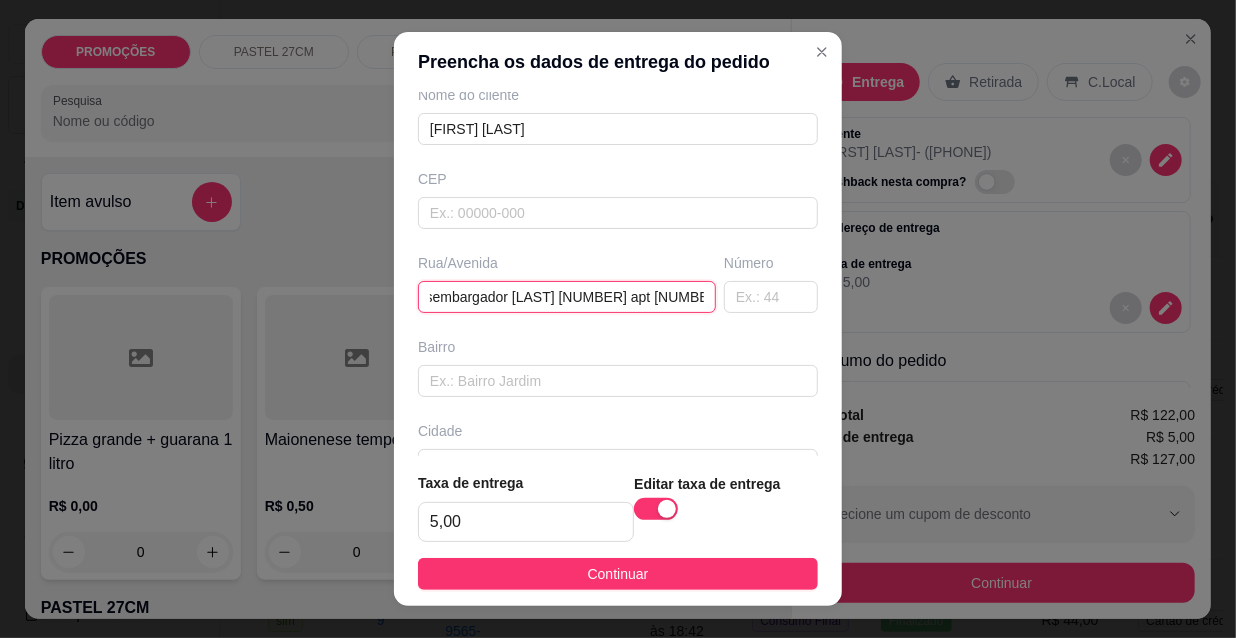 scroll, scrollTop: 0, scrollLeft: 28, axis: horizontal 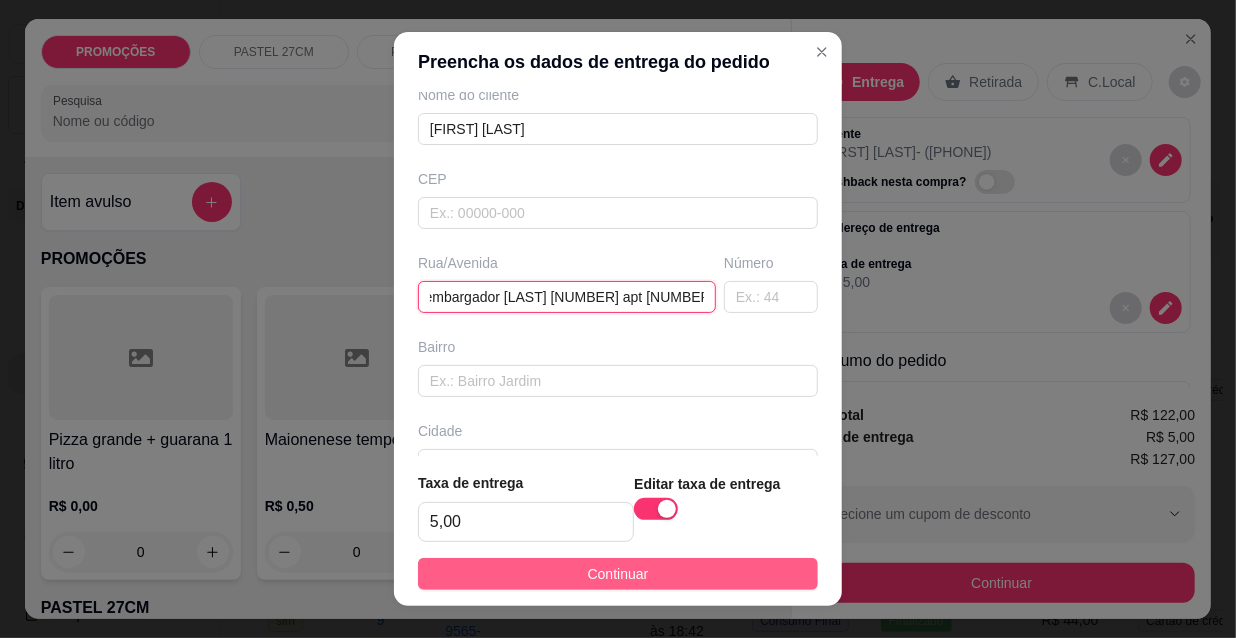 type on "desembargador [LAST] [NUMBER] apt [NUMBER]" 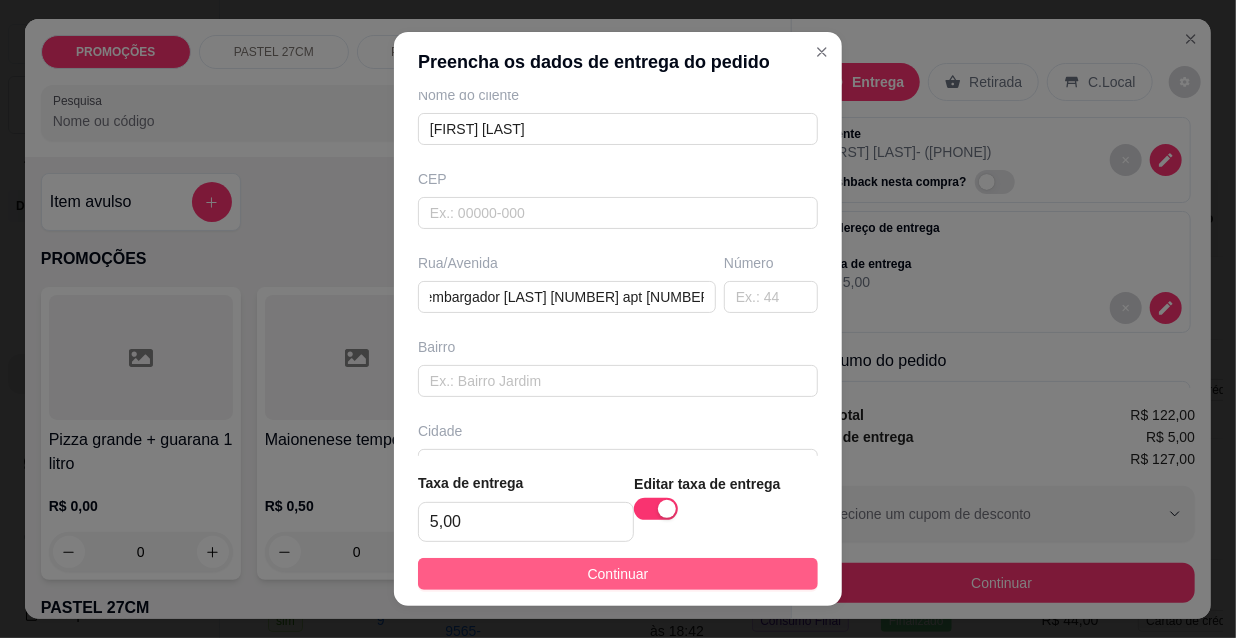 click on "Continuar" at bounding box center [618, 574] 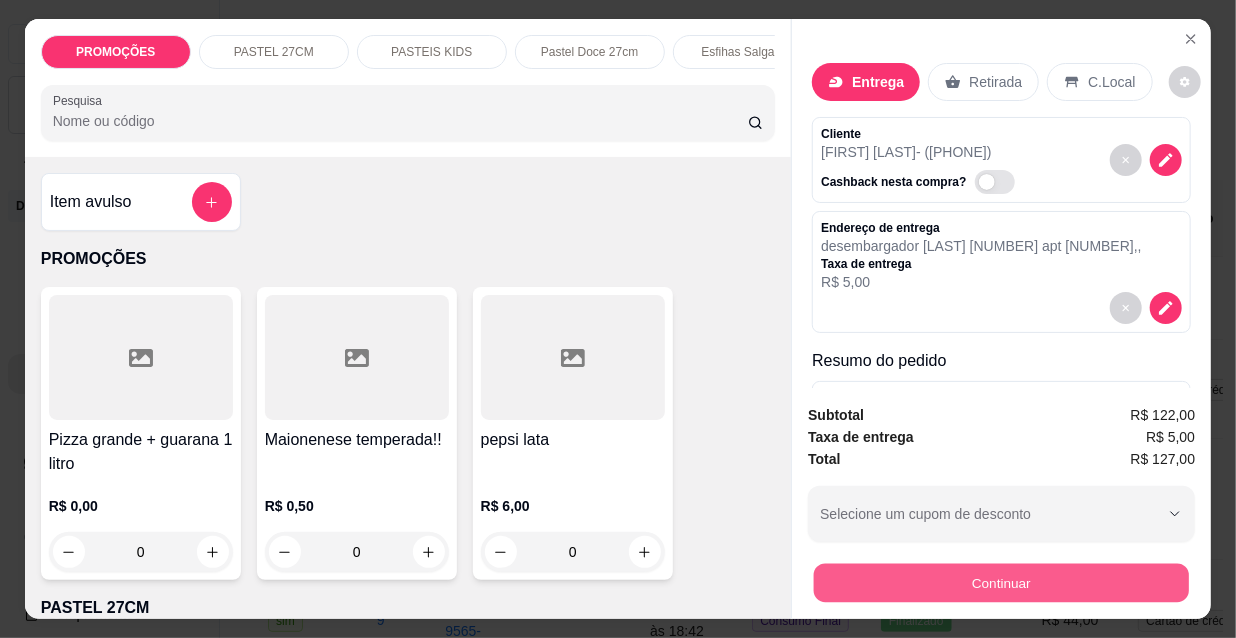 click on "Continuar" at bounding box center (1001, 582) 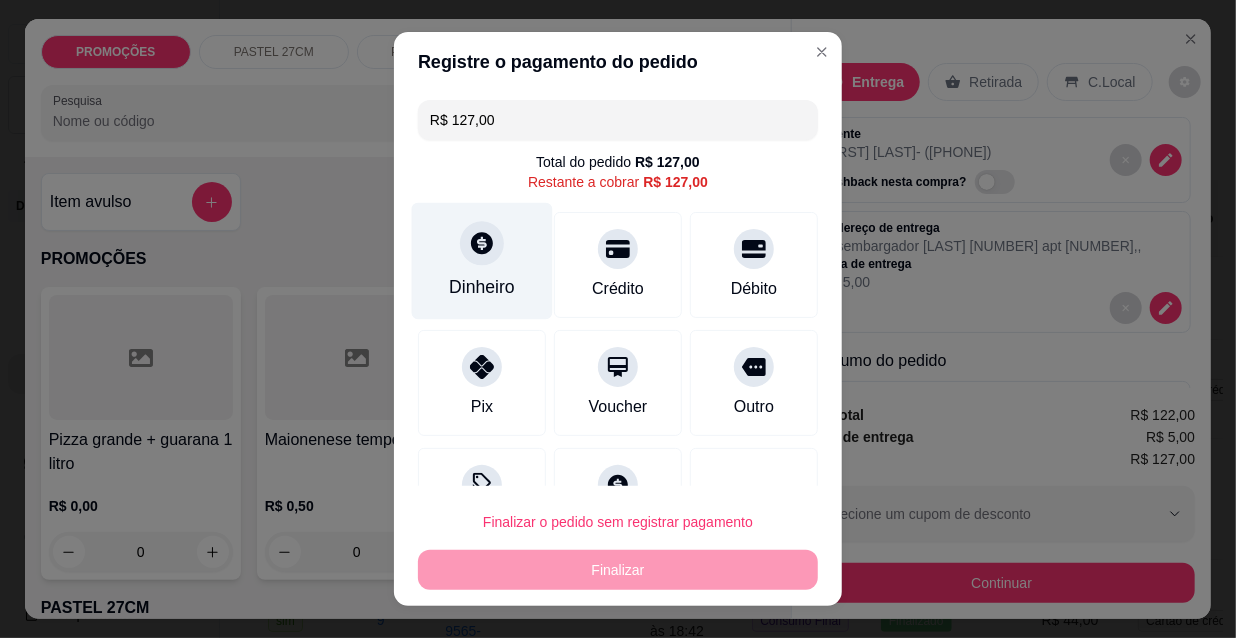 click 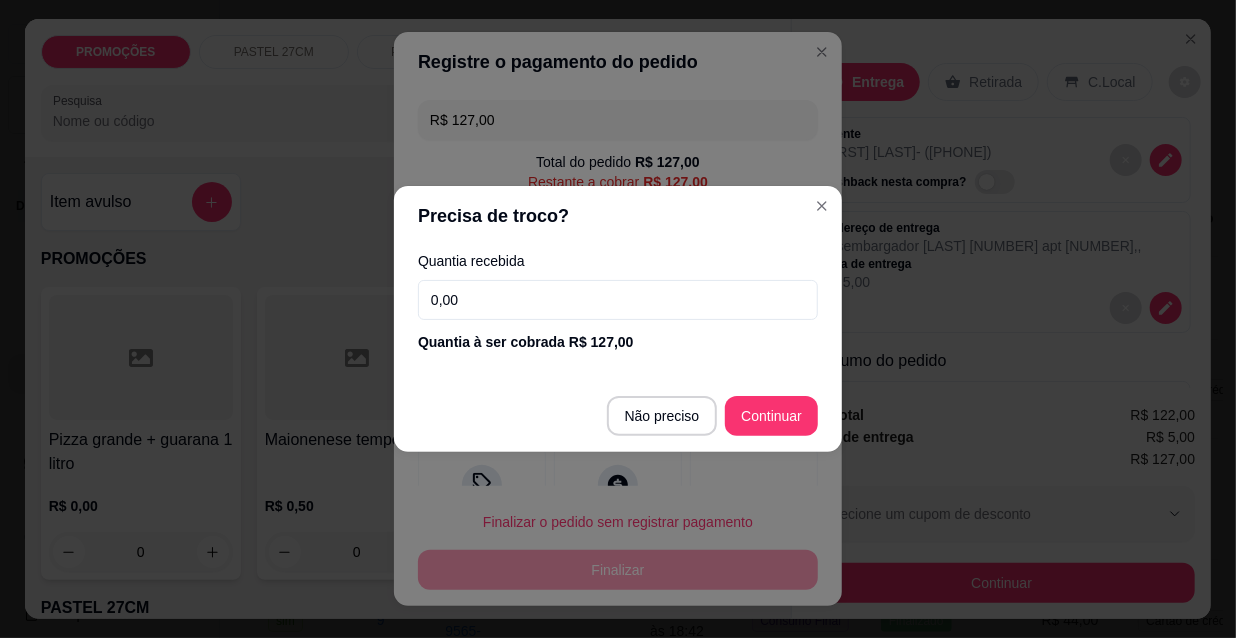 click on "0,00" at bounding box center (618, 300) 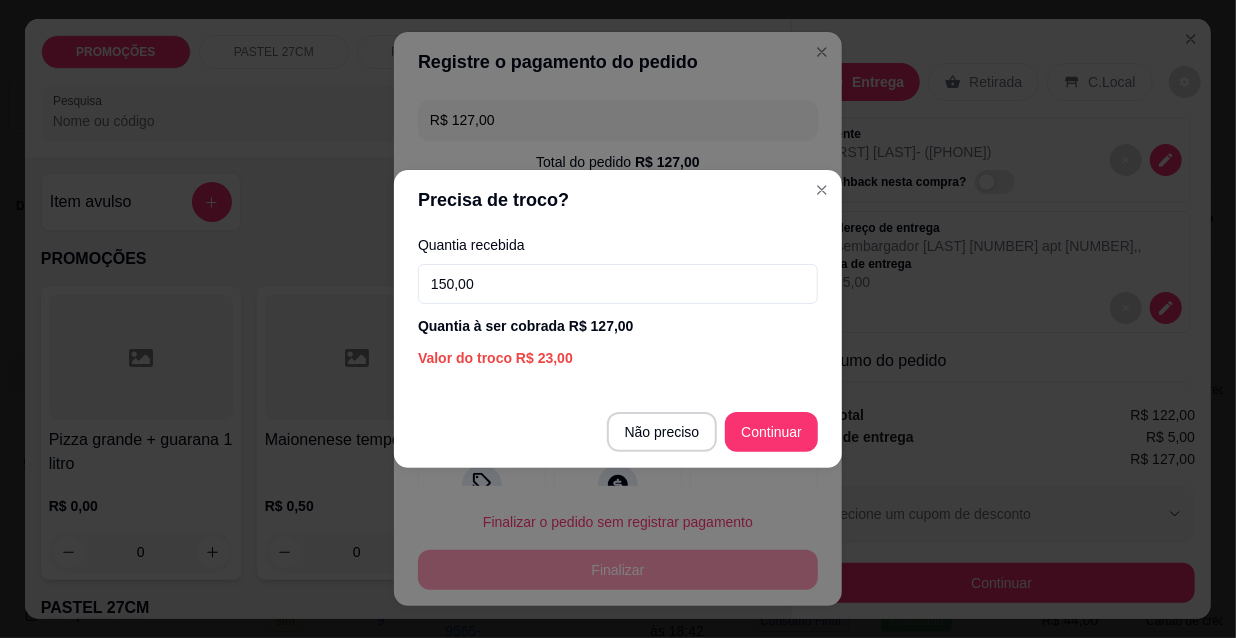 type on "150,00" 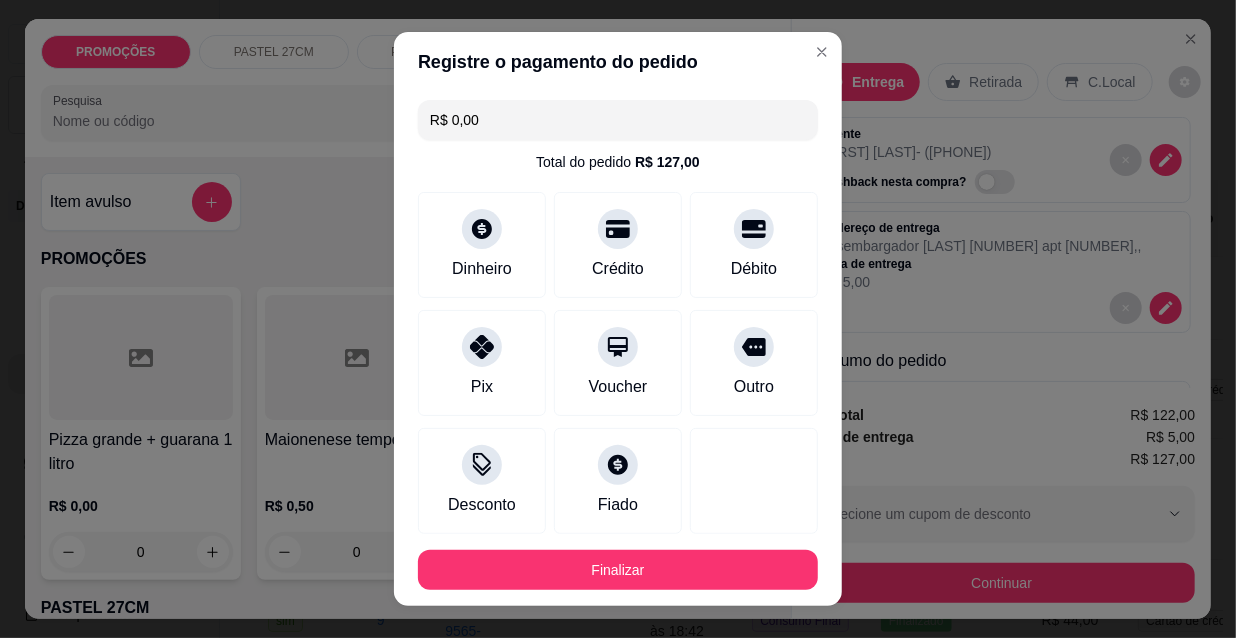 type on "R$ 0,00" 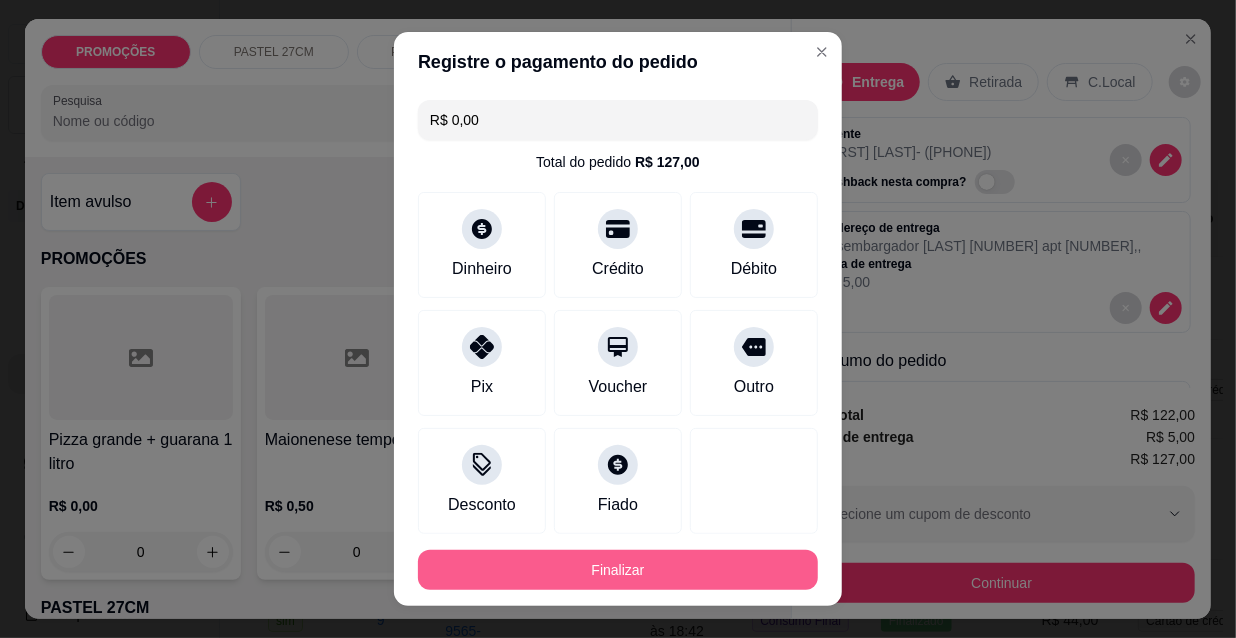 click on "Finalizar" at bounding box center [618, 570] 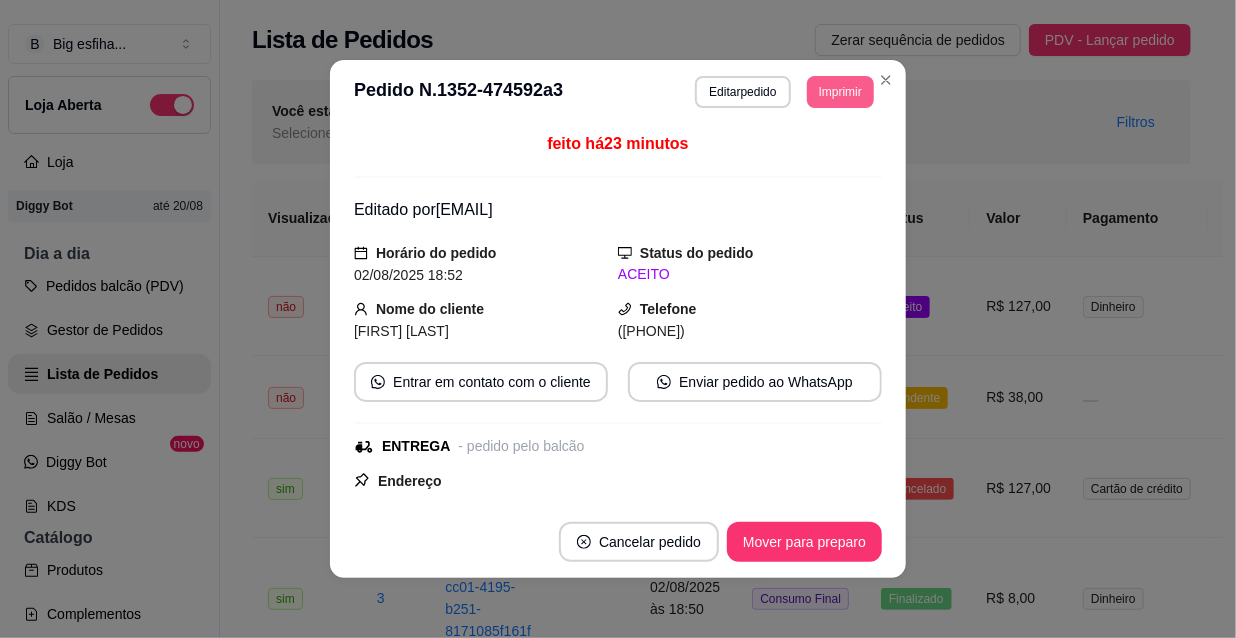 click on "Imprimir" at bounding box center [840, 92] 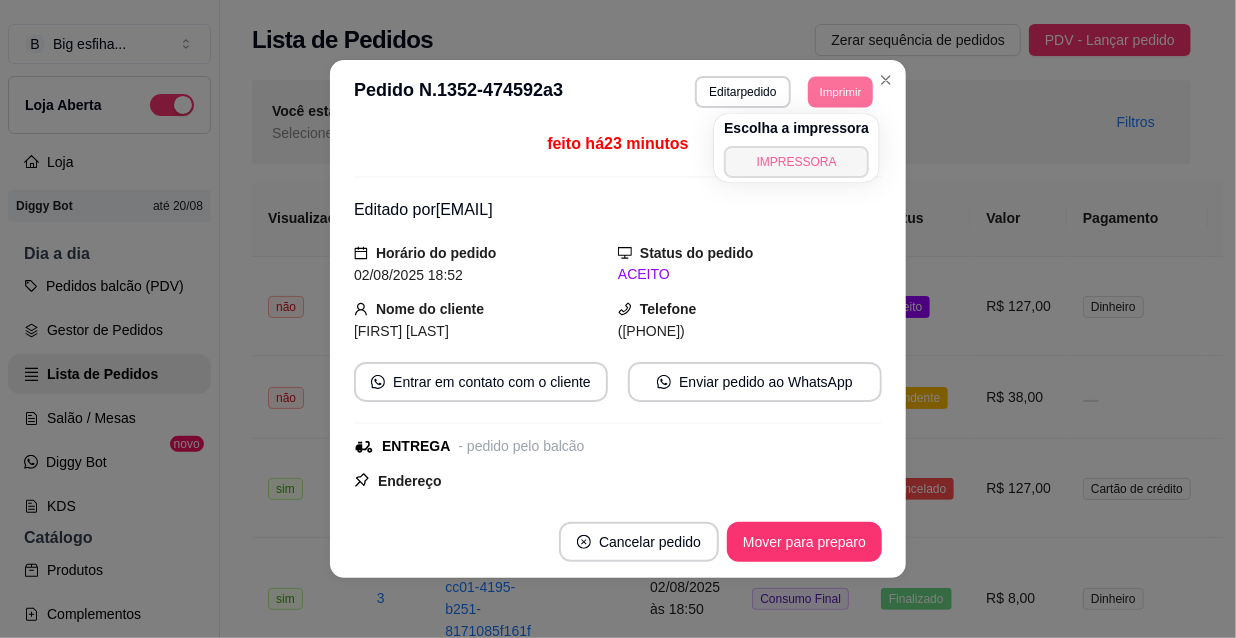 click on "IMPRESSORA" at bounding box center (796, 162) 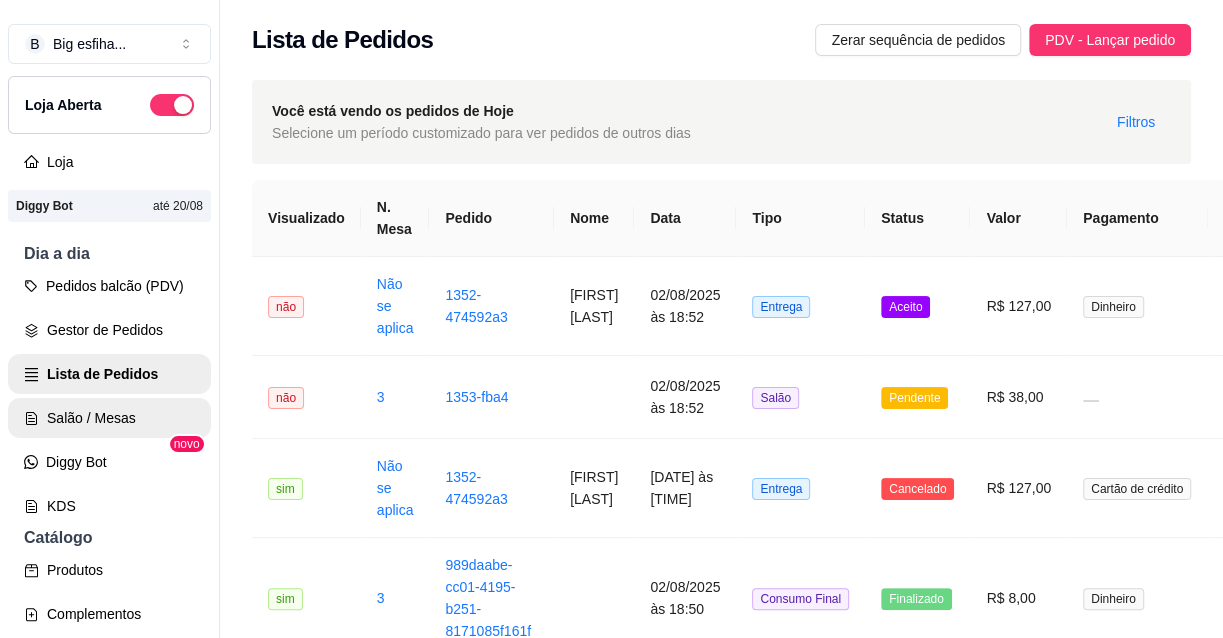 click on "Salão / Mesas" at bounding box center (109, 418) 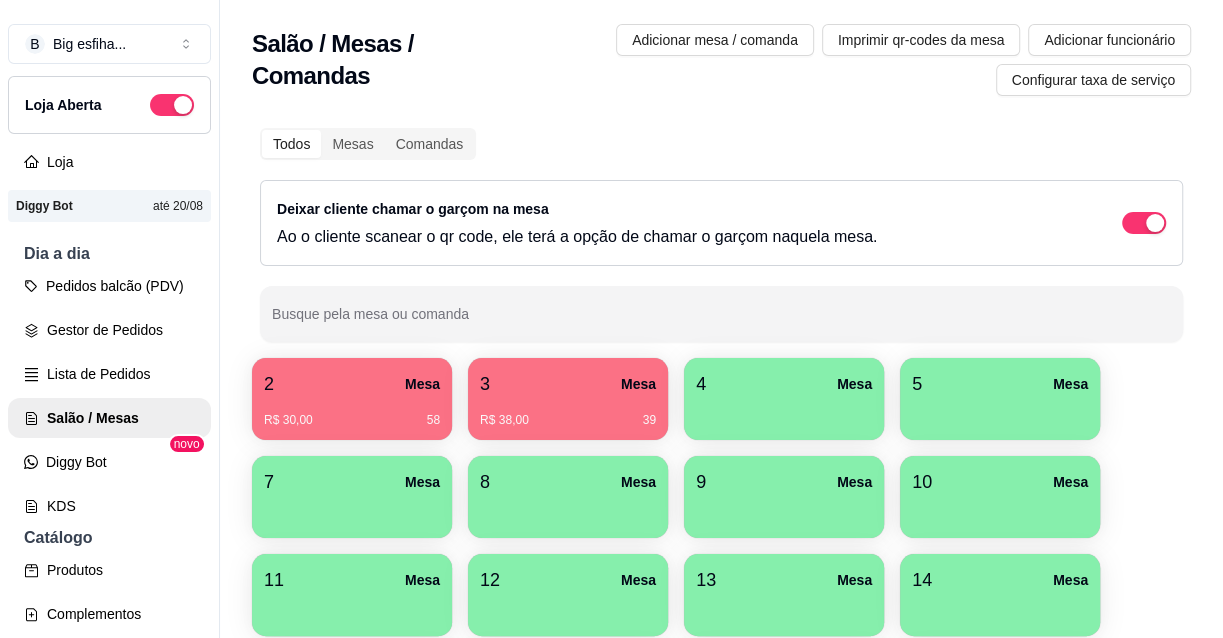 click on "4 Mesa" at bounding box center [784, 384] 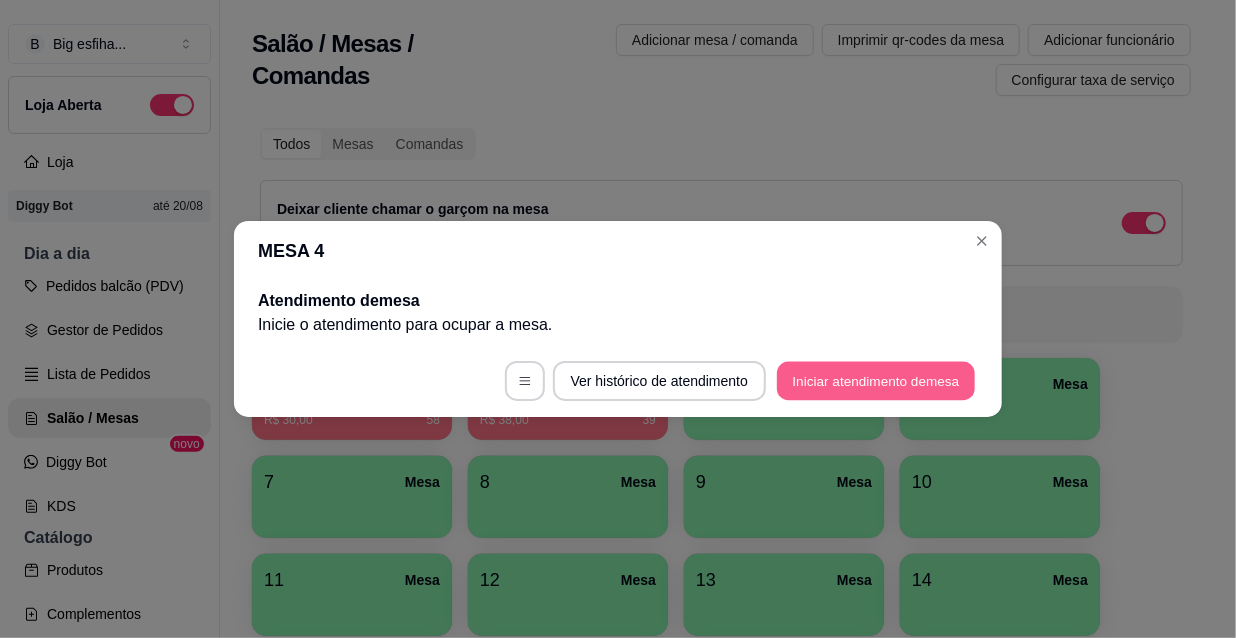 click on "Iniciar atendimento de  mesa" at bounding box center [876, 381] 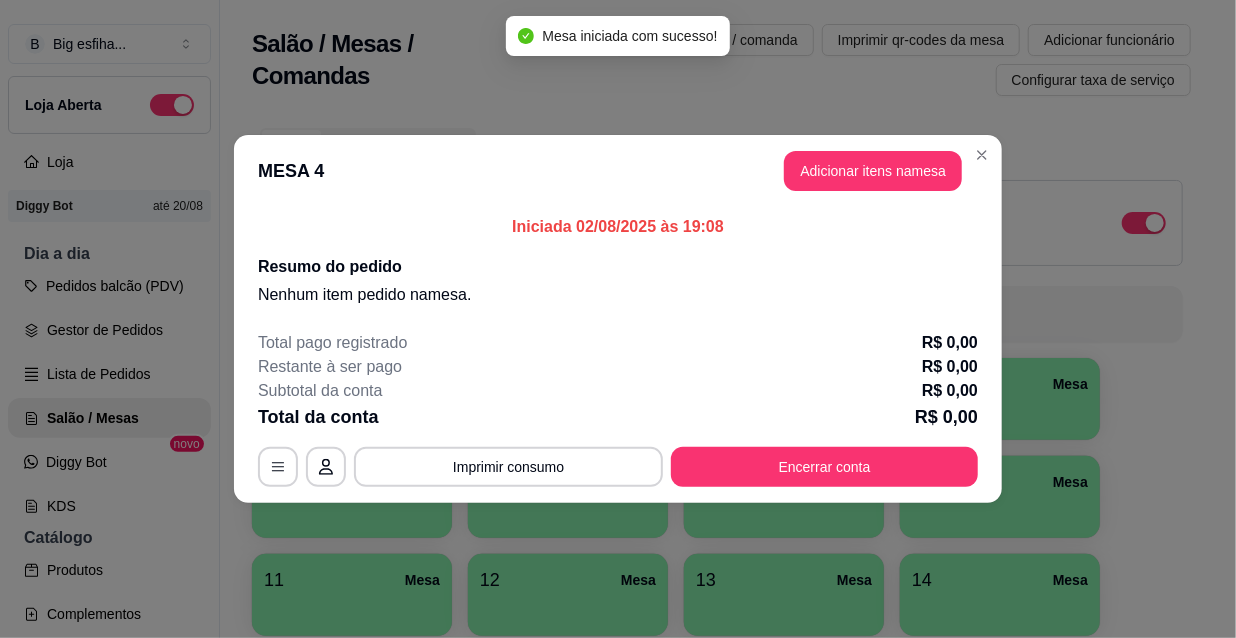 click on "Adicionar itens na  mesa" at bounding box center [873, 171] 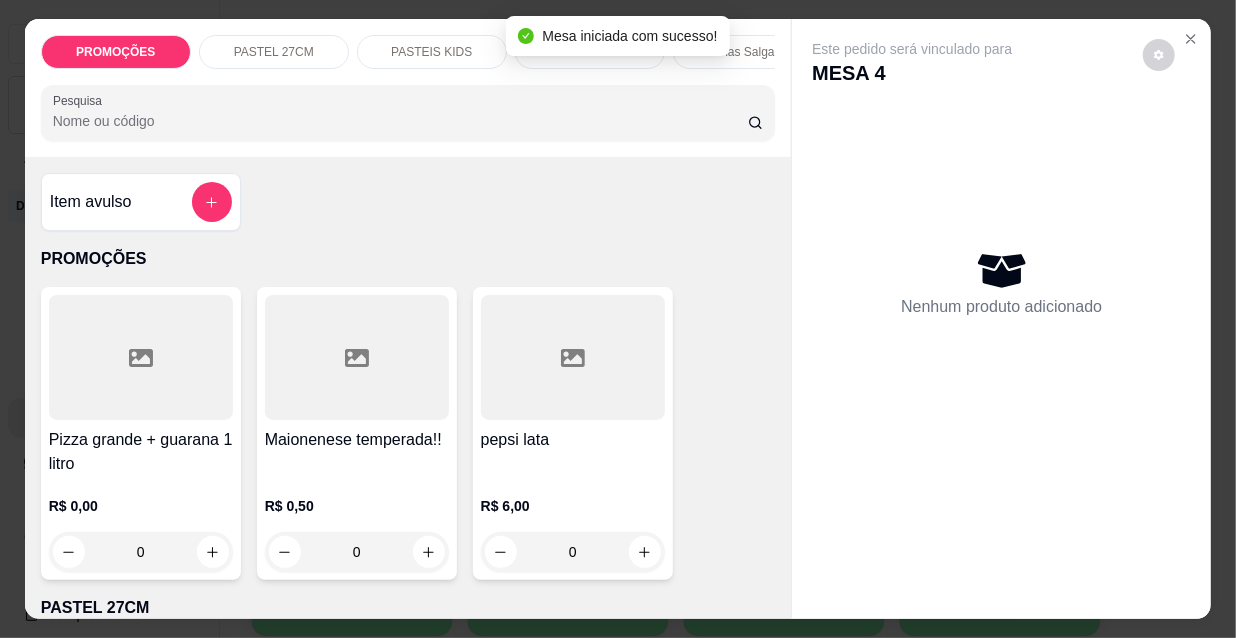 click on "Pesquisa" at bounding box center [400, 121] 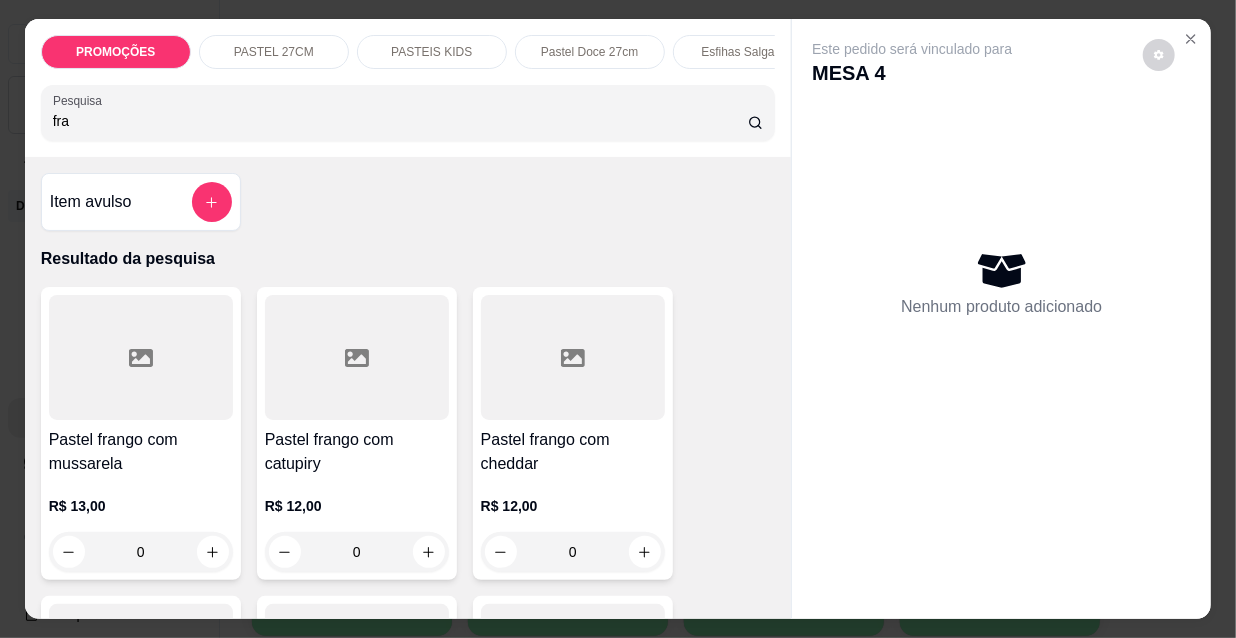 type on "fra" 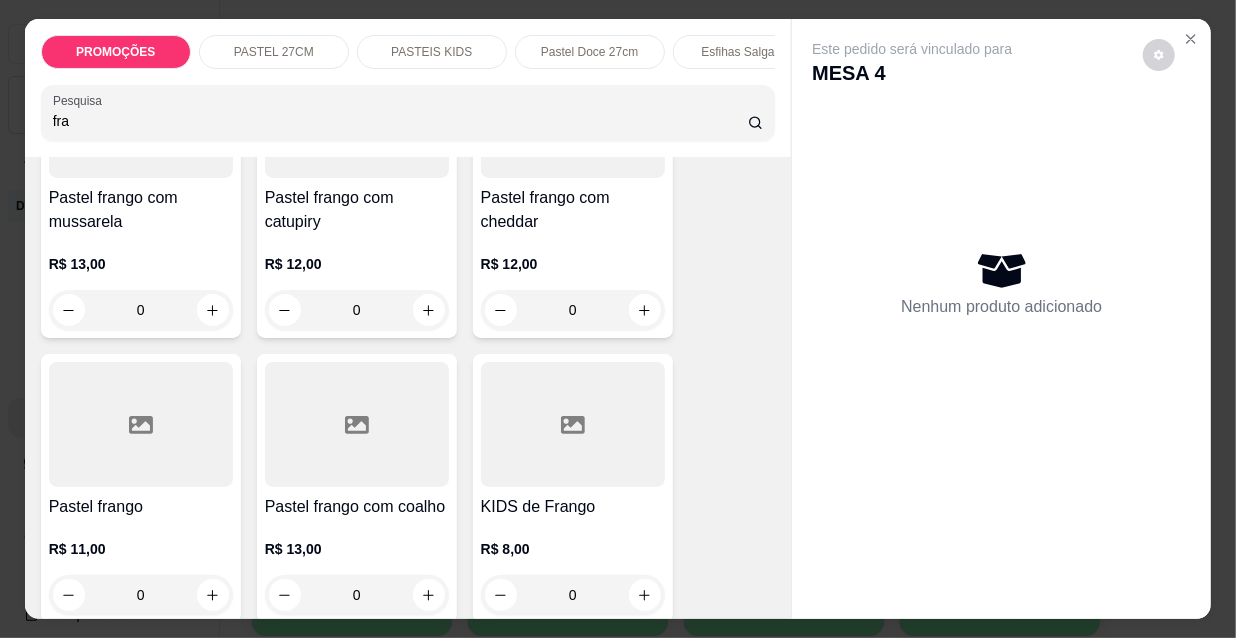 scroll, scrollTop: 272, scrollLeft: 0, axis: vertical 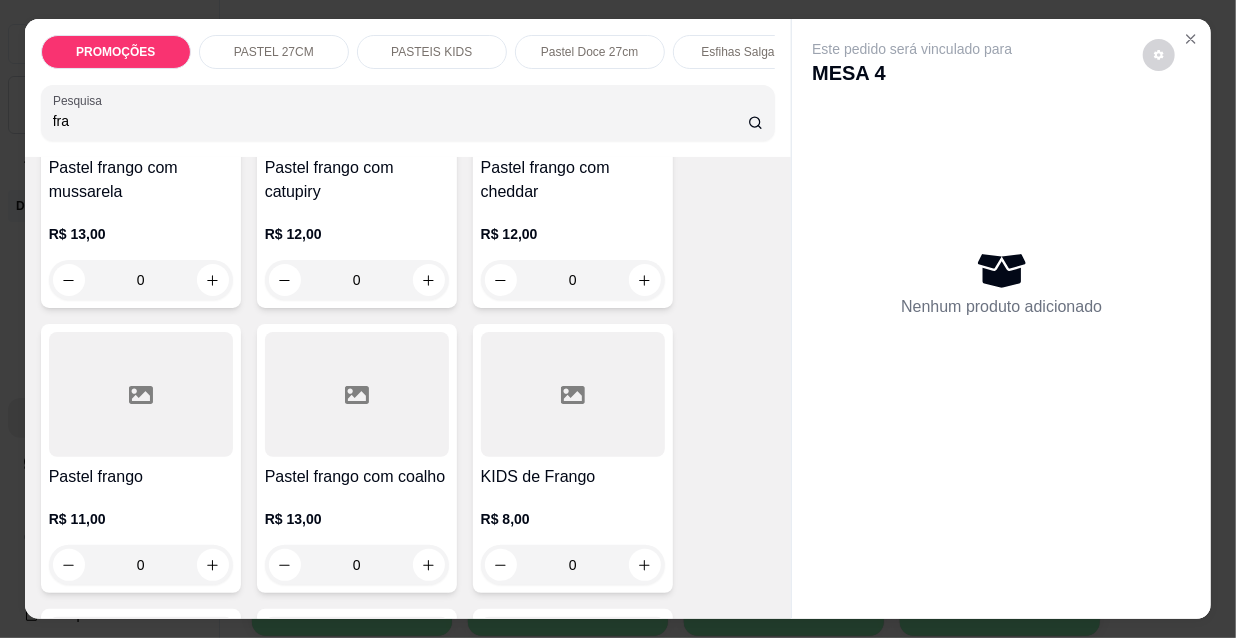 click at bounding box center [357, 394] 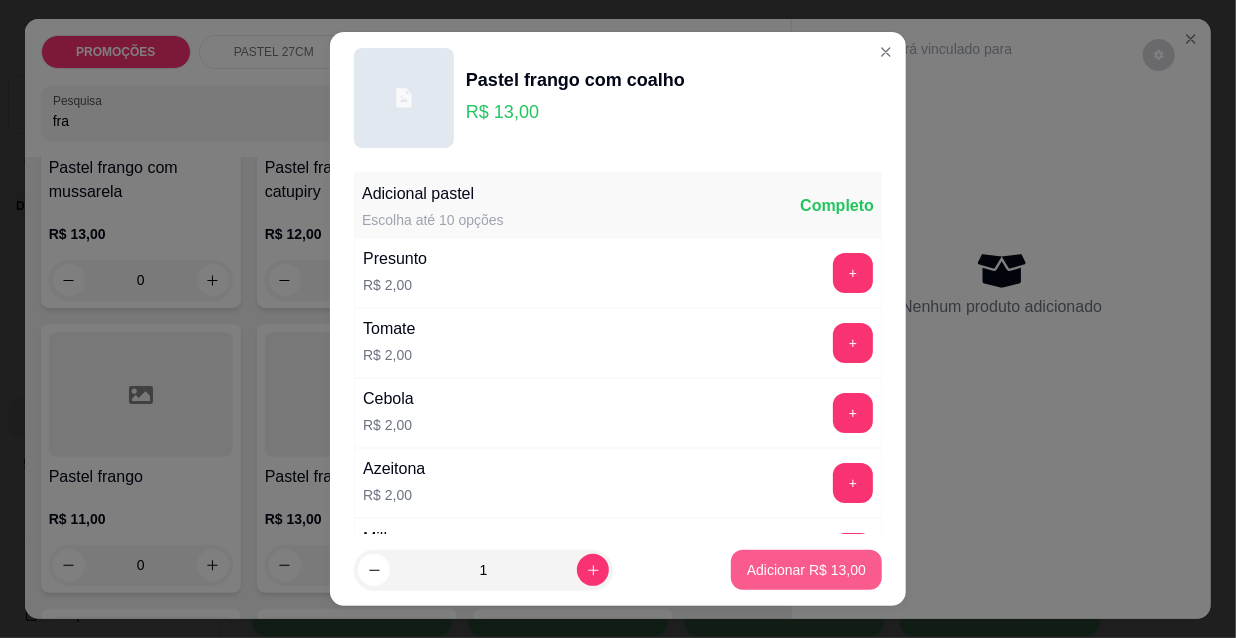 click on "Adicionar   R$ 13,00" at bounding box center [806, 570] 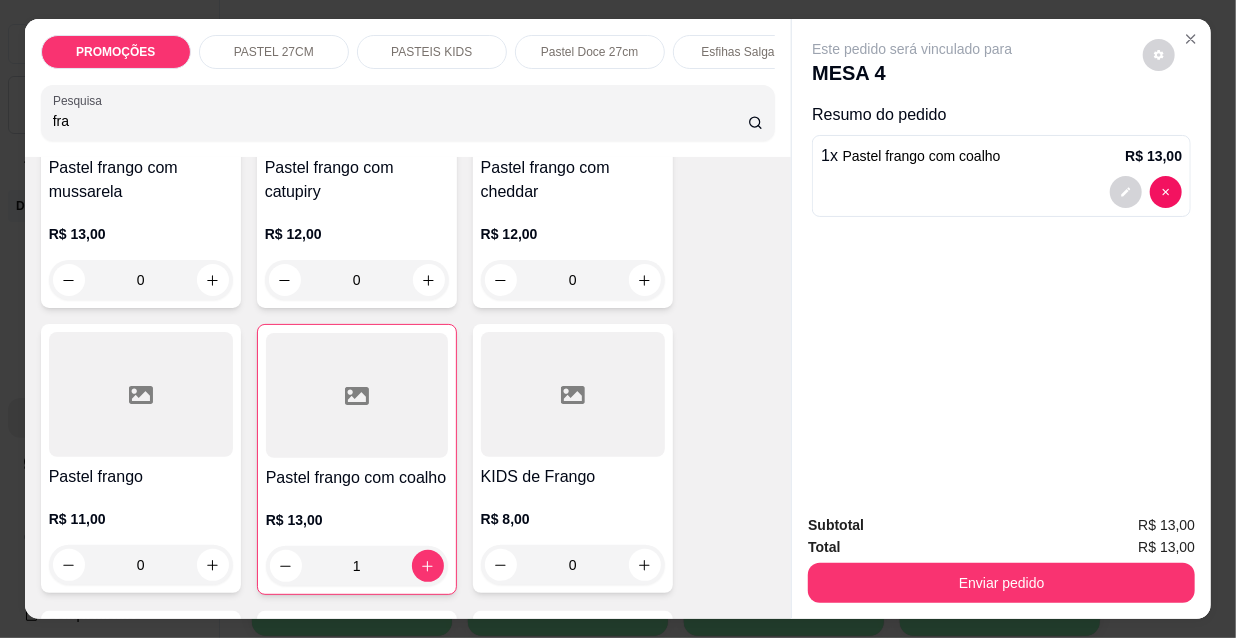 type on "1" 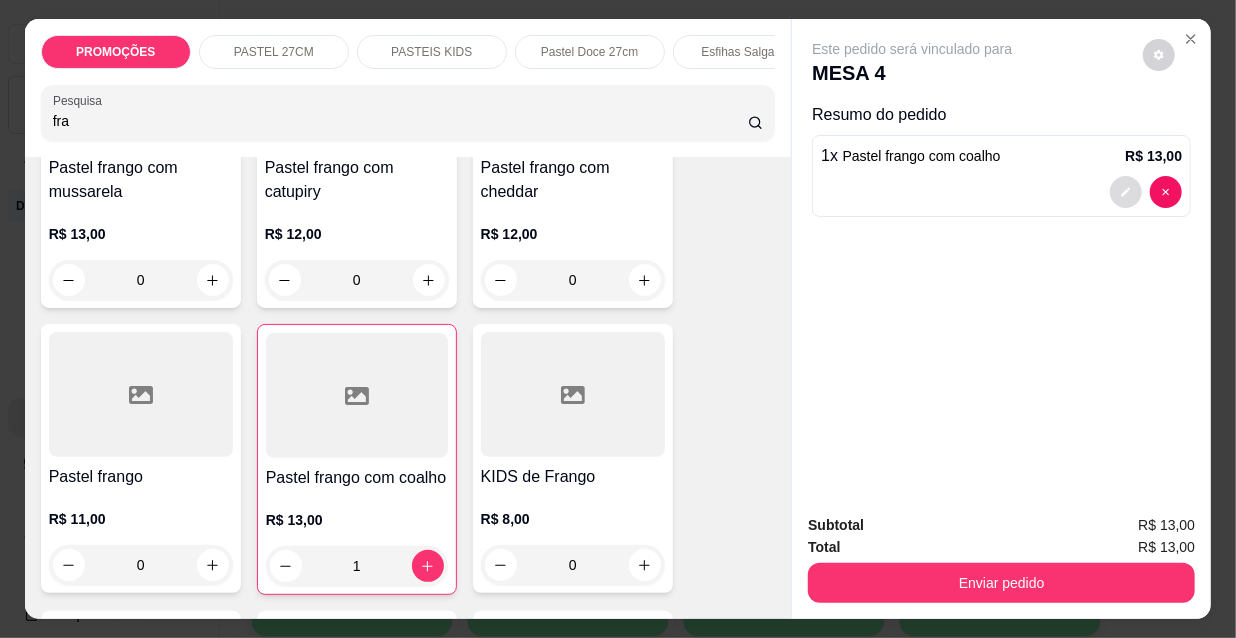 click 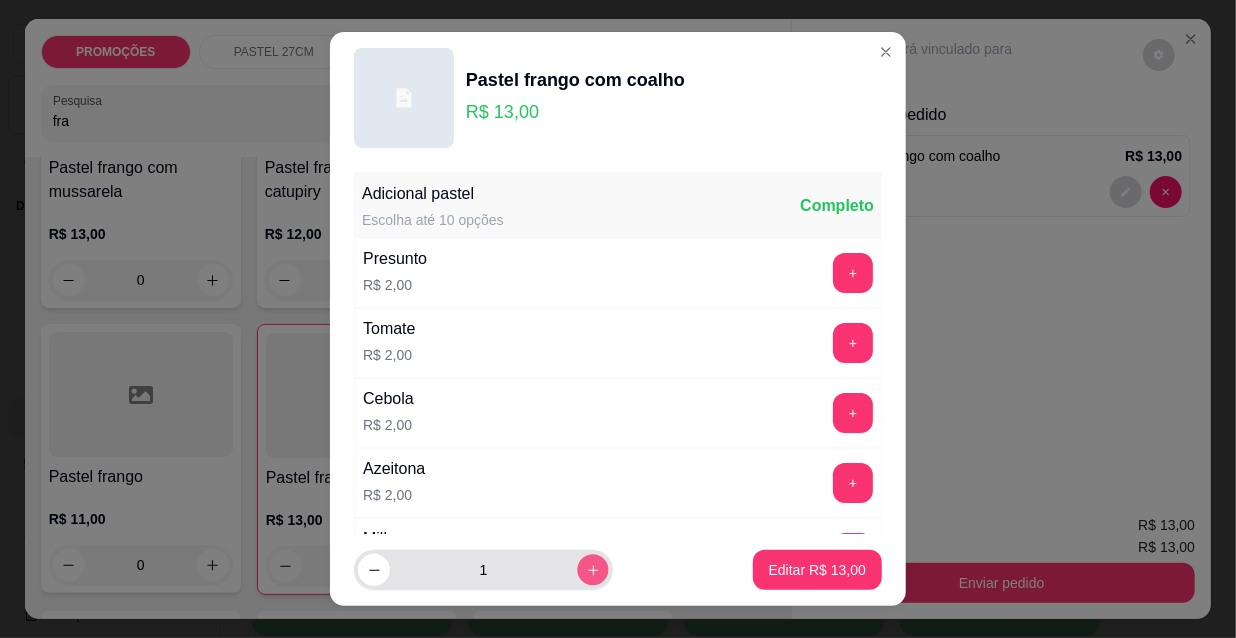 click 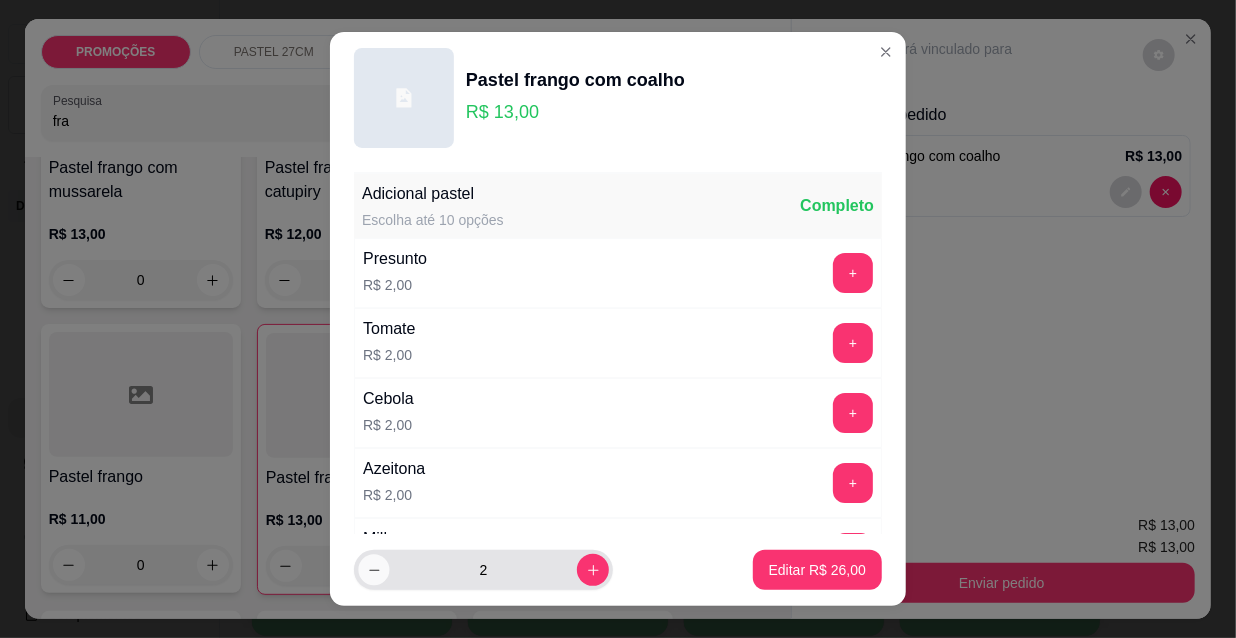 click 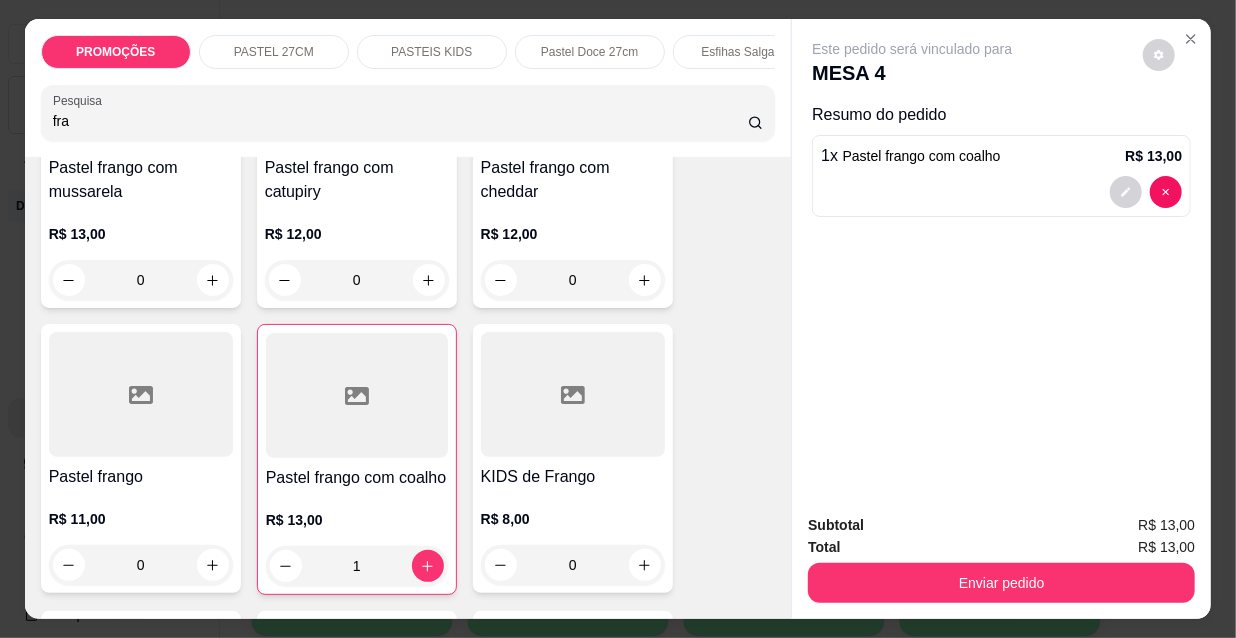 click at bounding box center (141, 394) 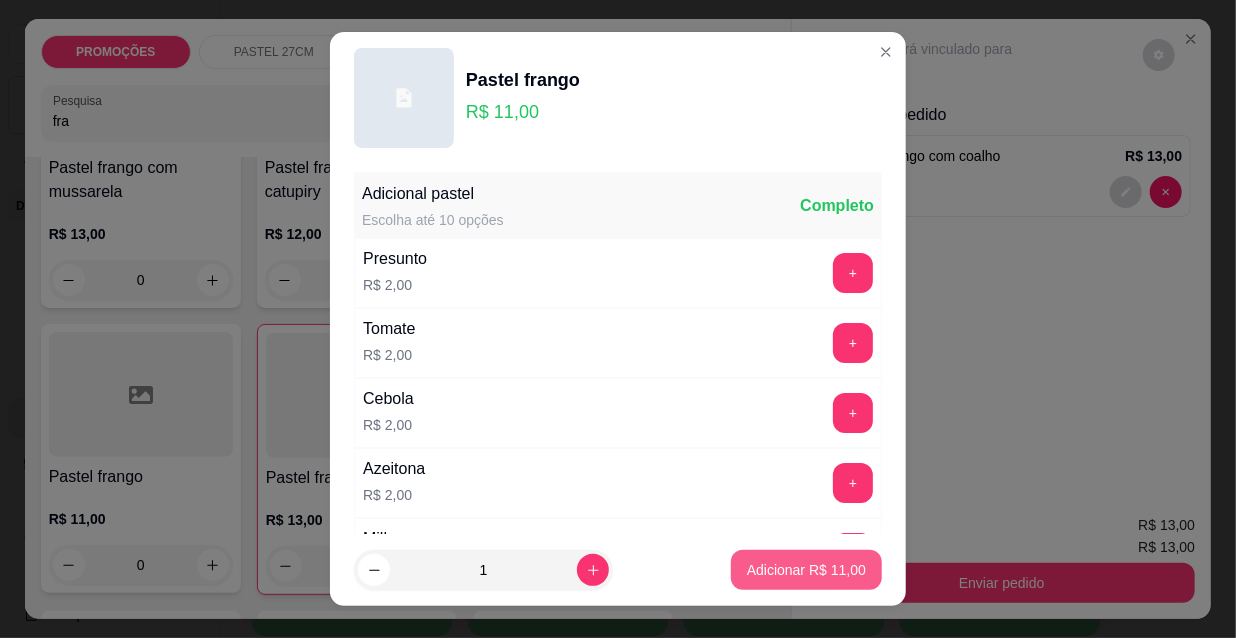 click on "Adicionar   R$ 11,00" at bounding box center (806, 570) 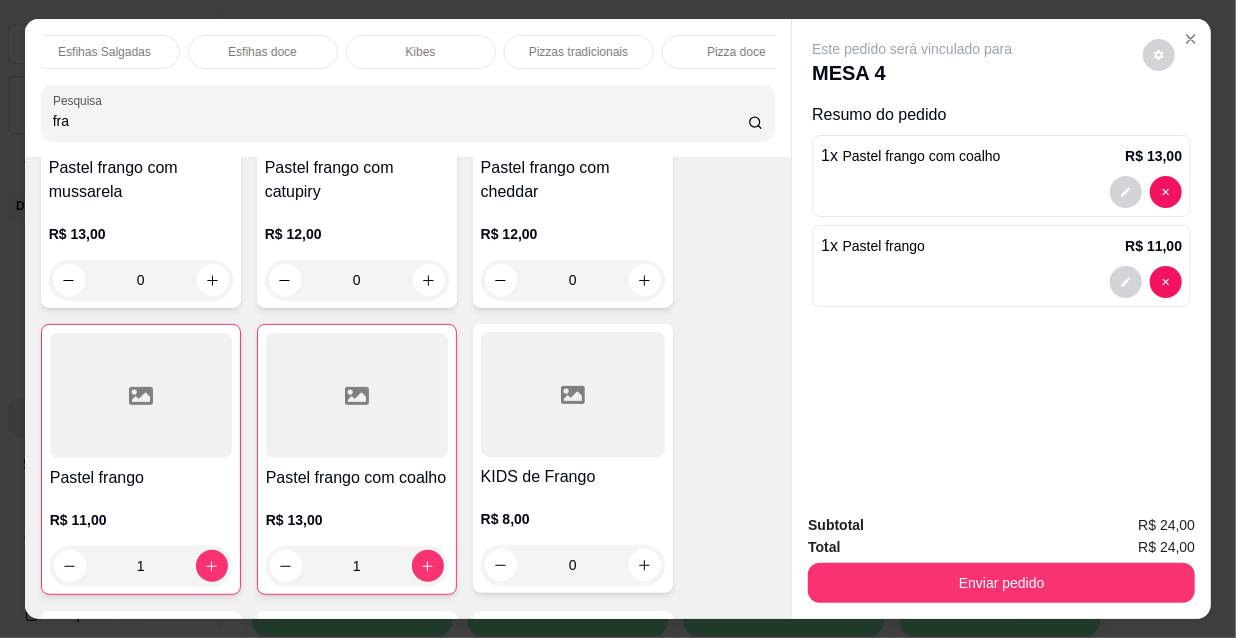 scroll, scrollTop: 0, scrollLeft: 1152, axis: horizontal 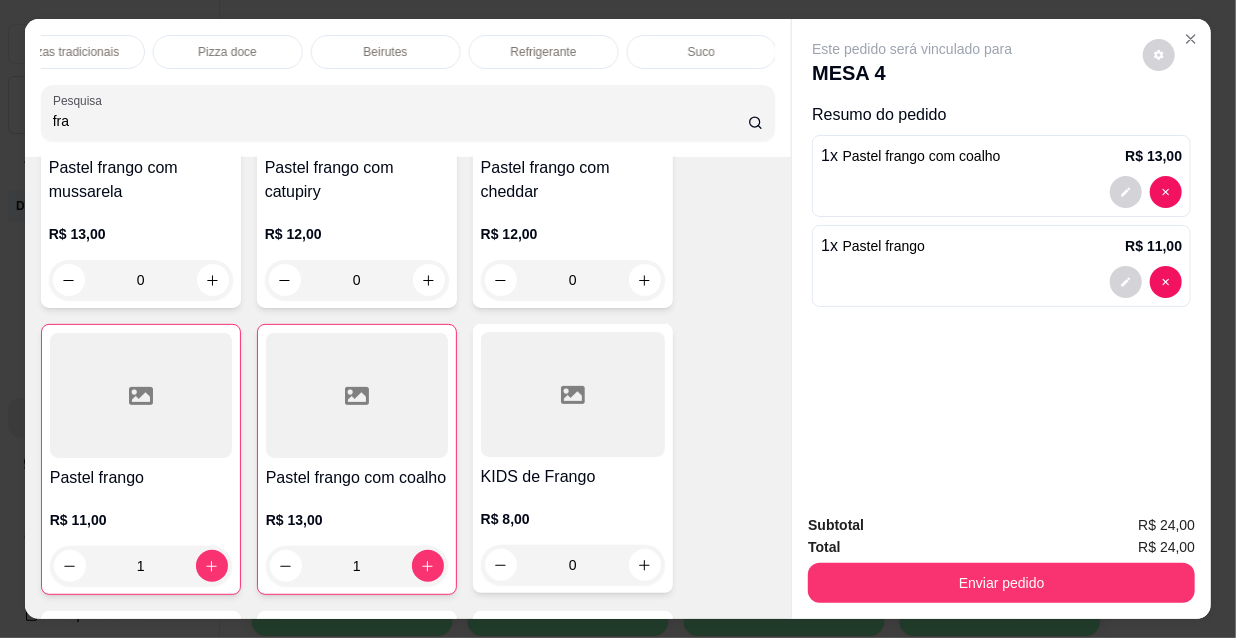 click on "Refrigerante" at bounding box center (544, 52) 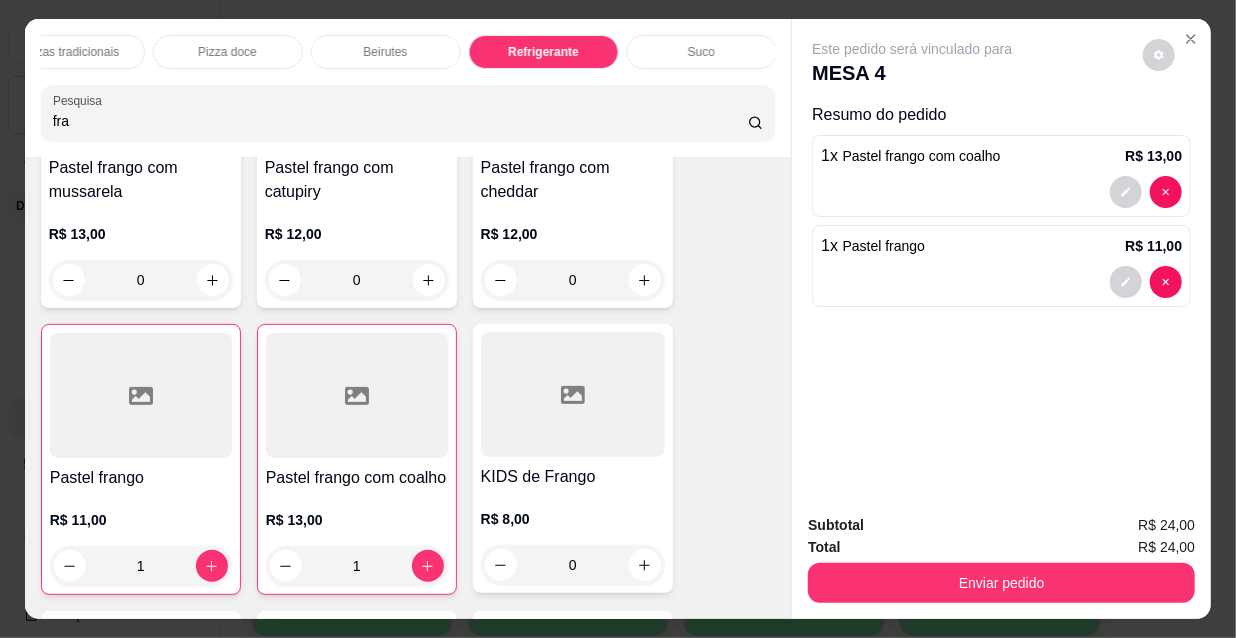 scroll, scrollTop: 19278, scrollLeft: 0, axis: vertical 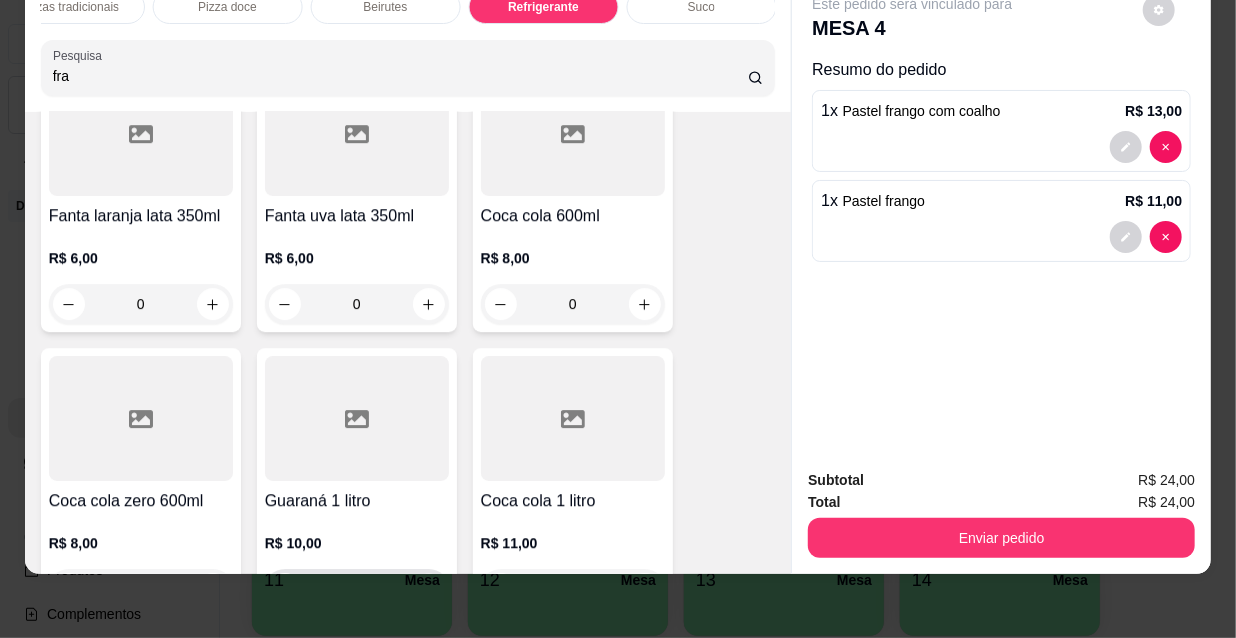 click 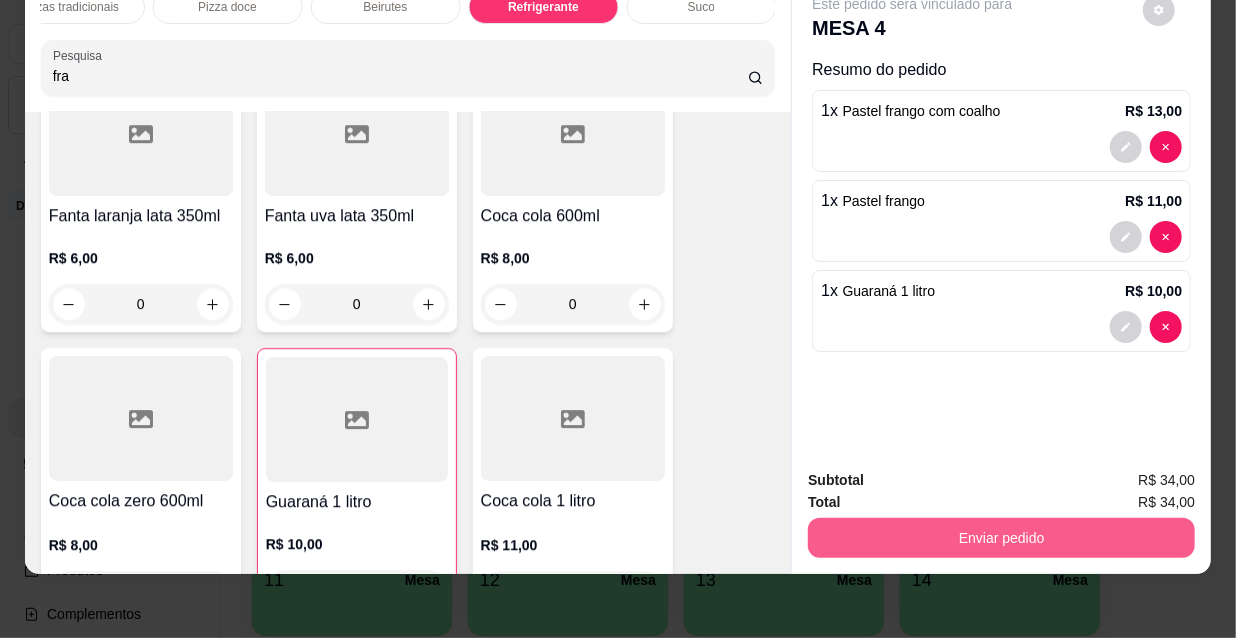 click on "Enviar pedido" at bounding box center [1001, 538] 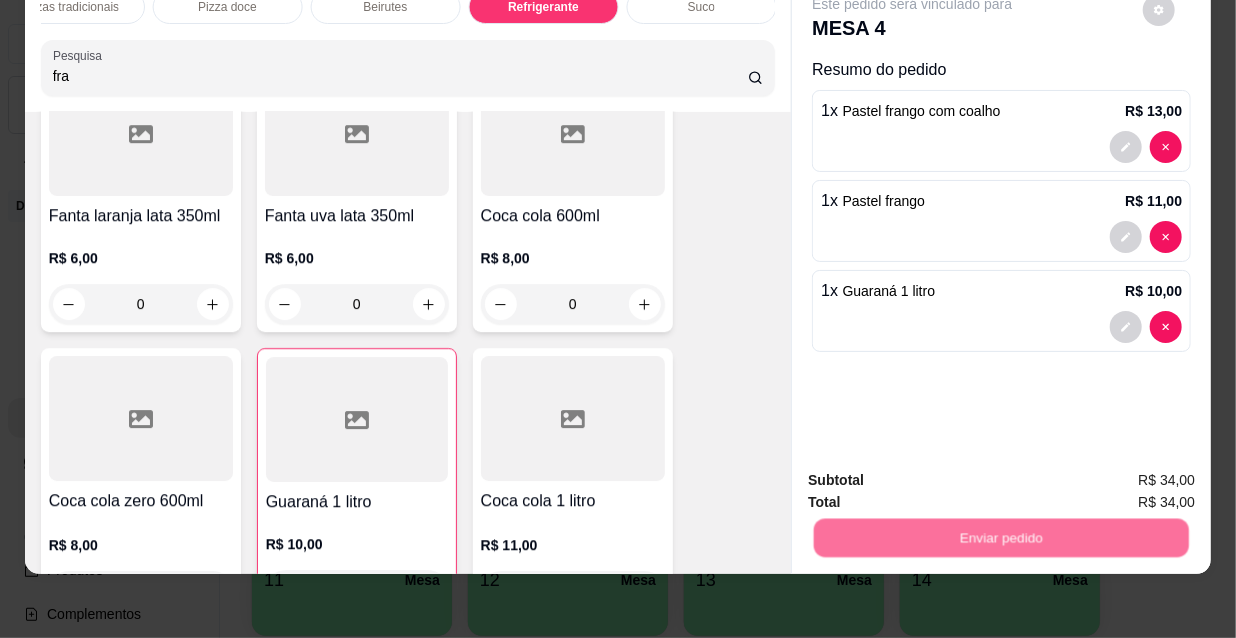 click on "Não registrar e enviar pedido" at bounding box center [937, 475] 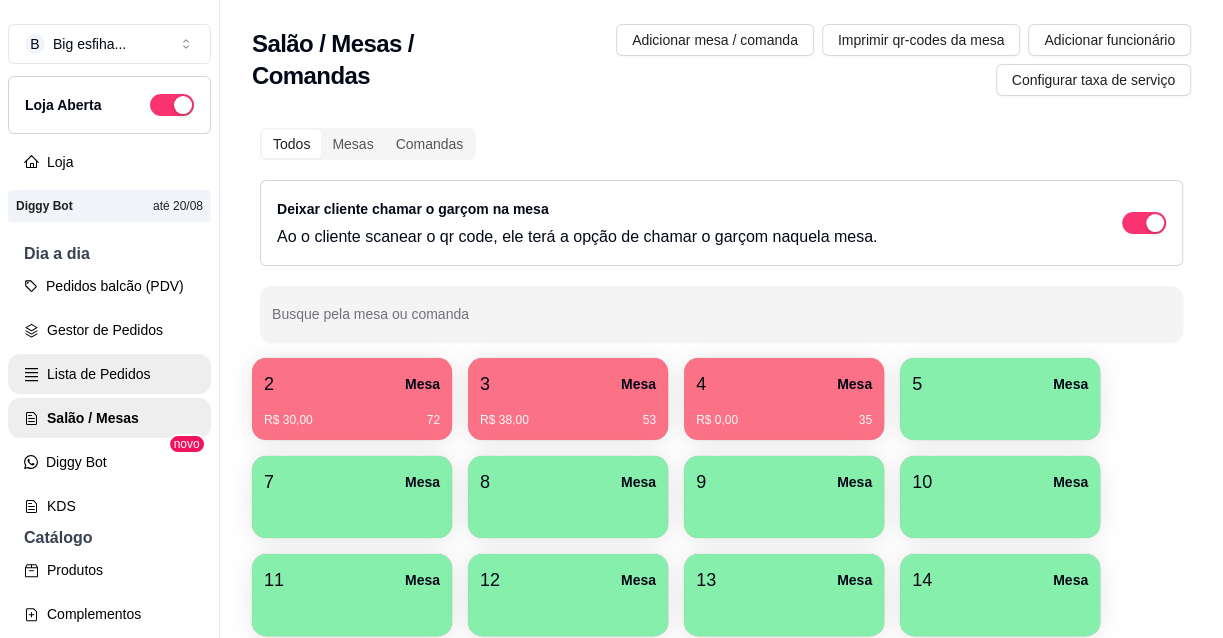 click on "Lista de Pedidos" at bounding box center (109, 374) 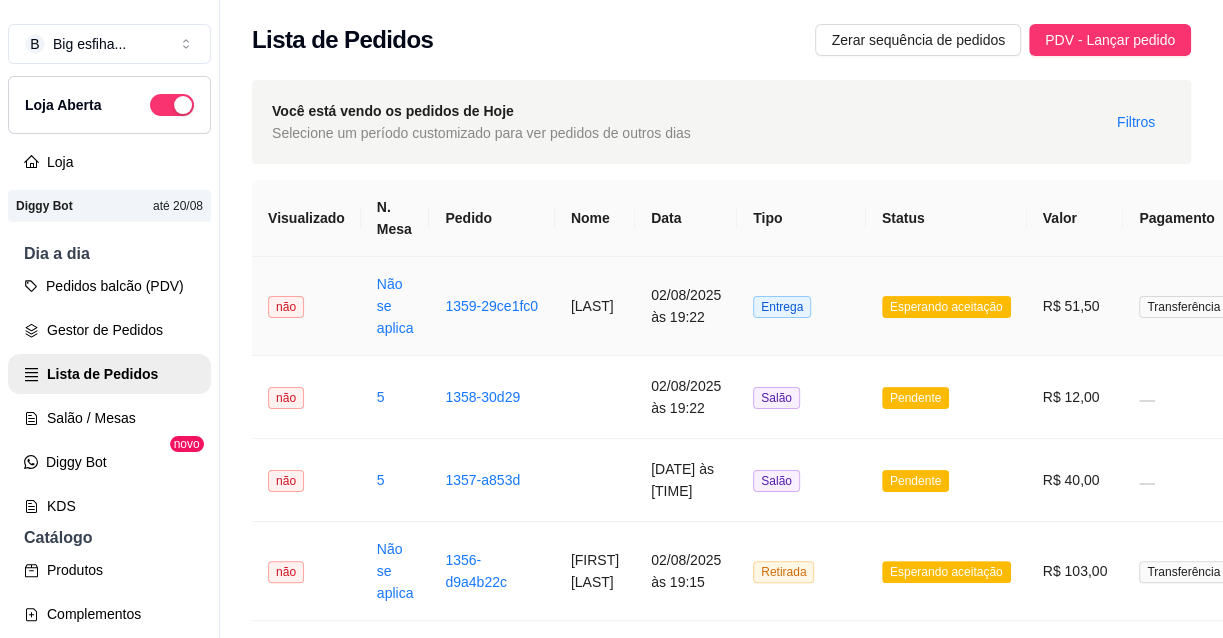 click on "[LAST]" at bounding box center [595, 306] 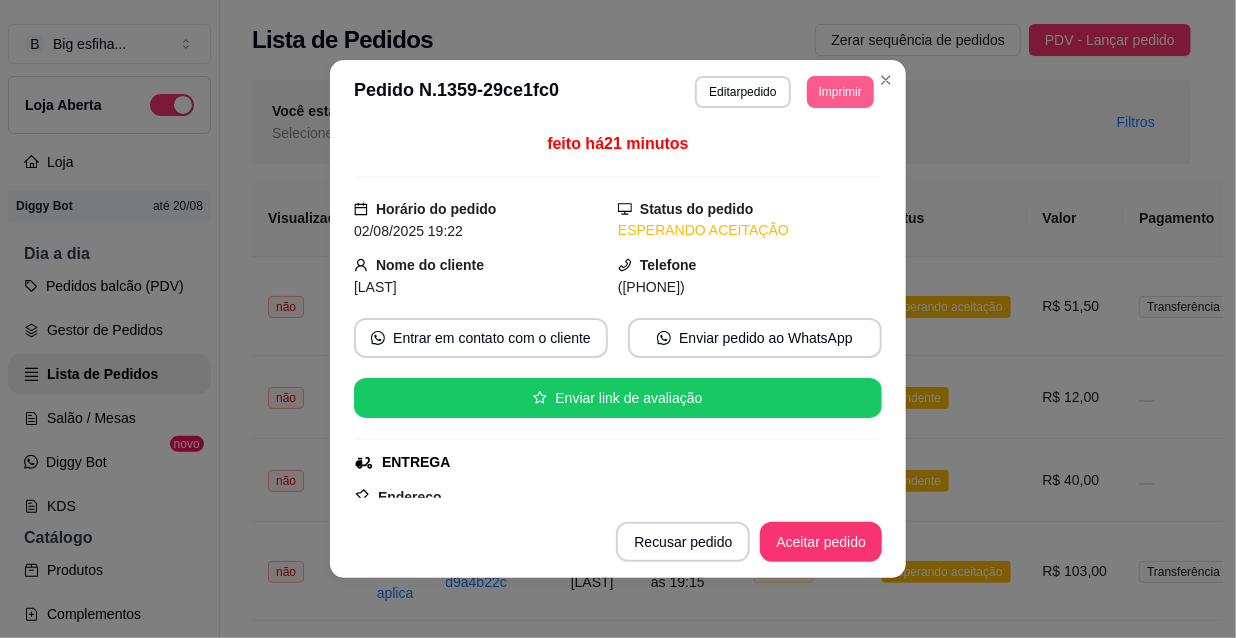 click on "Imprimir" at bounding box center [840, 92] 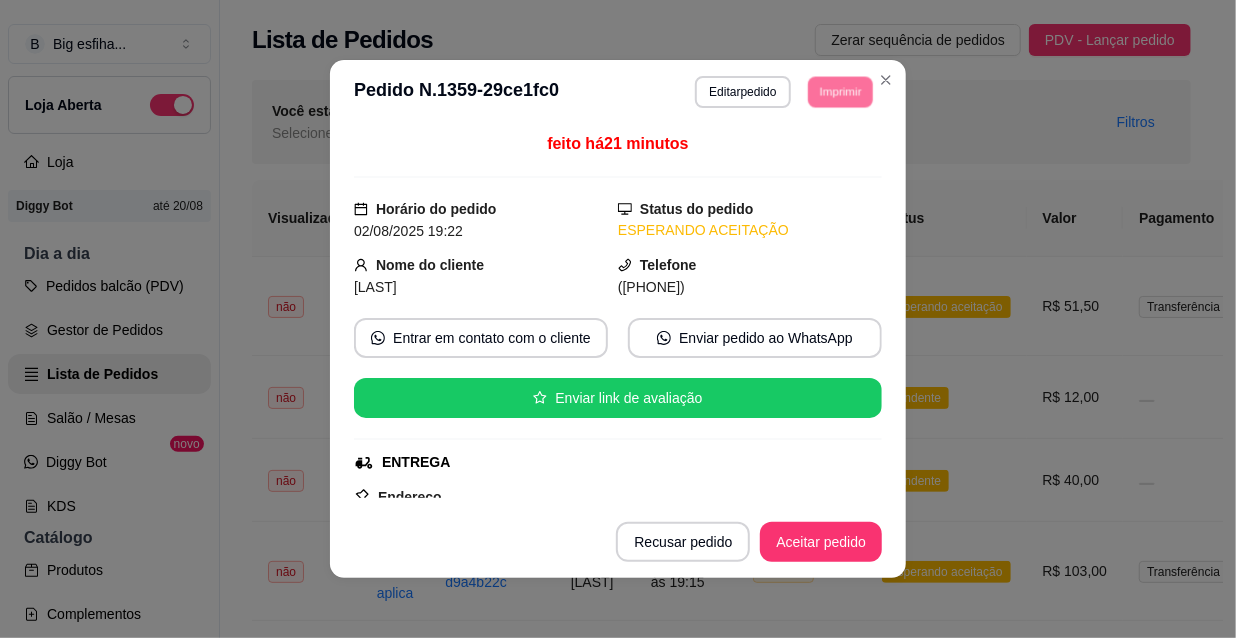 drag, startPoint x: 821, startPoint y: 133, endPoint x: 819, endPoint y: 151, distance: 18.110771 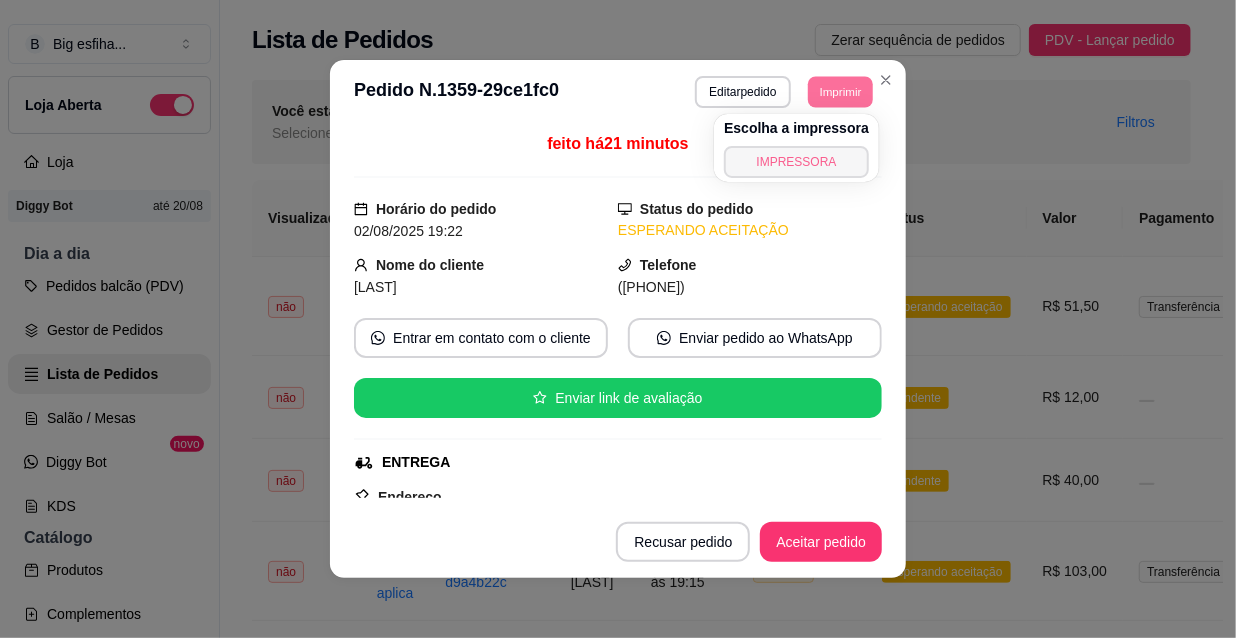 click on "IMPRESSORA" at bounding box center (796, 162) 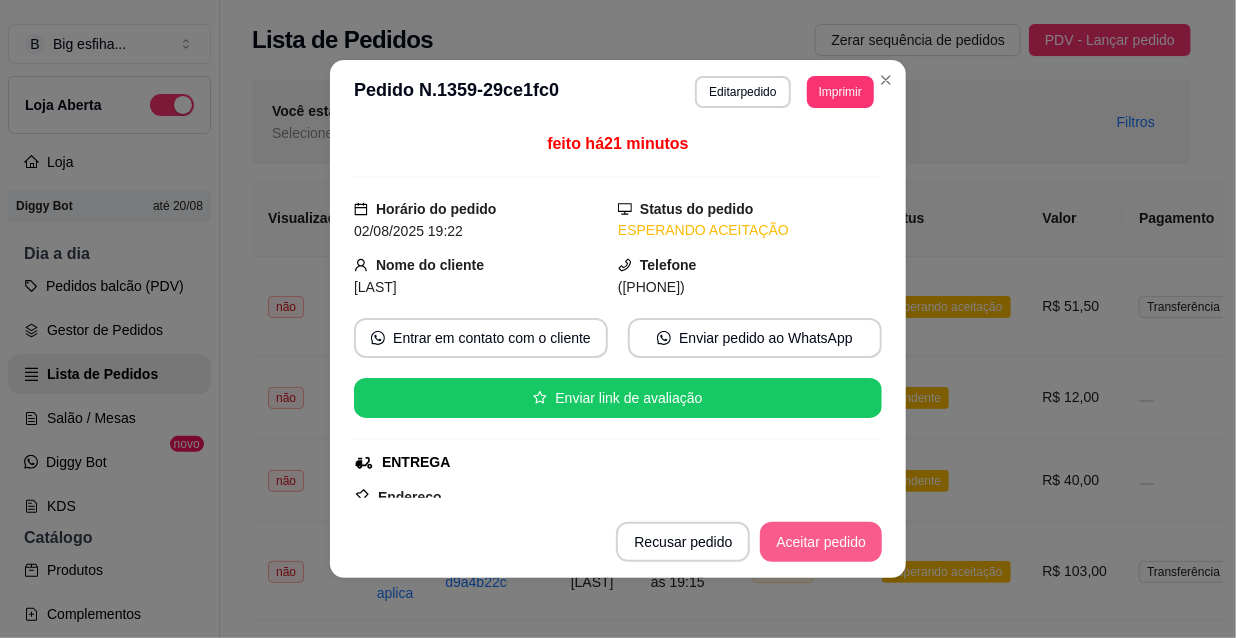 click on "Aceitar pedido" at bounding box center (821, 542) 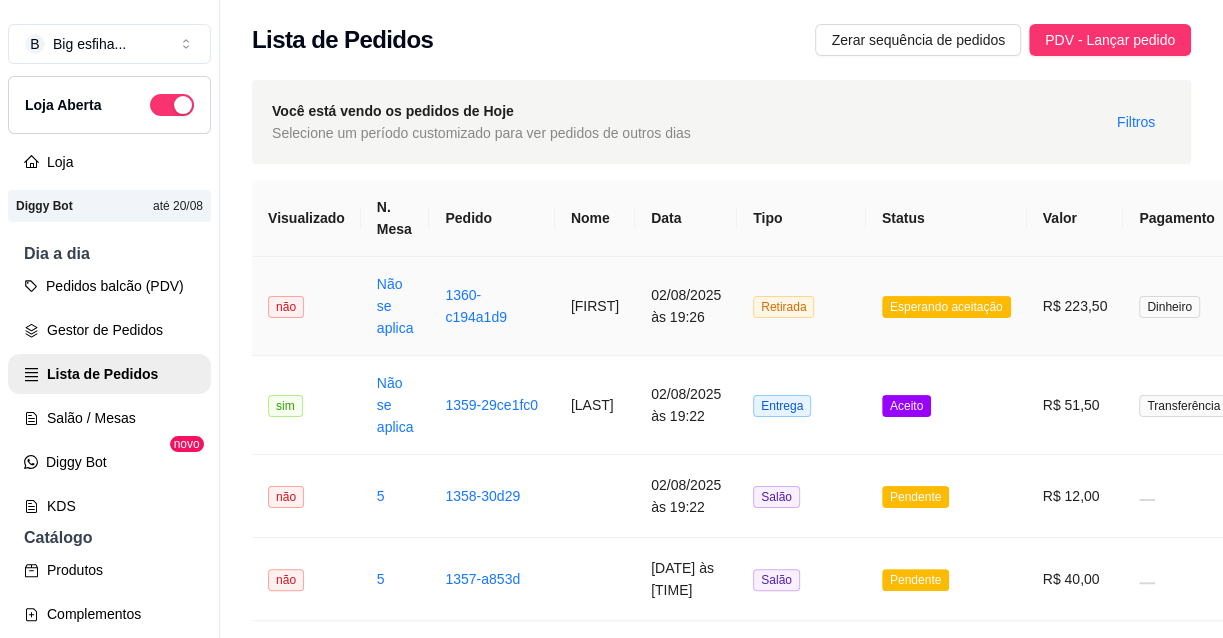 click on "1360-c194a1d9" at bounding box center [491, 306] 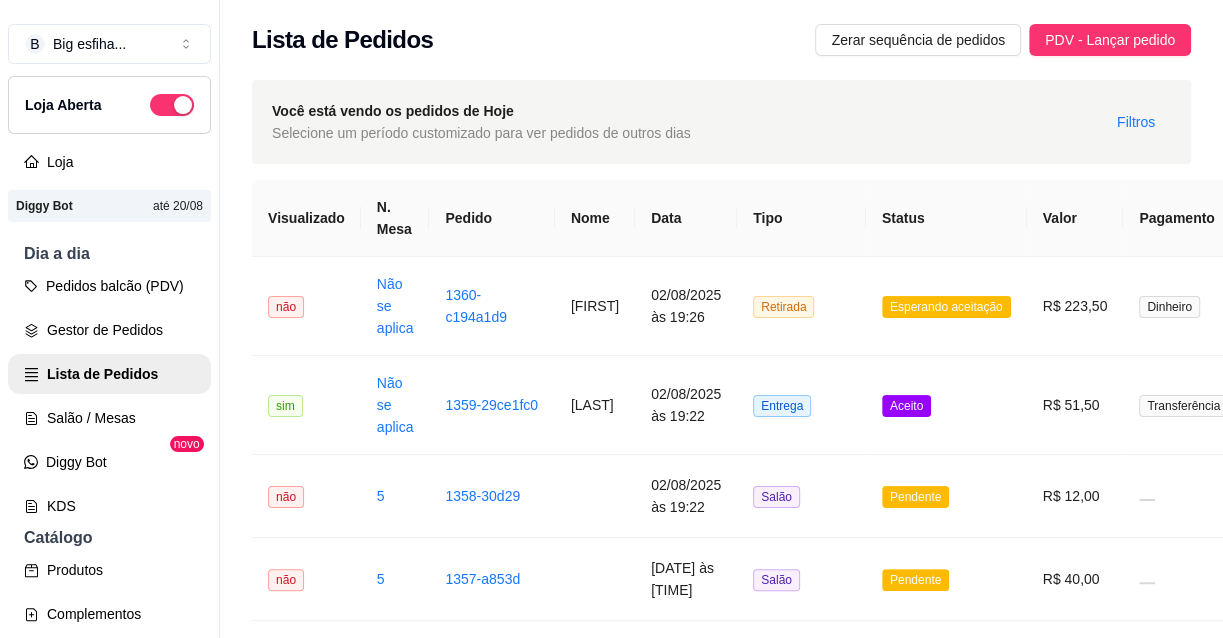 click on "Pedidos balcão (PDV) Gestor de Pedidos Lista de Pedidos Salão / Mesas Diggy Bot novo KDS" at bounding box center [109, 396] 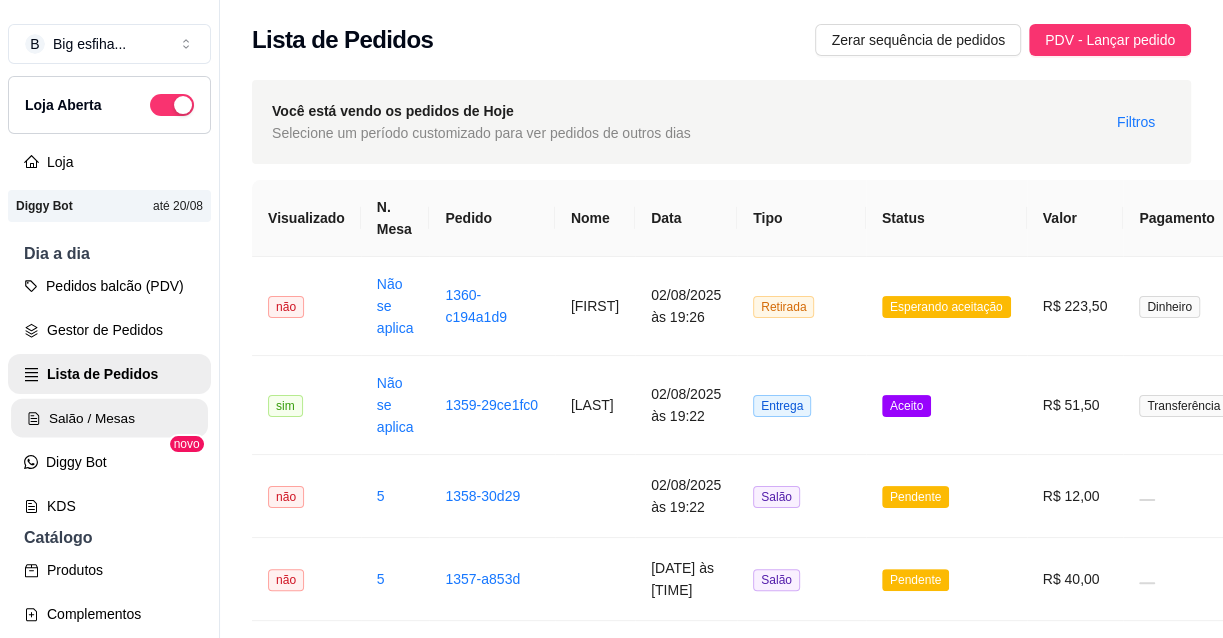 click on "Salão / Mesas" at bounding box center [109, 418] 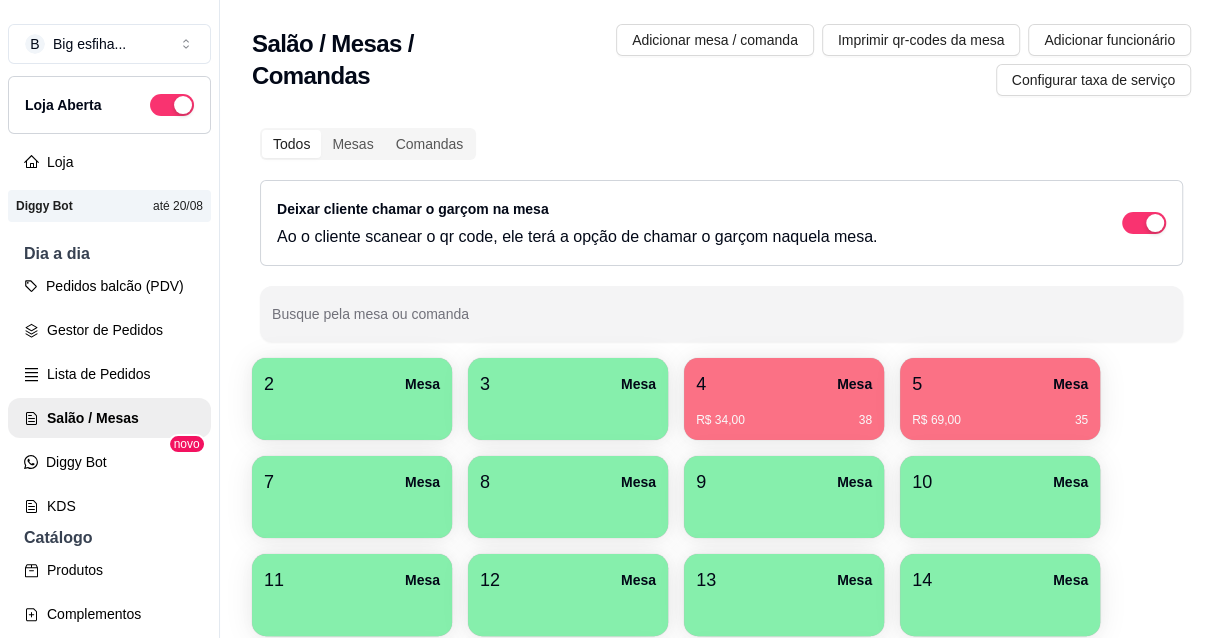 click on "2 Mesa" at bounding box center [352, 384] 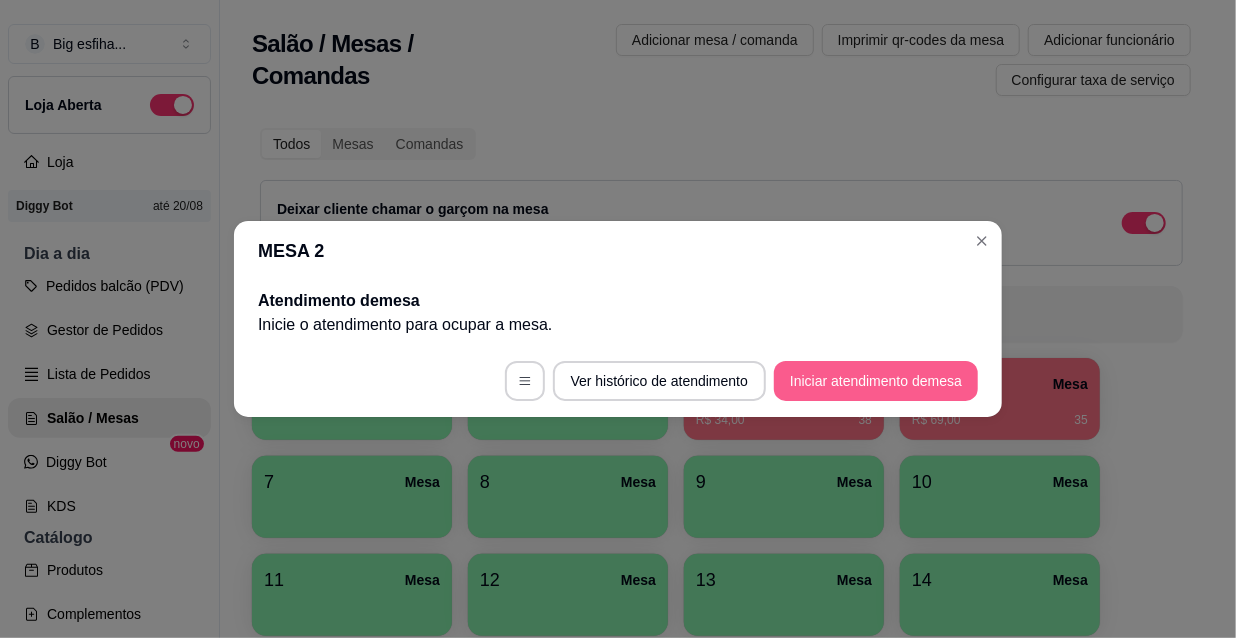 click on "Iniciar atendimento de  mesa" at bounding box center (876, 381) 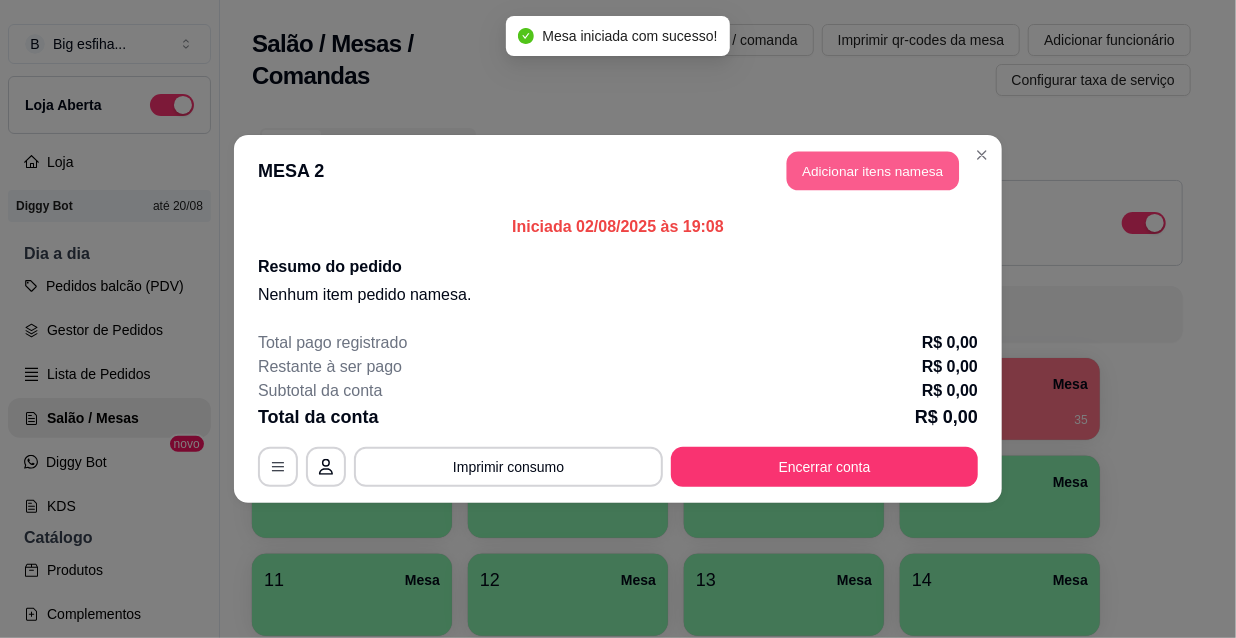 click on "Adicionar itens na  mesa" at bounding box center [873, 171] 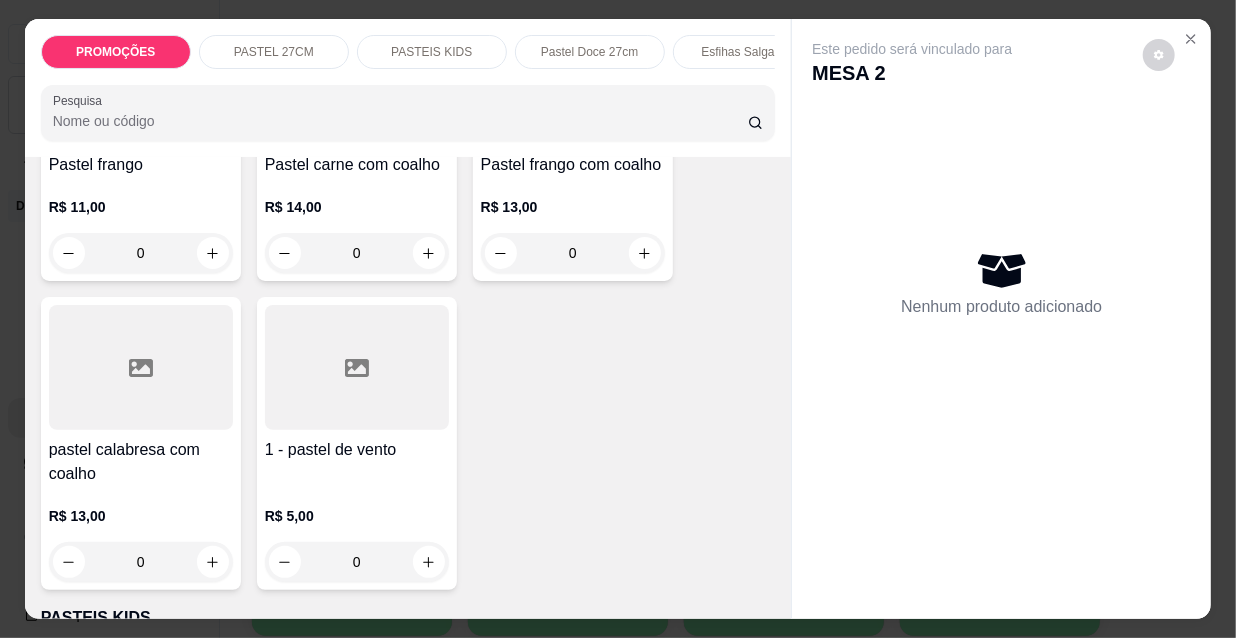 scroll, scrollTop: 5909, scrollLeft: 0, axis: vertical 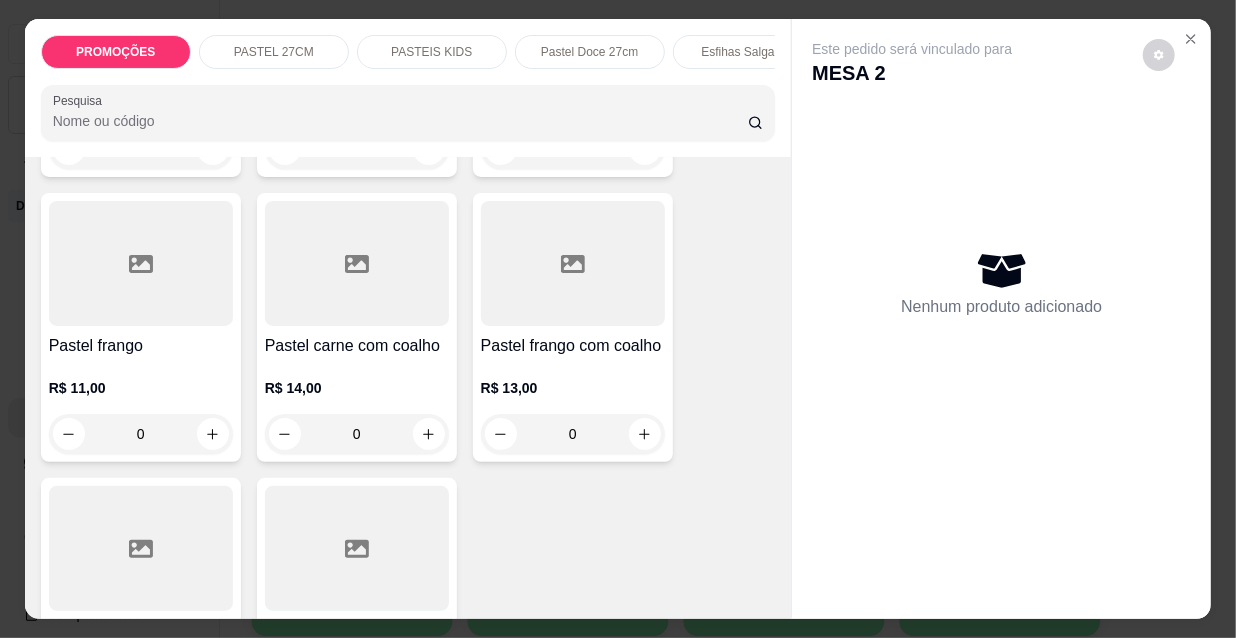 click on "R$ 14,00 0" at bounding box center [357, 416] 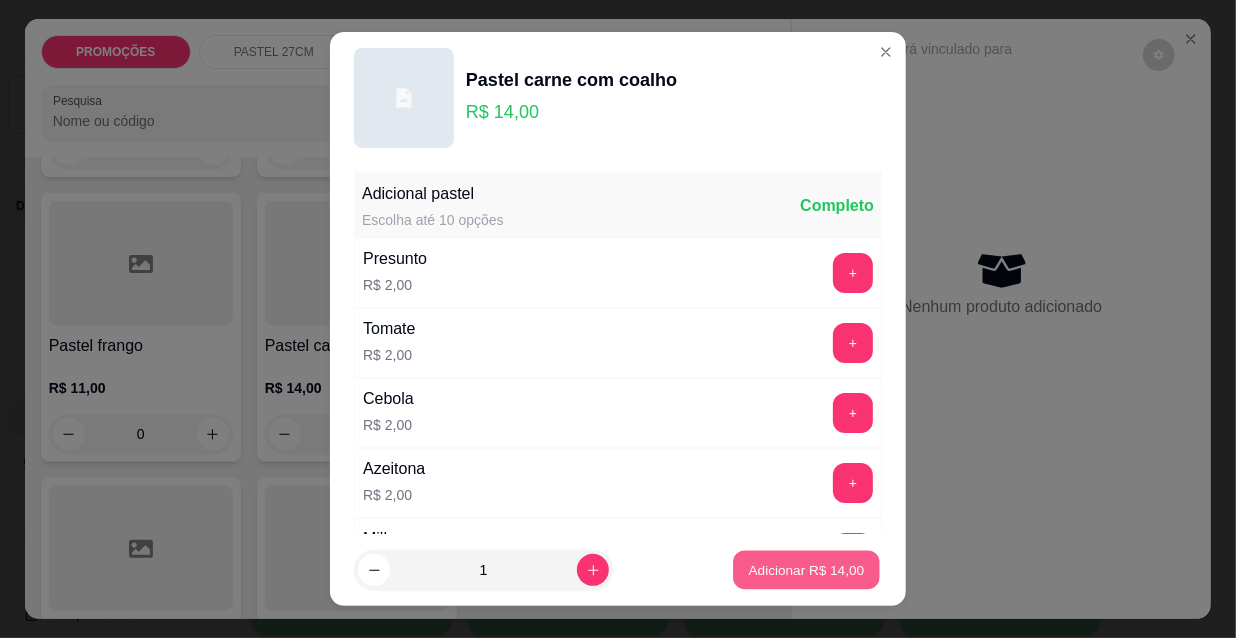 click on "Adicionar   R$ 14,00" at bounding box center [807, 569] 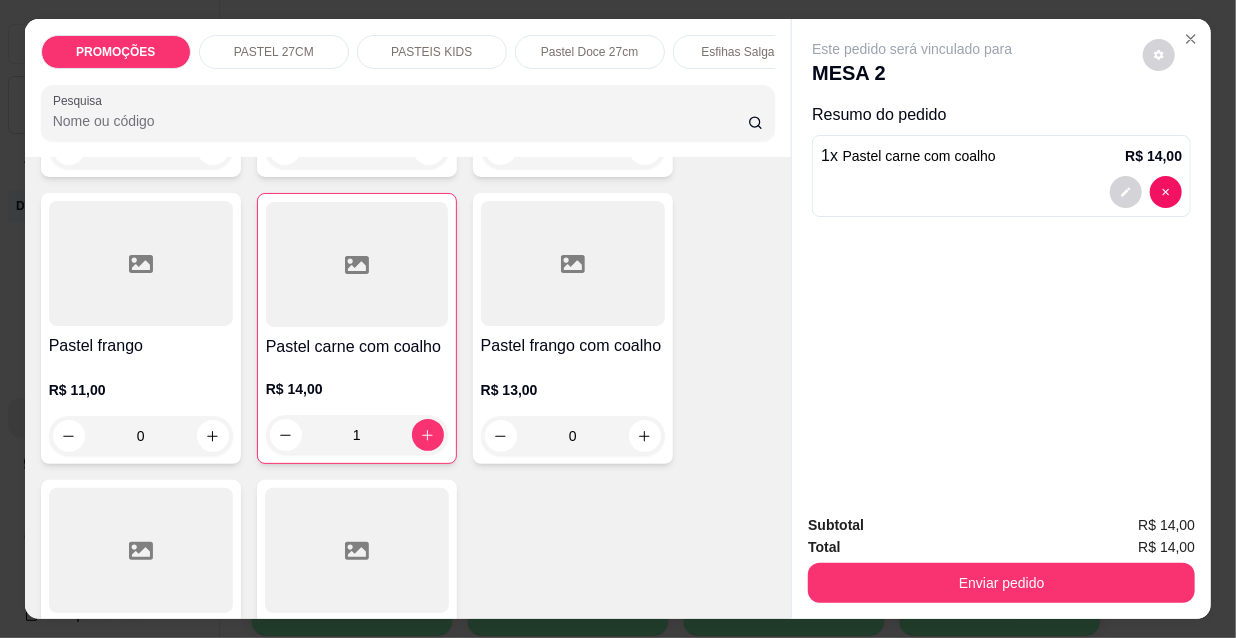 type on "1" 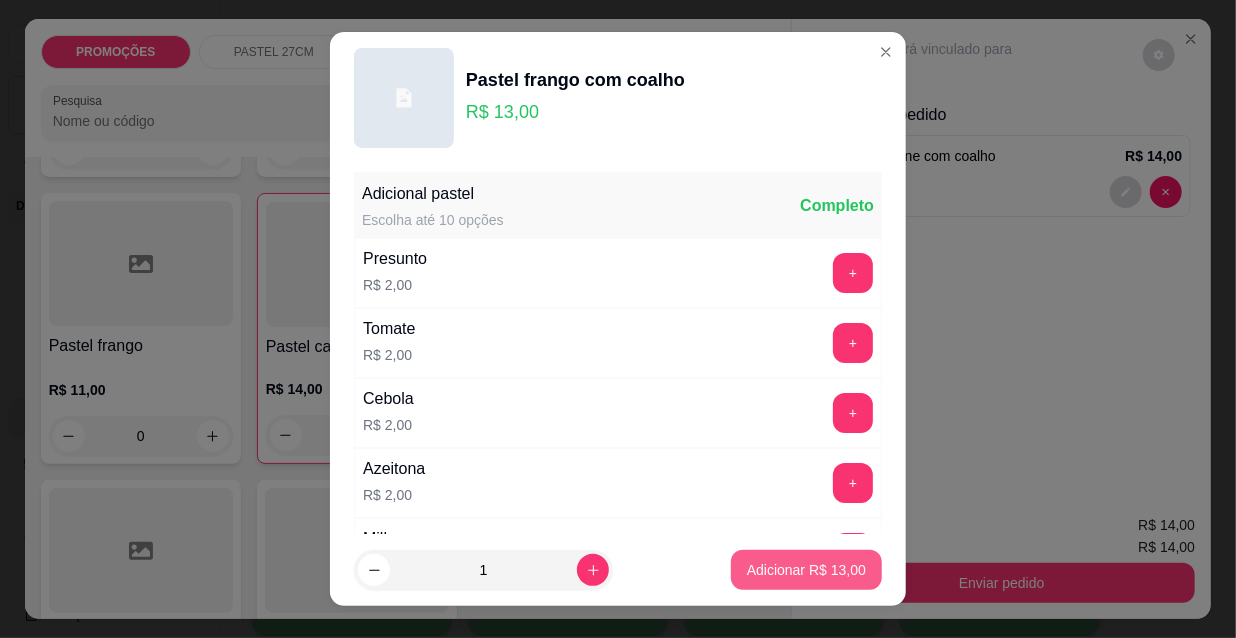 click on "Adicionar   R$ 13,00" at bounding box center (806, 570) 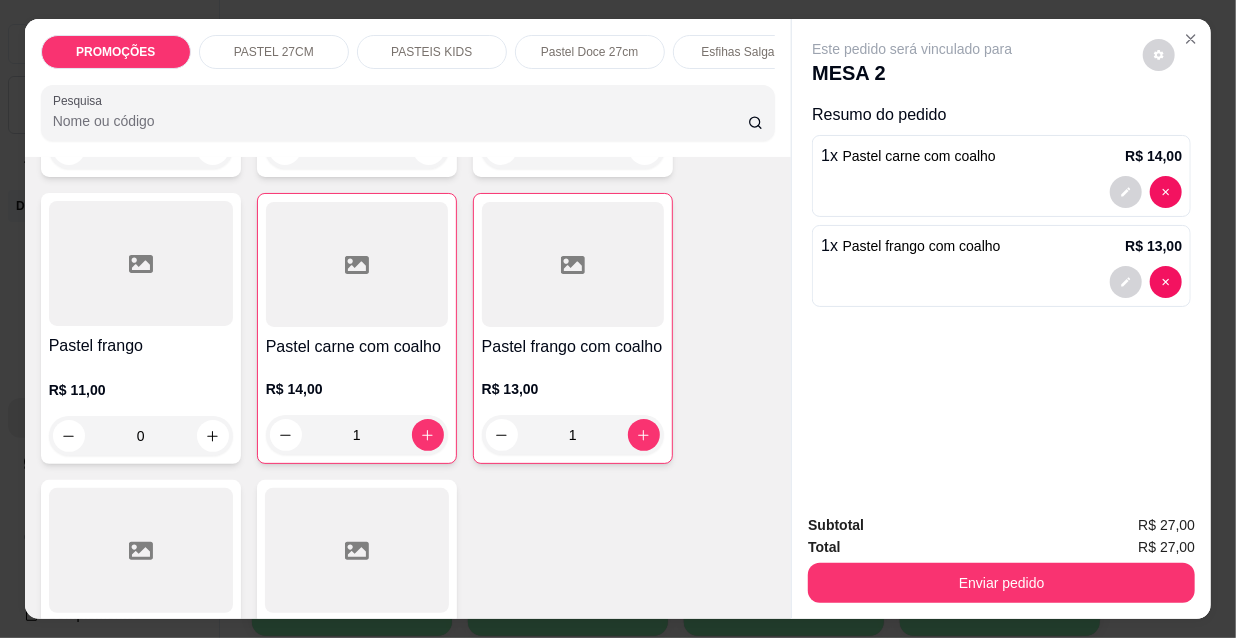 type on "1" 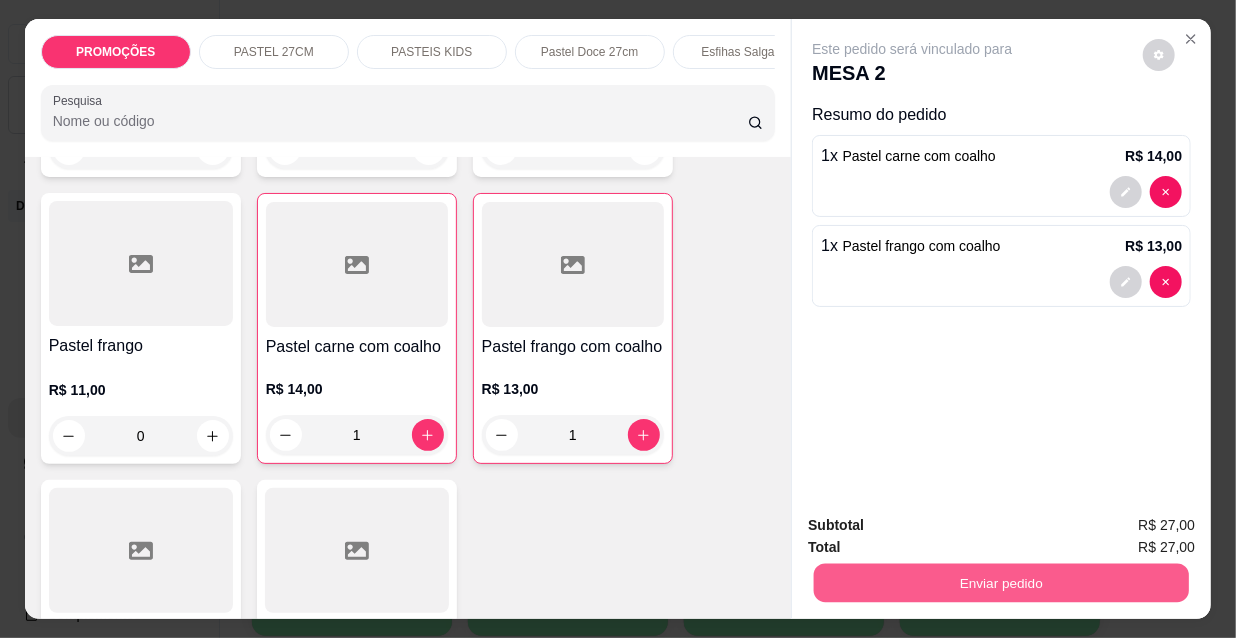 click on "Enviar pedido" at bounding box center [1001, 582] 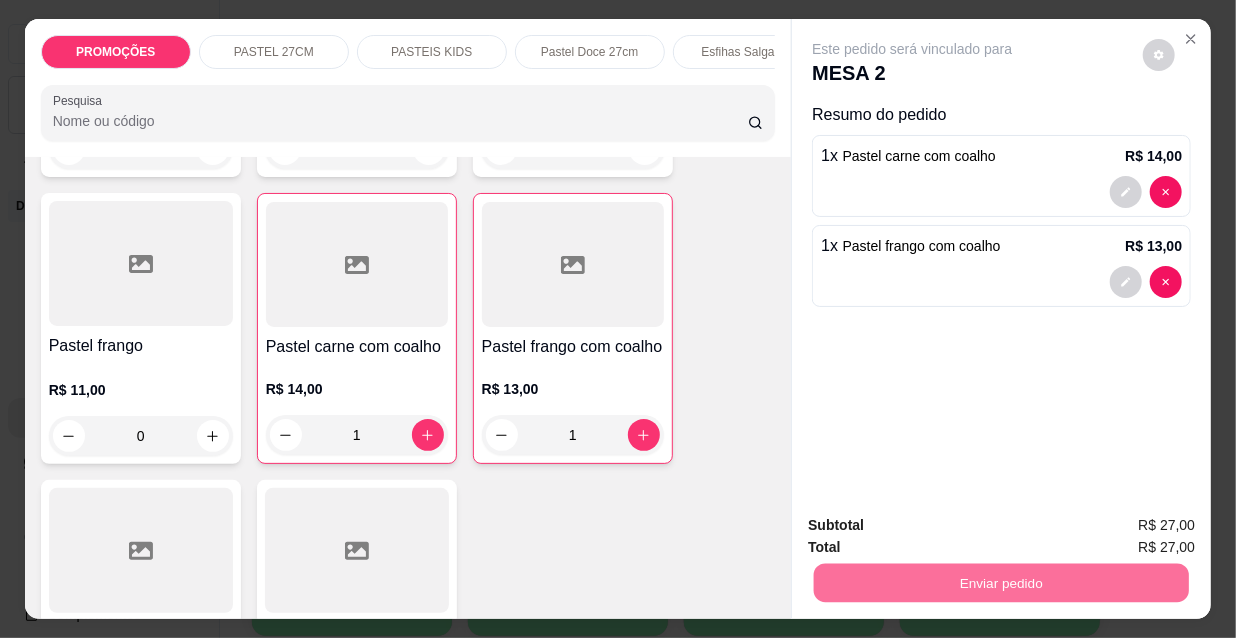 click on "Não registrar e enviar pedido" at bounding box center (937, 527) 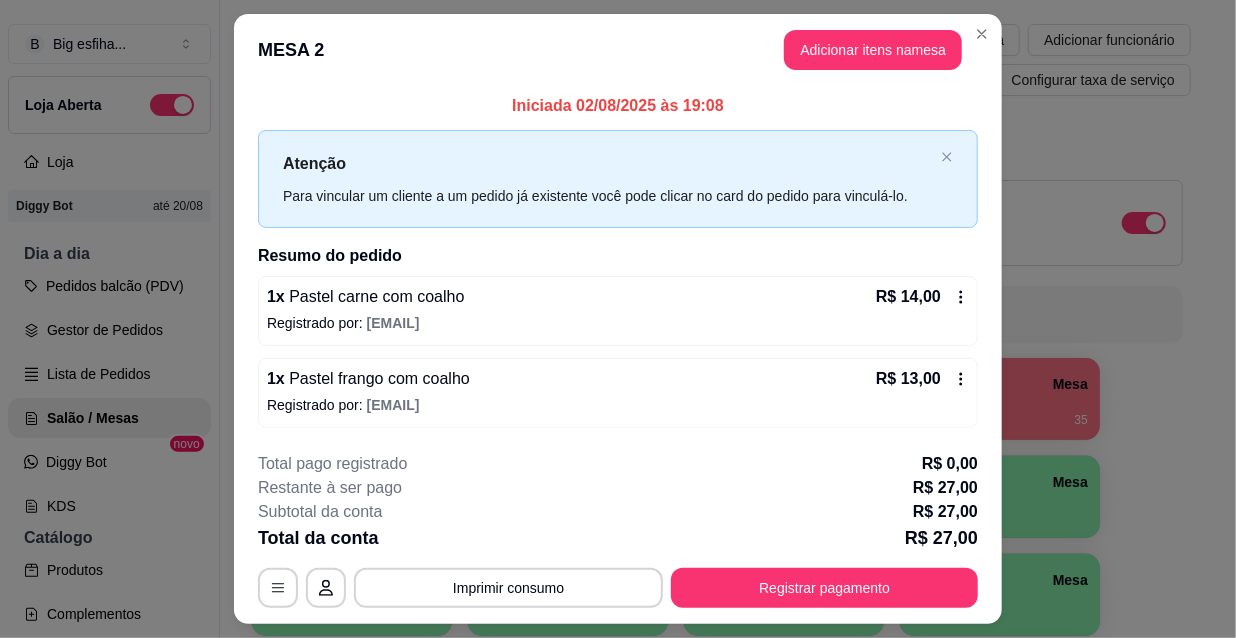 scroll, scrollTop: 49, scrollLeft: 0, axis: vertical 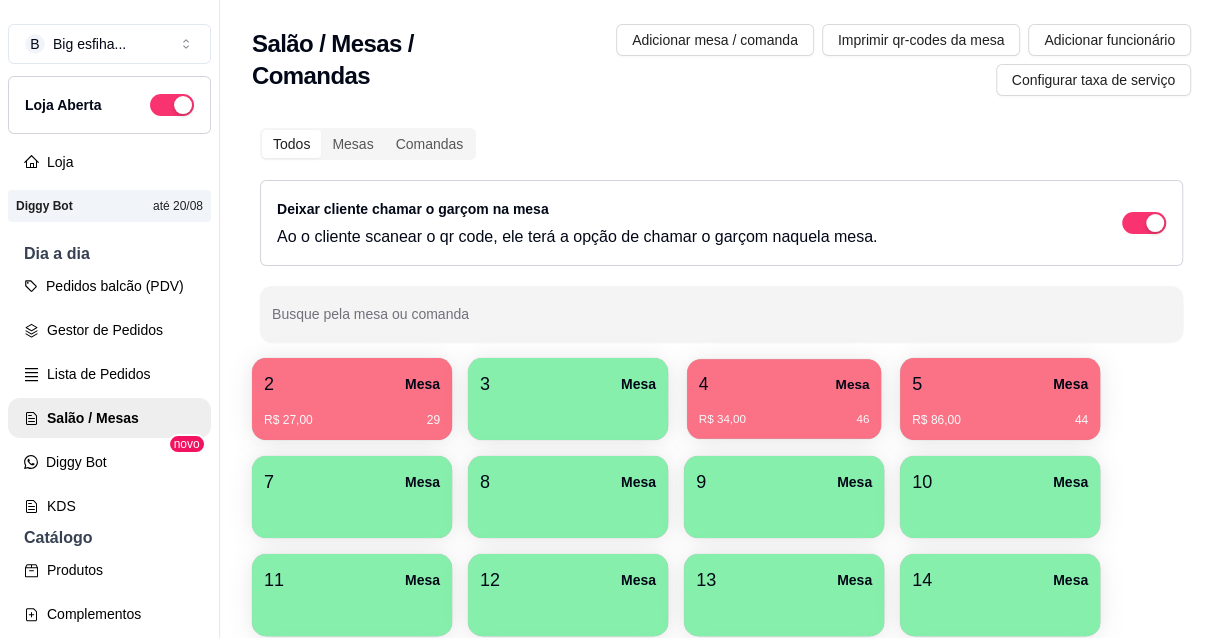 click on "R$ 34,00 46" at bounding box center (784, 412) 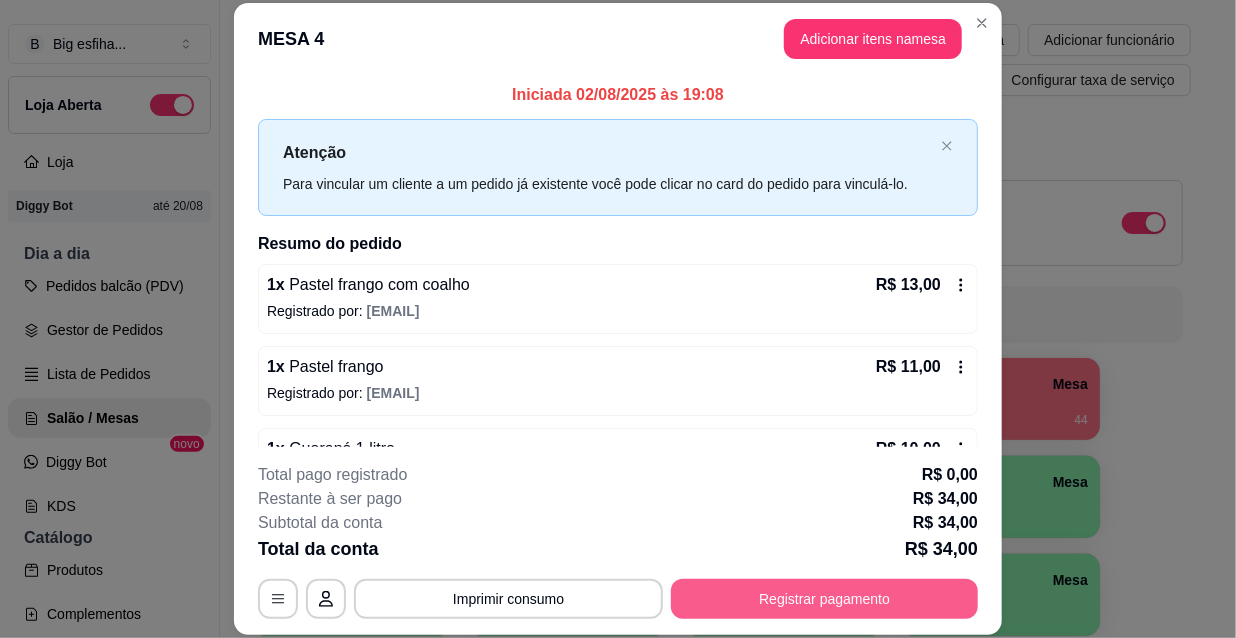 click on "Registrar pagamento" at bounding box center (824, 599) 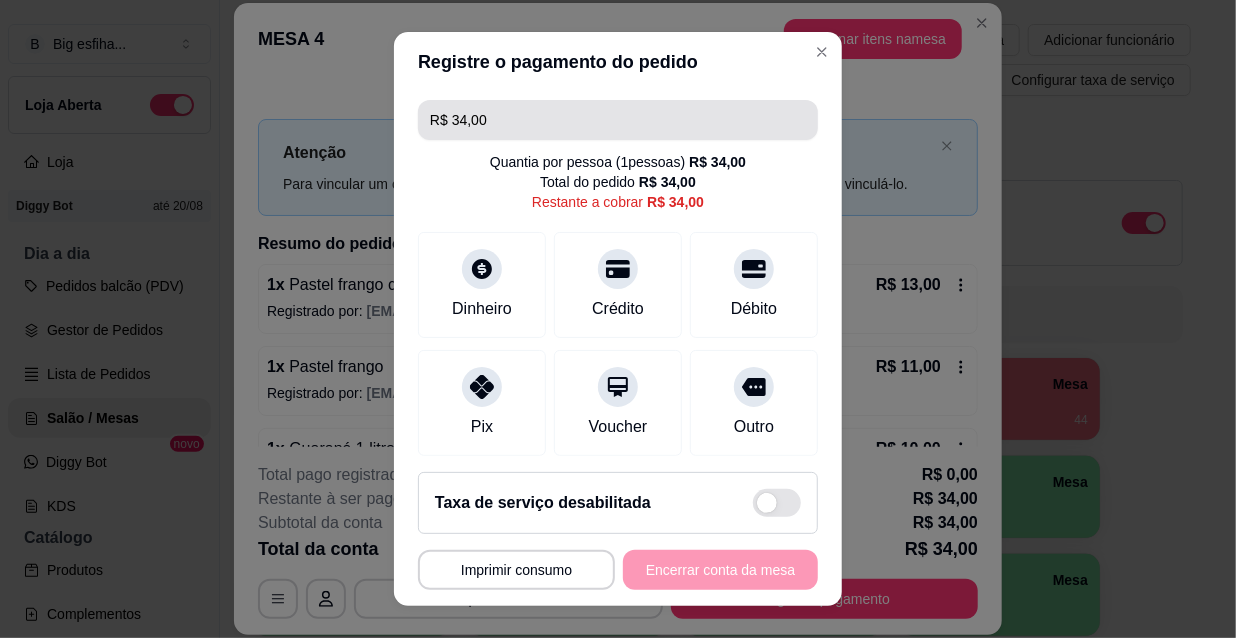 click on "R$ 34,00" at bounding box center [618, 120] 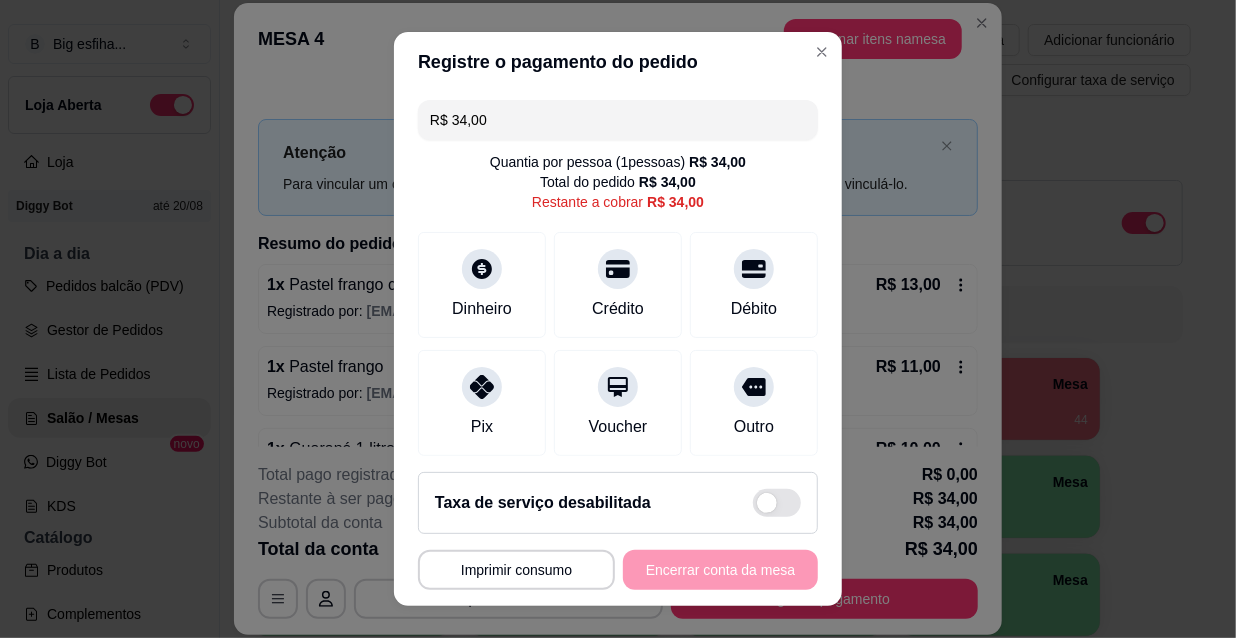 click on "R$ 34,00" at bounding box center [618, 120] 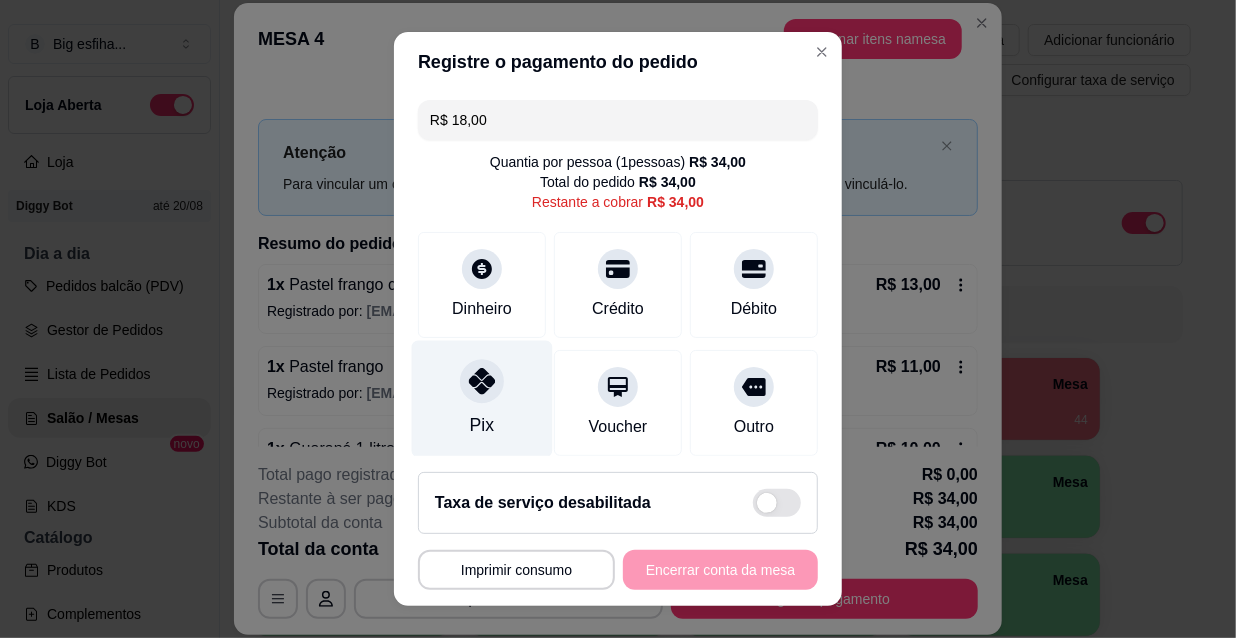 click on "Pix" at bounding box center [482, 425] 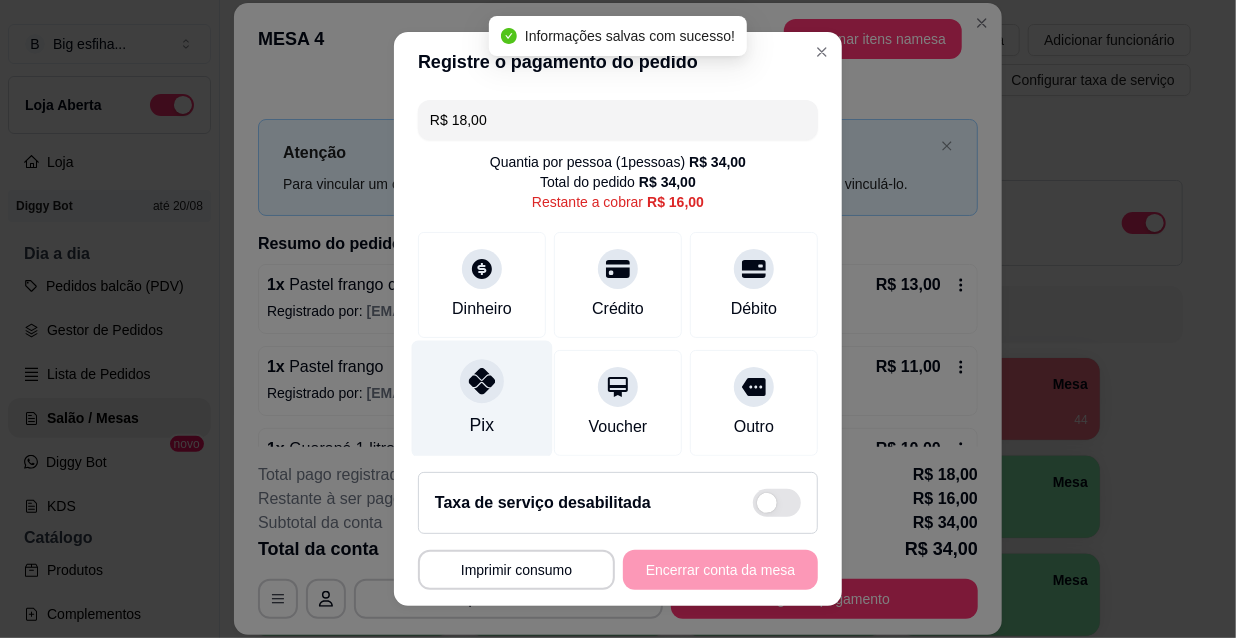 type on "R$ 16,00" 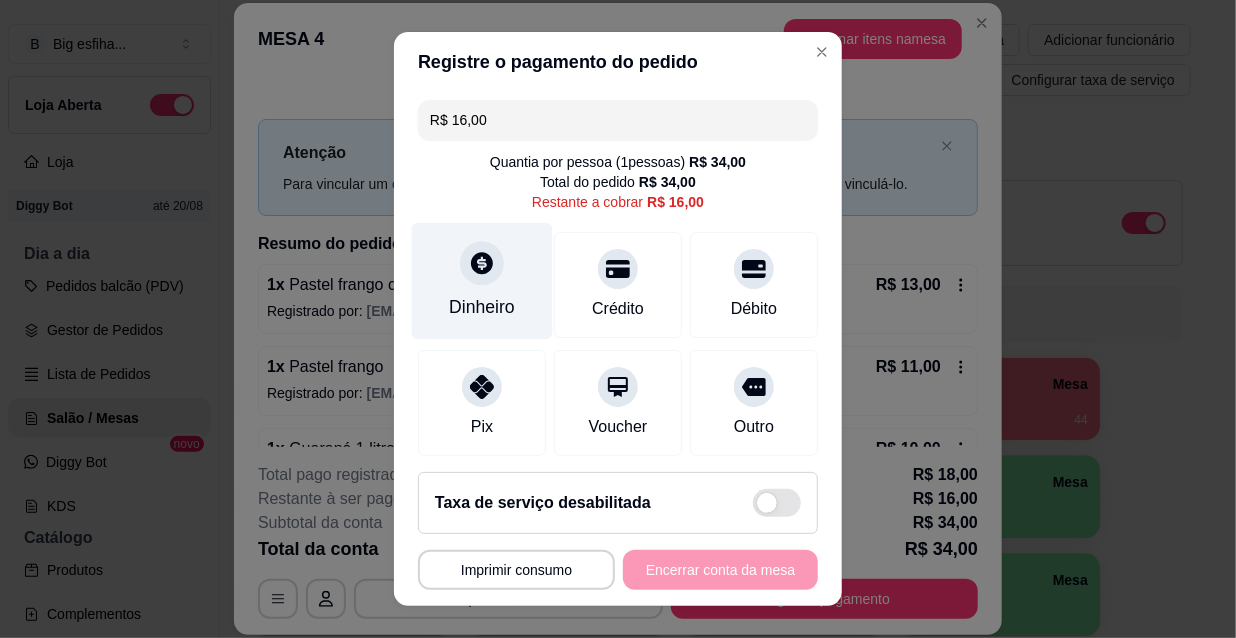 click on "Dinheiro" at bounding box center [482, 281] 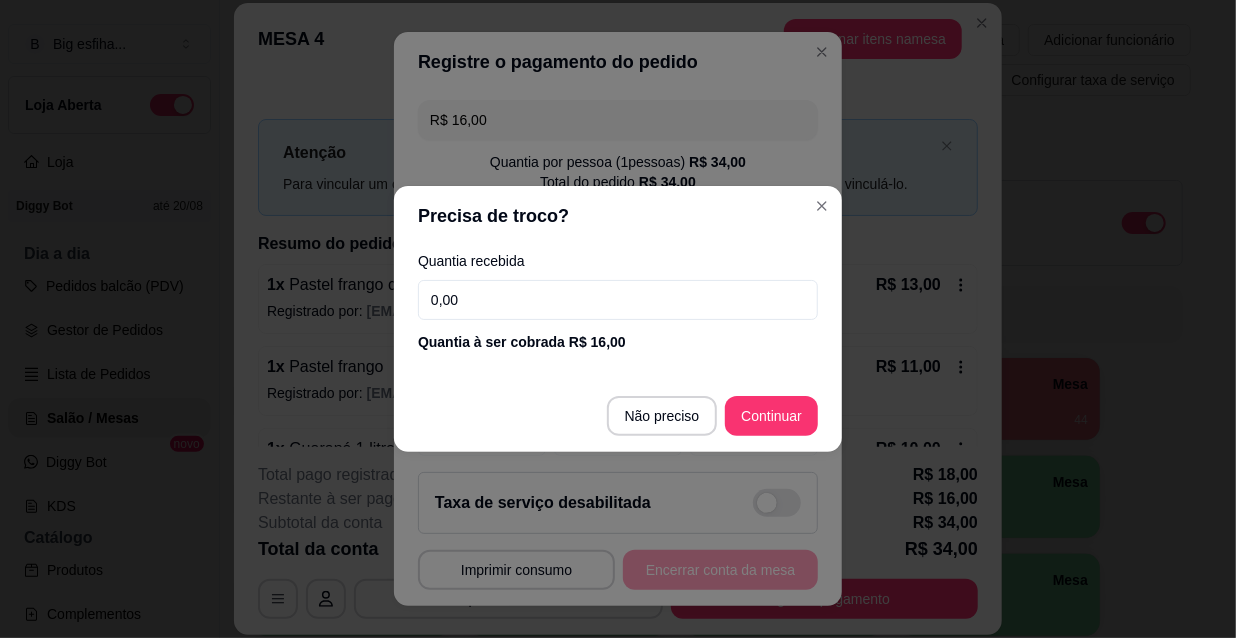 click on "0,00" at bounding box center (618, 300) 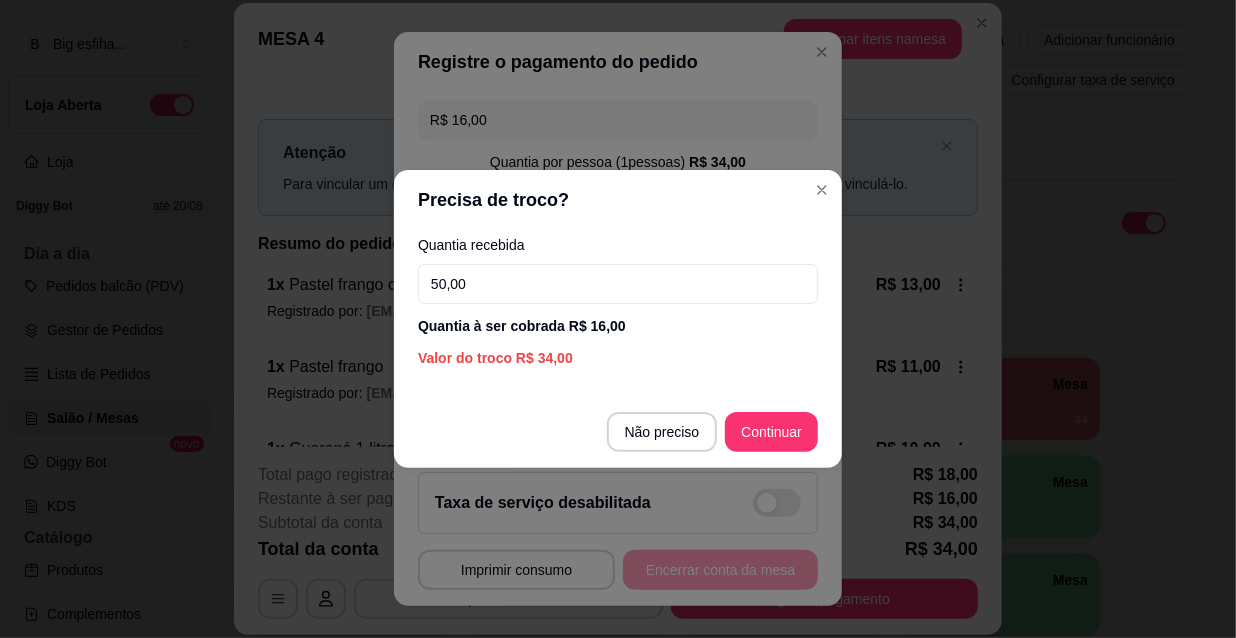 type on "50,00" 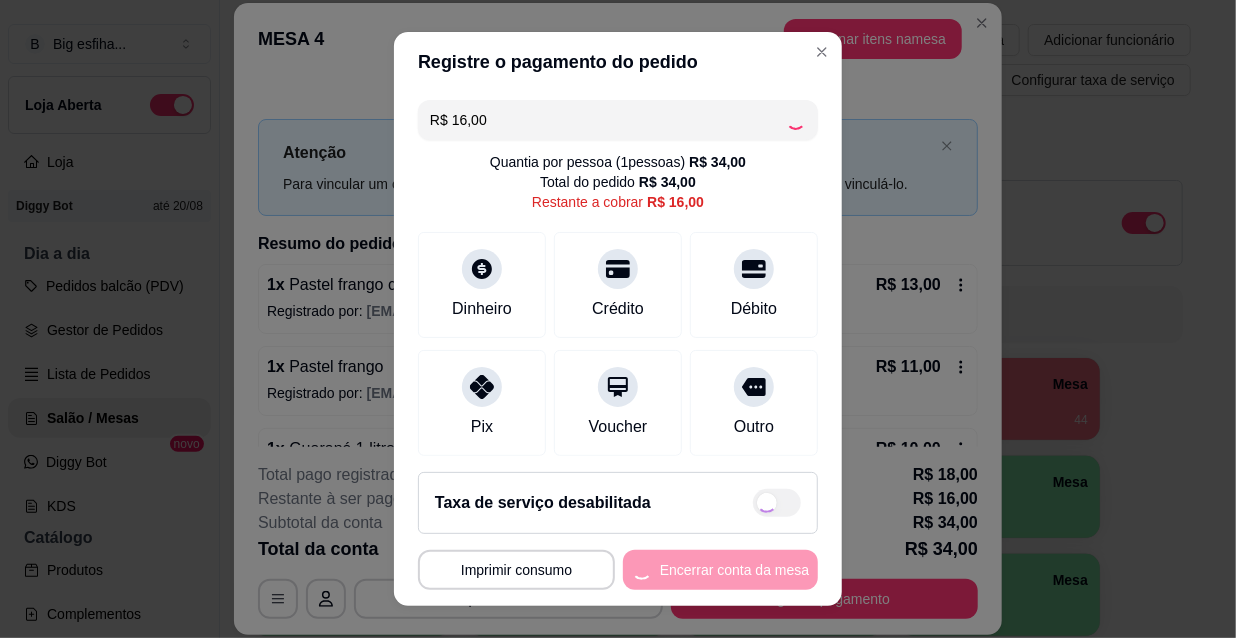 click on "**********" at bounding box center [618, 570] 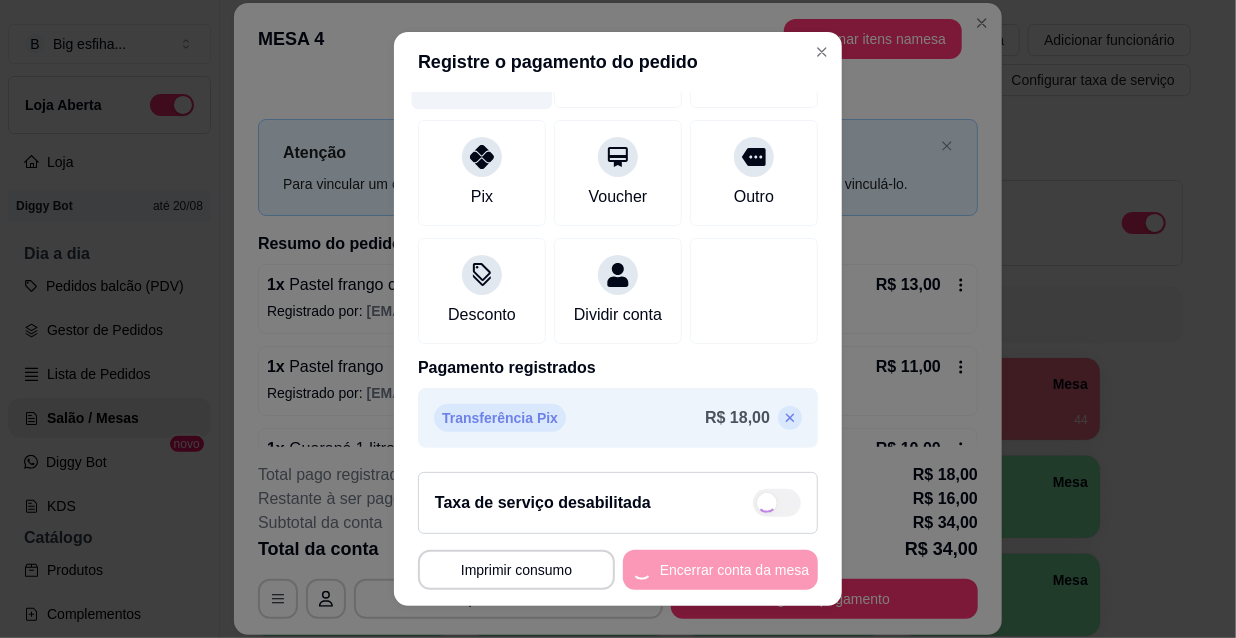 scroll, scrollTop: 0, scrollLeft: 0, axis: both 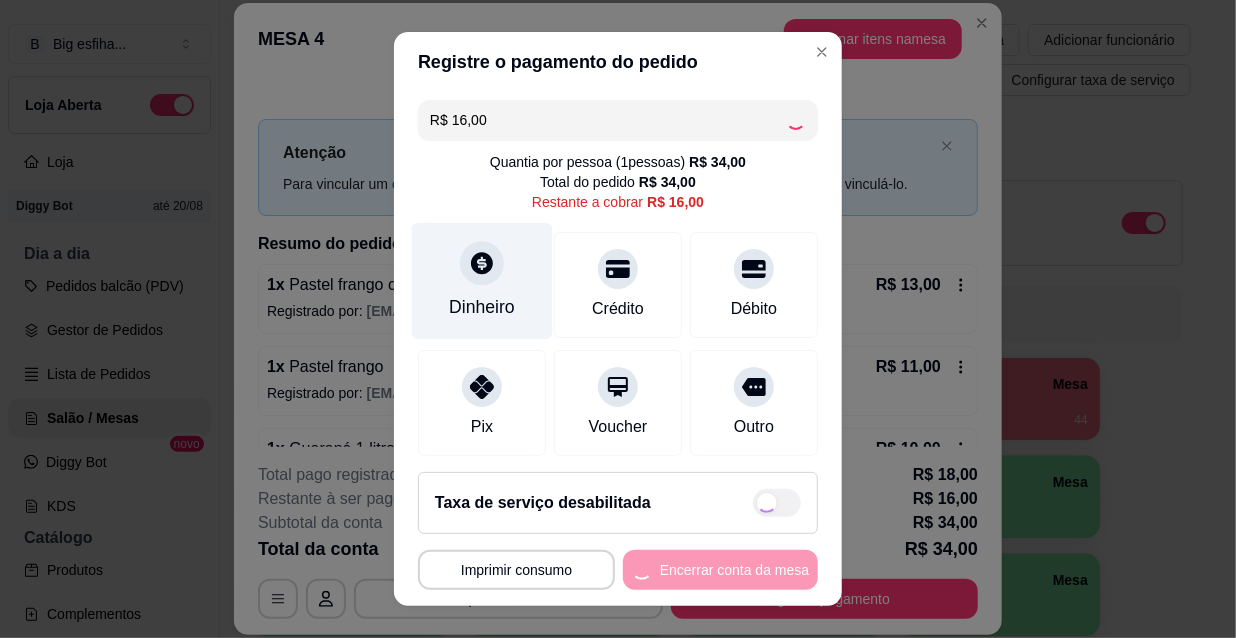 click on "Dinheiro" at bounding box center [482, 281] 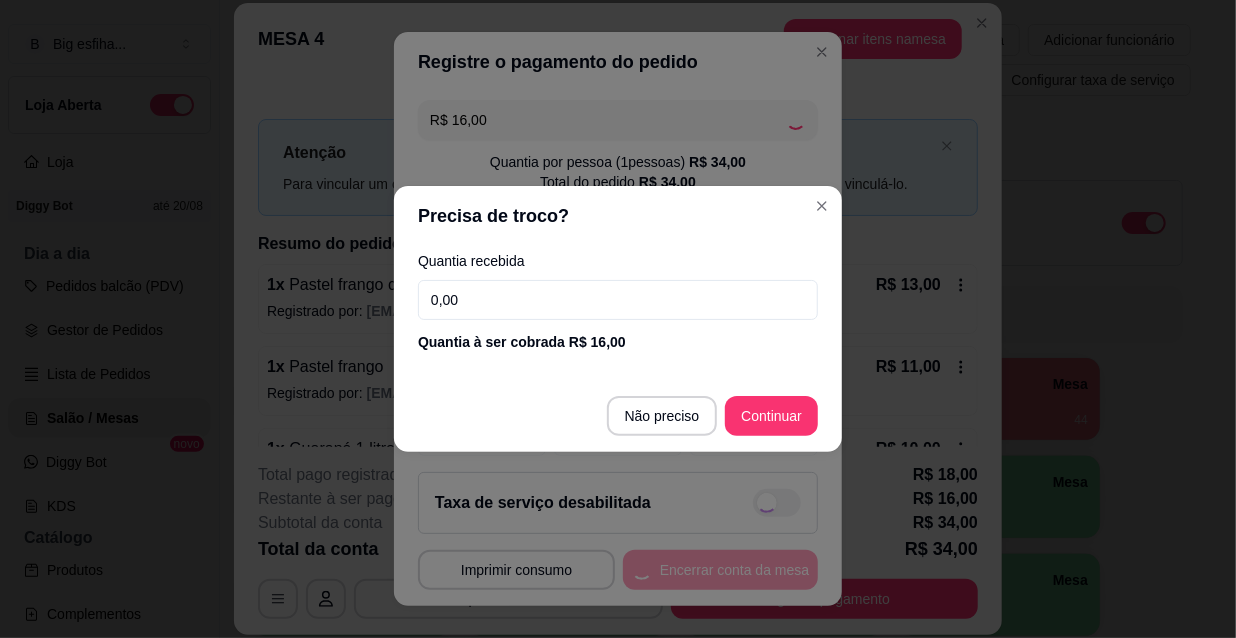 click on "0,00" at bounding box center [618, 300] 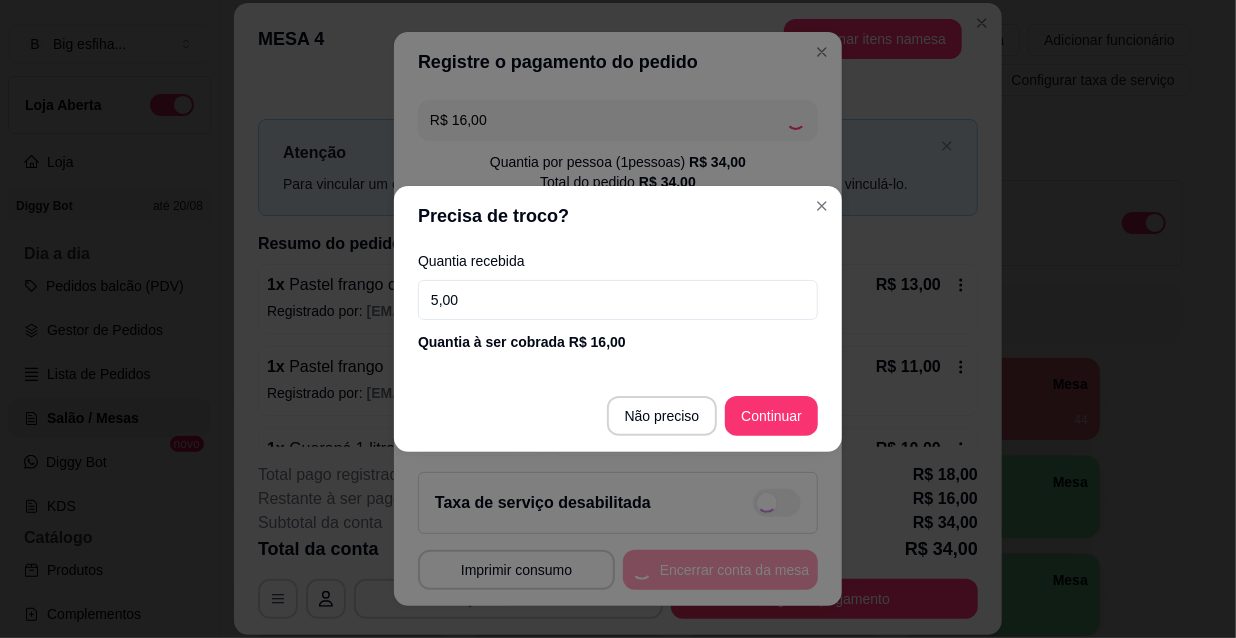 type on "50,00" 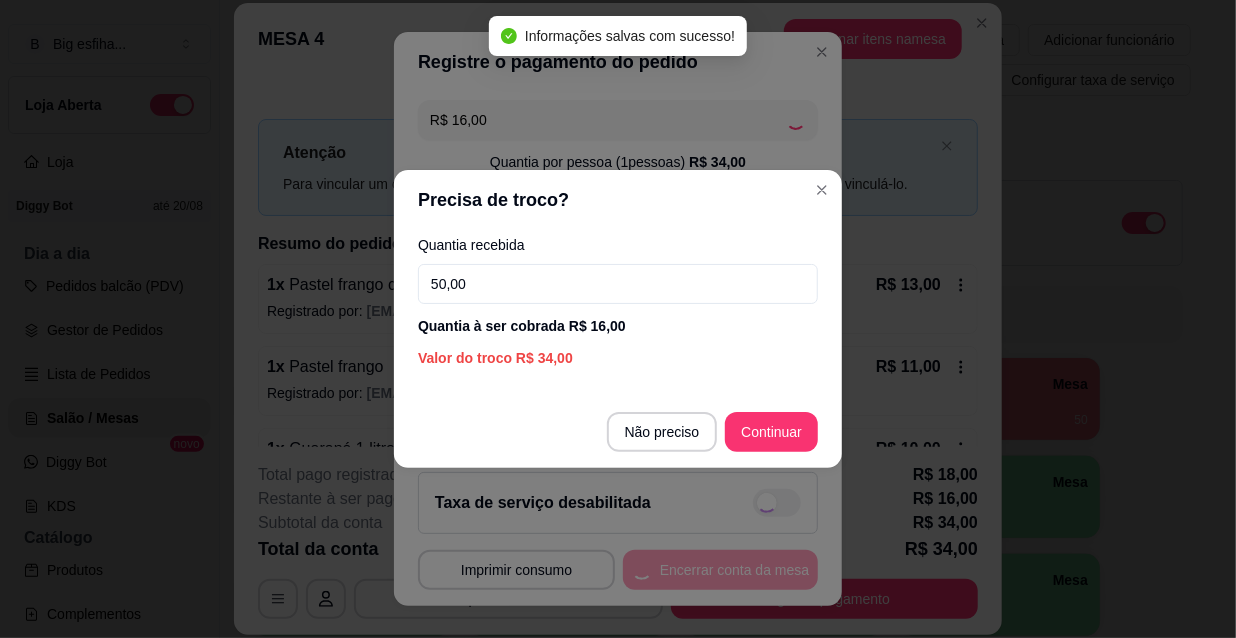 type on "R$ 0,00" 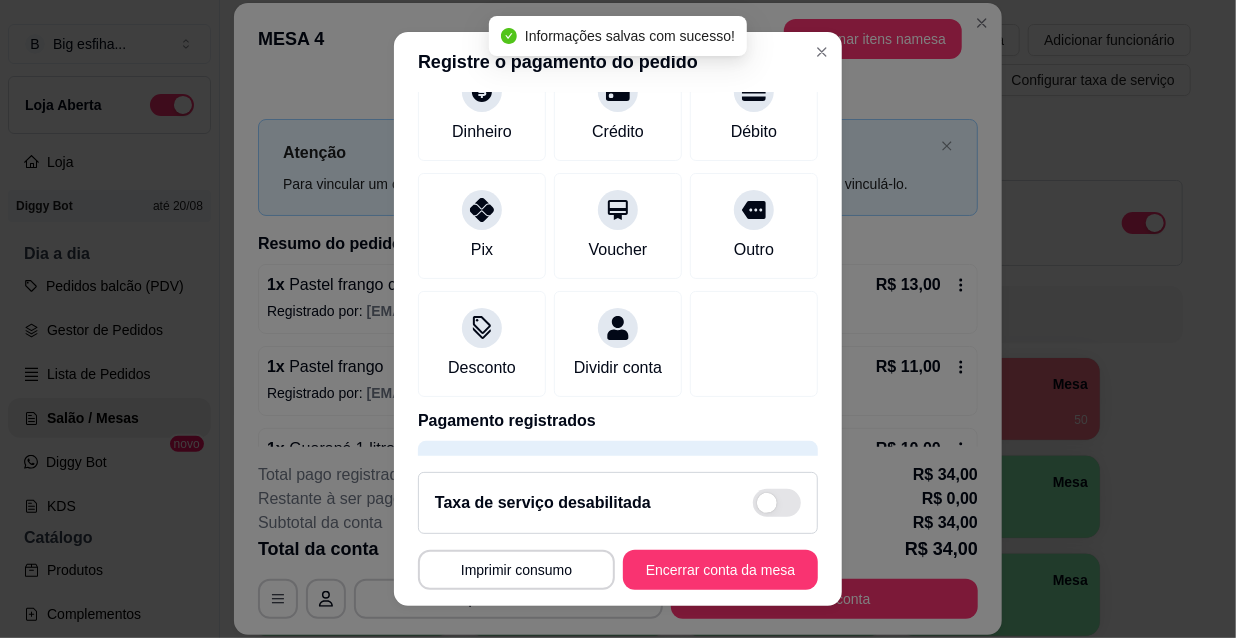 scroll, scrollTop: 309, scrollLeft: 0, axis: vertical 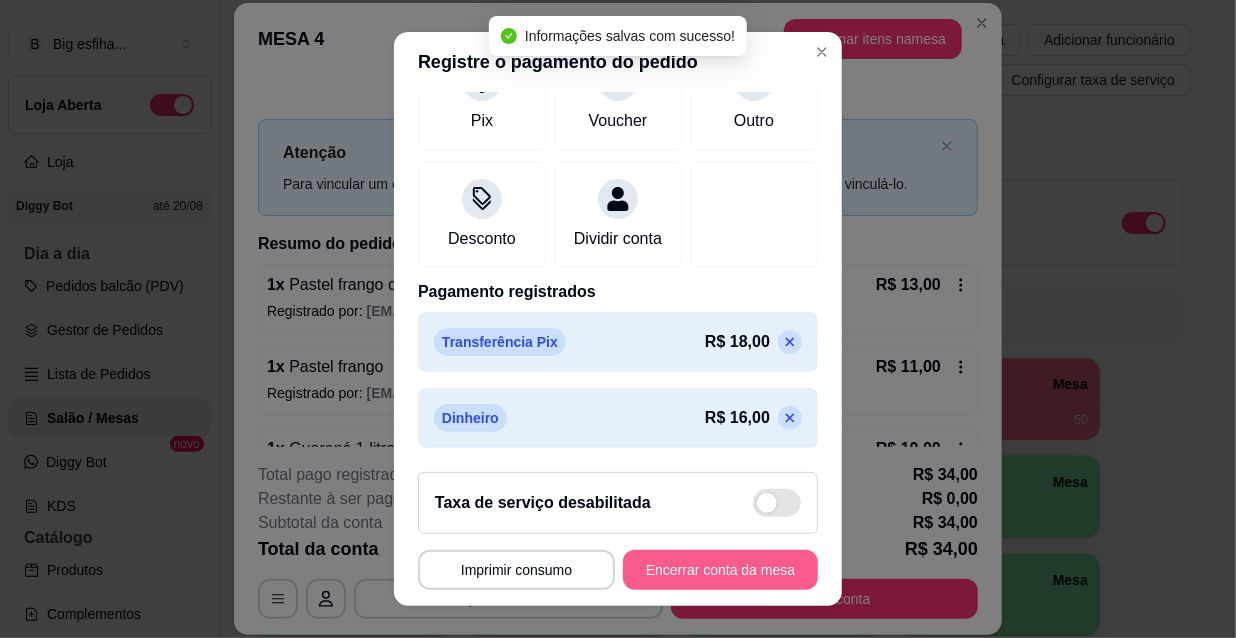 click on "Encerrar conta da mesa" at bounding box center (720, 570) 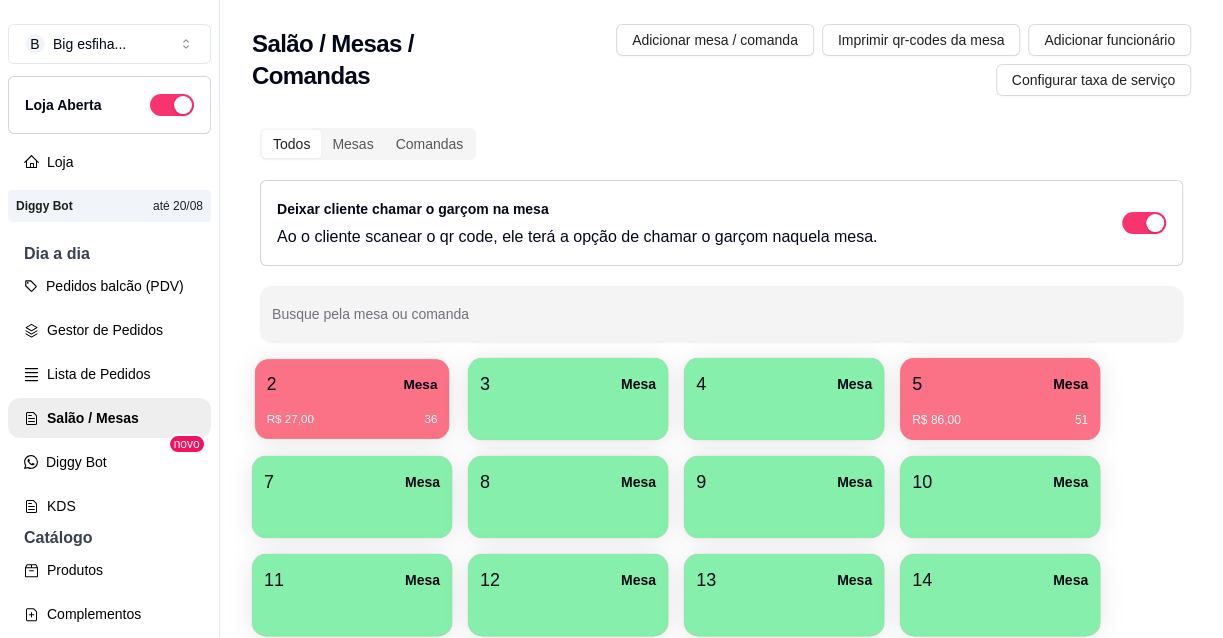click on "2 Mesa" at bounding box center (352, 384) 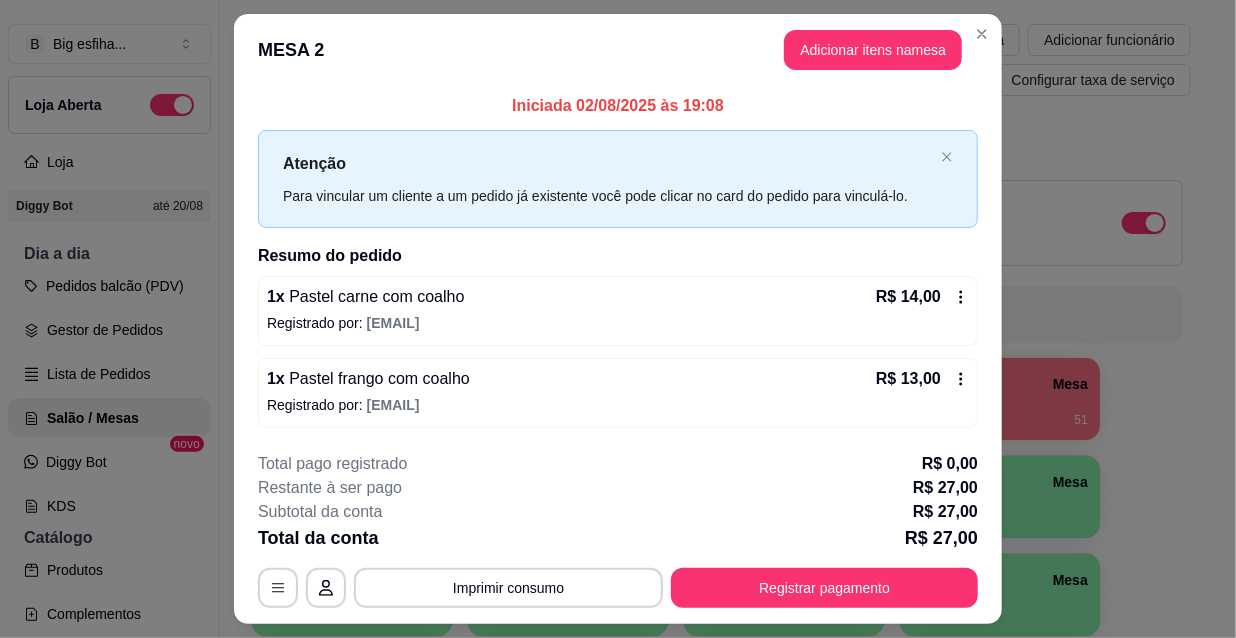 scroll, scrollTop: 49, scrollLeft: 0, axis: vertical 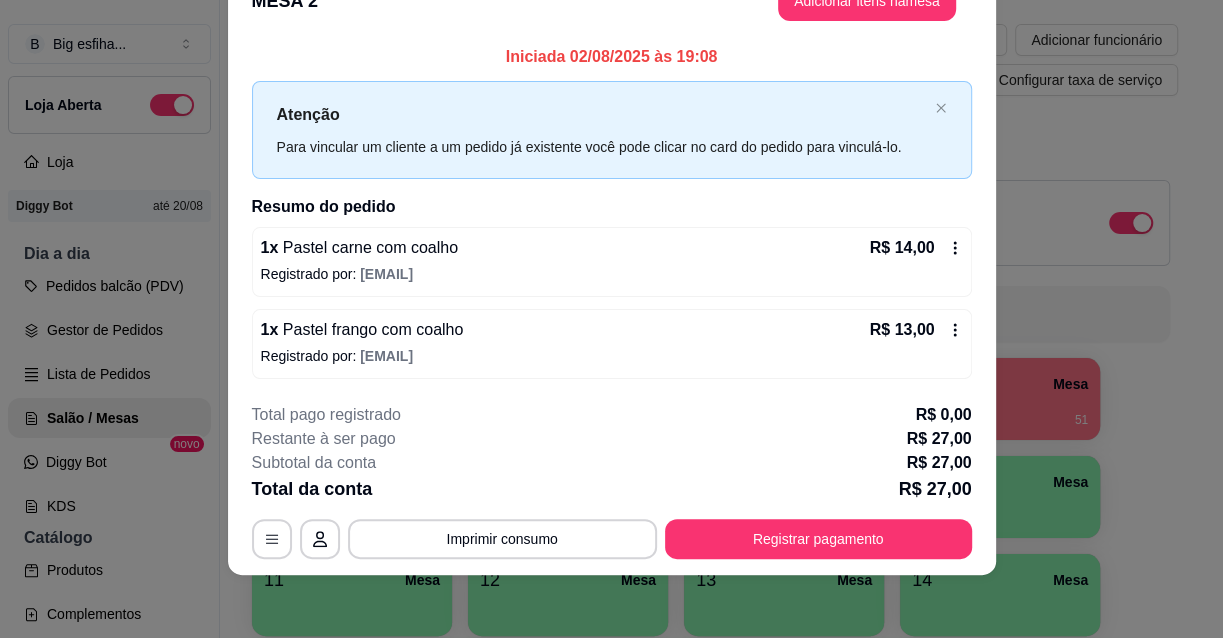 click on "R$ 86,00 51" at bounding box center [1000, 420] 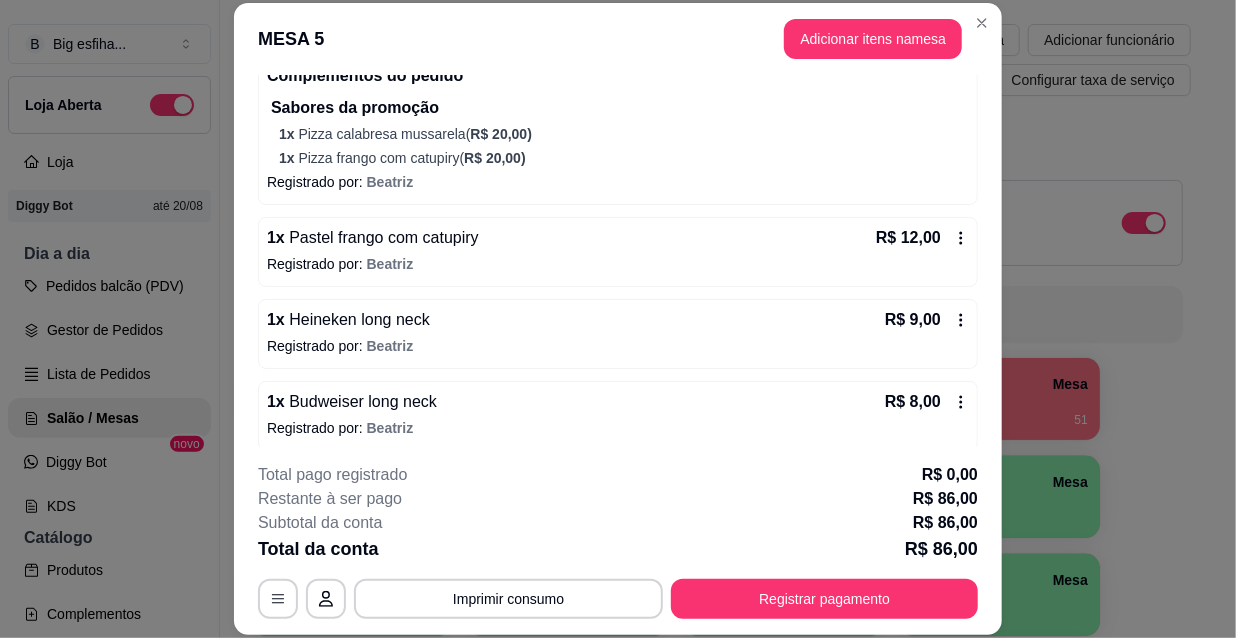 scroll, scrollTop: 440, scrollLeft: 0, axis: vertical 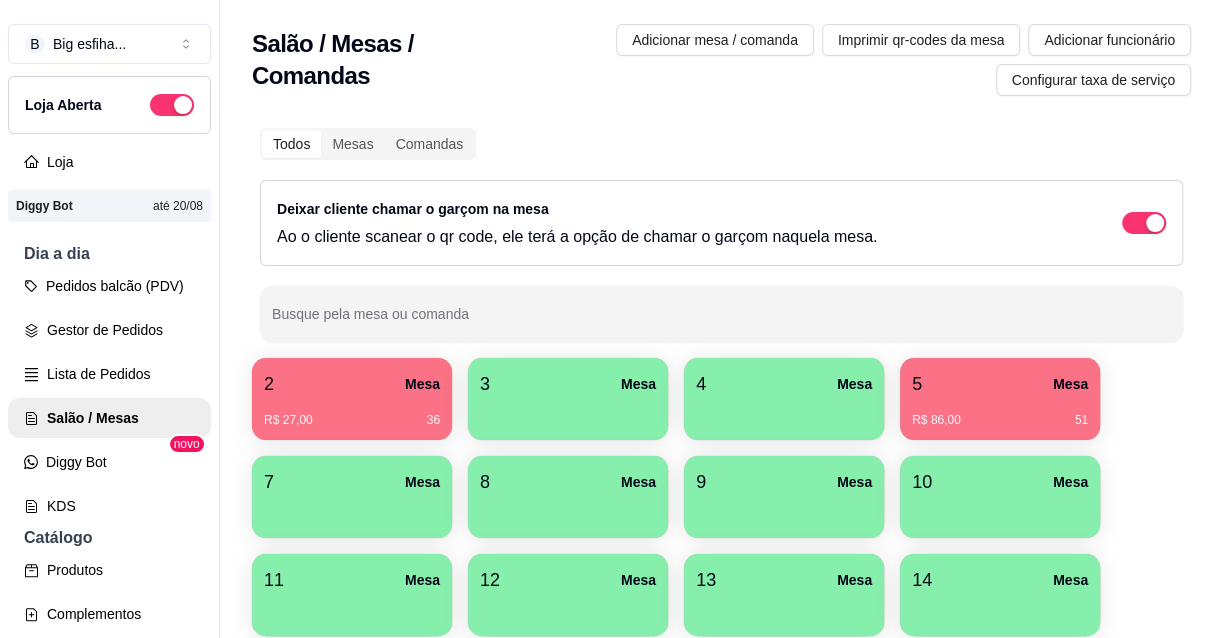 click on "3 Mesa" at bounding box center [568, 384] 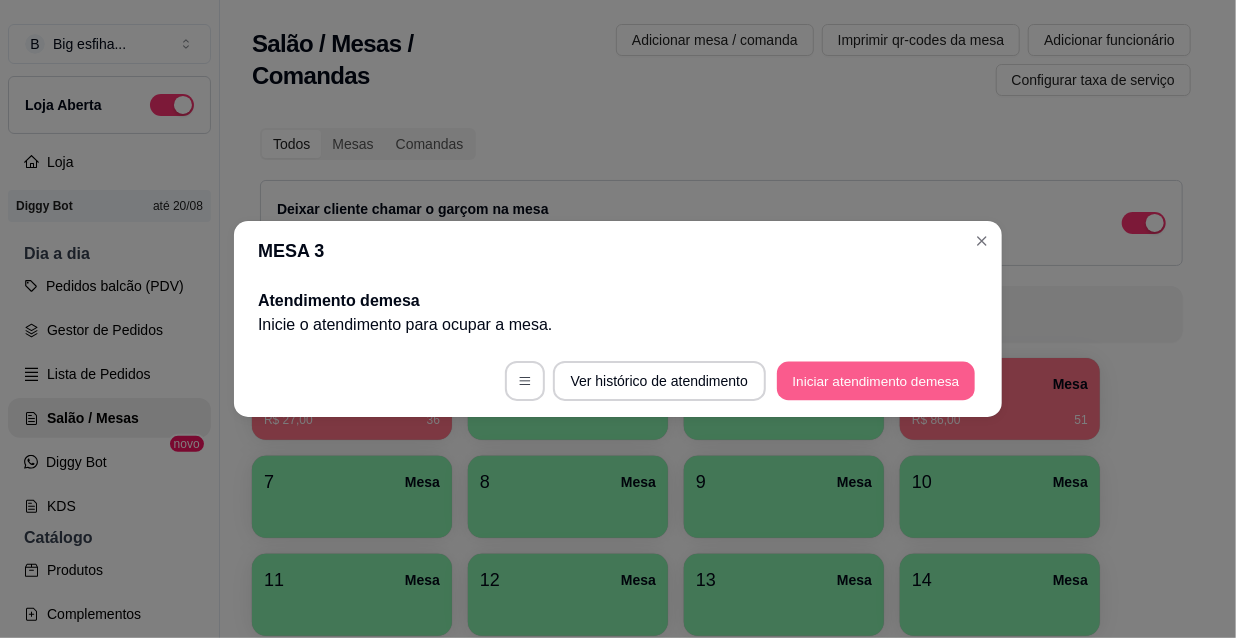 click on "Iniciar atendimento de  mesa" at bounding box center (876, 381) 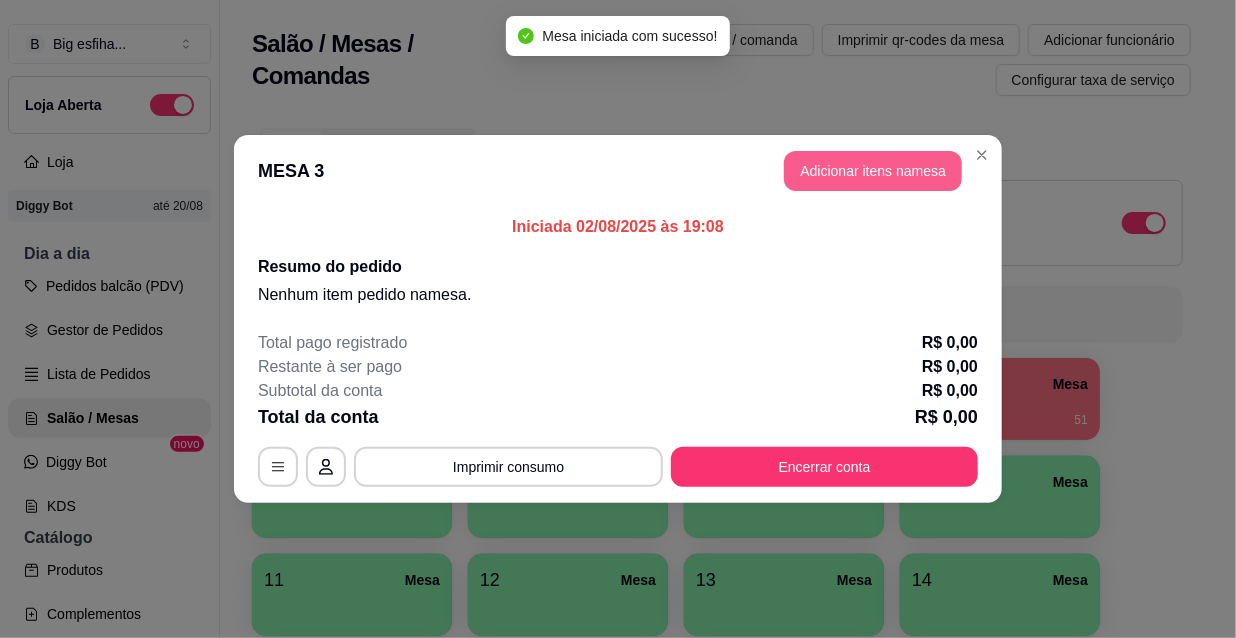 click on "Adicionar itens na  mesa" at bounding box center [873, 171] 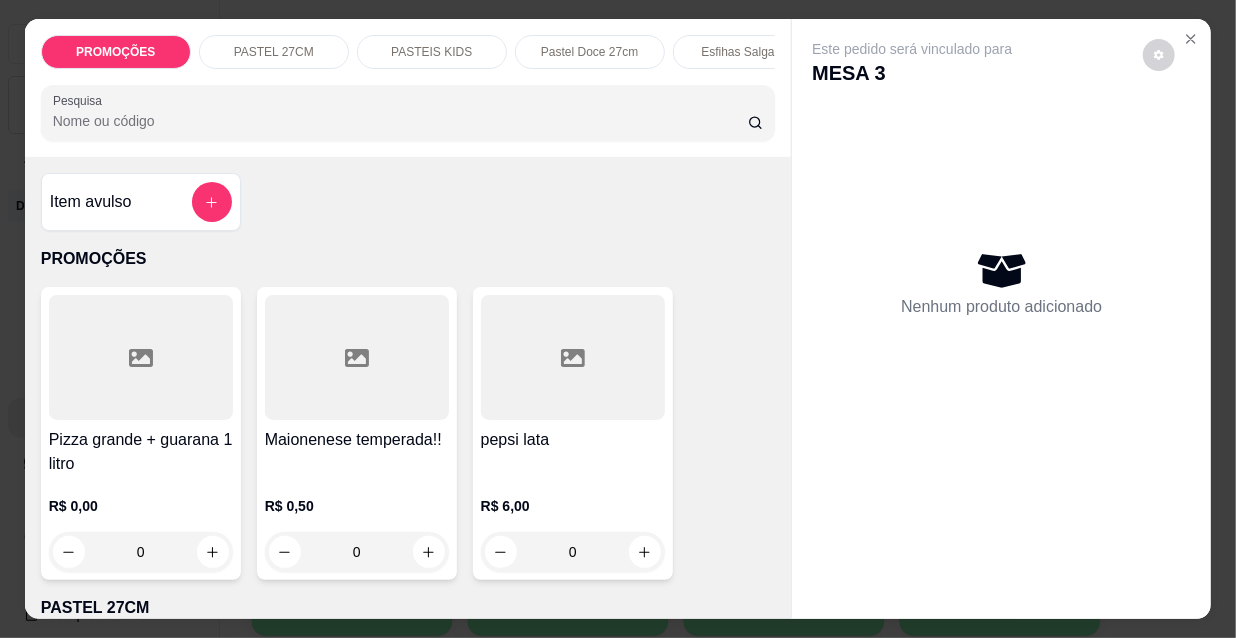 click on "Mesa iniciada com sucesso!" at bounding box center [617, 28] 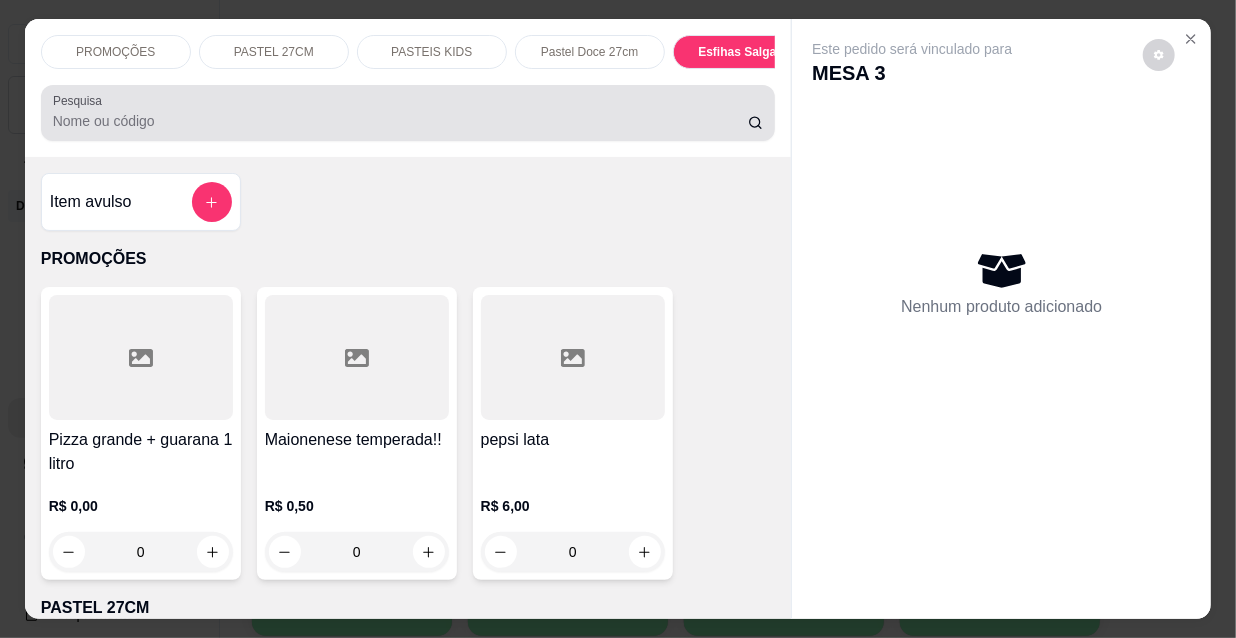 scroll, scrollTop: 9230, scrollLeft: 0, axis: vertical 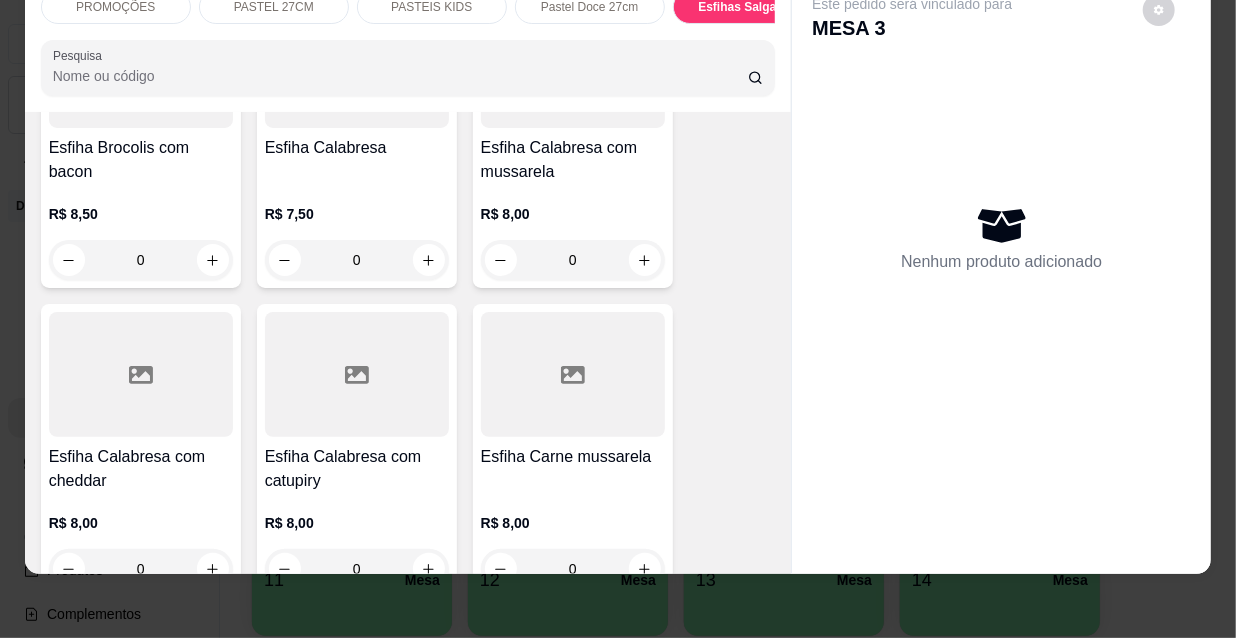 click at bounding box center (573, 374) 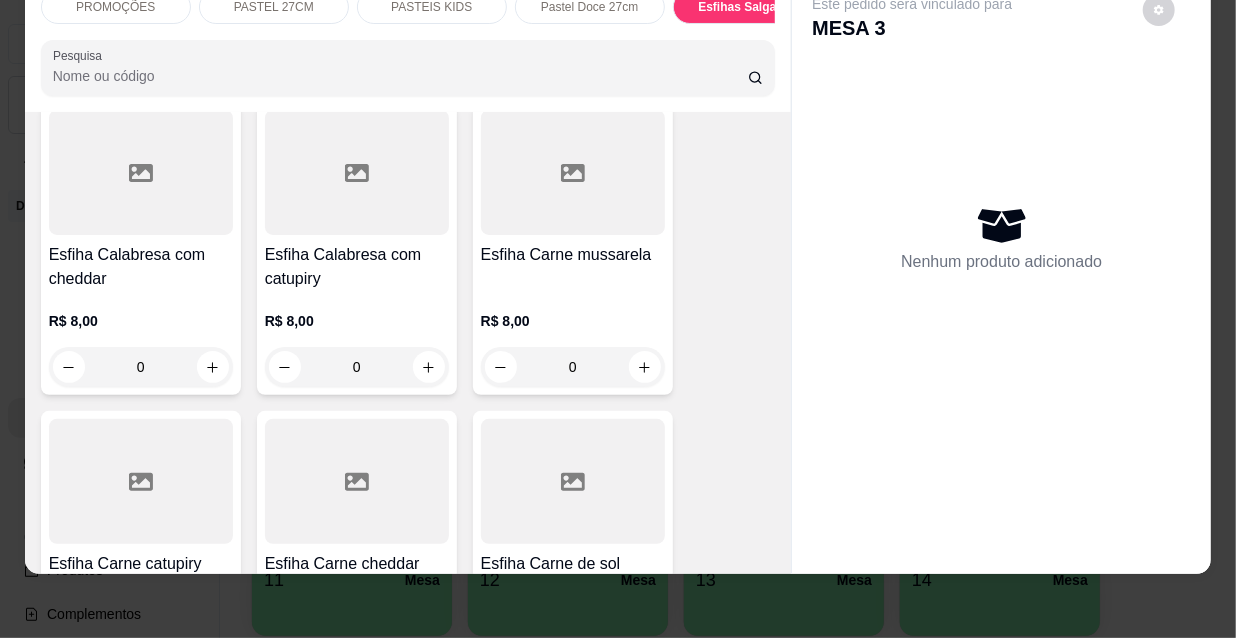 scroll, scrollTop: 11230, scrollLeft: 0, axis: vertical 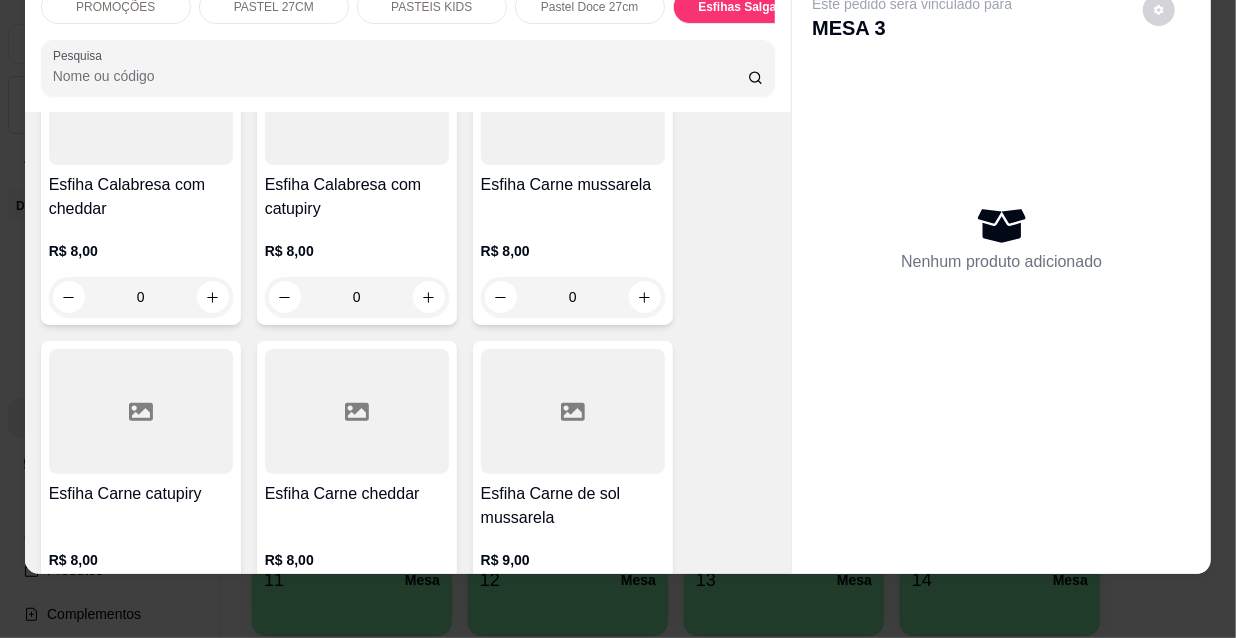 click at bounding box center [141, 411] 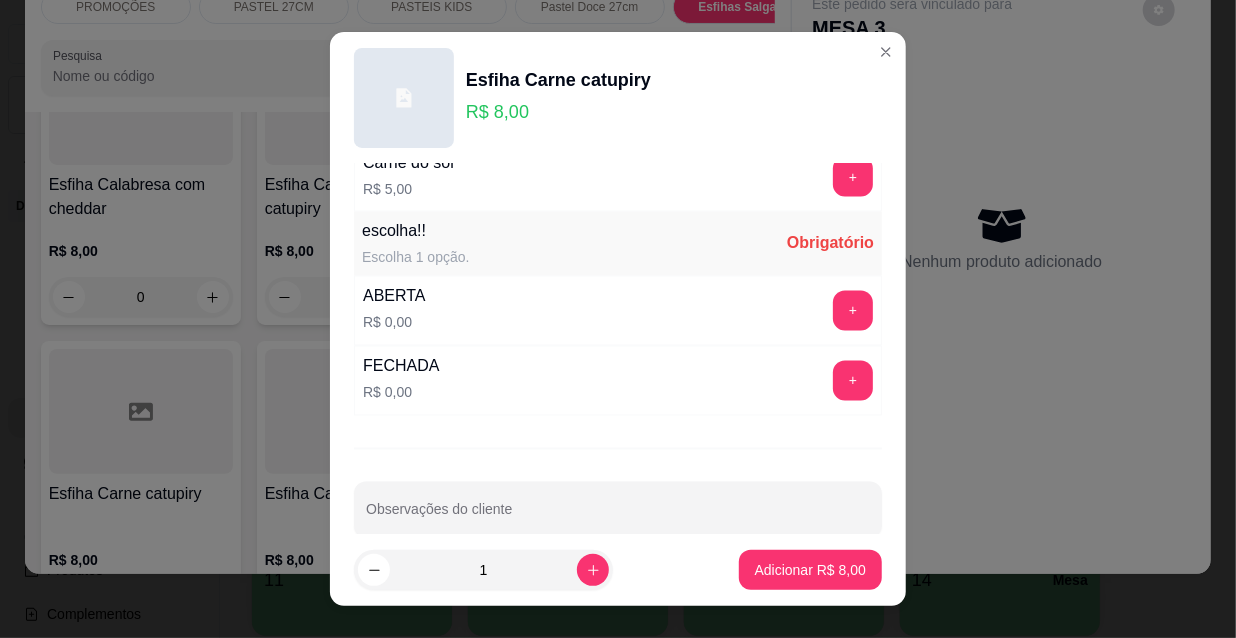 scroll, scrollTop: 1661, scrollLeft: 0, axis: vertical 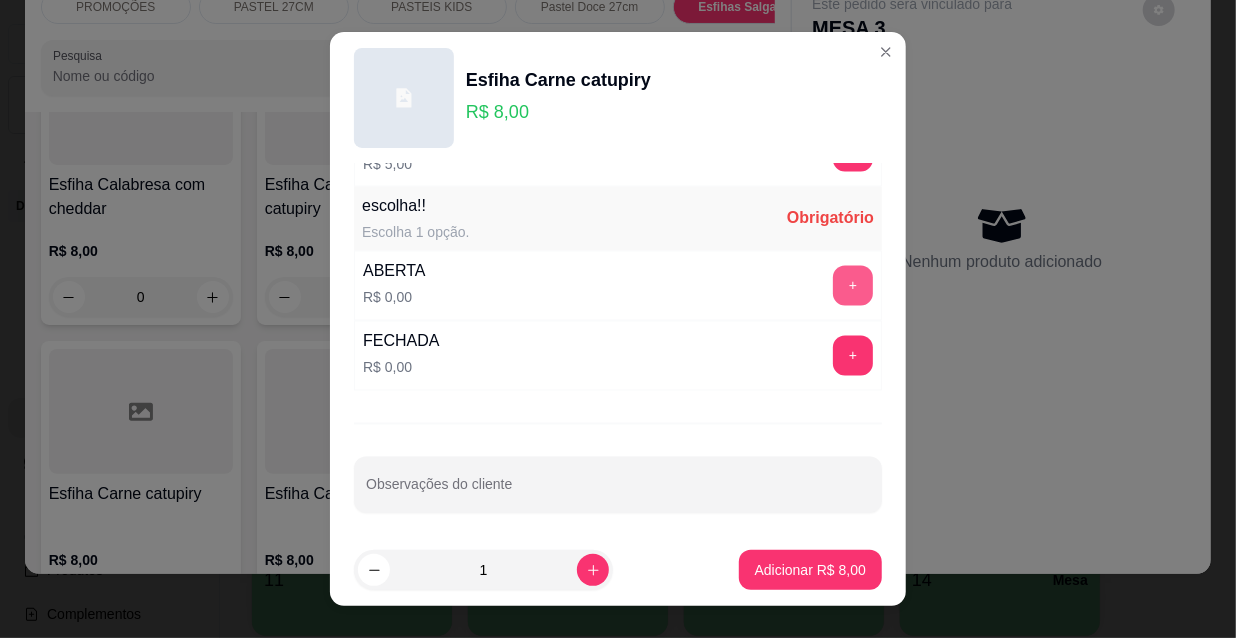click on "+" at bounding box center [853, 286] 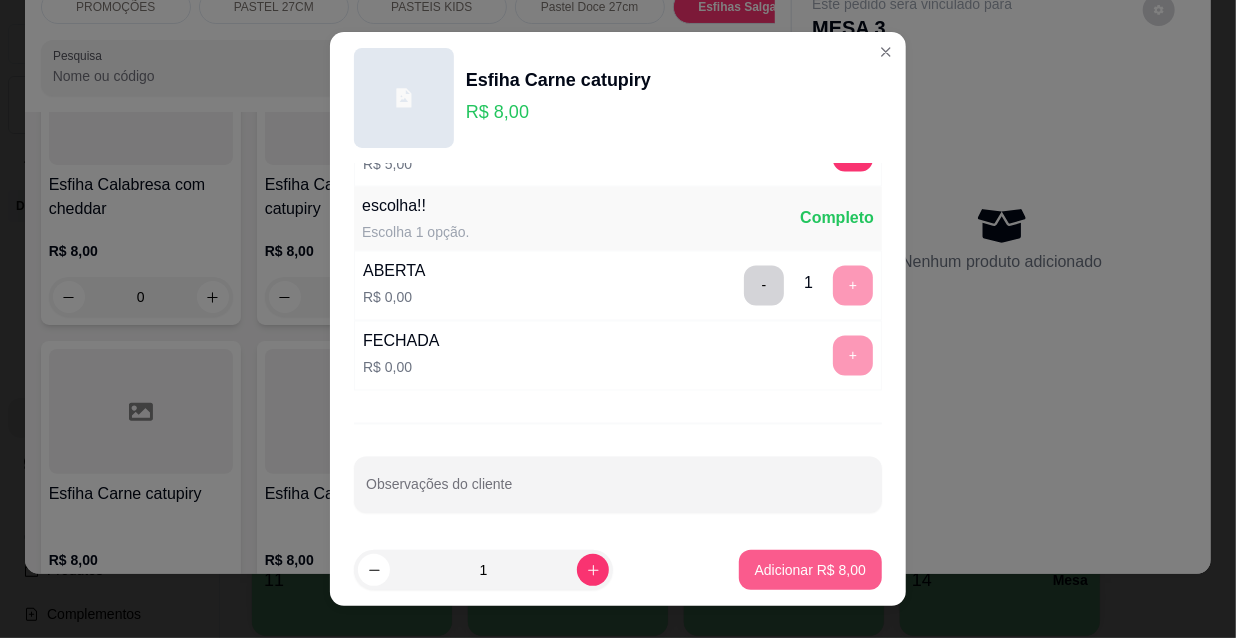 click on "Adicionar   R$ 8,00" at bounding box center [810, 570] 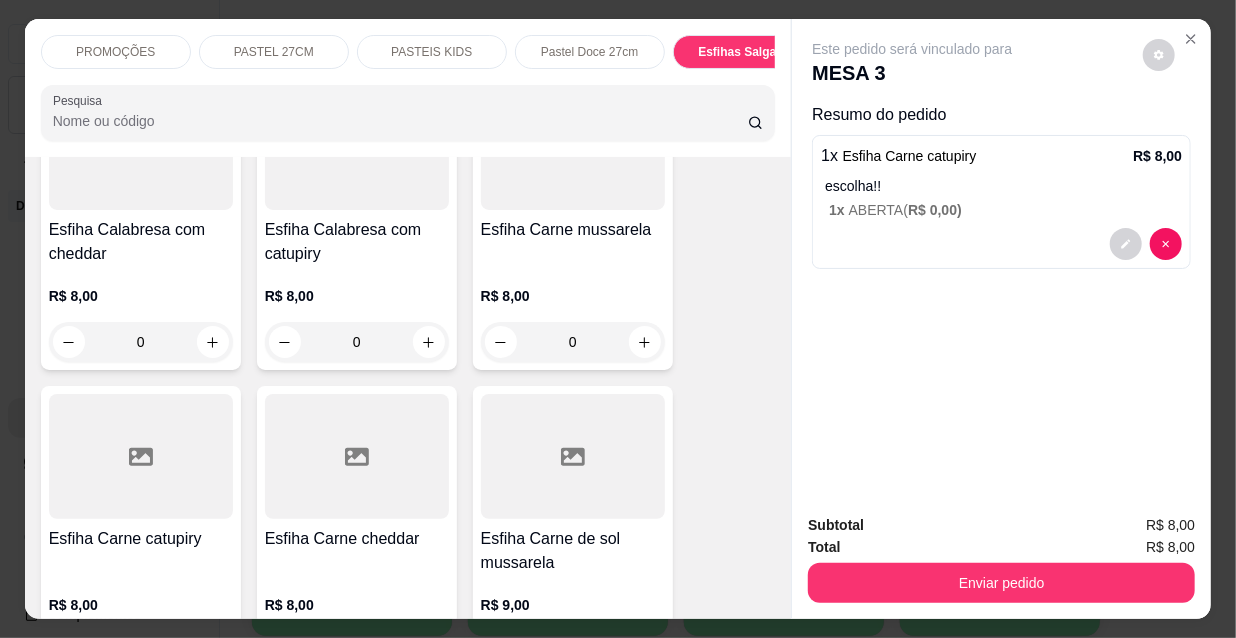 scroll, scrollTop: 0, scrollLeft: 0, axis: both 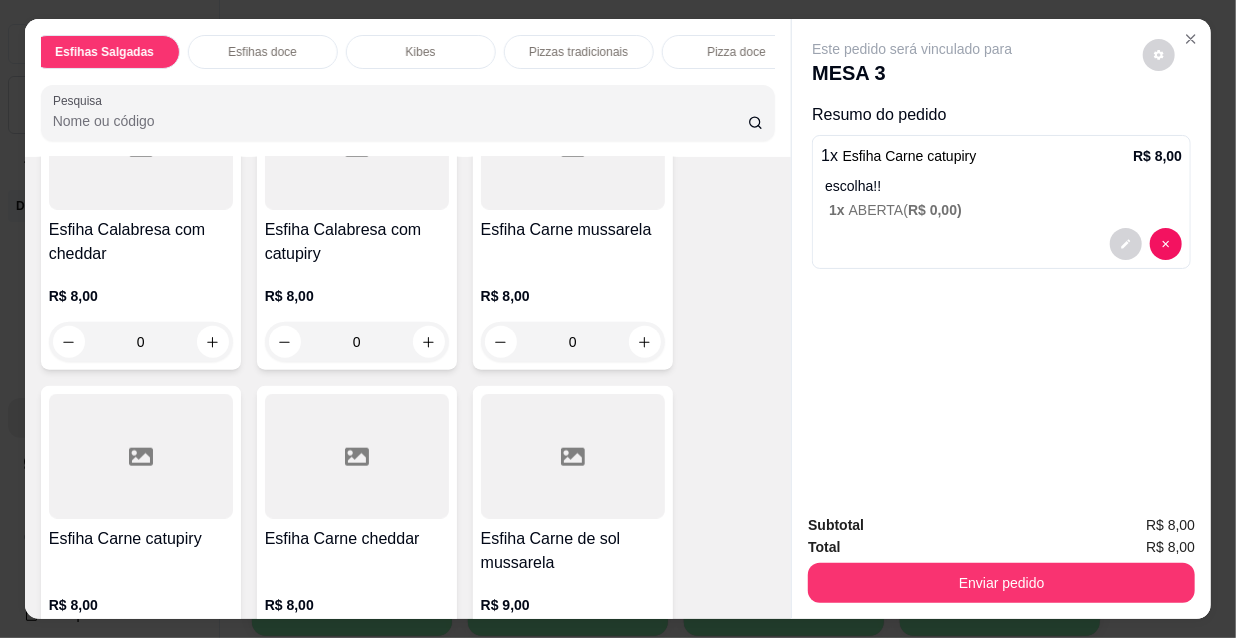 click on "Kibes" at bounding box center (421, 52) 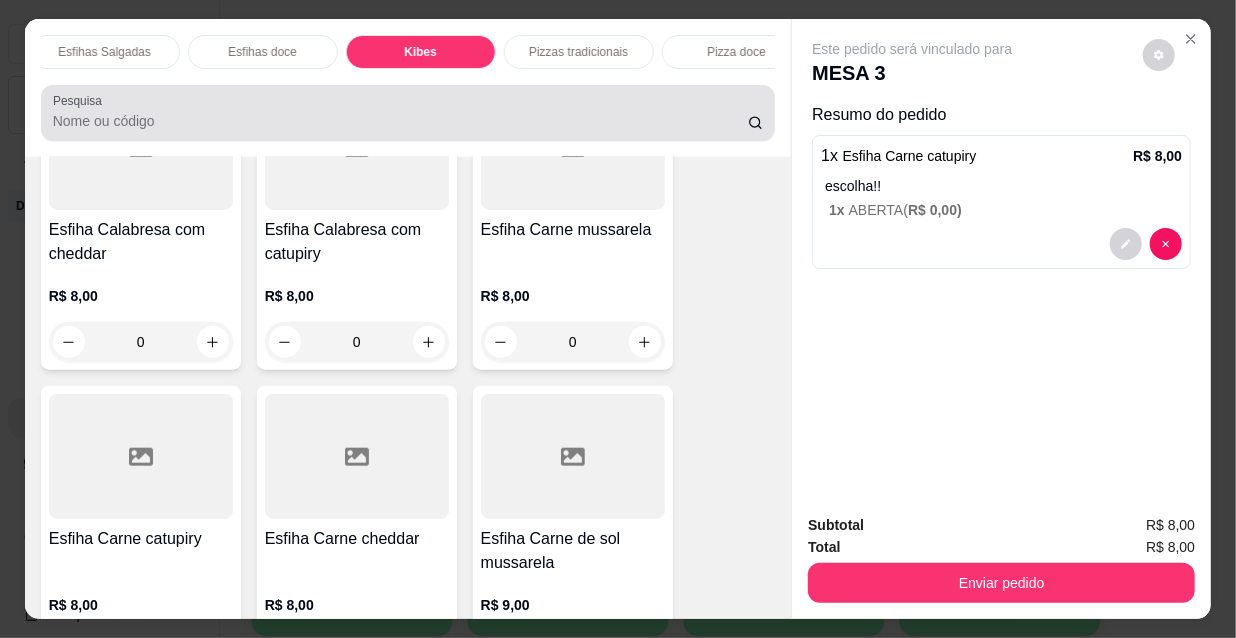 scroll, scrollTop: 16177, scrollLeft: 0, axis: vertical 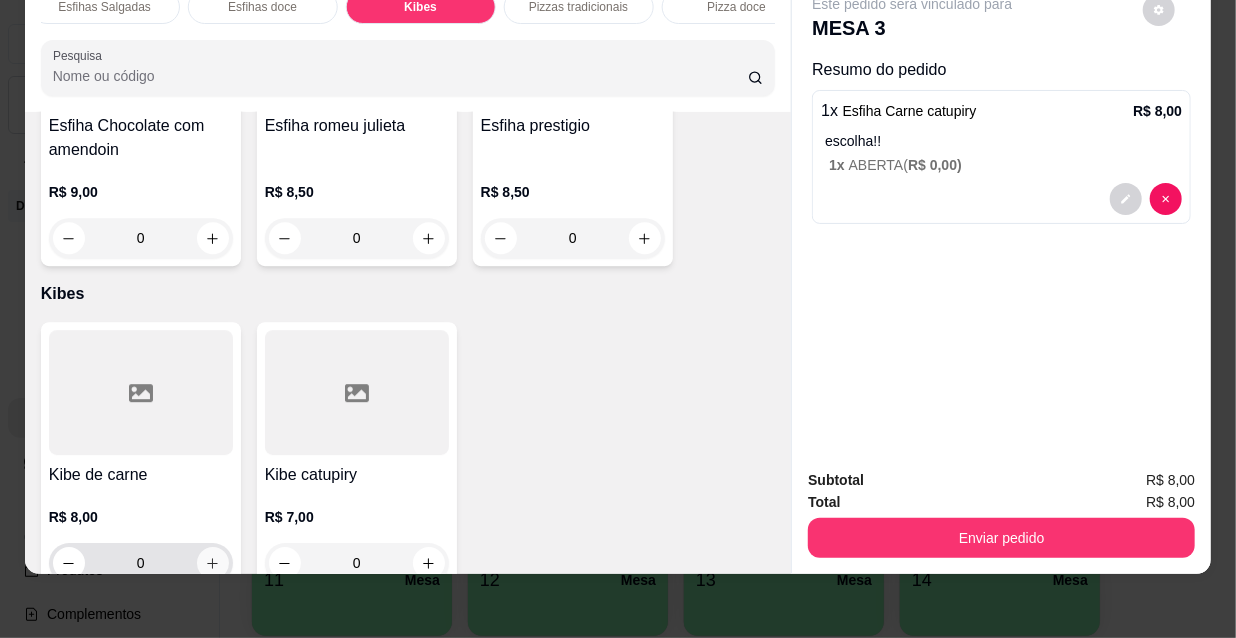 click on "0" at bounding box center (141, 563) 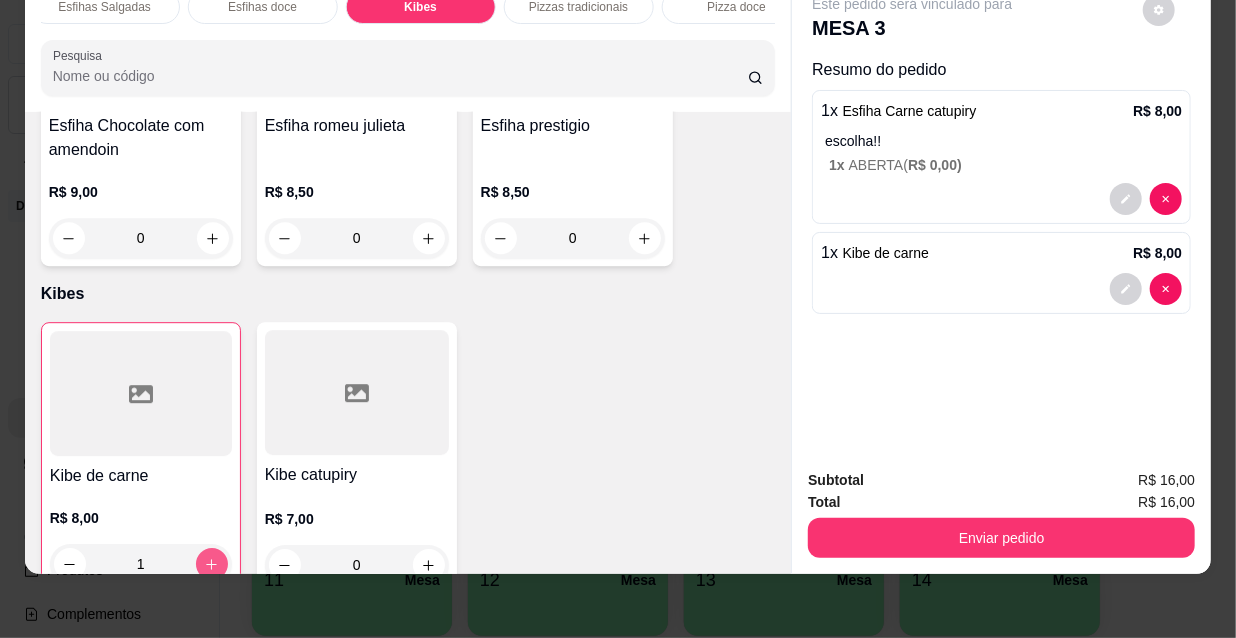 type on "1" 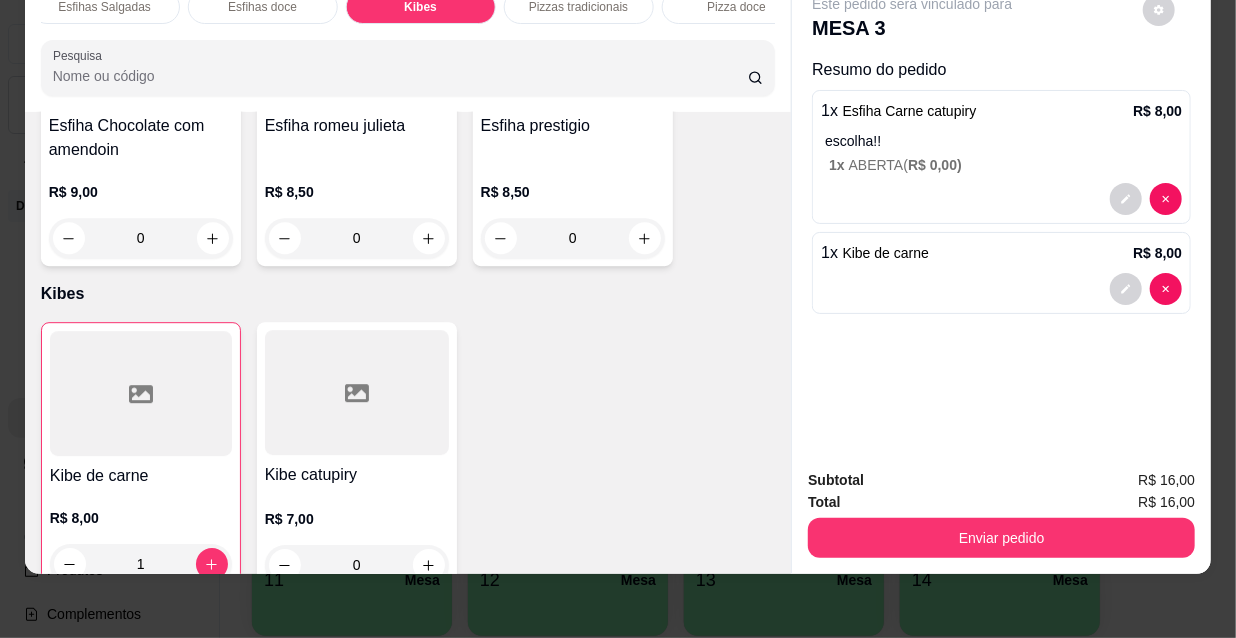 click on "Subtotal R$ 16,00 Total R$ 16,00 Enviar pedido" at bounding box center [1001, 513] 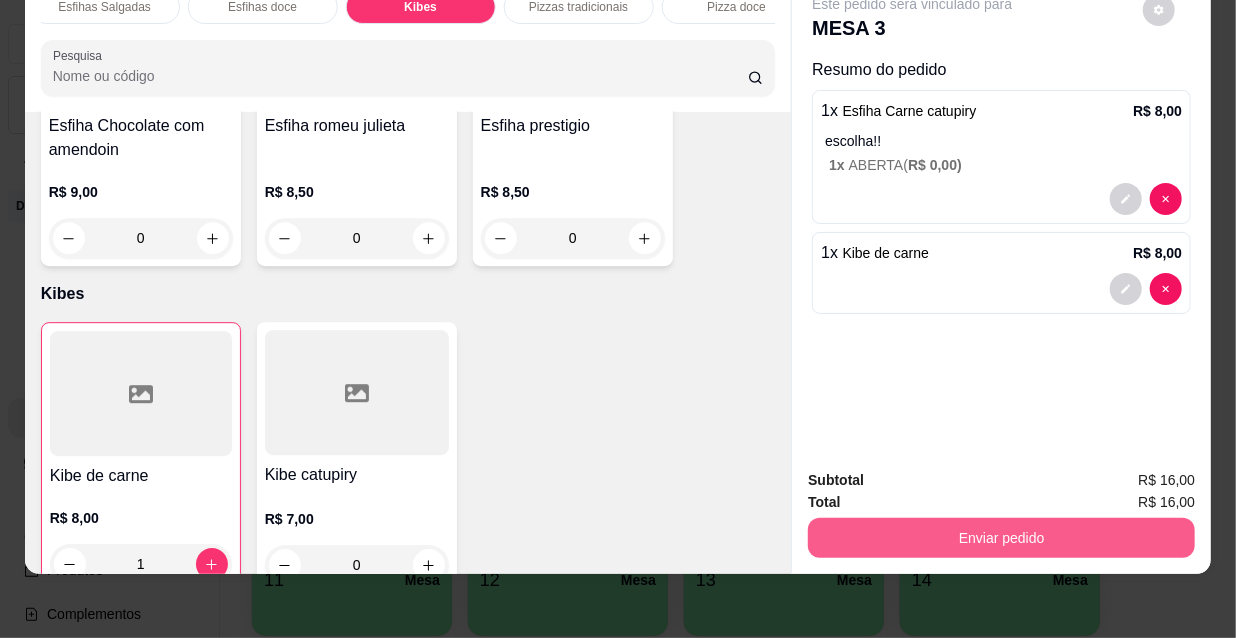 click on "Enviar pedido" at bounding box center [1001, 538] 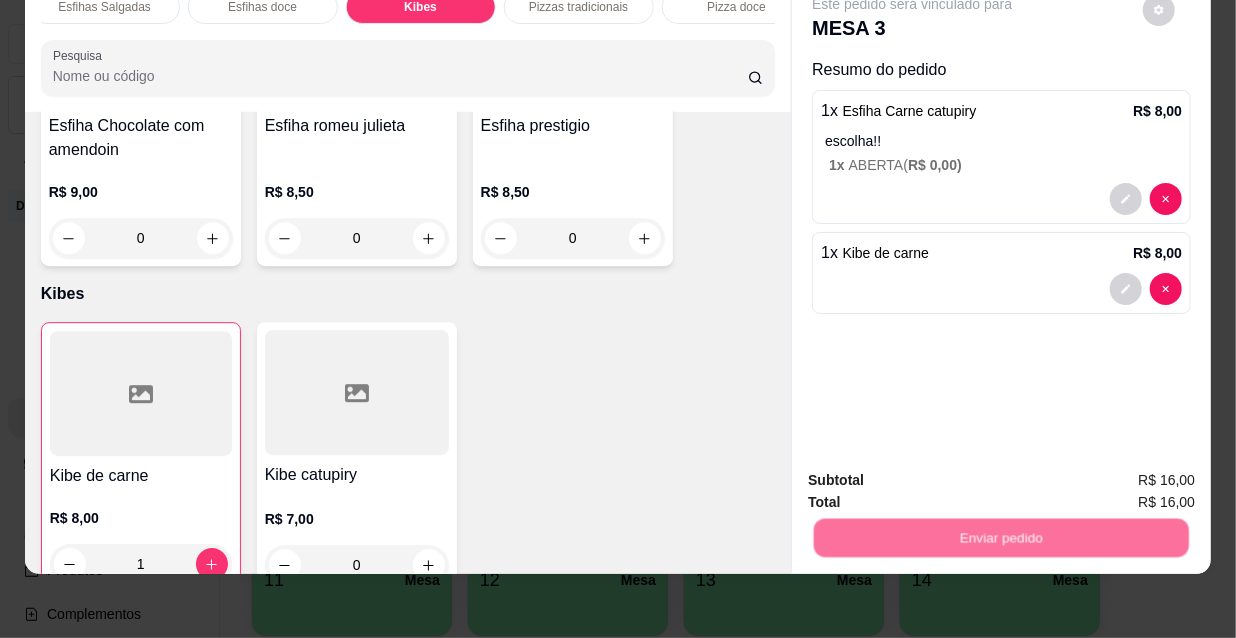 click on "Não registrar e enviar pedido" at bounding box center [937, 475] 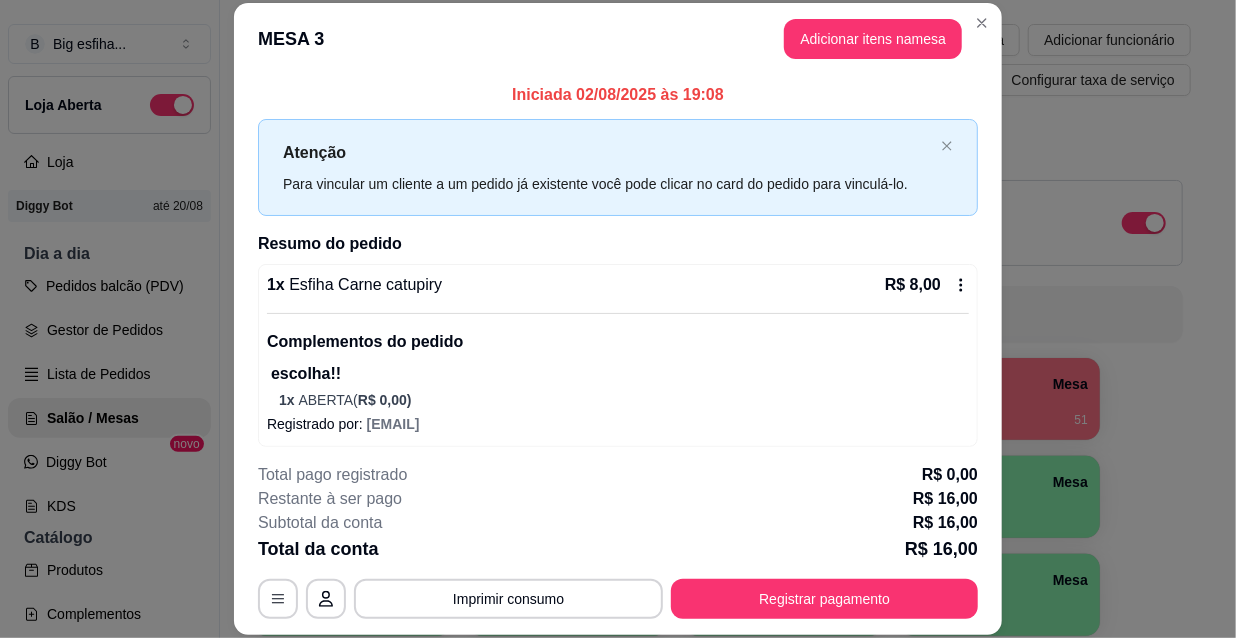 scroll, scrollTop: 89, scrollLeft: 0, axis: vertical 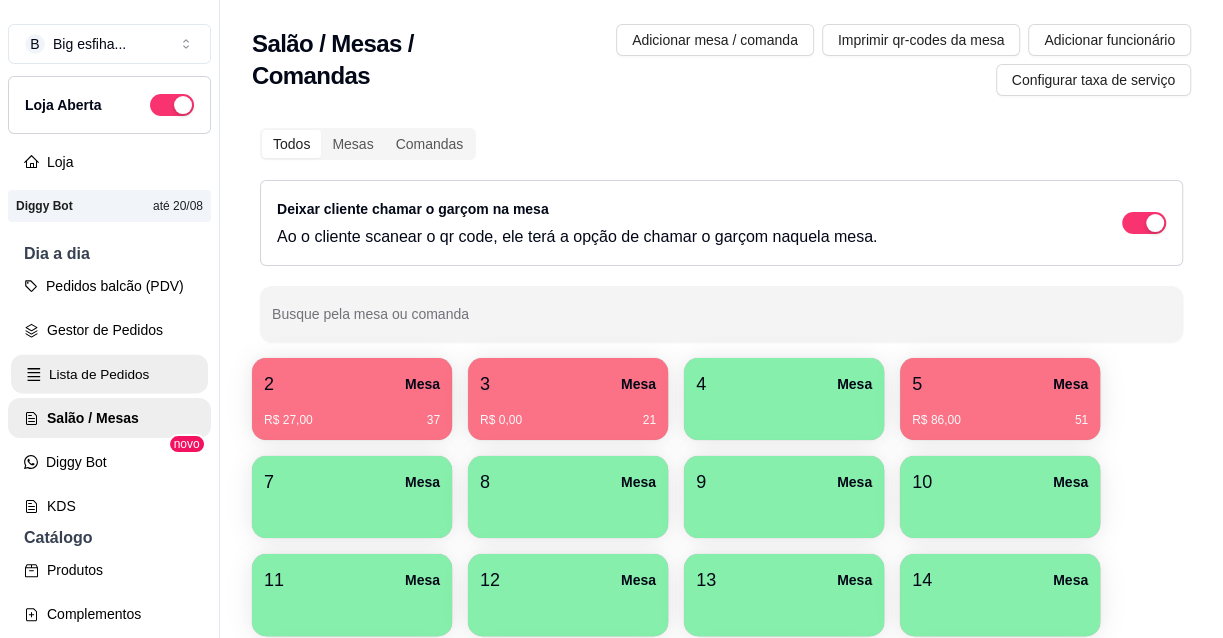 click on "Lista de Pedidos" at bounding box center (109, 374) 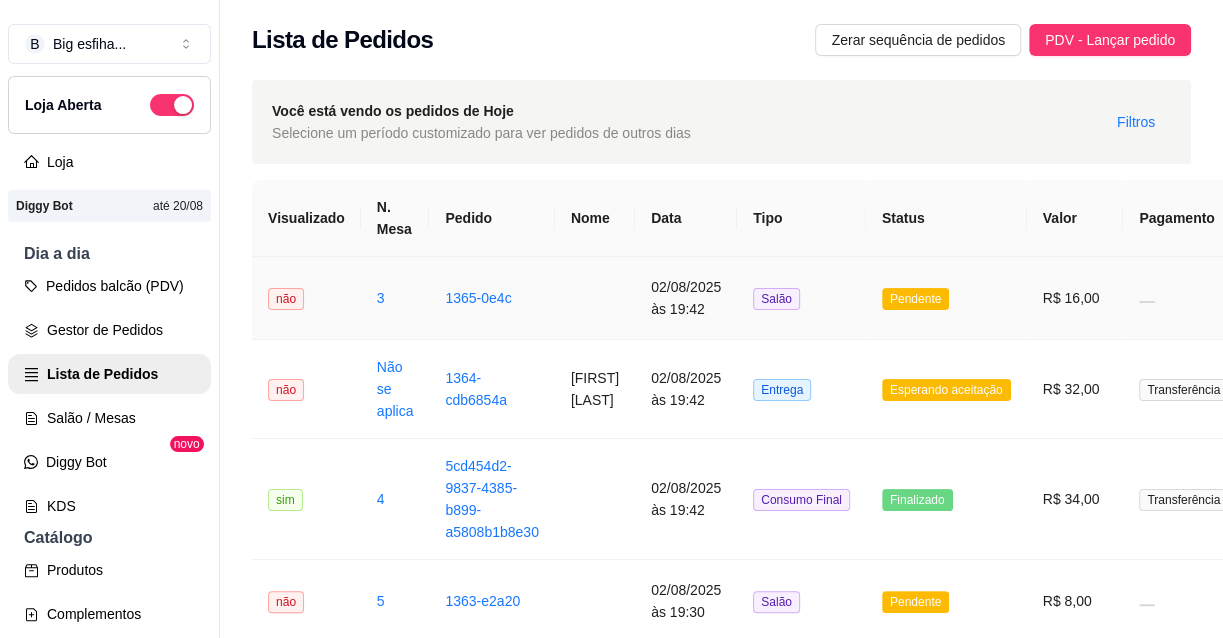 click at bounding box center [595, 298] 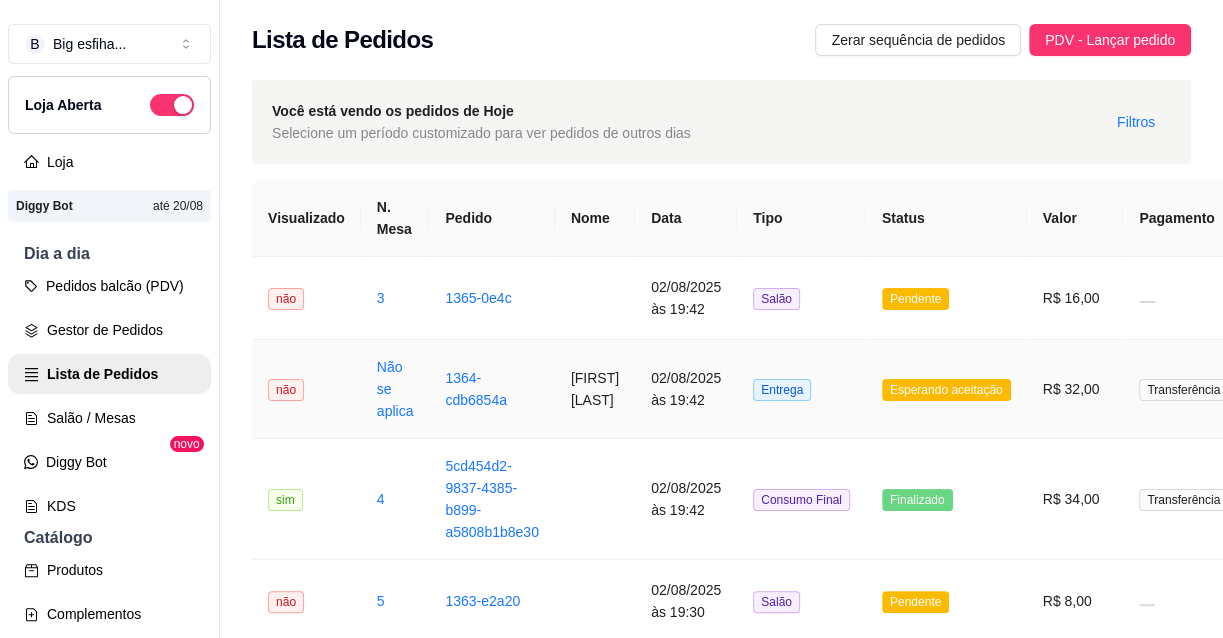 click on "Esperando aceitação" at bounding box center [946, 390] 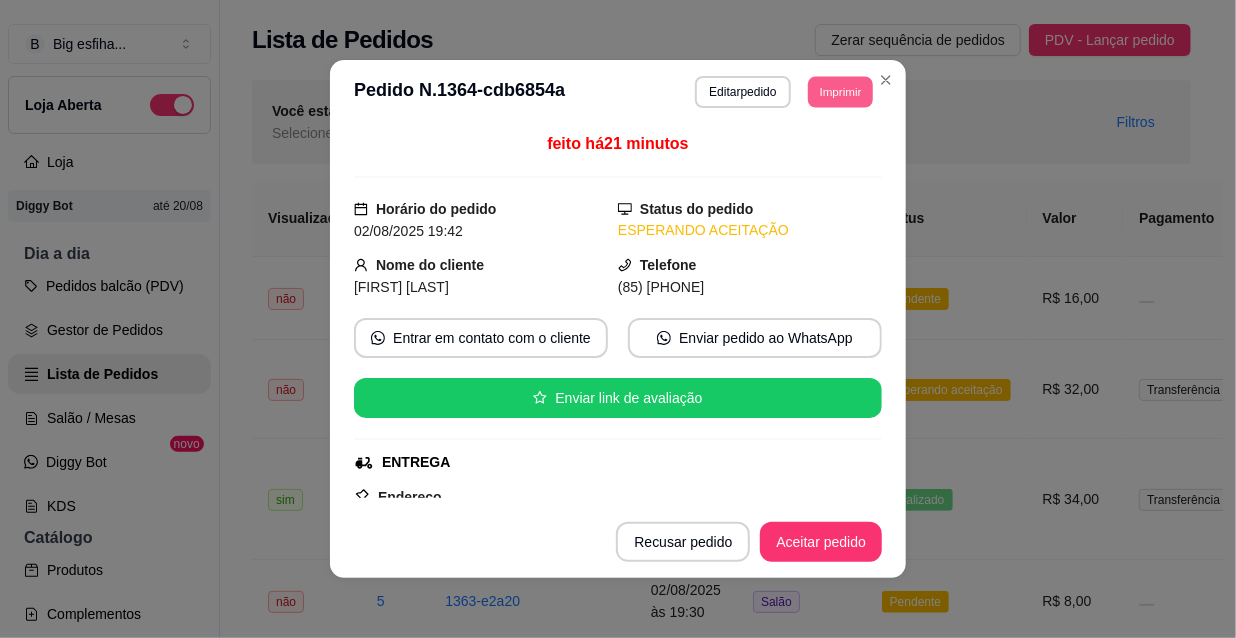 click on "Imprimir" at bounding box center [840, 91] 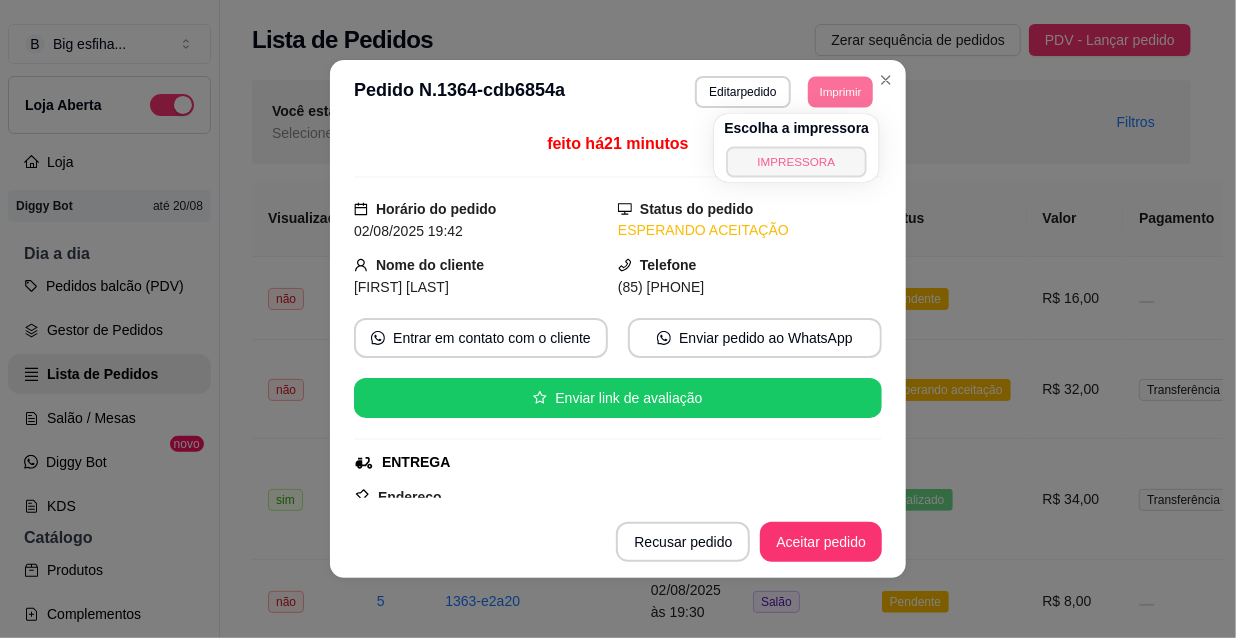 click on "IMPRESSORA" at bounding box center [797, 161] 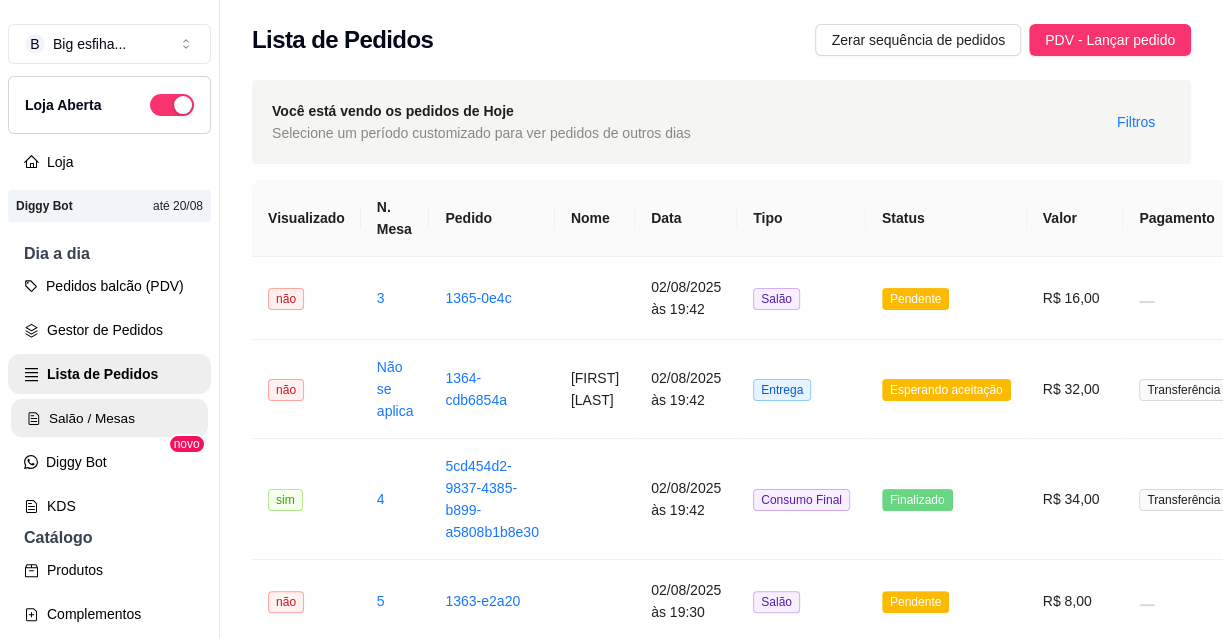click on "Salão / Mesas" at bounding box center [109, 418] 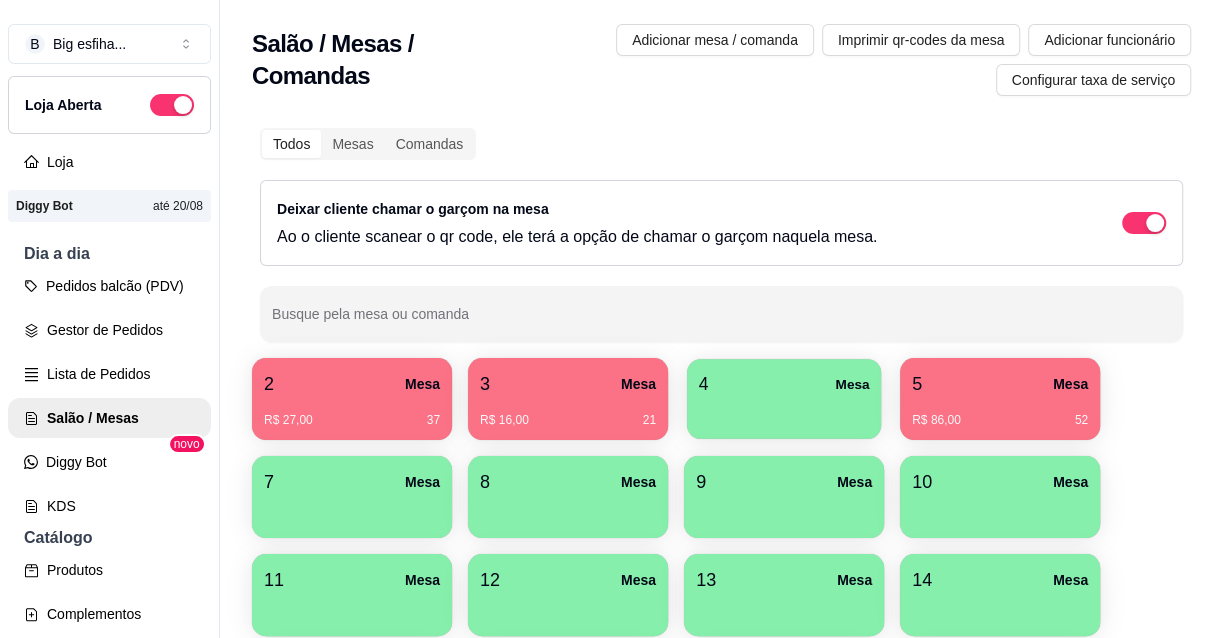click on "4 Mesa" at bounding box center (784, 384) 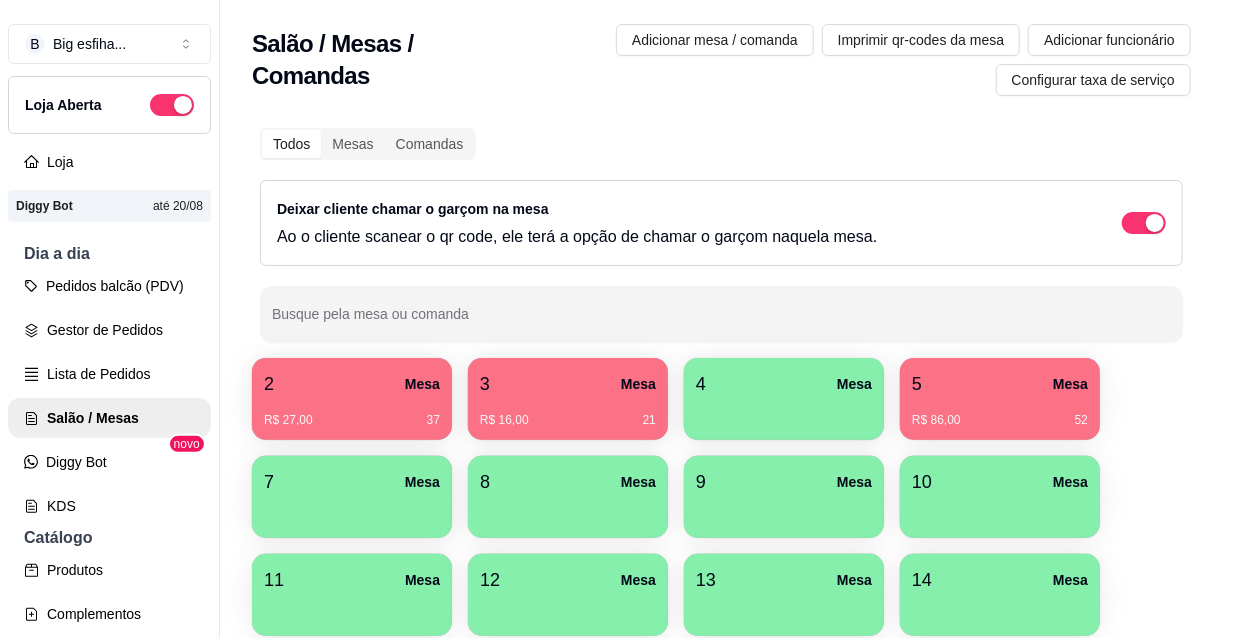 click on "Iniciar atendimento de  mesa" at bounding box center (876, 381) 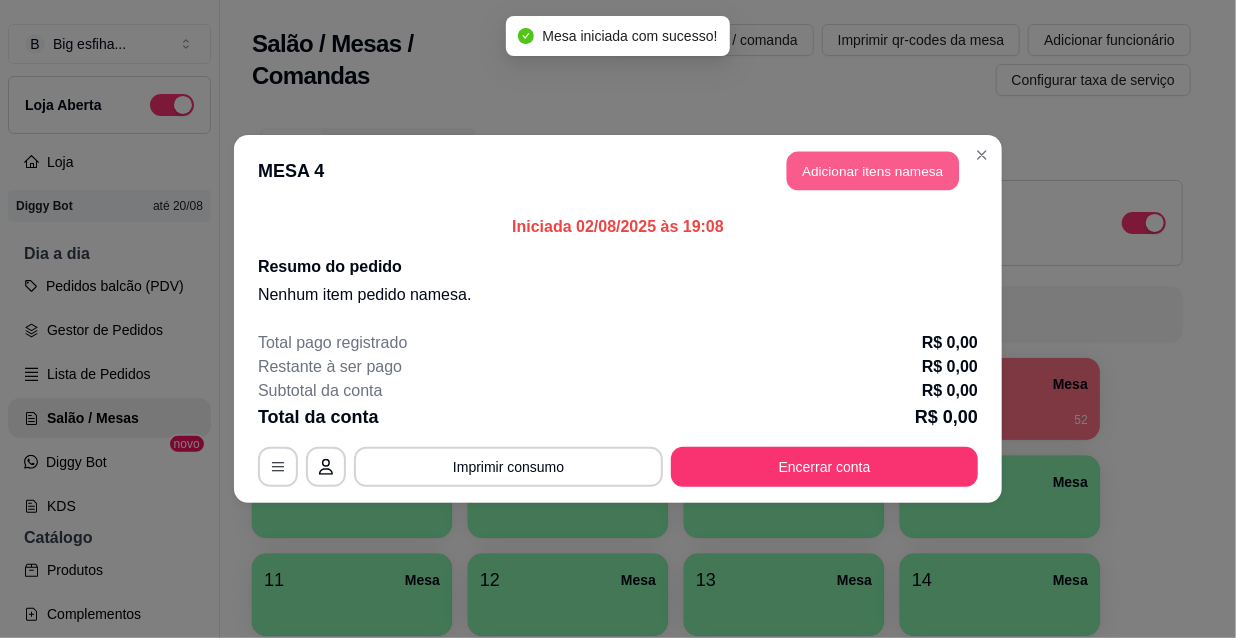 click on "Adicionar itens na  mesa" at bounding box center [873, 171] 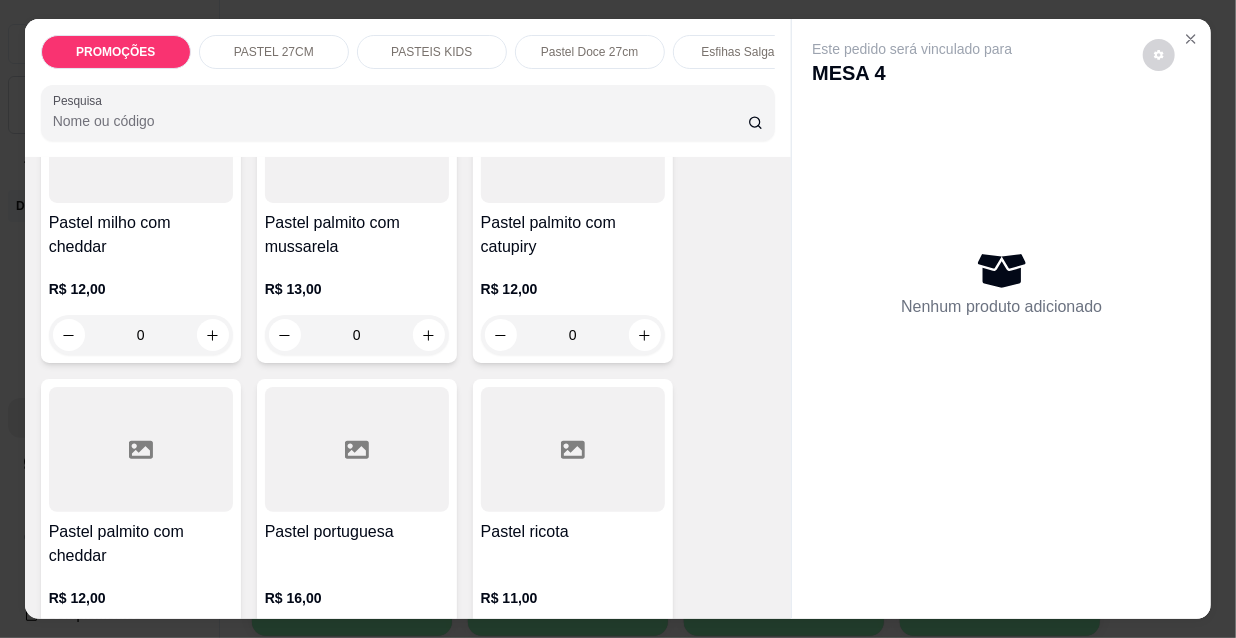 scroll, scrollTop: 4545, scrollLeft: 0, axis: vertical 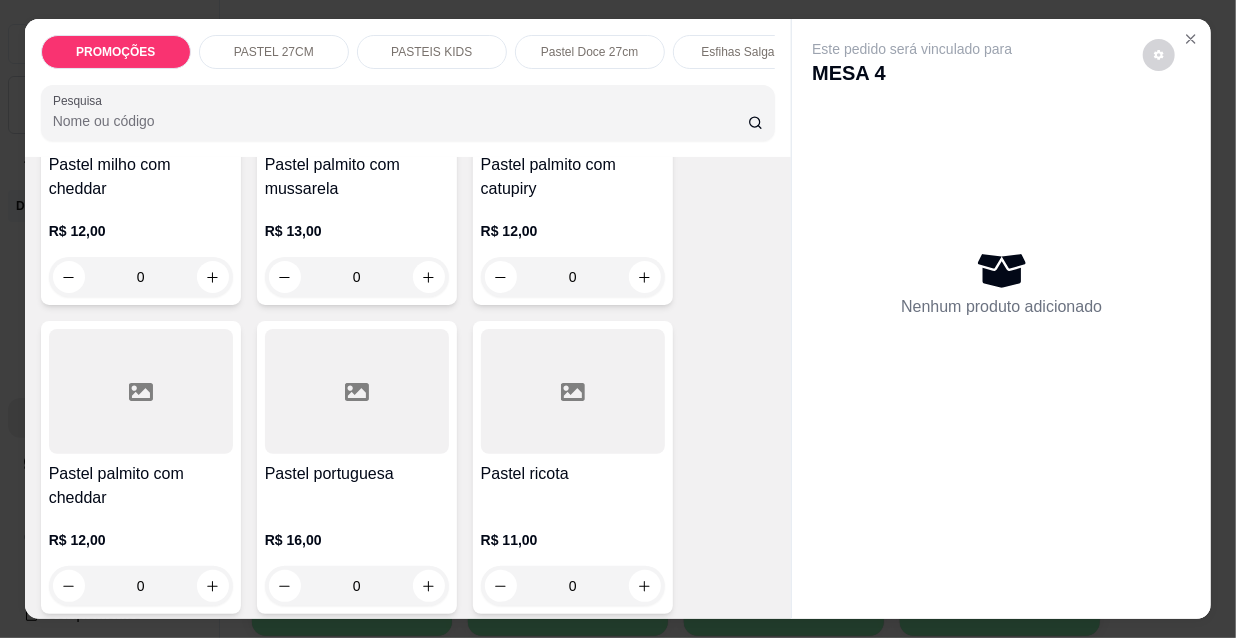 click on "Pastel portuguesa" at bounding box center [357, 474] 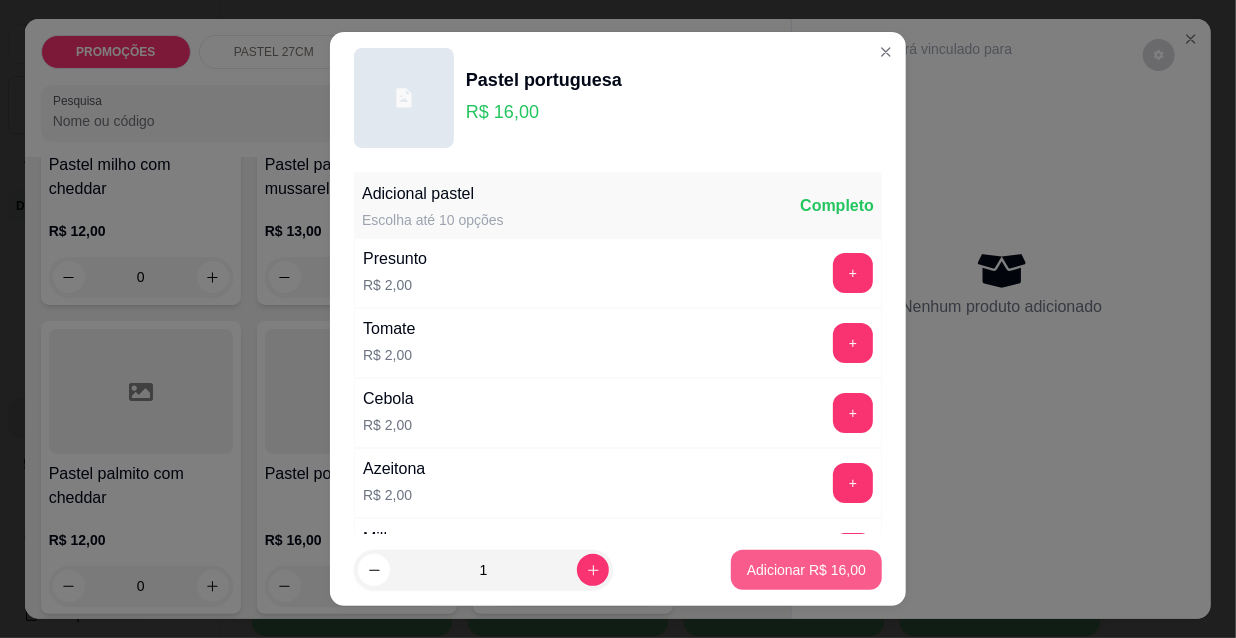 click on "Adicionar   R$ 16,00" at bounding box center [806, 570] 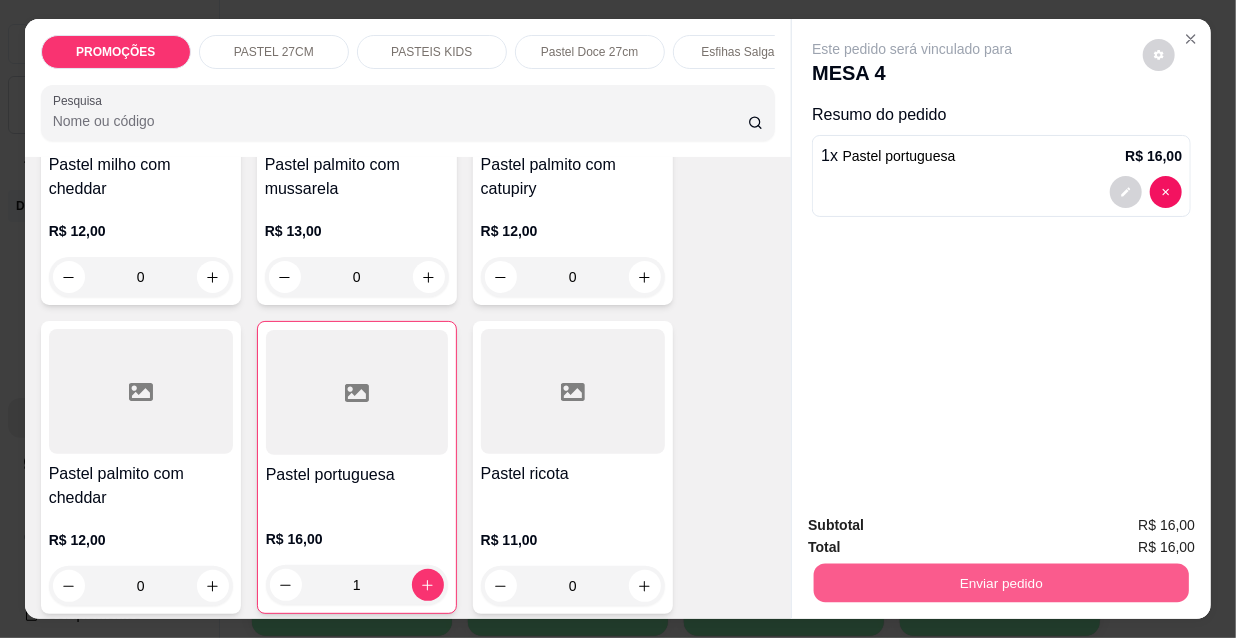 click on "Enviar pedido" at bounding box center (1001, 582) 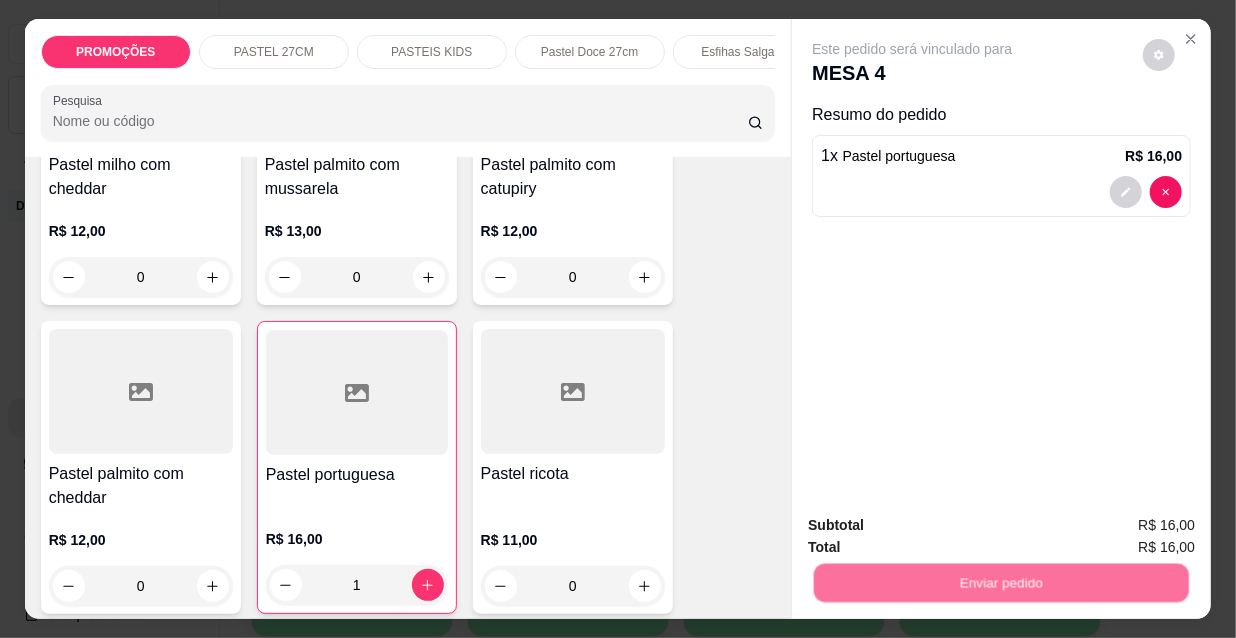 click on "Não registrar e enviar pedido" at bounding box center (937, 527) 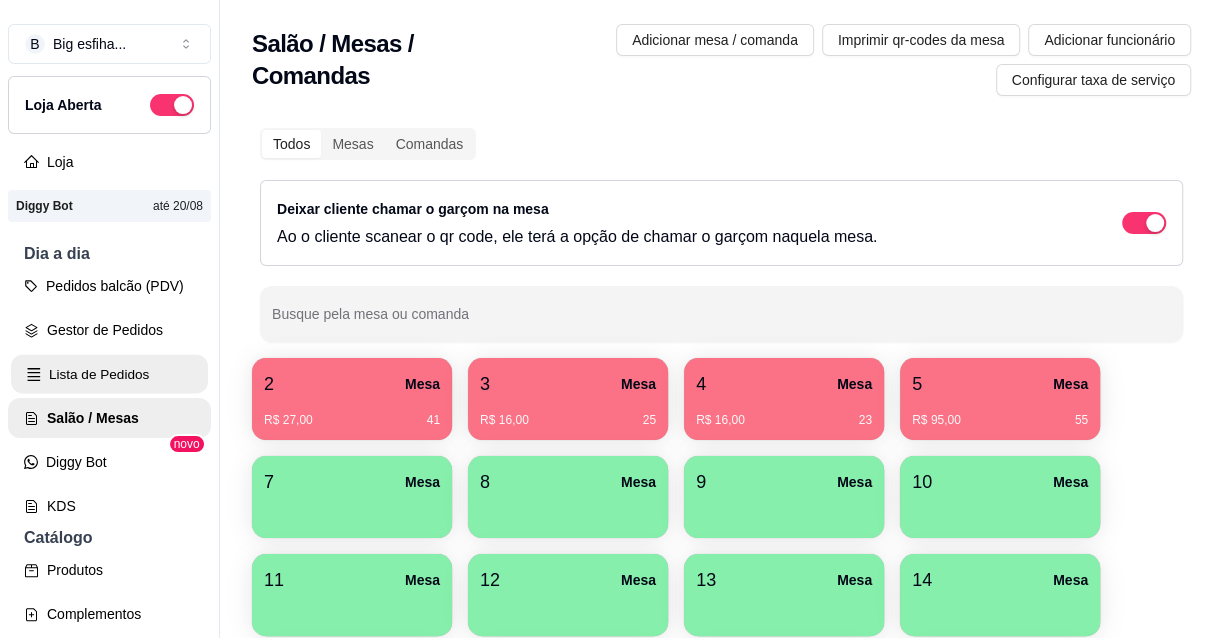 click on "Lista de Pedidos" at bounding box center (109, 374) 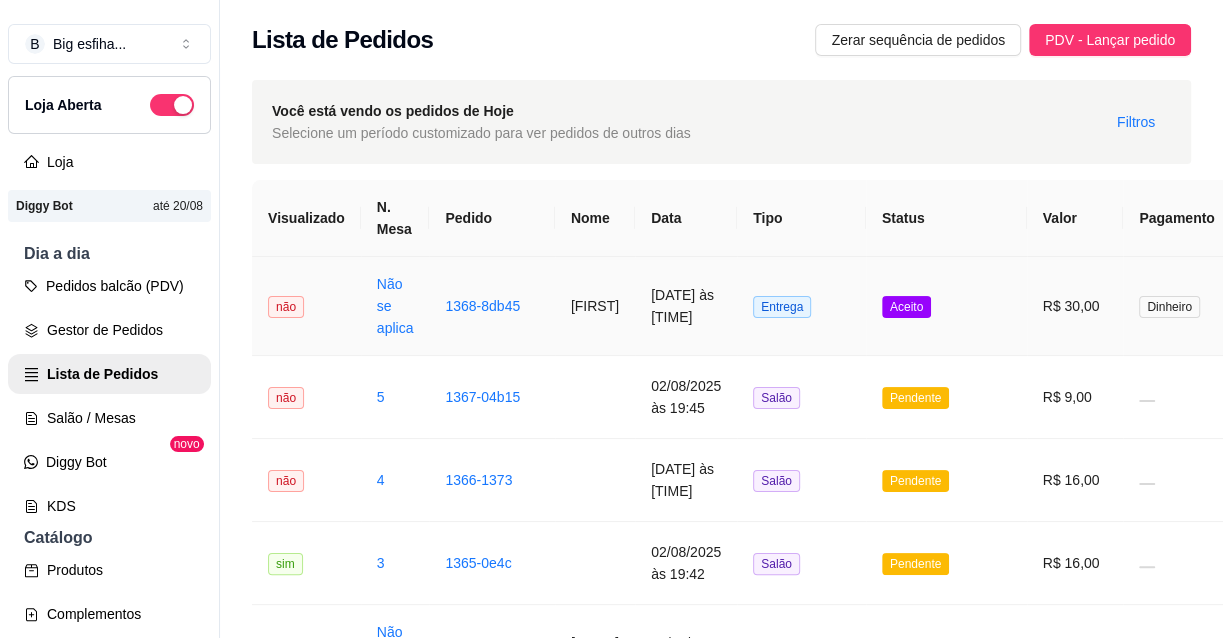 click on "[FIRST]" at bounding box center [595, 306] 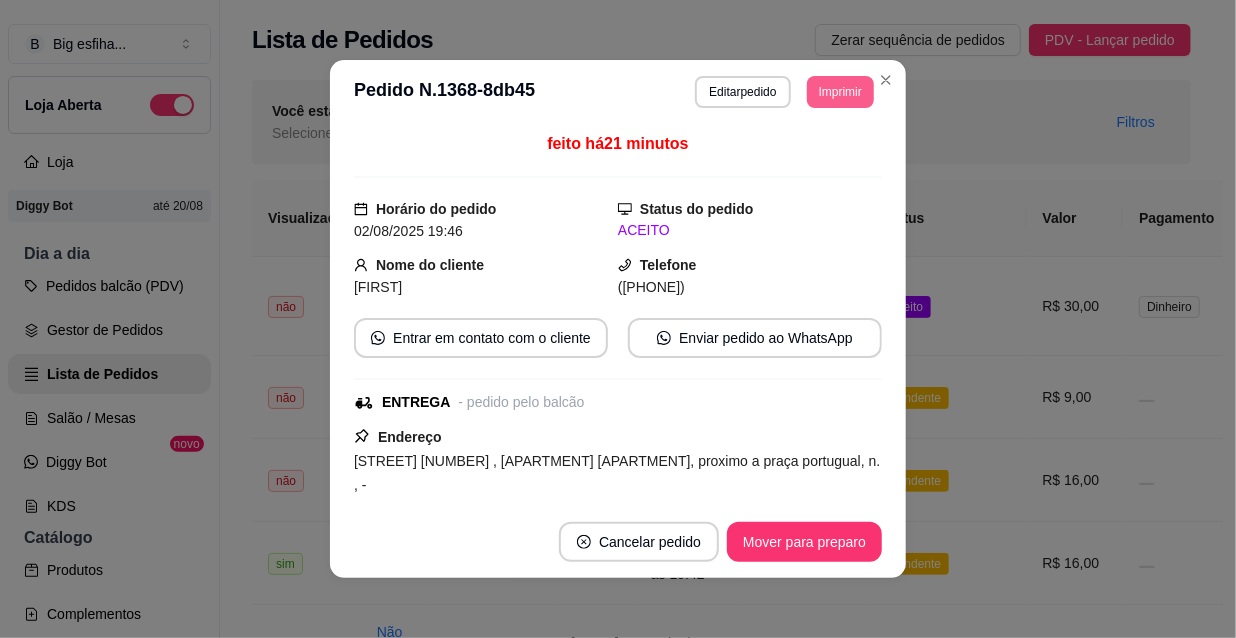 click on "Imprimir" at bounding box center [840, 92] 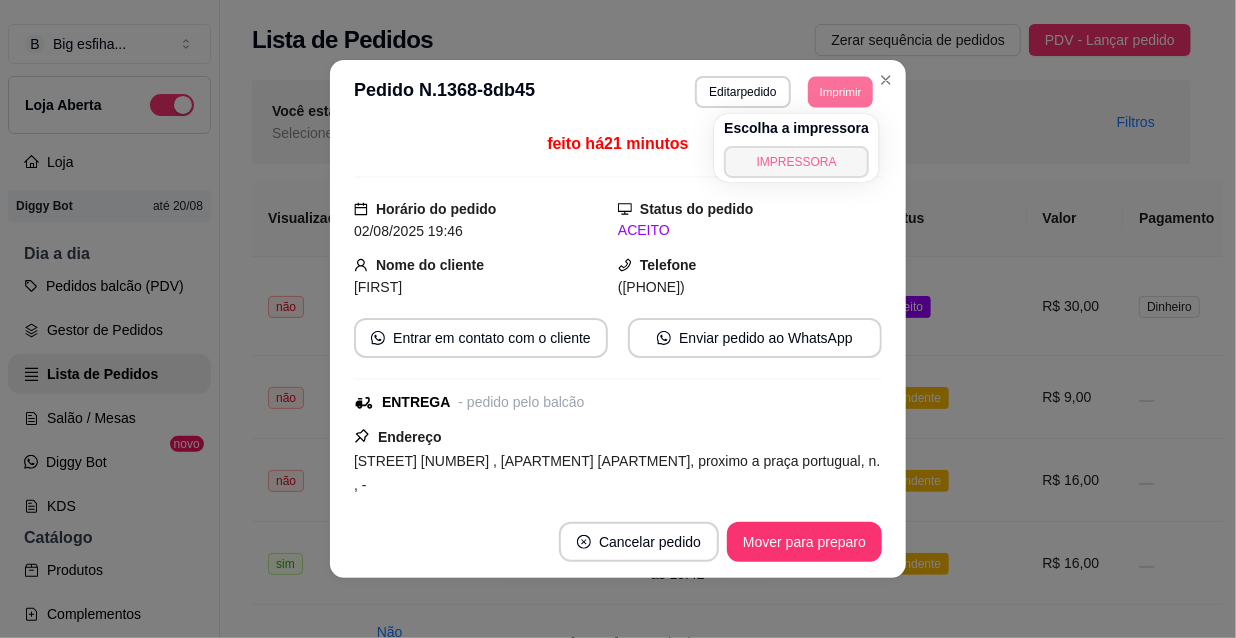 click on "IMPRESSORA" at bounding box center [796, 162] 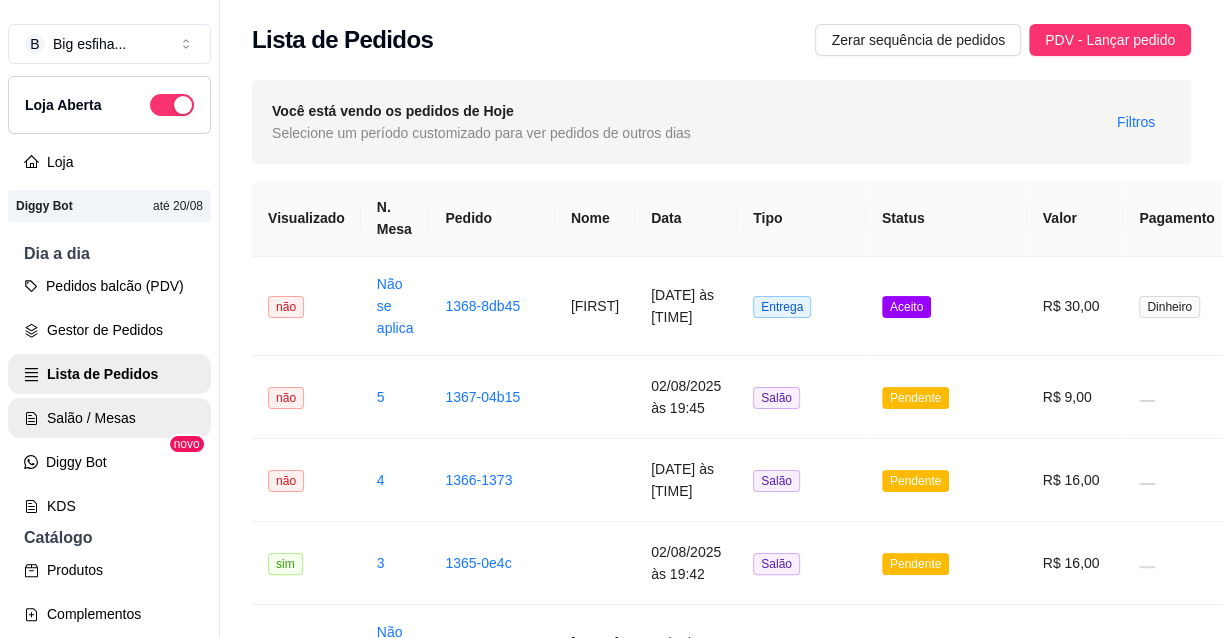 click on "Salão / Mesas" at bounding box center (109, 418) 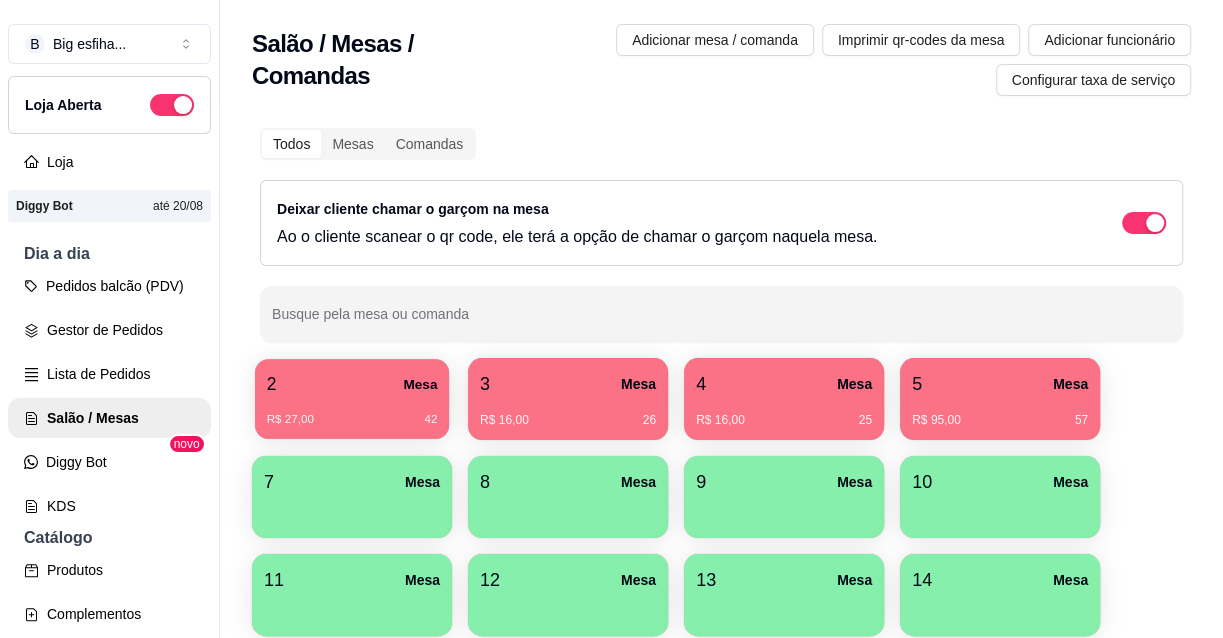 click on "2" at bounding box center (272, 384) 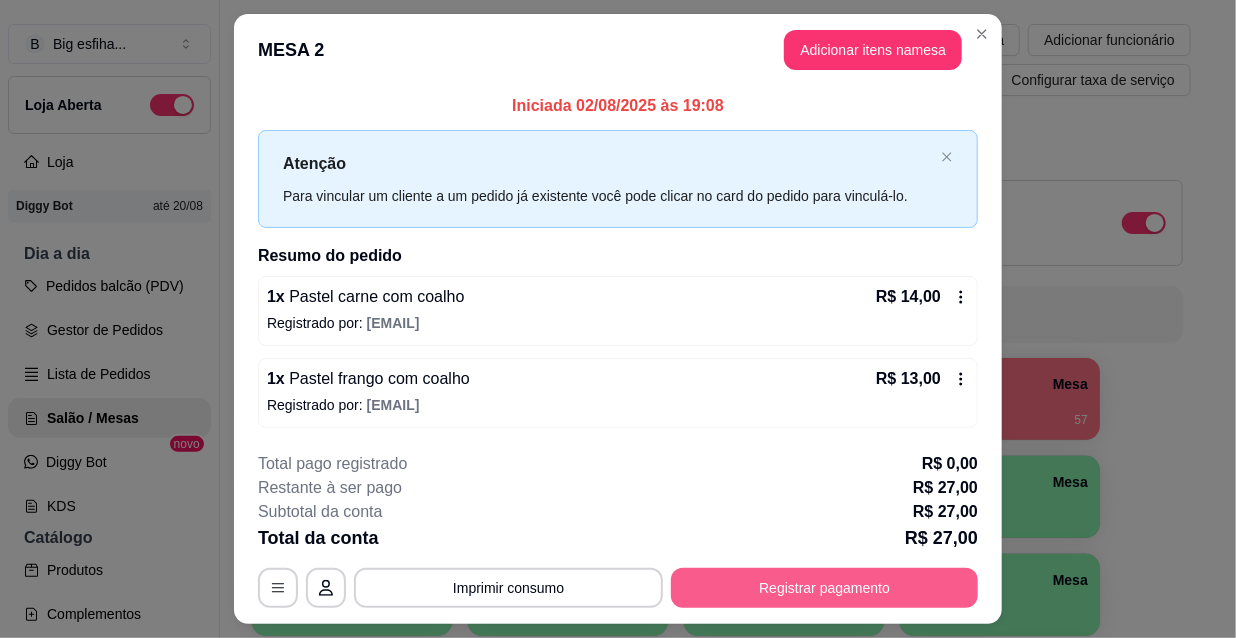click on "Registrar pagamento" at bounding box center (824, 588) 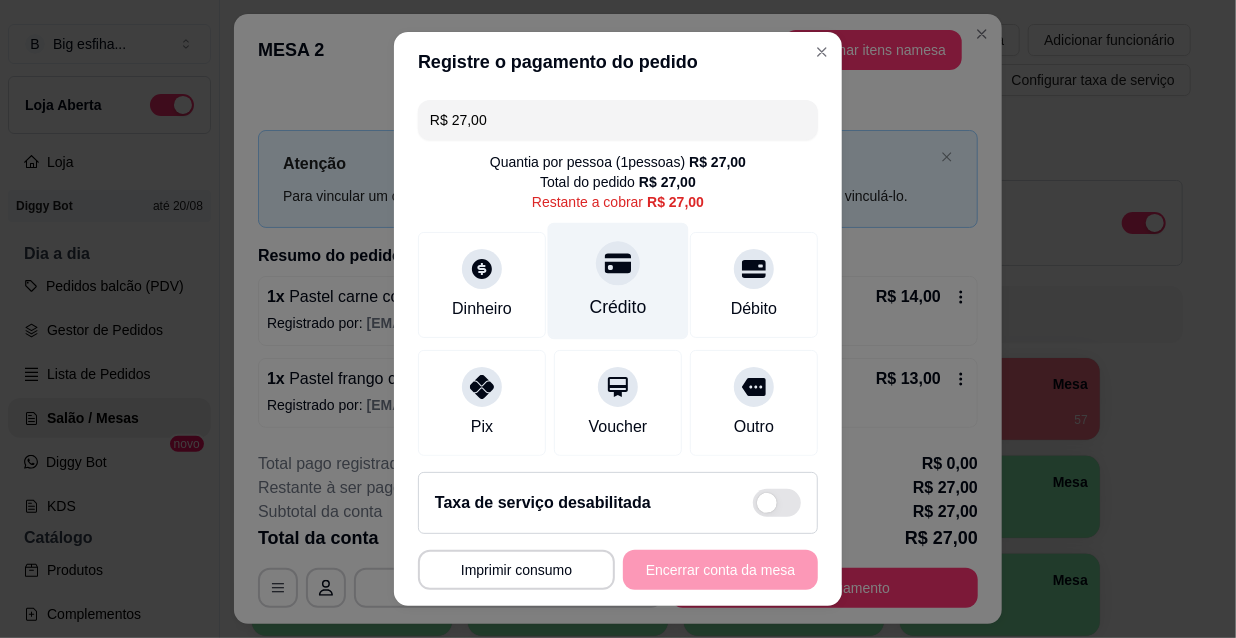 click on "Crédito" at bounding box center [618, 281] 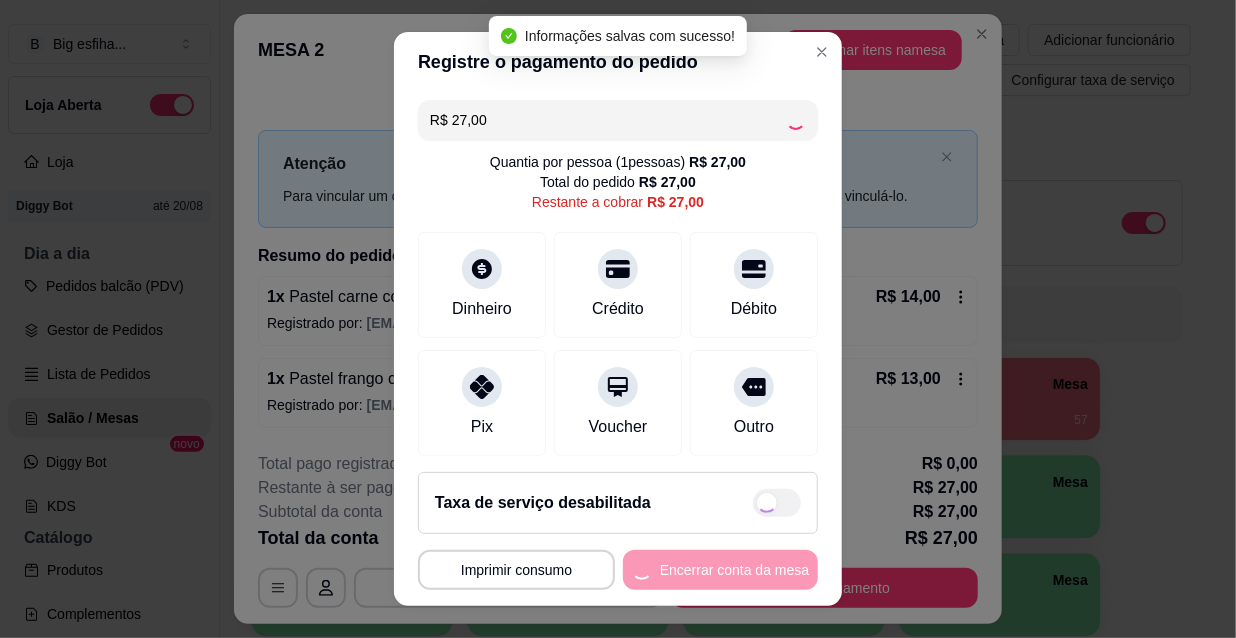 type on "R$ 0,00" 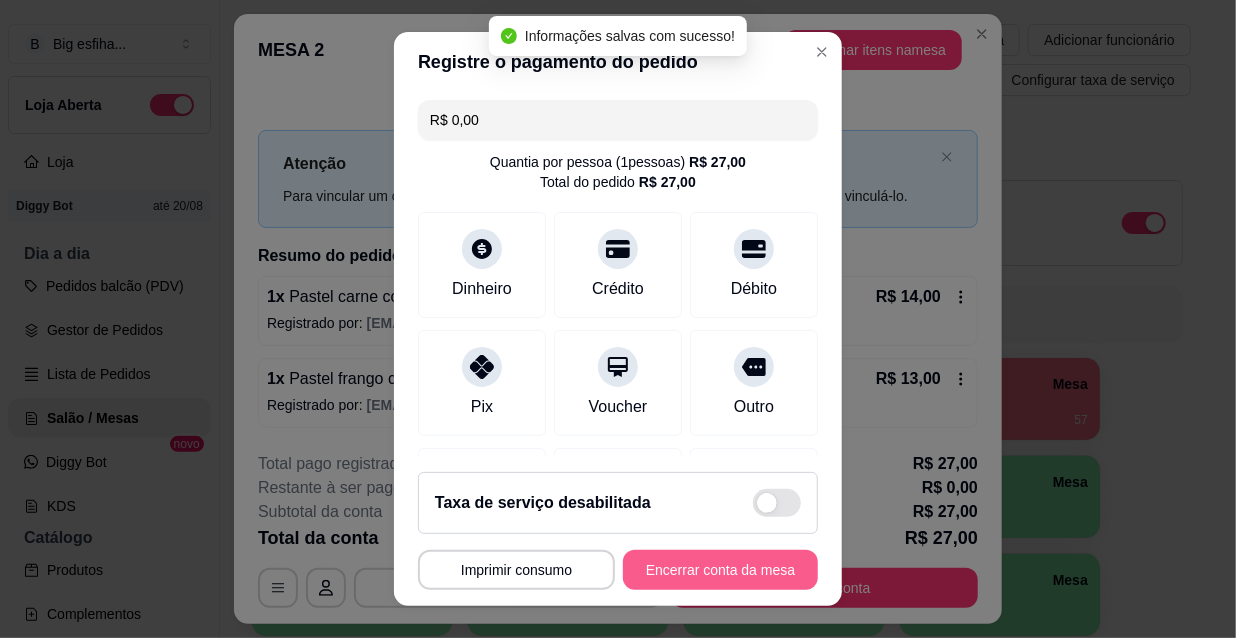 click on "Encerrar conta da mesa" at bounding box center (720, 570) 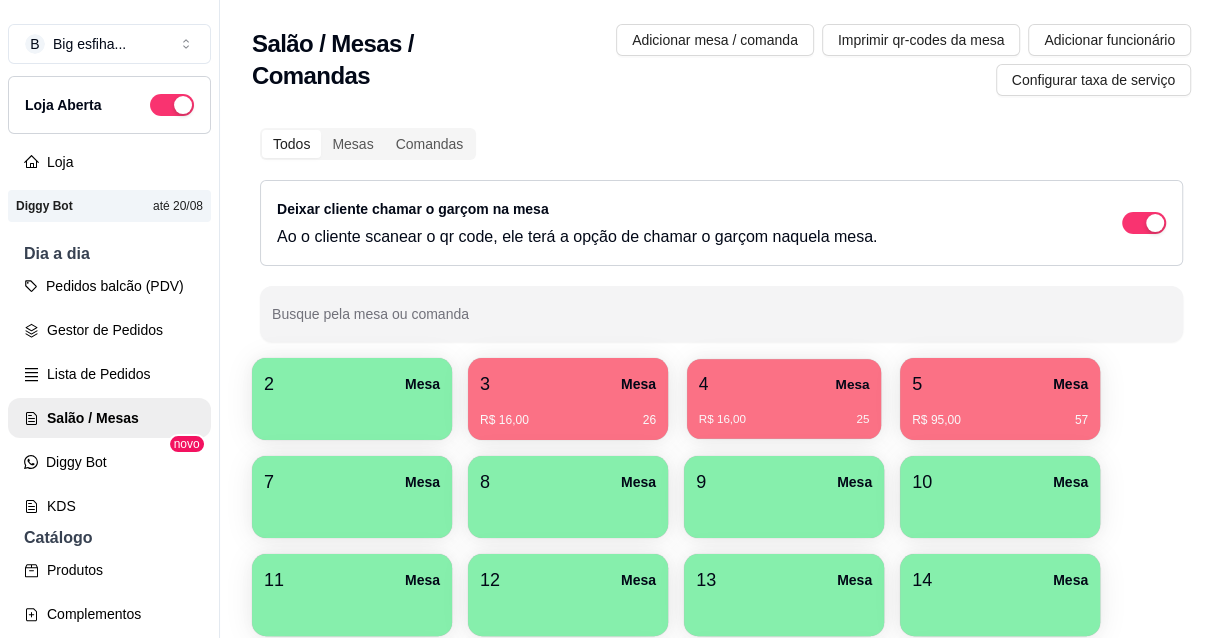 click on "R$ 16,00 25" at bounding box center [784, 412] 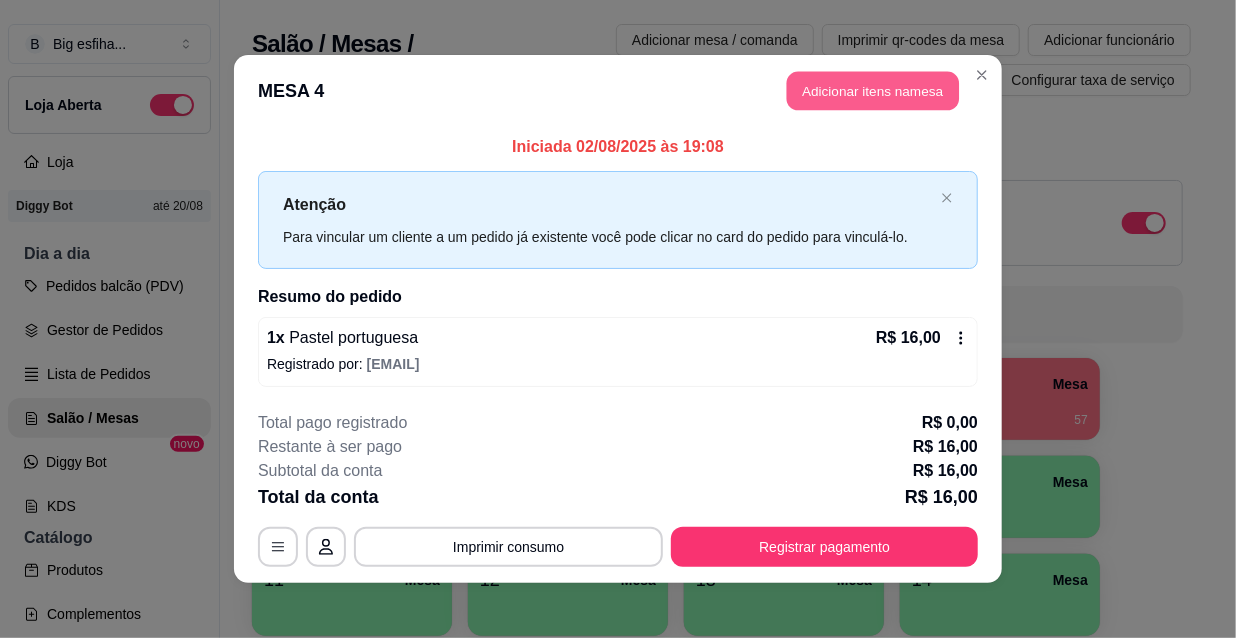 click on "Adicionar itens na  mesa" at bounding box center [873, 91] 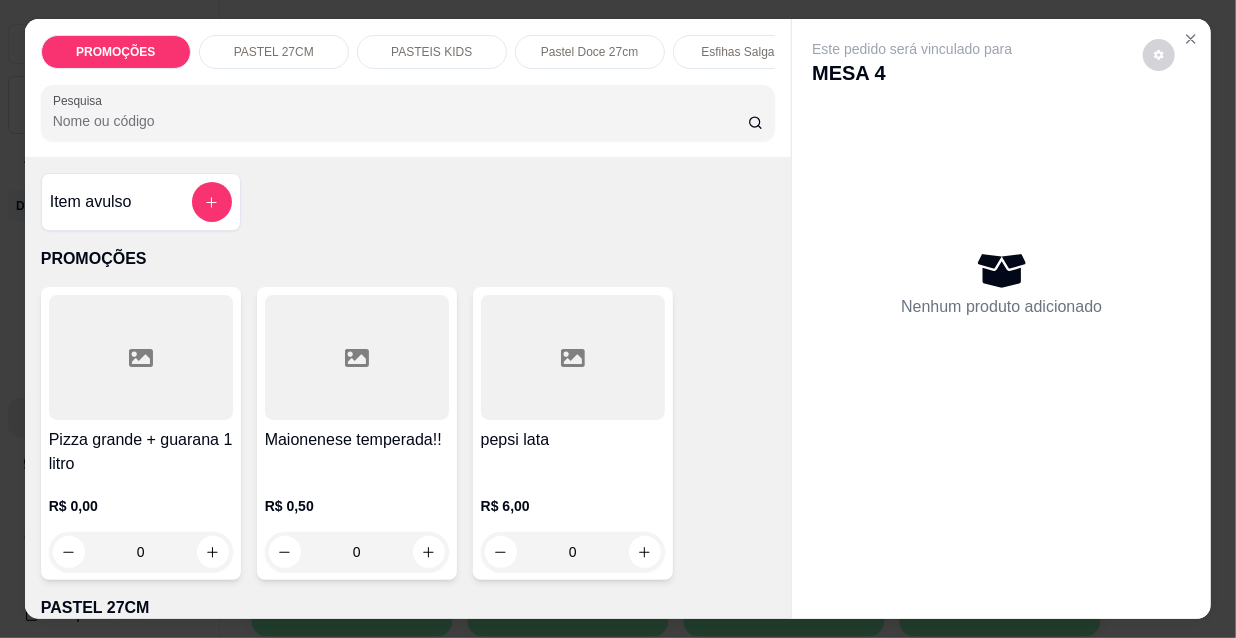 click on "Pesquisa" at bounding box center [400, 121] 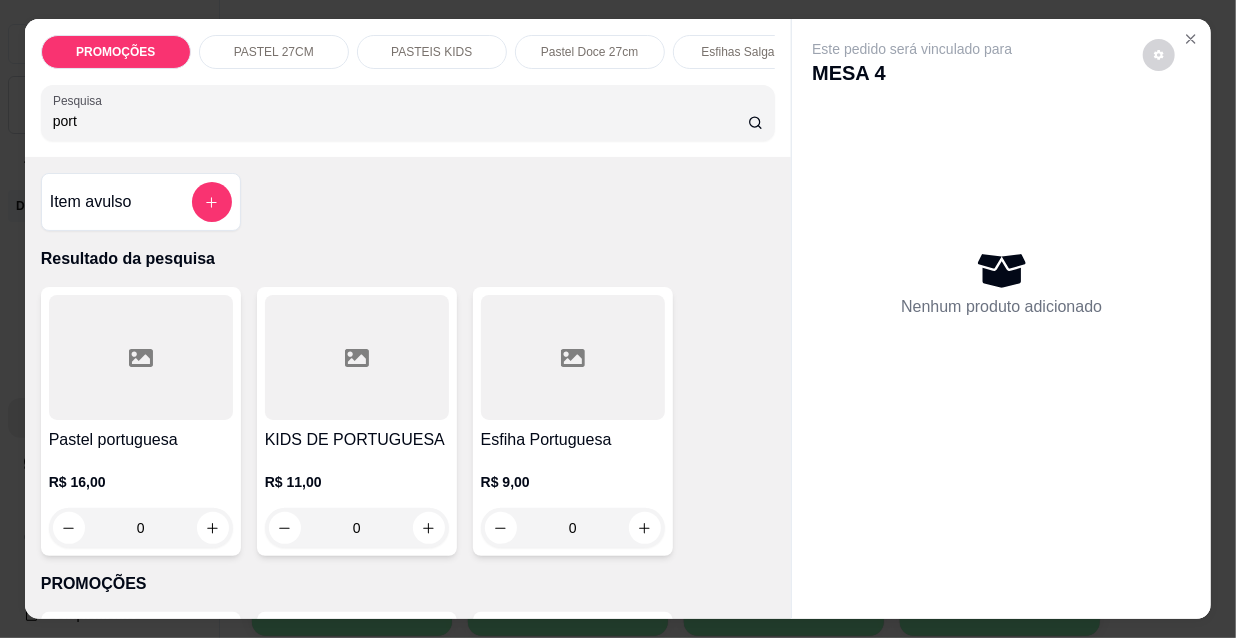 type on "port" 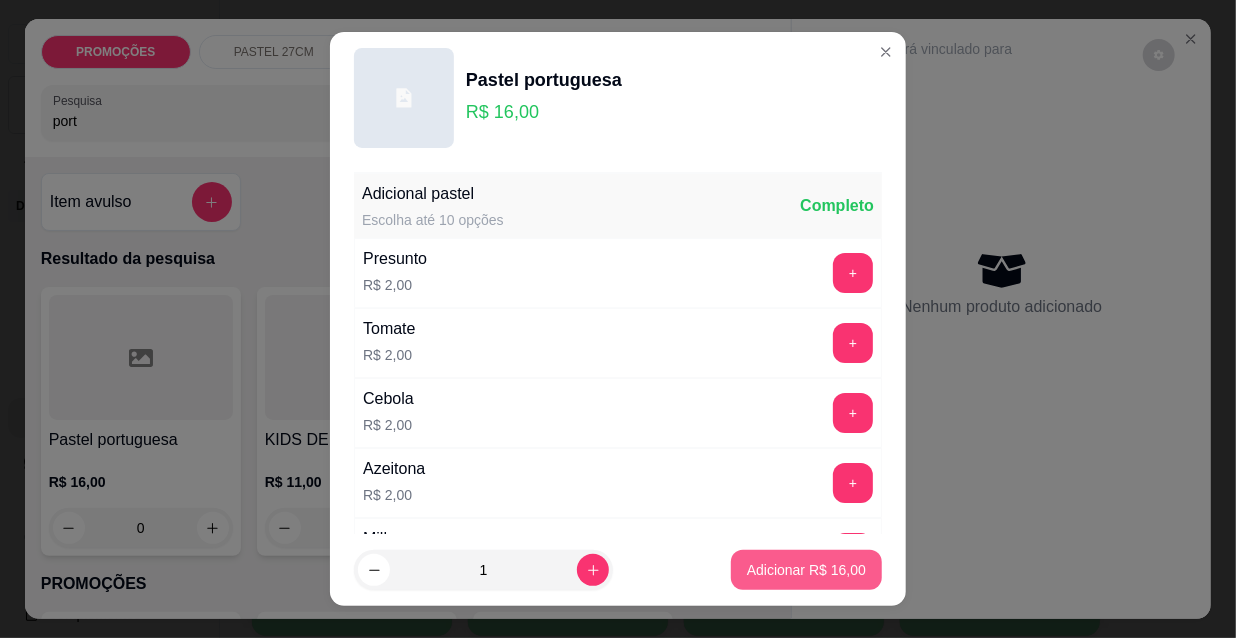click on "Adicionar   R$ 16,00" at bounding box center (806, 570) 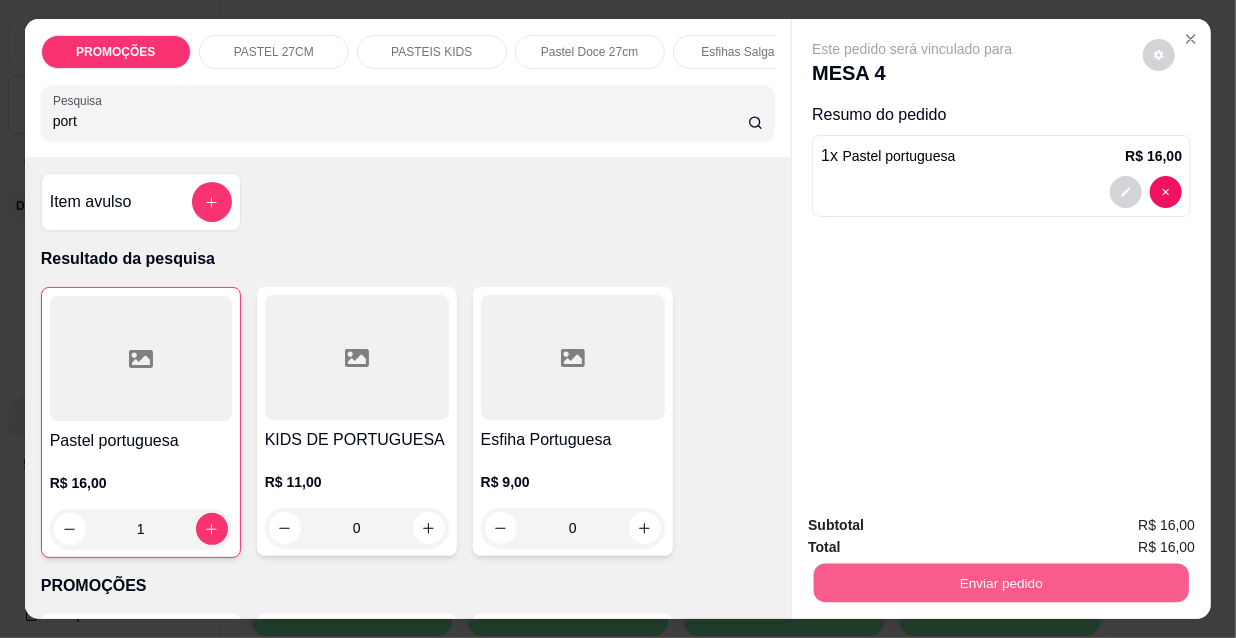 click on "Enviar pedido" at bounding box center (1001, 582) 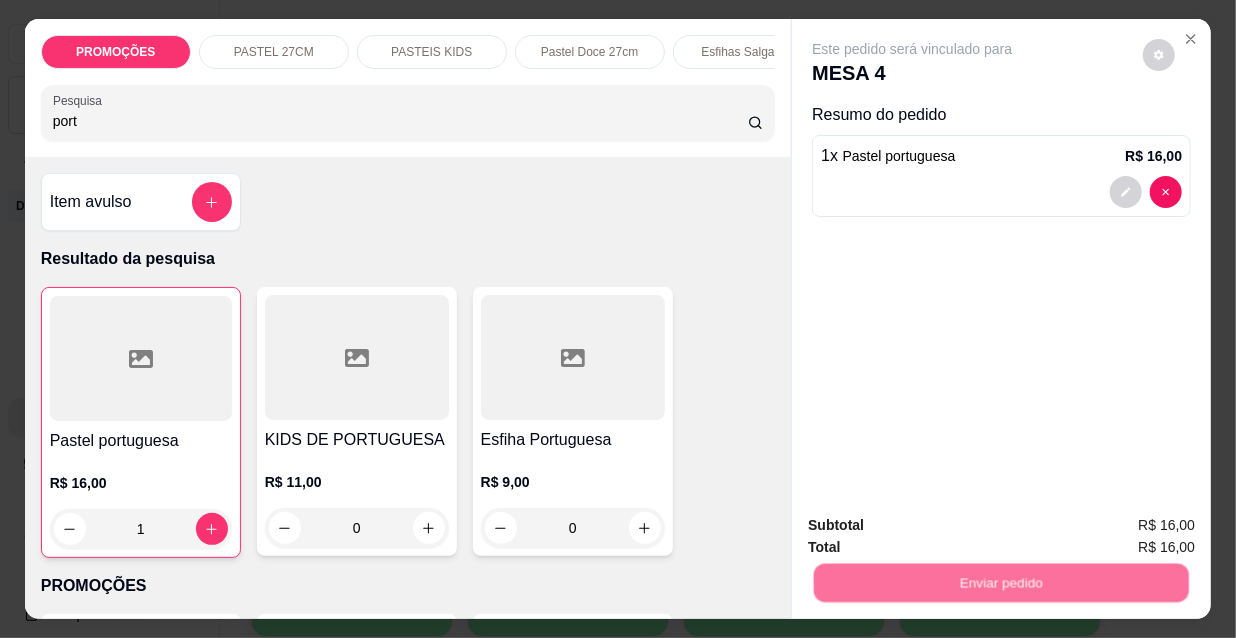 click on "Não registrar e enviar pedido" at bounding box center [937, 527] 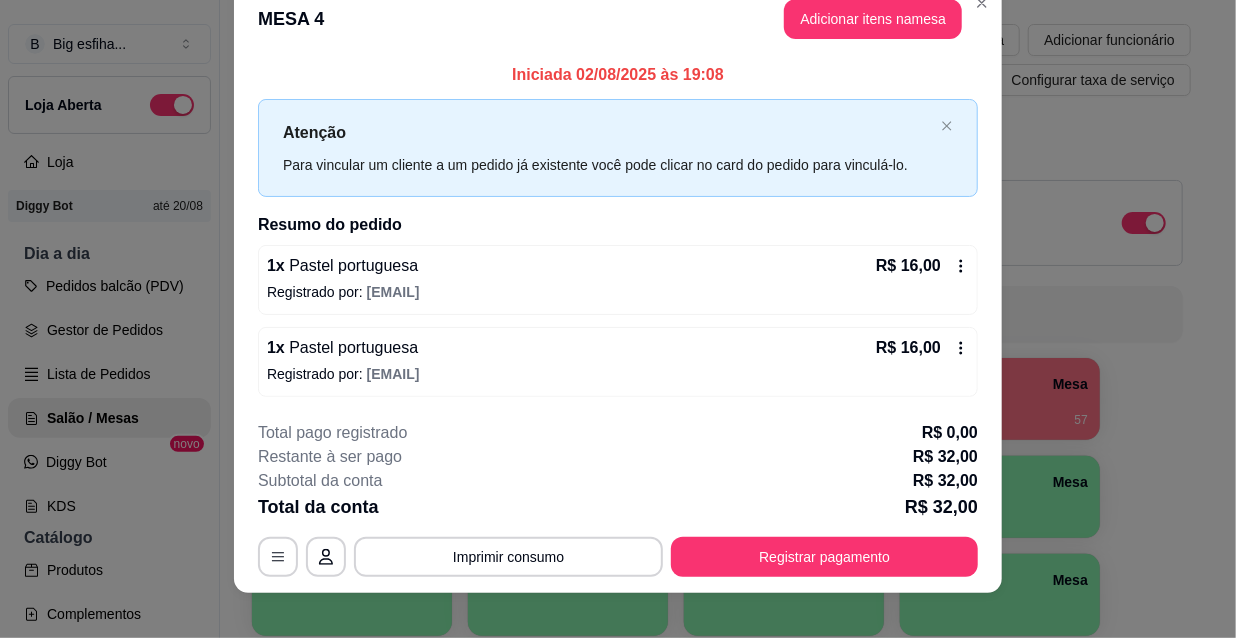 scroll, scrollTop: 49, scrollLeft: 0, axis: vertical 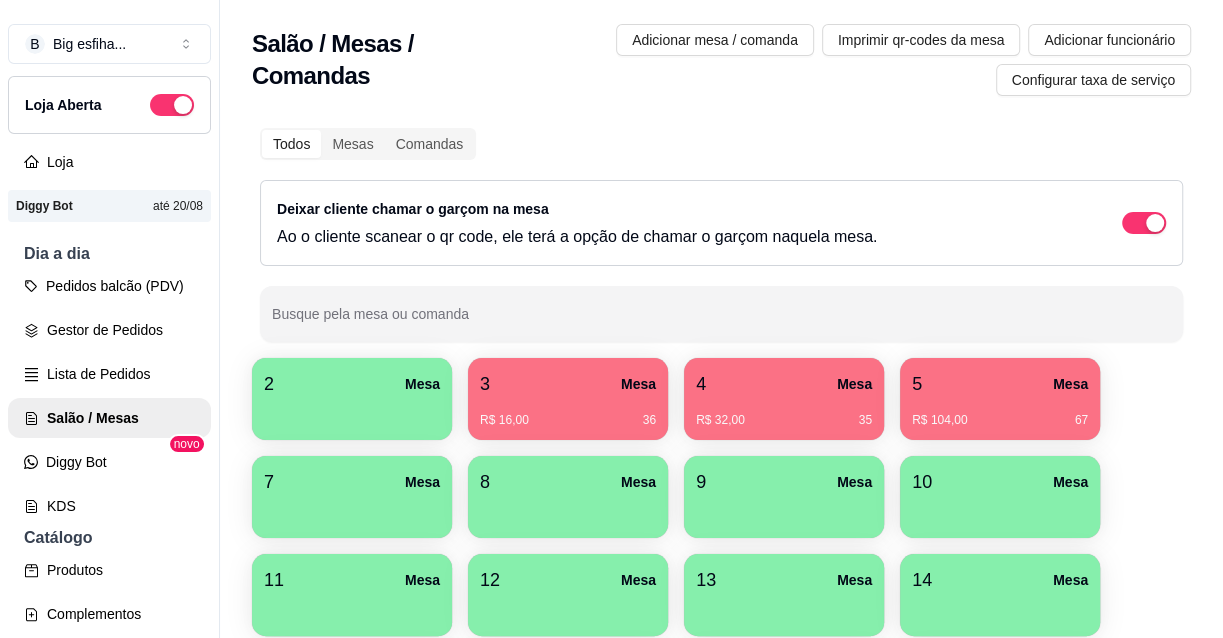 click on "MESA [NUMBER] R$ [PRICE] [NUMBER]" at bounding box center [1000, 399] 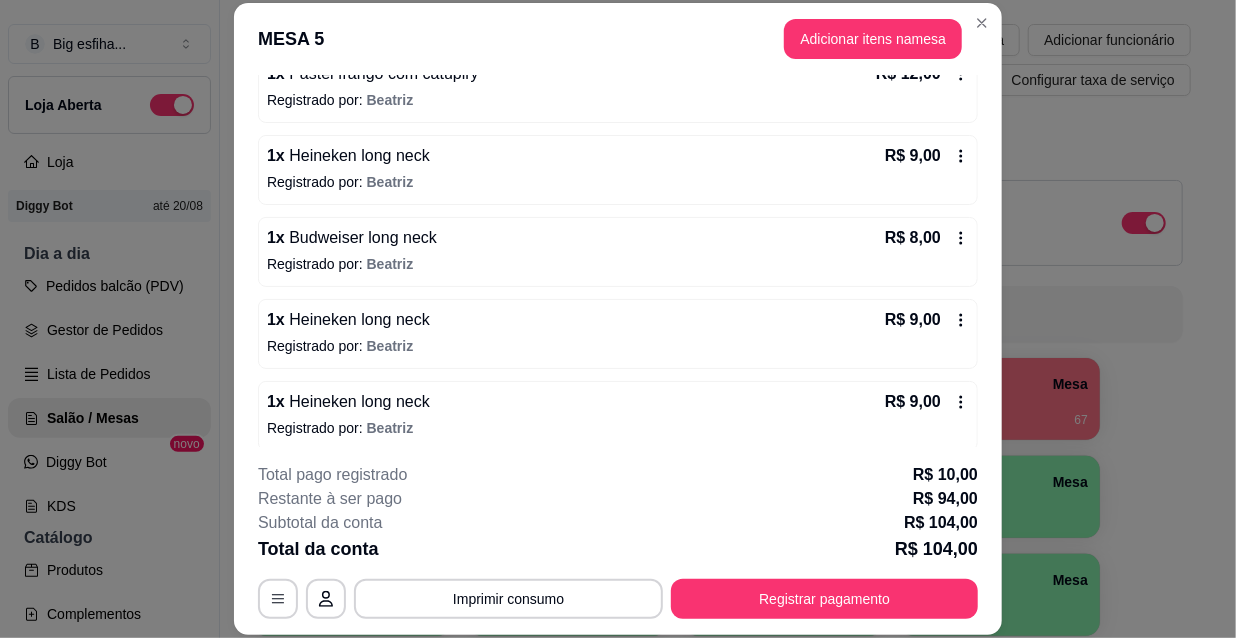 scroll, scrollTop: 603, scrollLeft: 0, axis: vertical 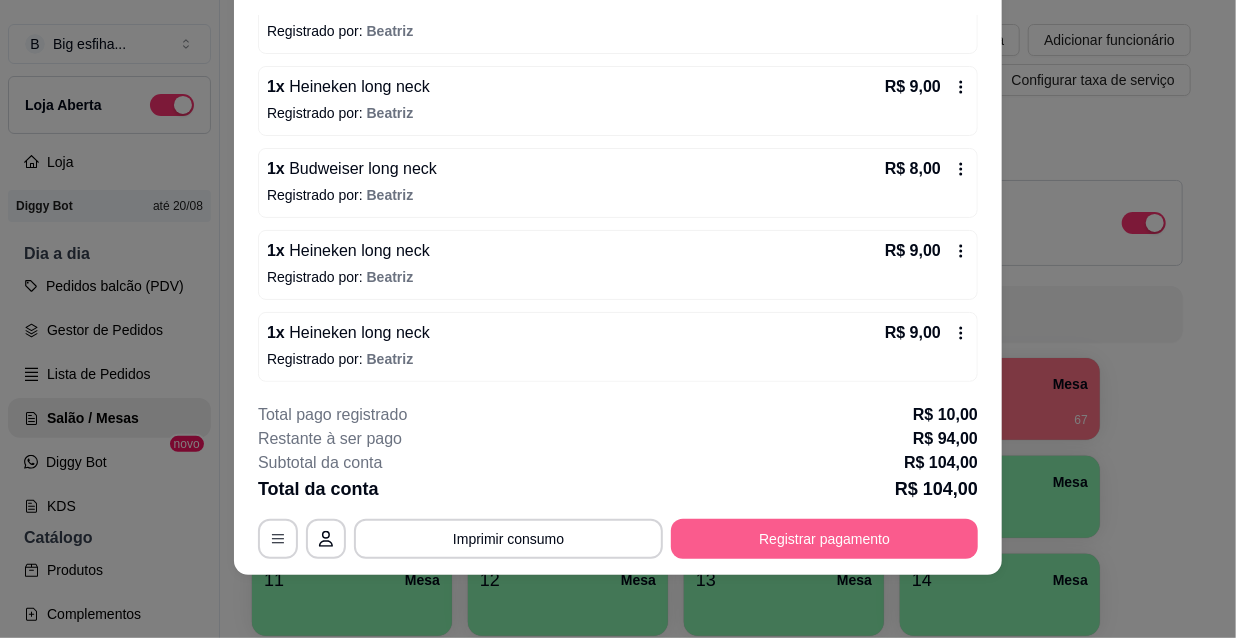 click on "Registrar pagamento" at bounding box center [824, 539] 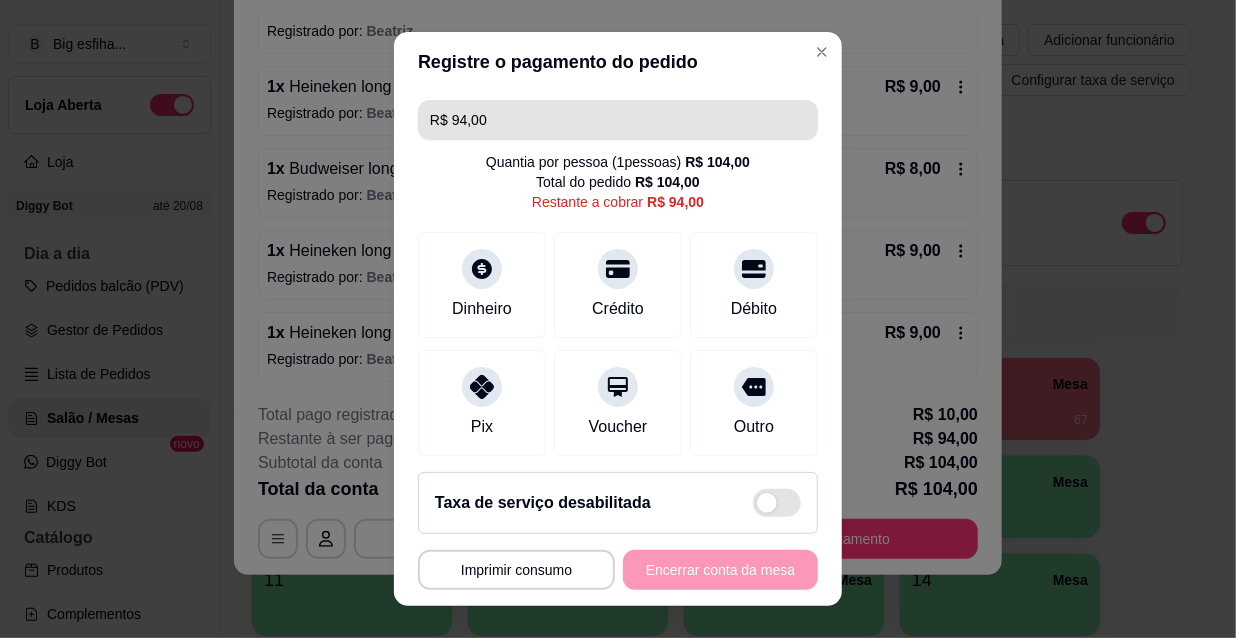 click on "R$ 94,00" at bounding box center [618, 120] 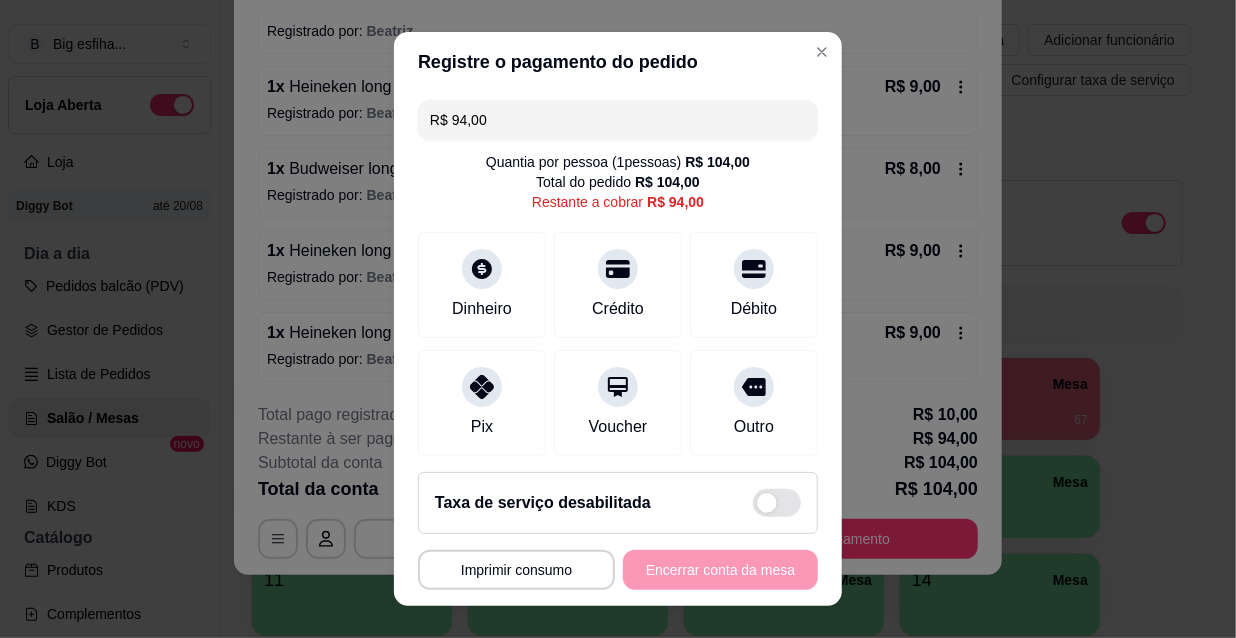 click on "R$ 94,00" at bounding box center (618, 120) 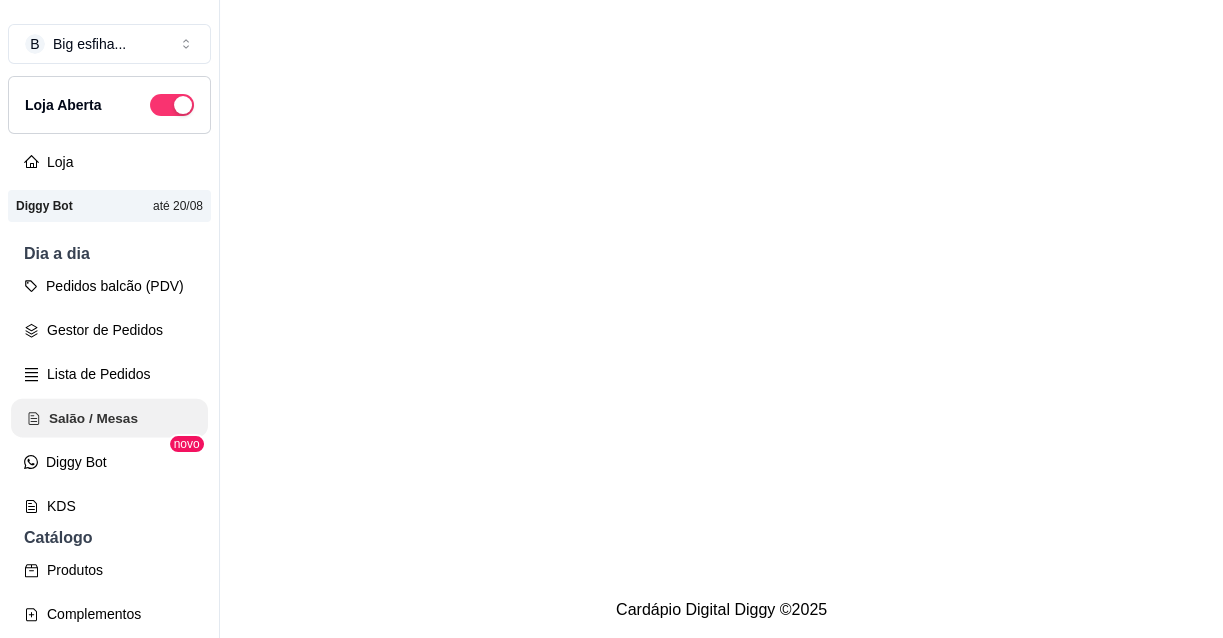 click on "Salão / Mesas" at bounding box center (109, 418) 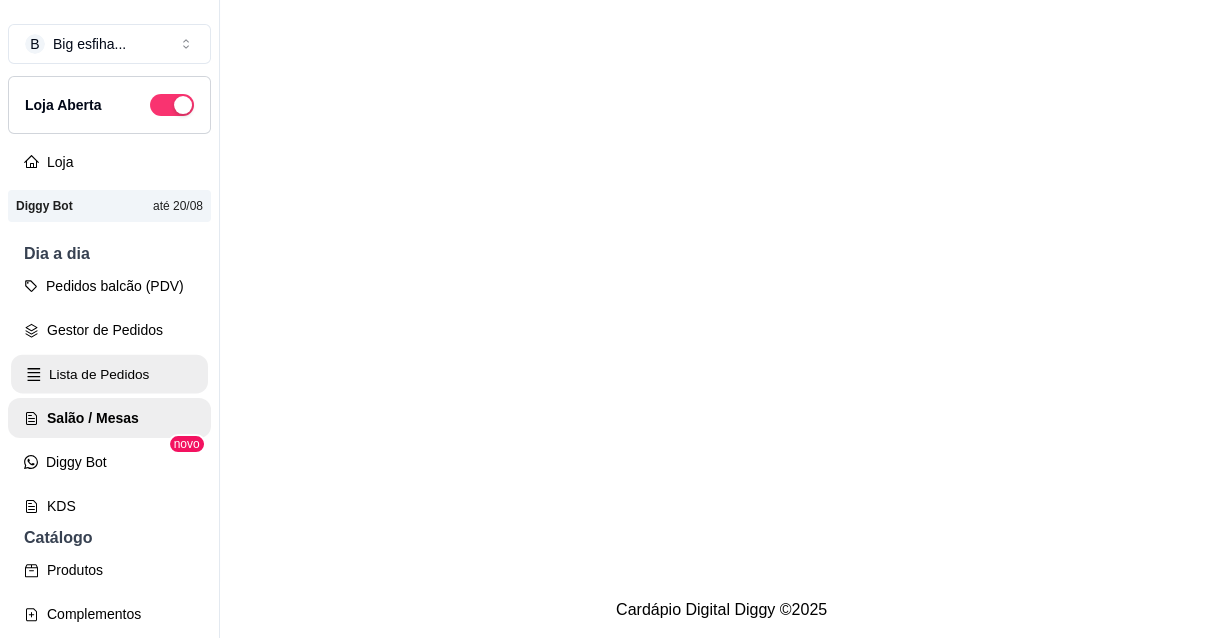 click on "Lista de Pedidos" at bounding box center [109, 374] 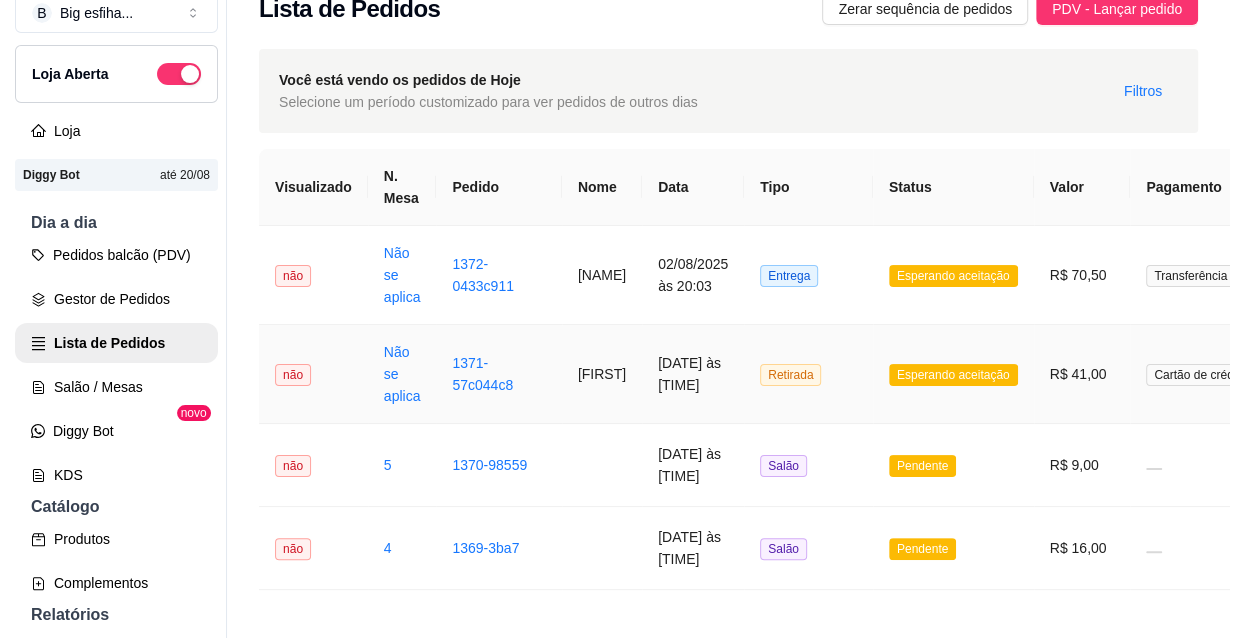scroll, scrollTop: 0, scrollLeft: 0, axis: both 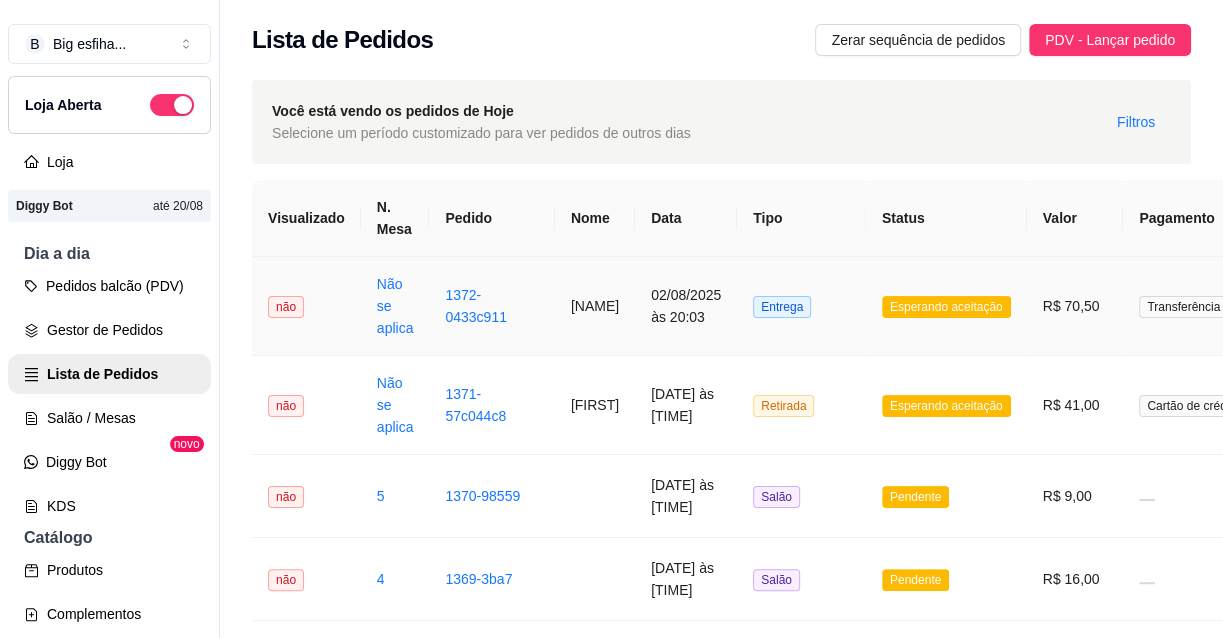 click on "02/08/2025 às 20:03" at bounding box center [686, 306] 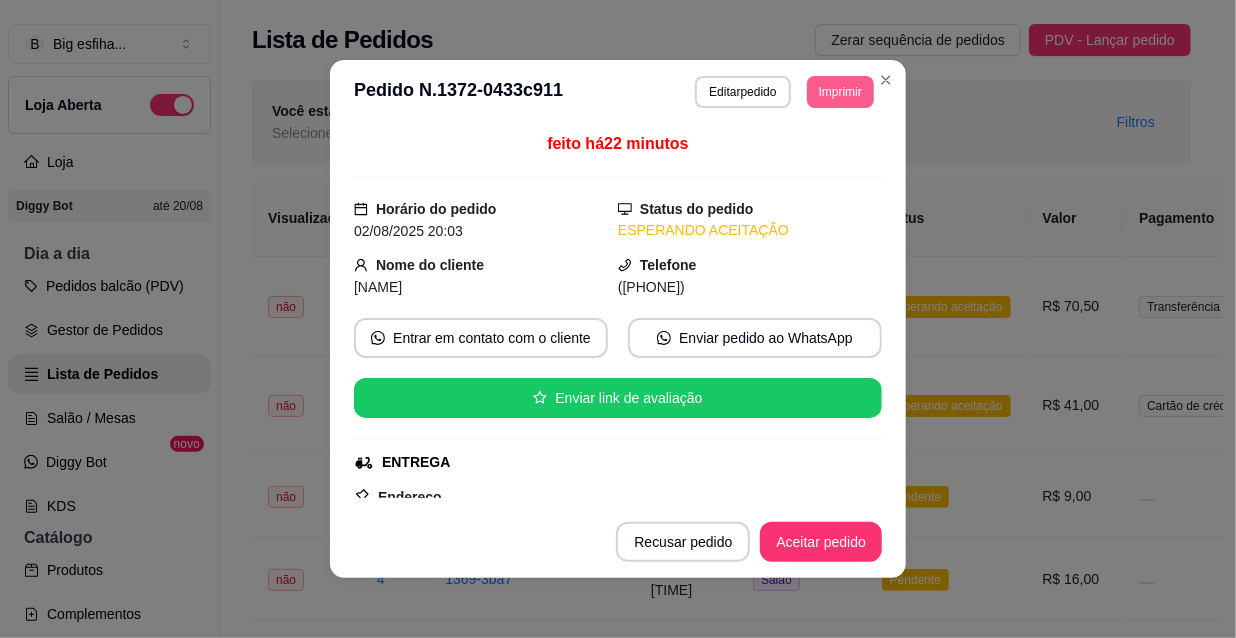 click on "Imprimir" at bounding box center [840, 92] 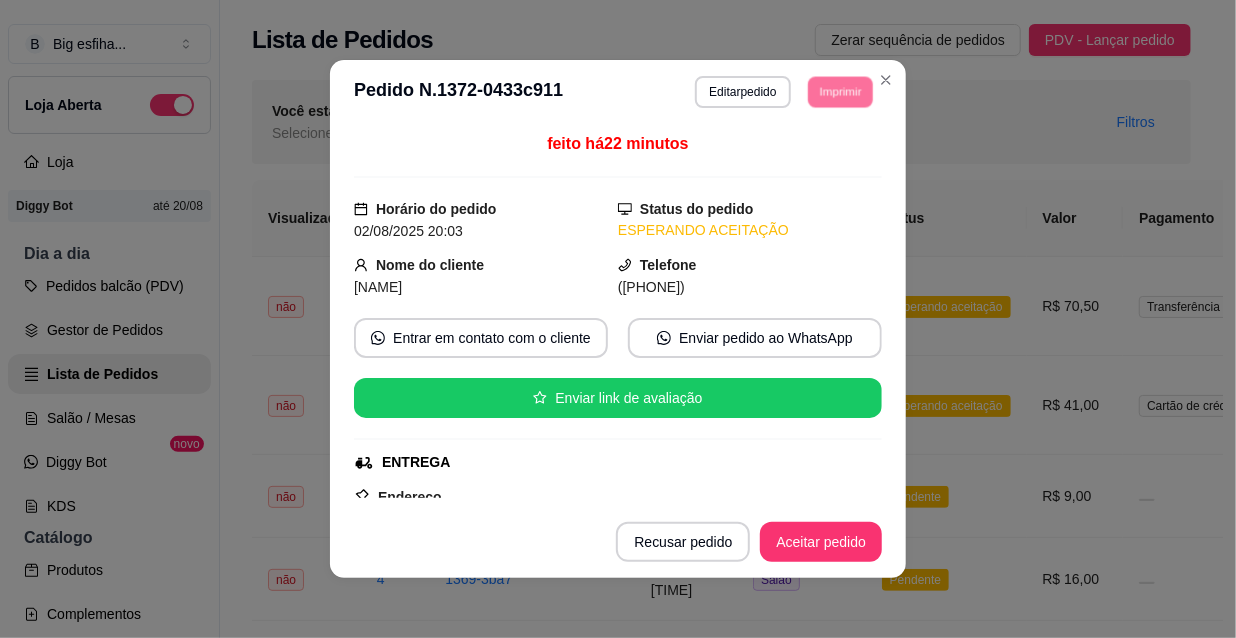 click on "IMPRESSORA" at bounding box center (813, 153) 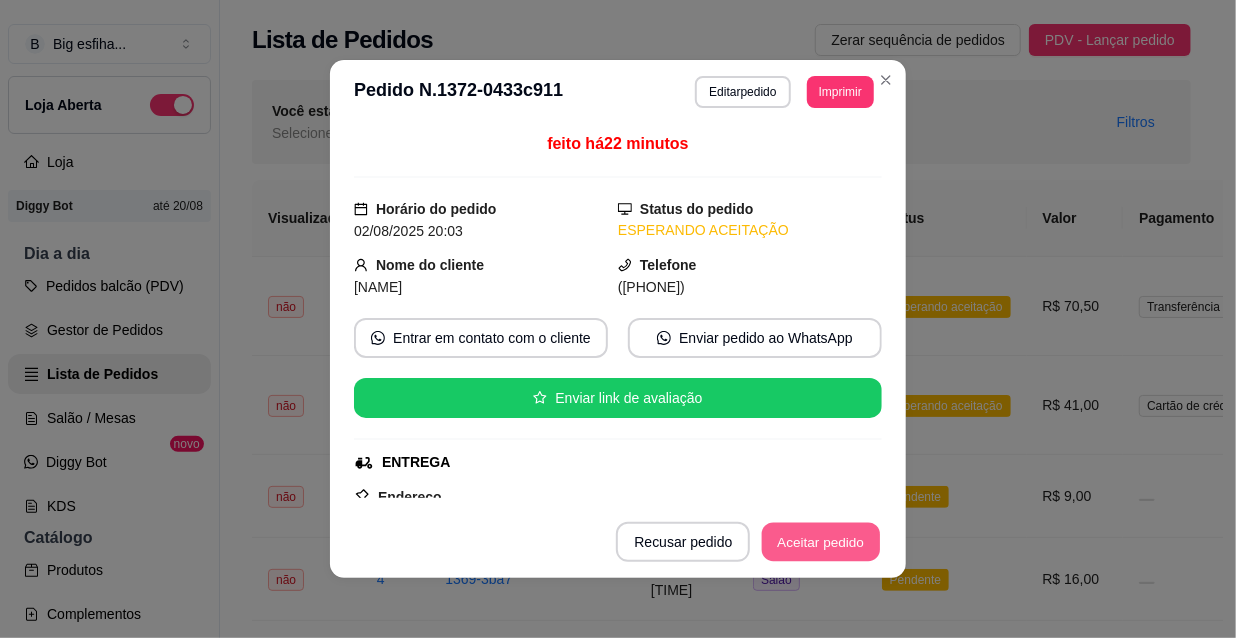 click on "Aceitar pedido" at bounding box center (821, 542) 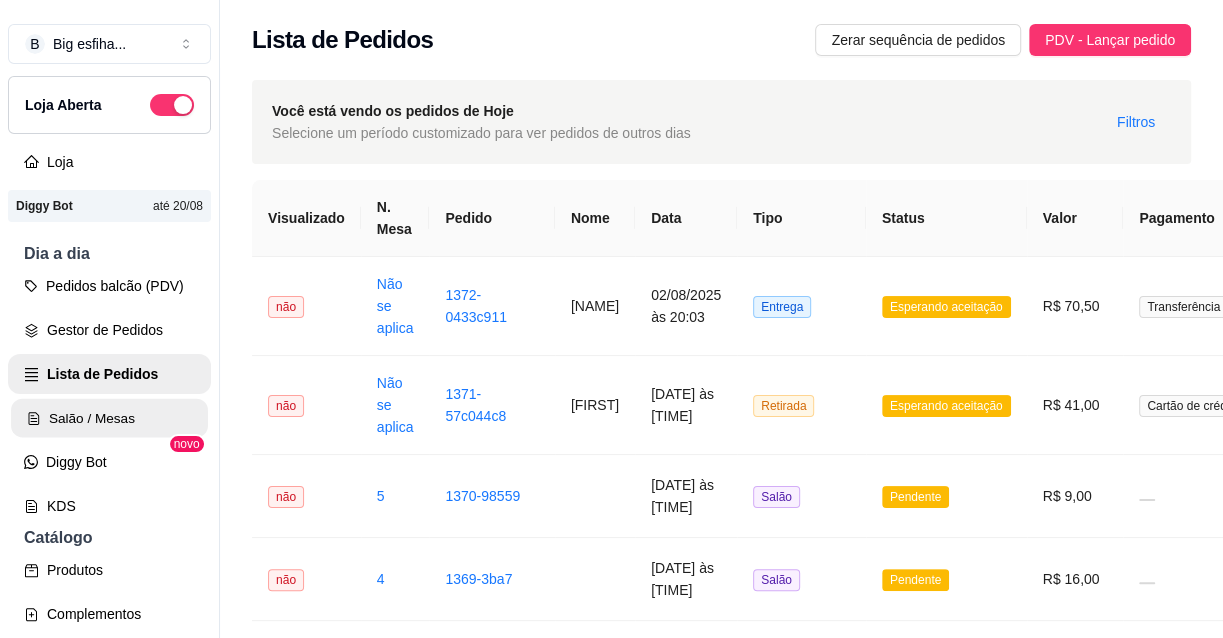 click on "Salão / Mesas" at bounding box center [109, 418] 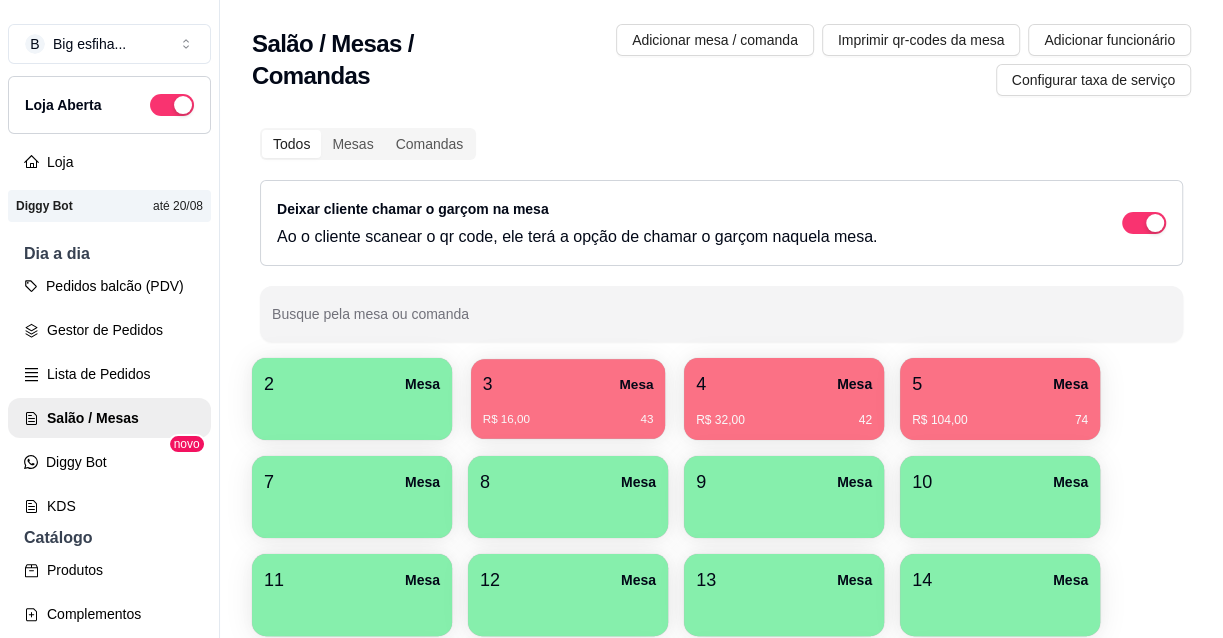click on "R$ 16,00 43" at bounding box center [568, 412] 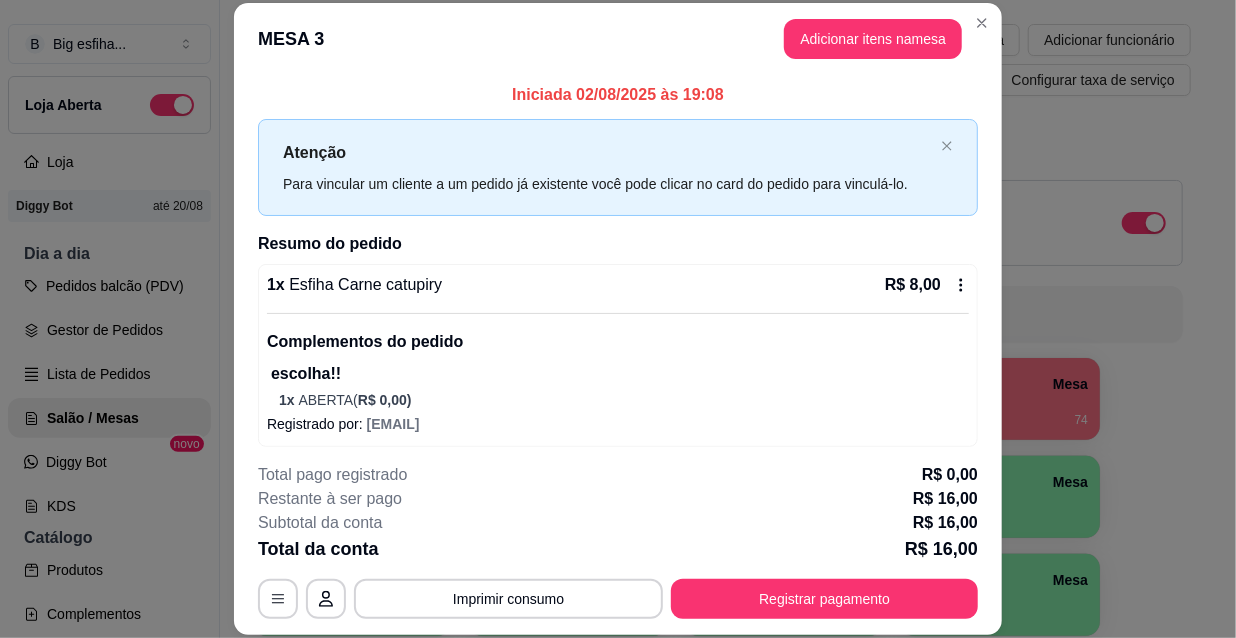 scroll, scrollTop: 89, scrollLeft: 0, axis: vertical 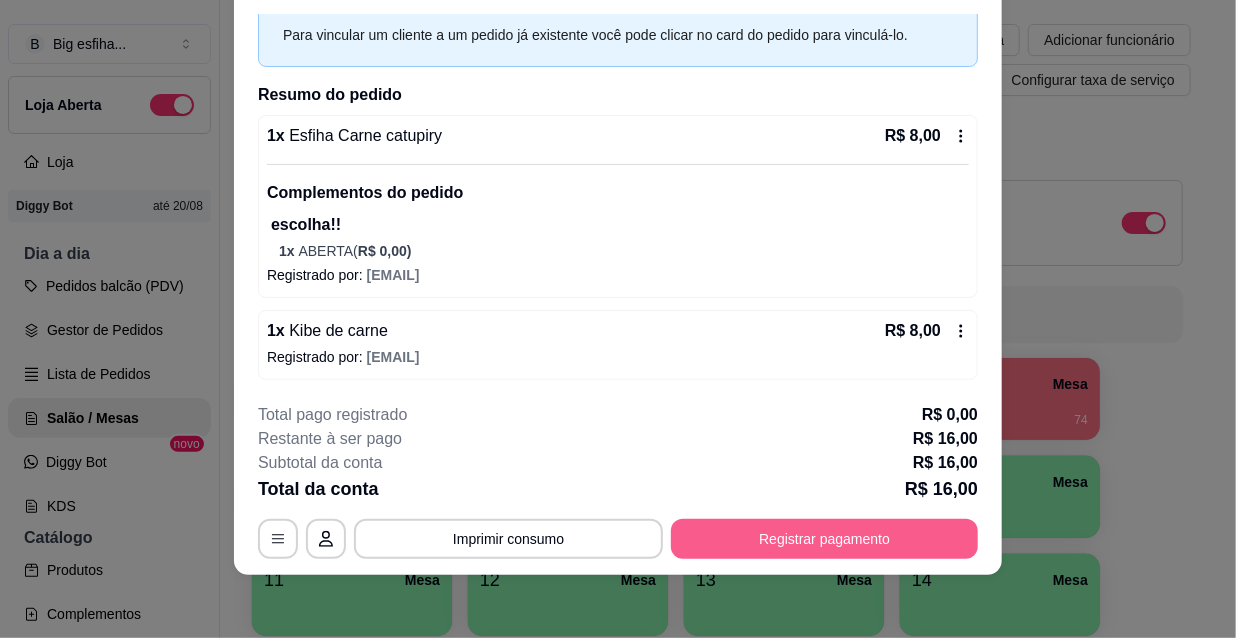 click on "**********" at bounding box center [618, 539] 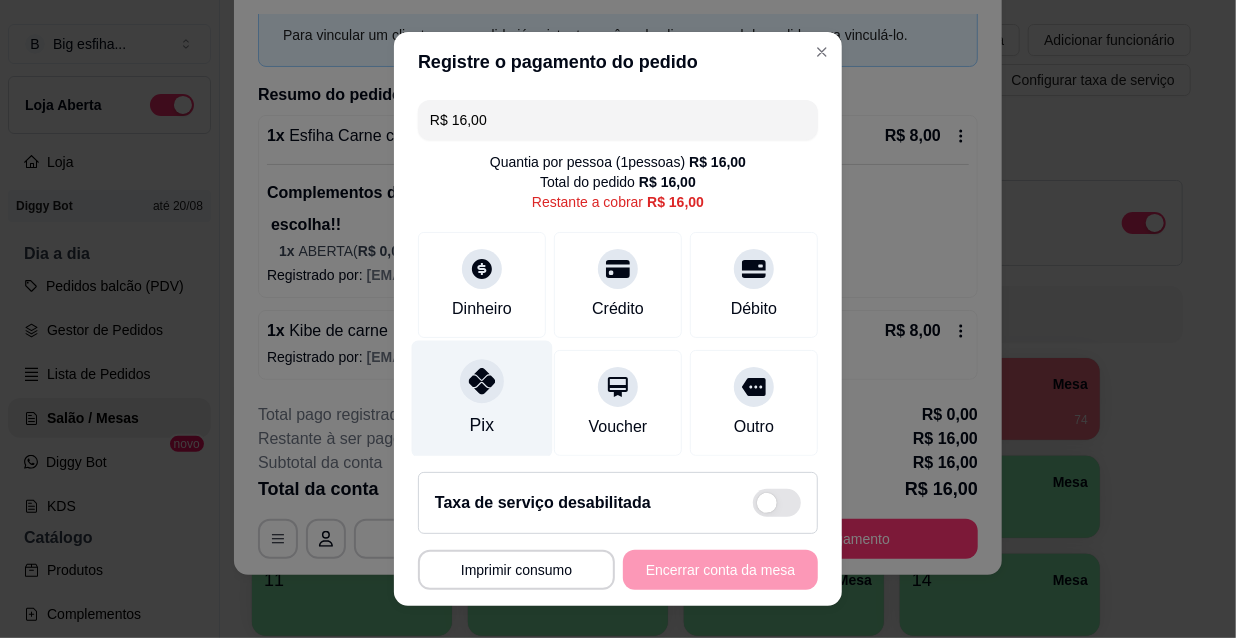 click on "Pix" at bounding box center [482, 399] 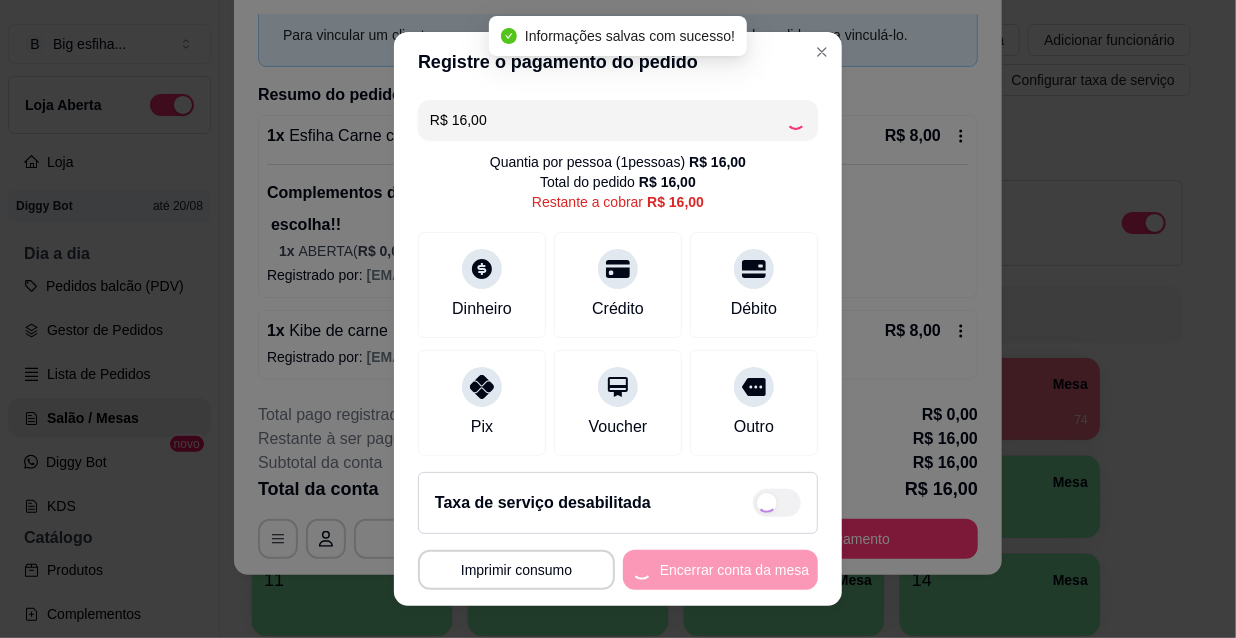 type on "R$ 0,00" 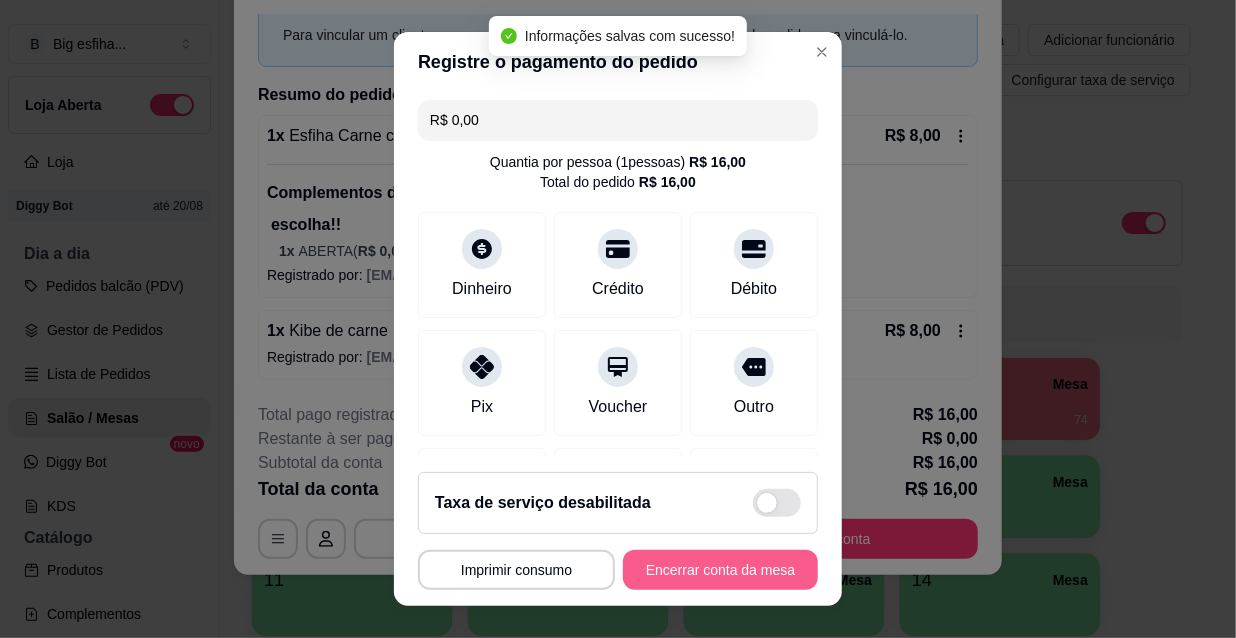 click on "Encerrar conta da mesa" at bounding box center [720, 570] 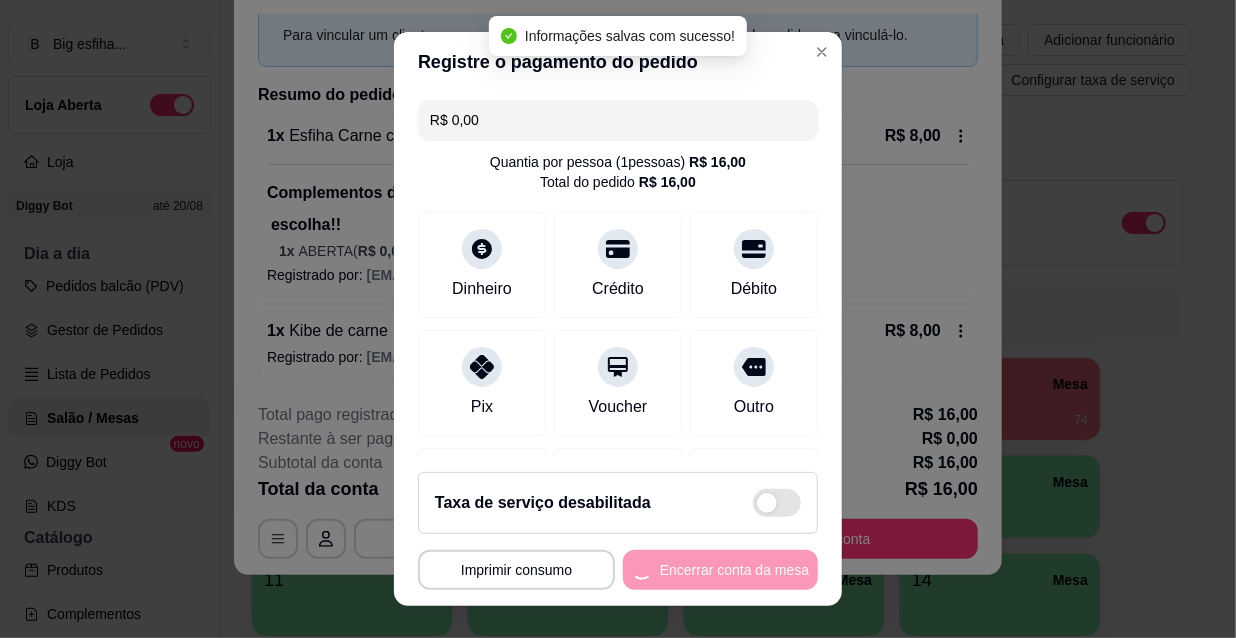 scroll, scrollTop: 0, scrollLeft: 0, axis: both 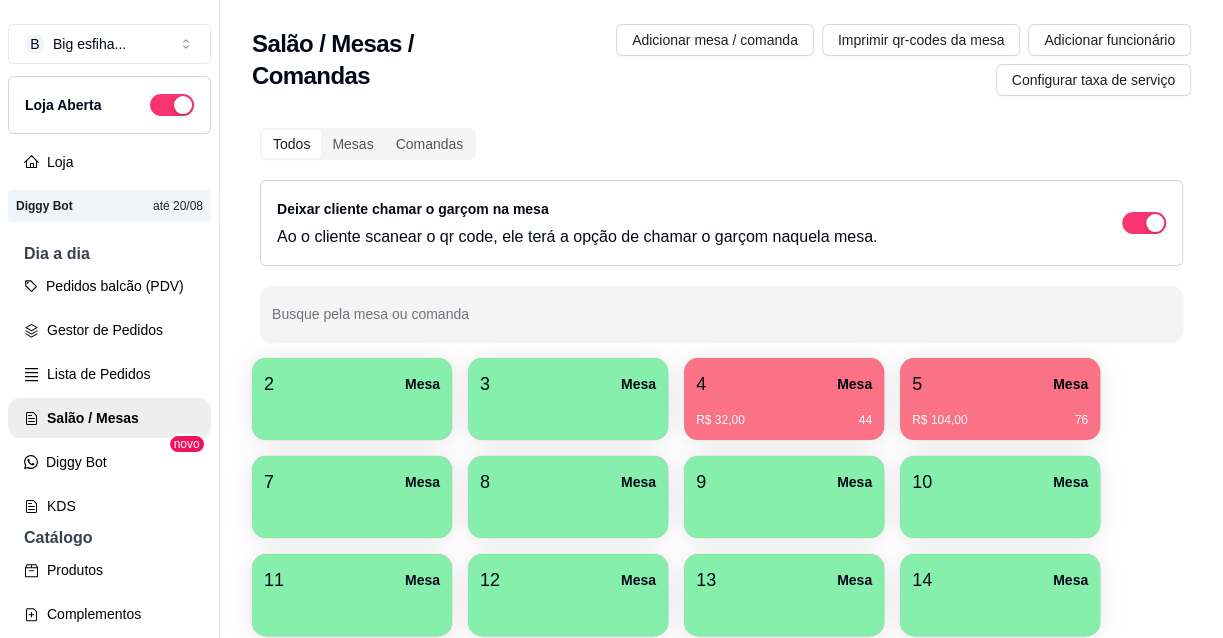 click on "4 Mesa R$ 32,00 44" at bounding box center (784, 399) 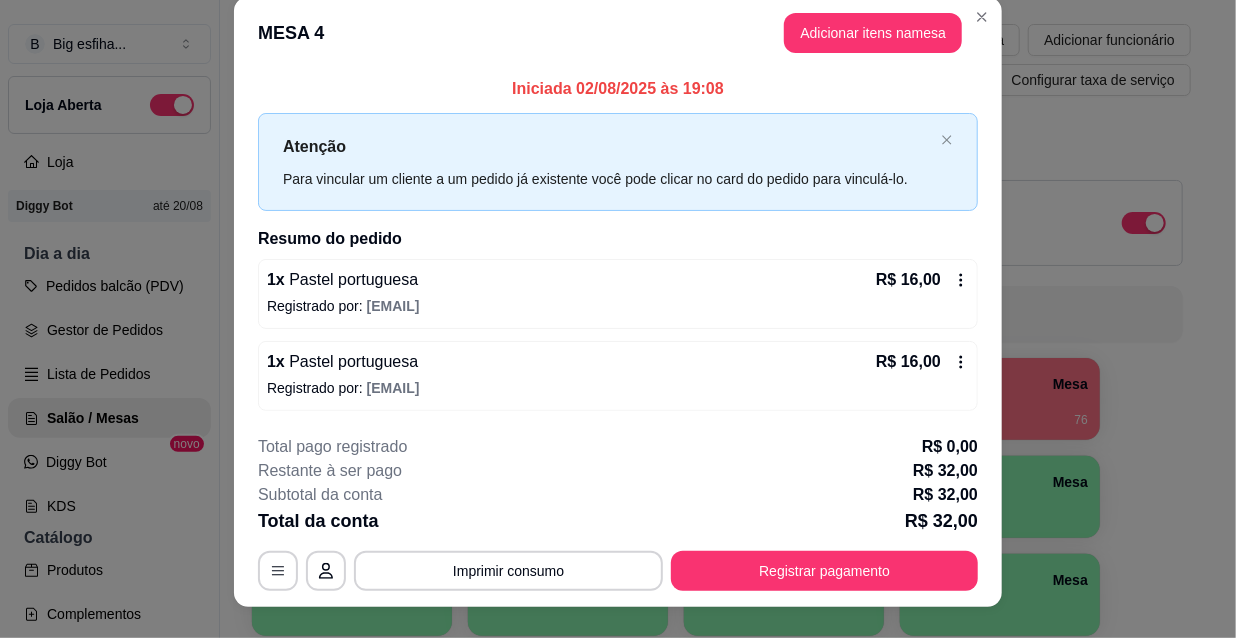 scroll, scrollTop: 0, scrollLeft: 0, axis: both 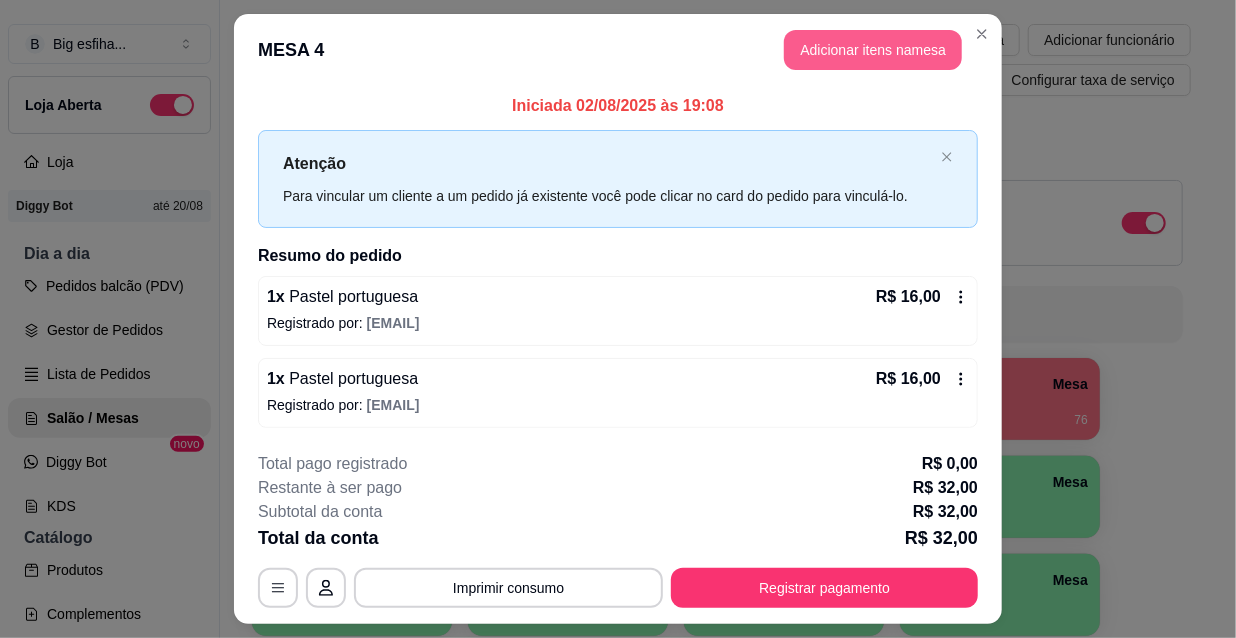 click on "Adicionar itens na  mesa" at bounding box center [873, 50] 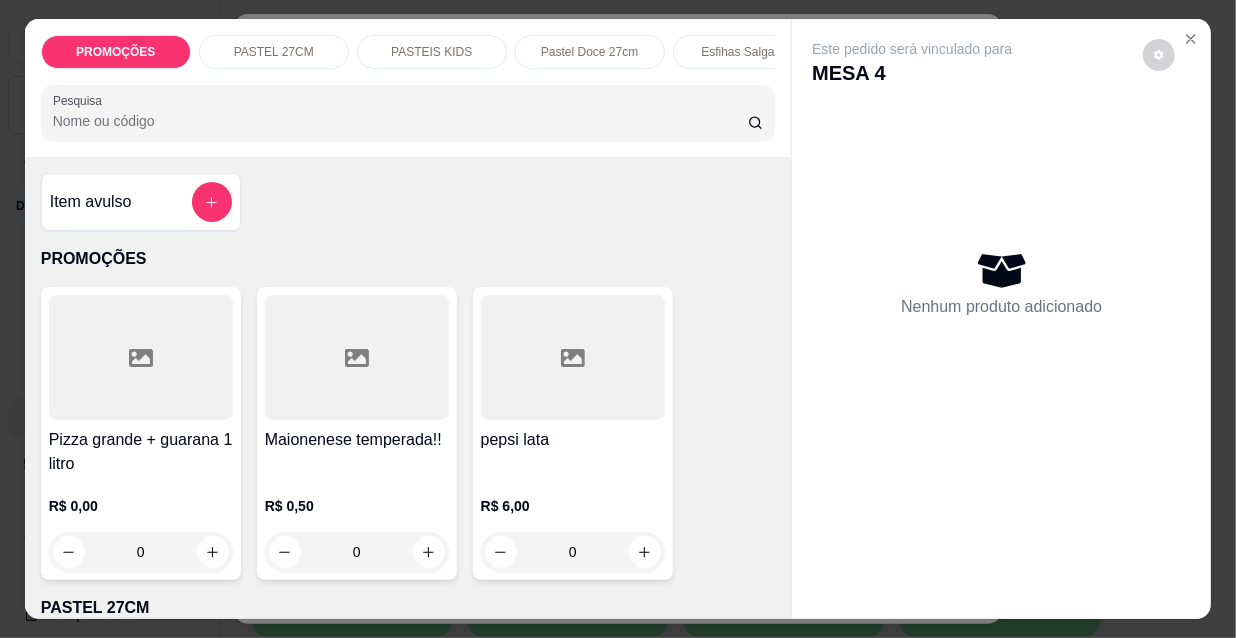 scroll, scrollTop: 0, scrollLeft: 1152, axis: horizontal 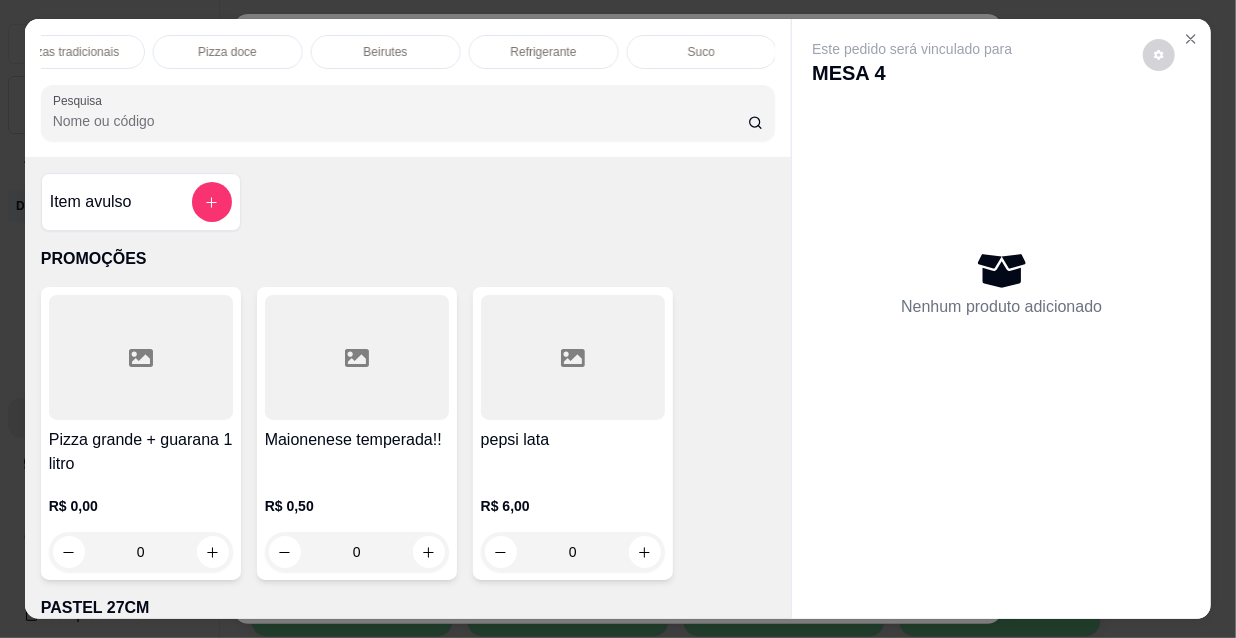 click on "Refrigerante" at bounding box center [544, 52] 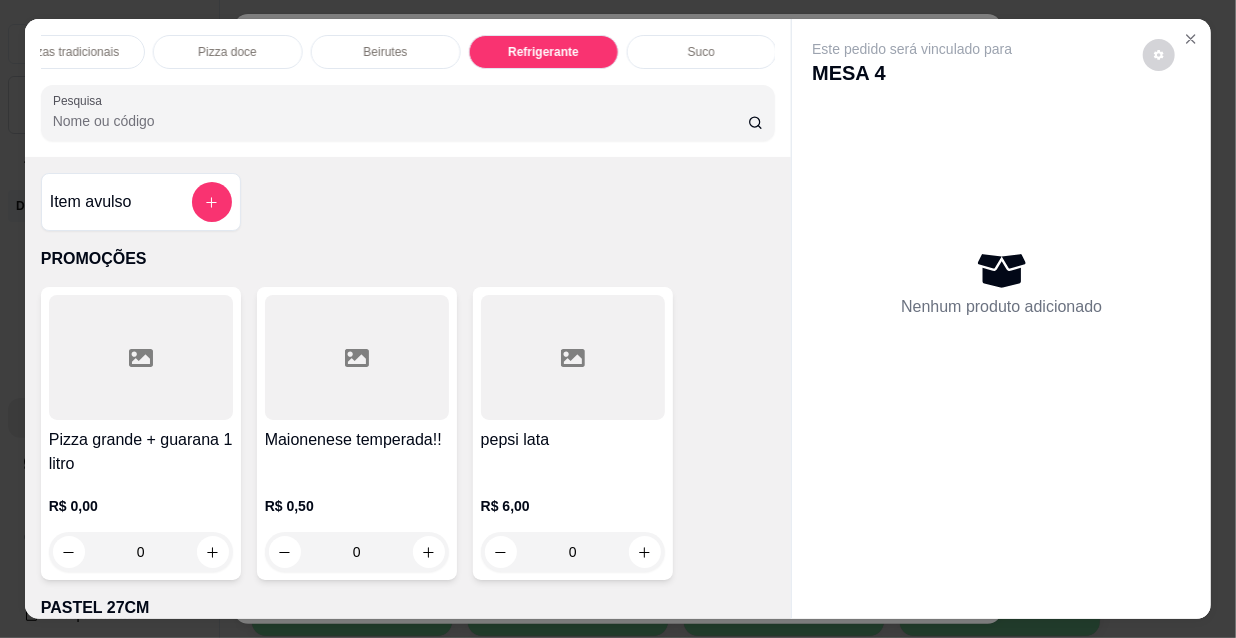 scroll, scrollTop: 18022, scrollLeft: 0, axis: vertical 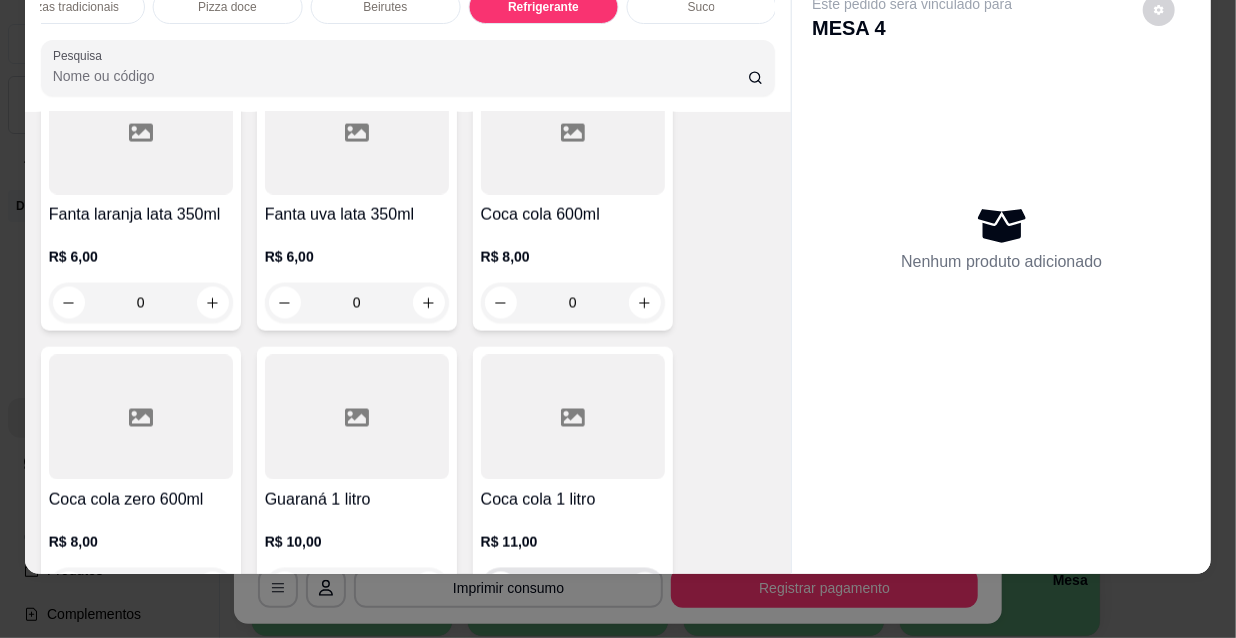 click 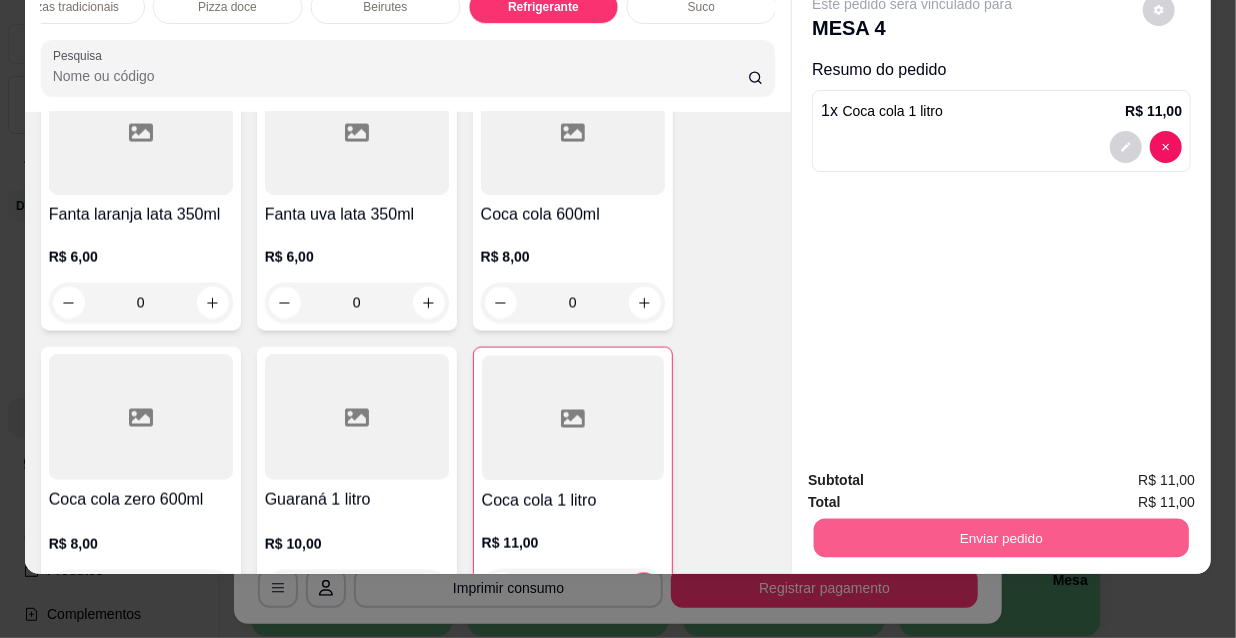 click on "Enviar pedido" at bounding box center (1001, 537) 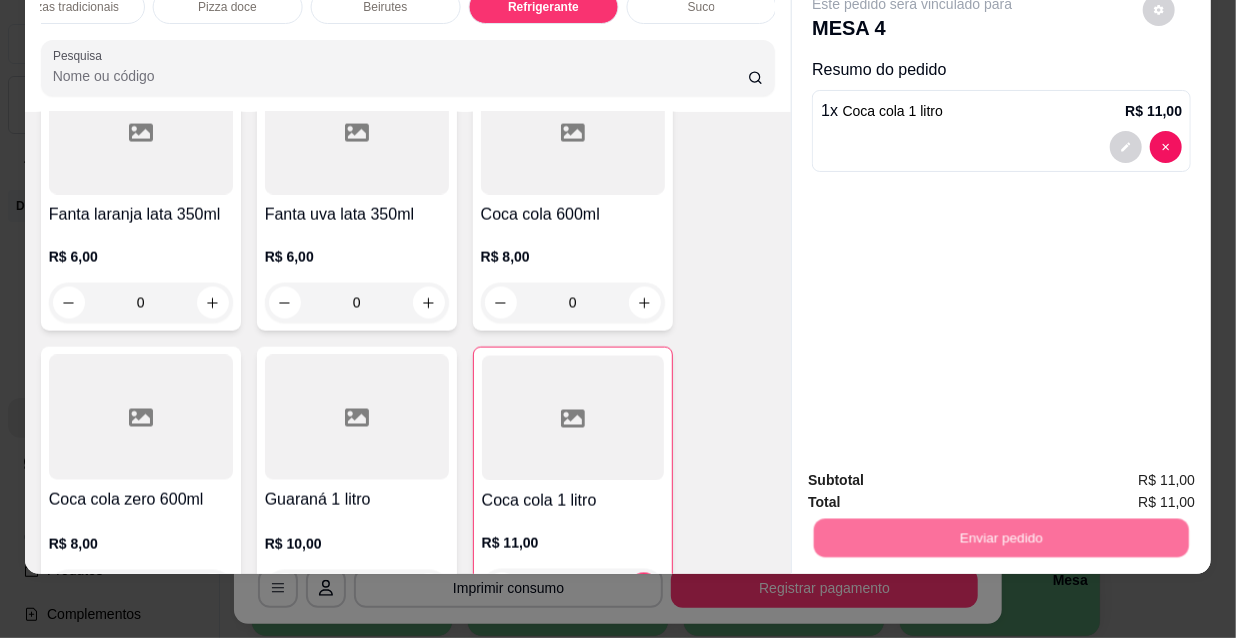 click on "Não registrar e enviar pedido" at bounding box center [937, 475] 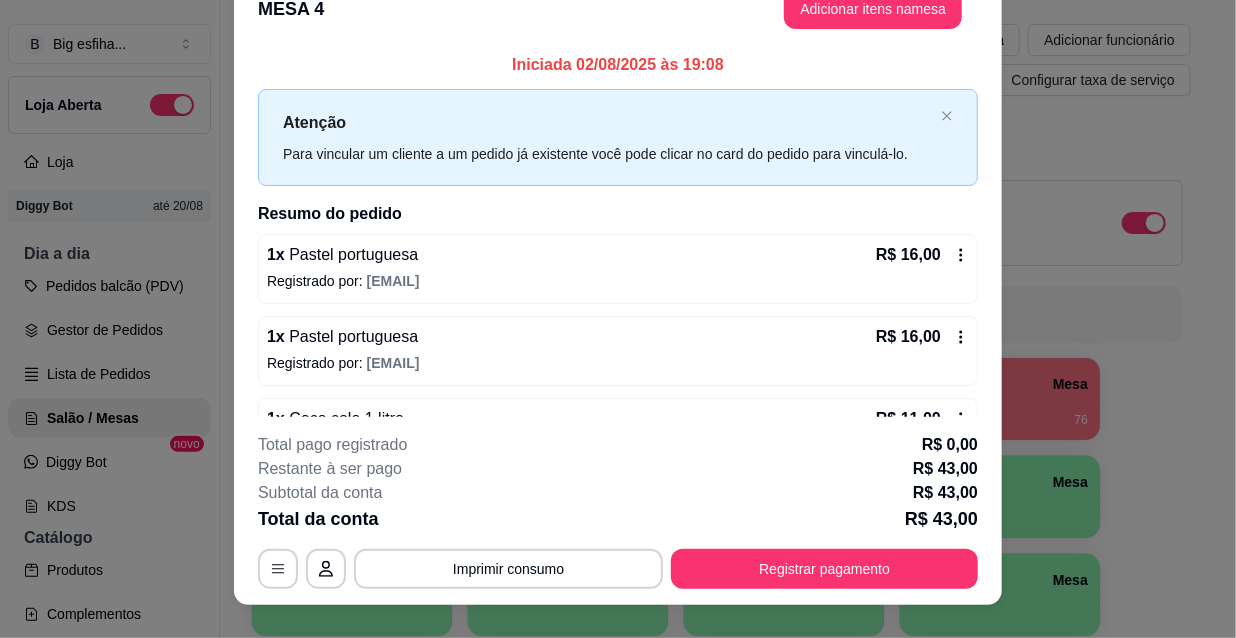 scroll, scrollTop: 60, scrollLeft: 0, axis: vertical 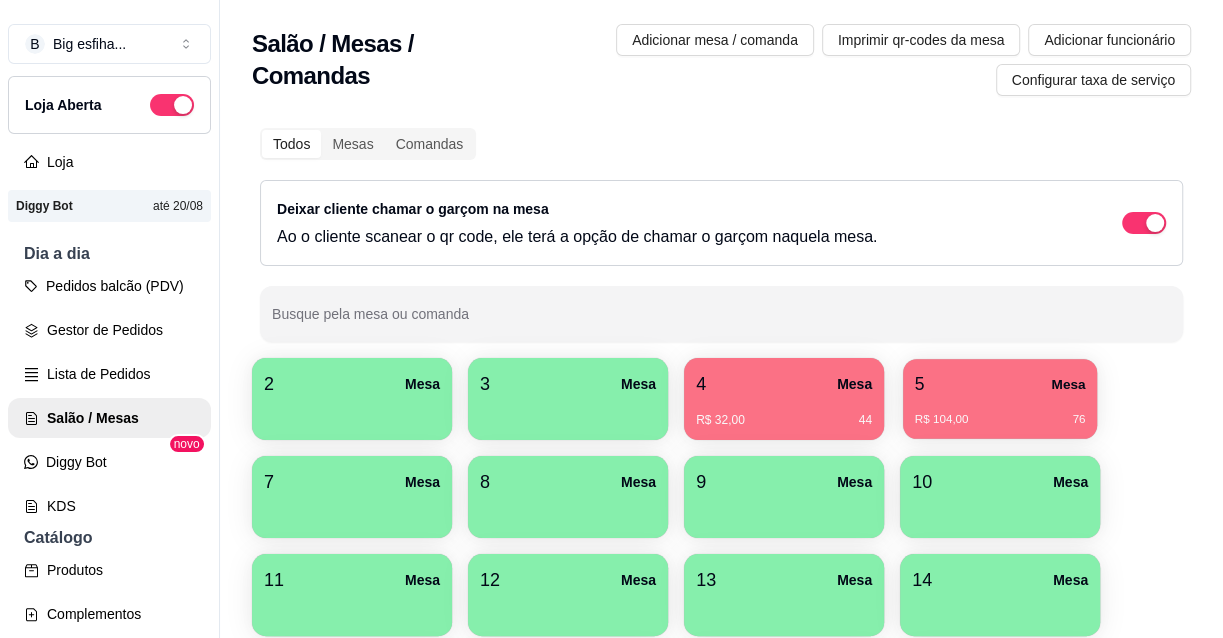 click on "R$ 104,00 76" at bounding box center (1000, 420) 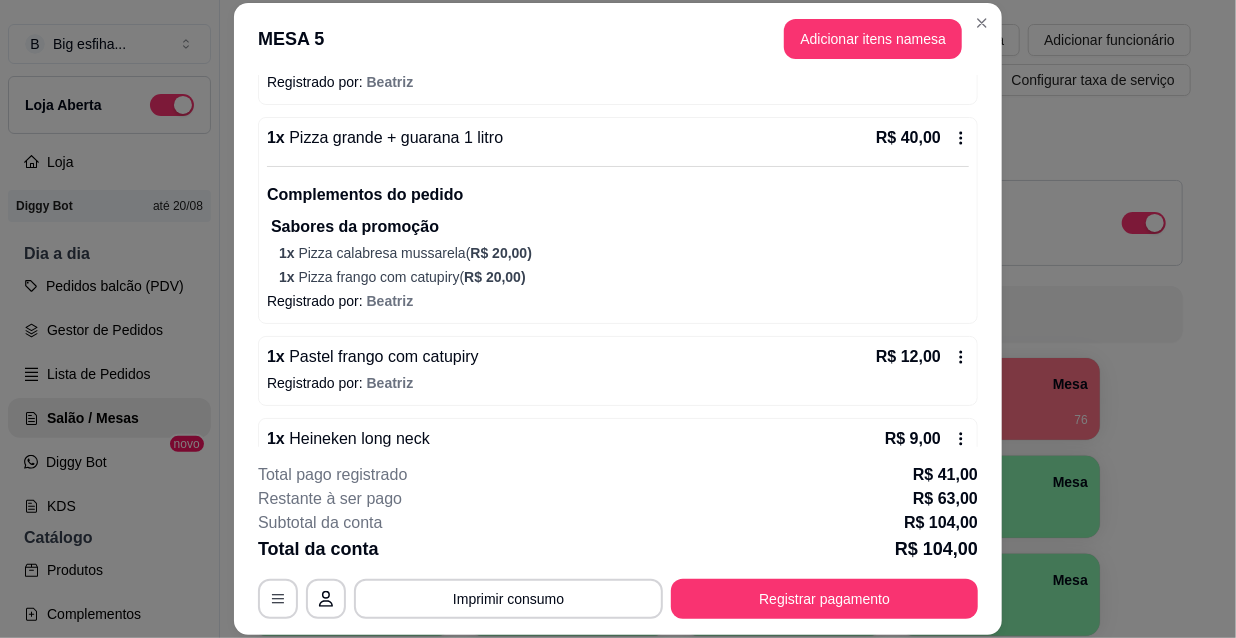 scroll, scrollTop: 603, scrollLeft: 0, axis: vertical 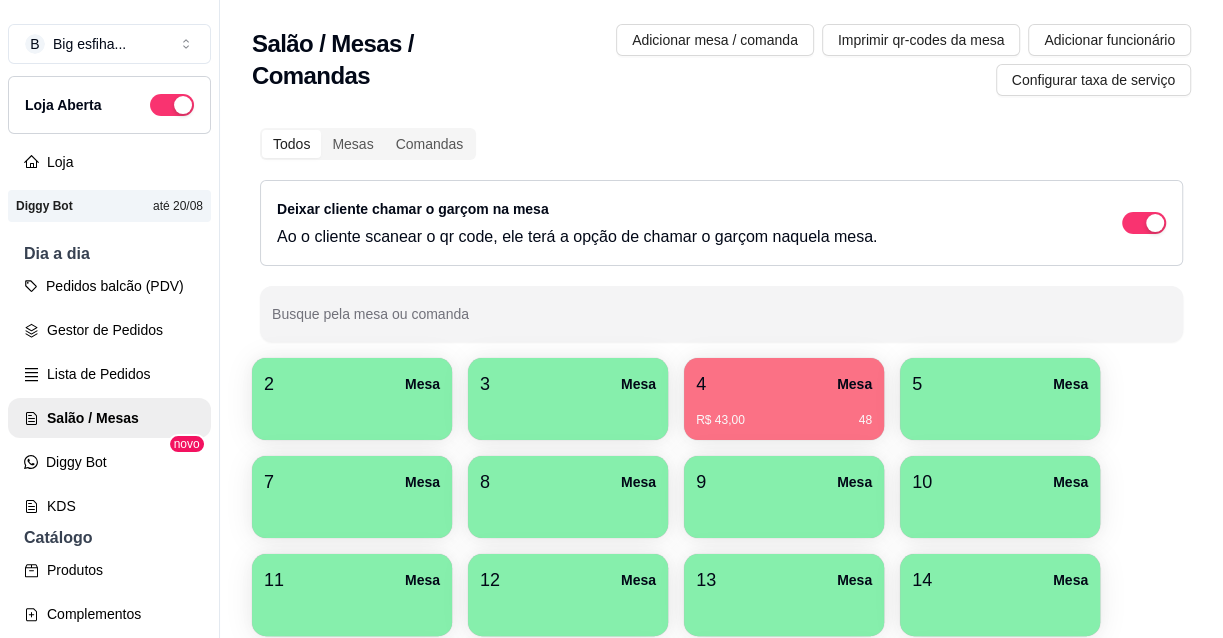 click on "R$ 43,00 48" at bounding box center [784, 413] 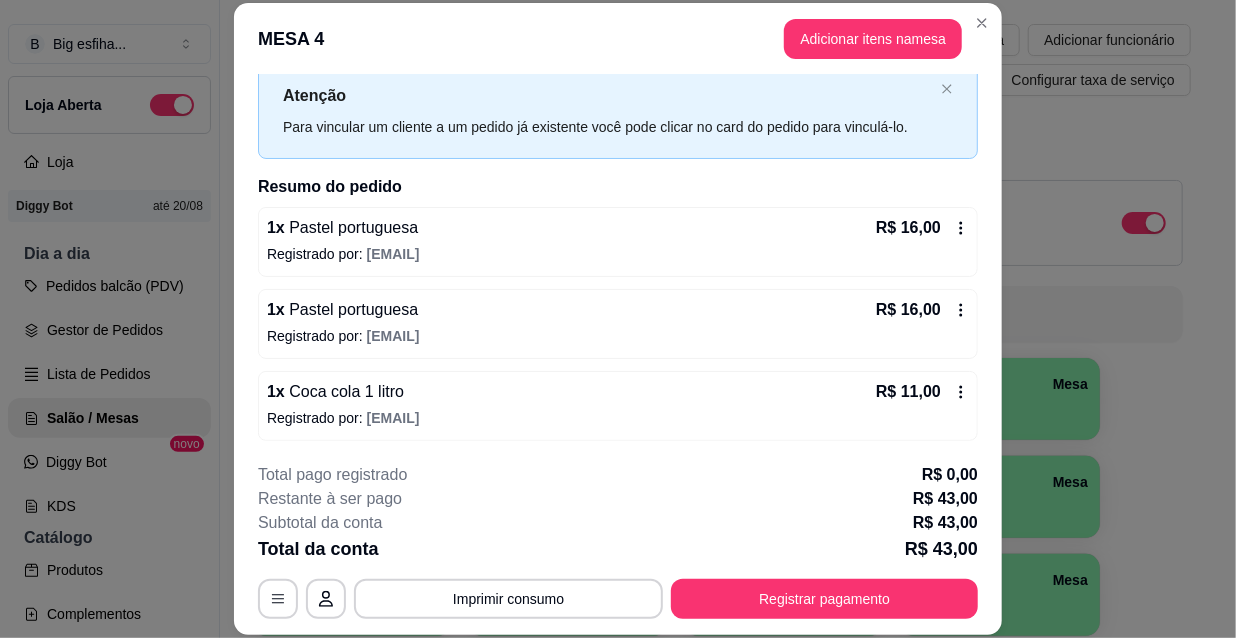 scroll, scrollTop: 58, scrollLeft: 0, axis: vertical 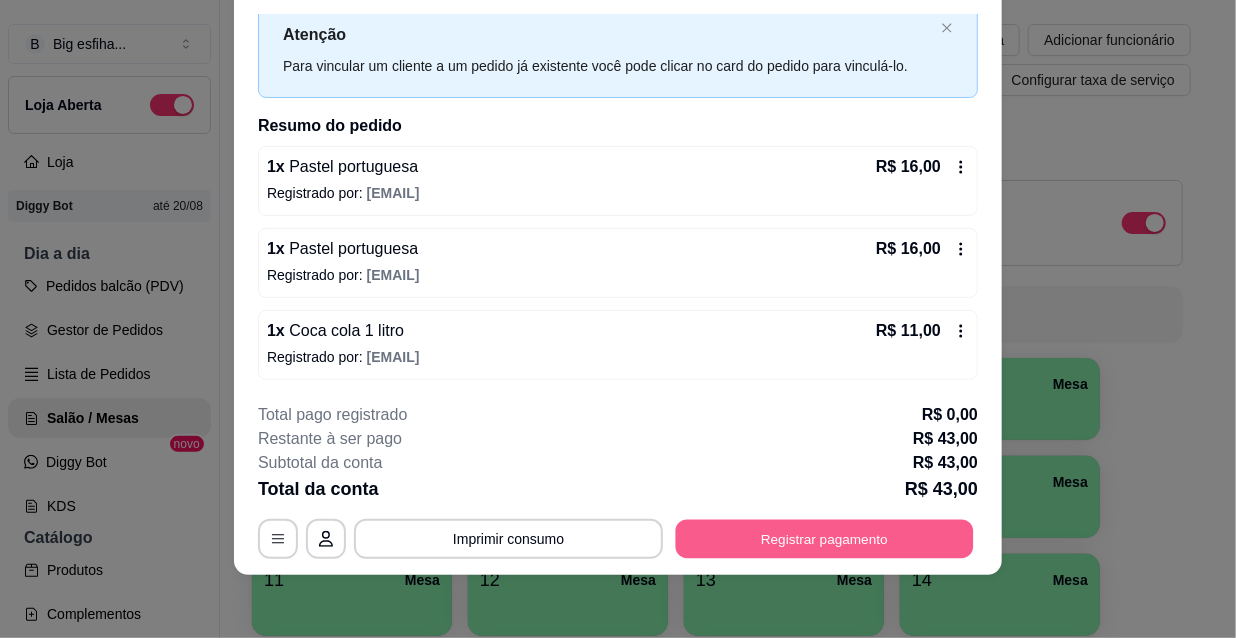 click on "Registrar pagamento" at bounding box center (825, 538) 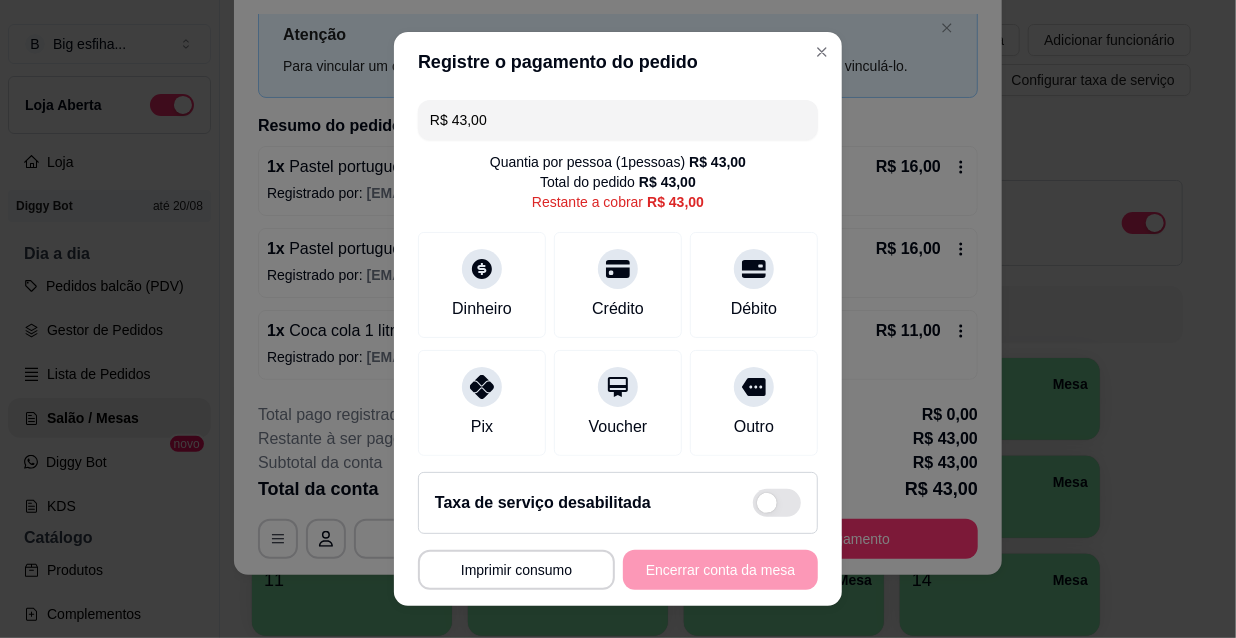 scroll, scrollTop: 149, scrollLeft: 0, axis: vertical 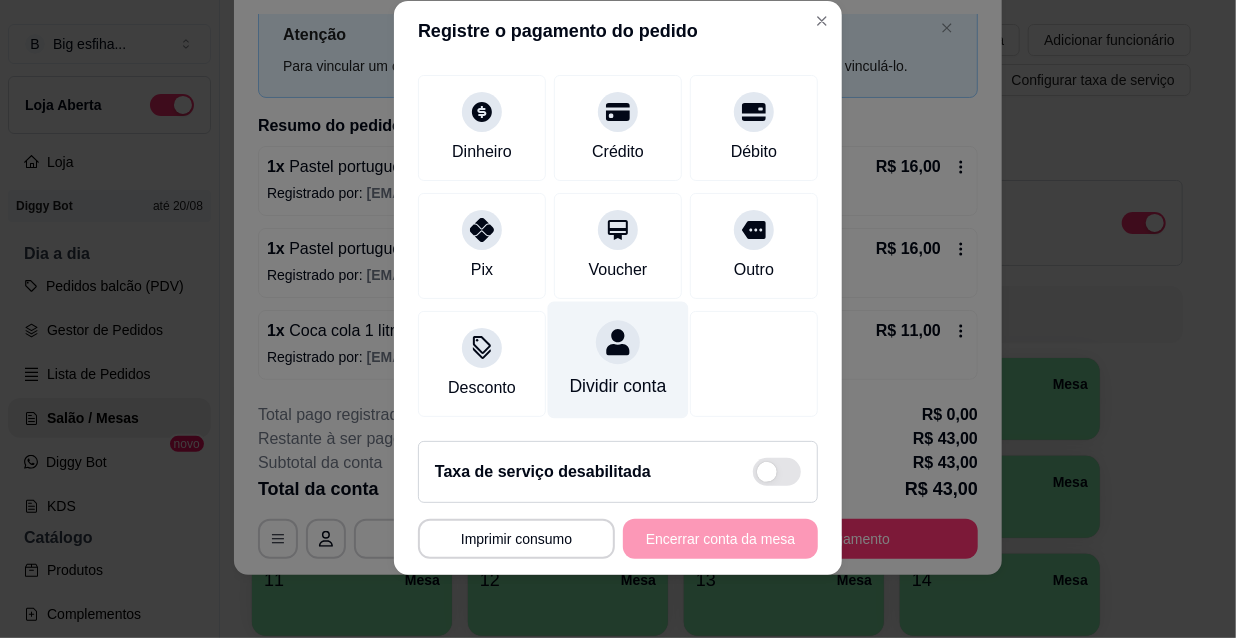 click on "Dividir conta" at bounding box center (618, 386) 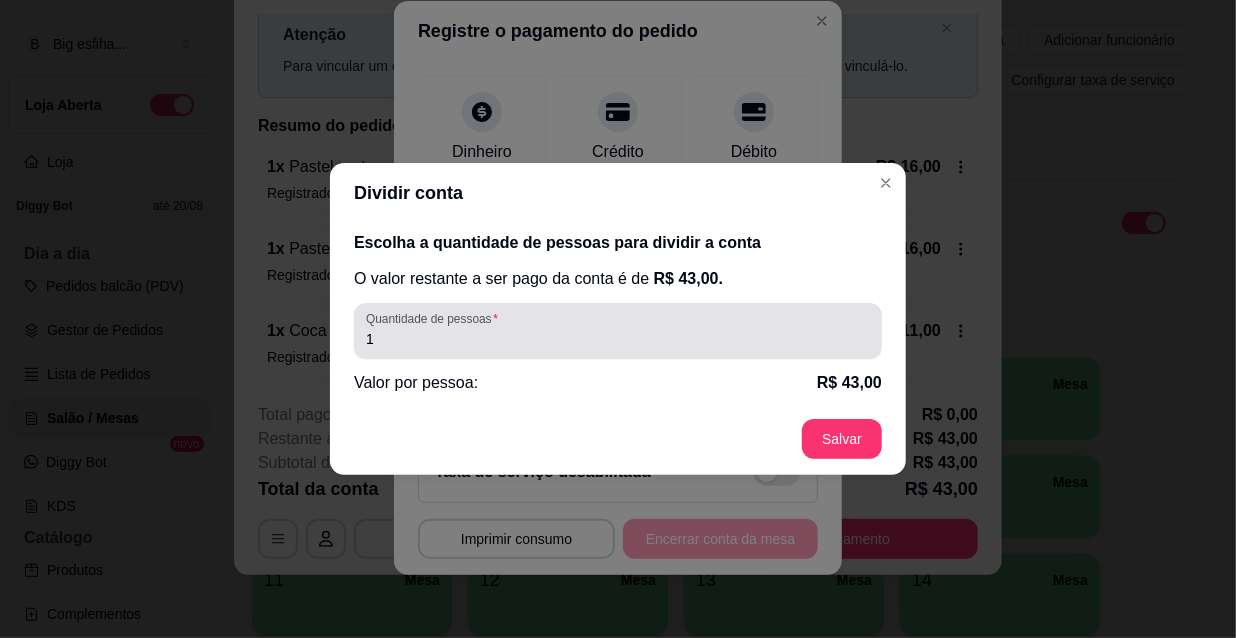 click on "1" at bounding box center [618, 339] 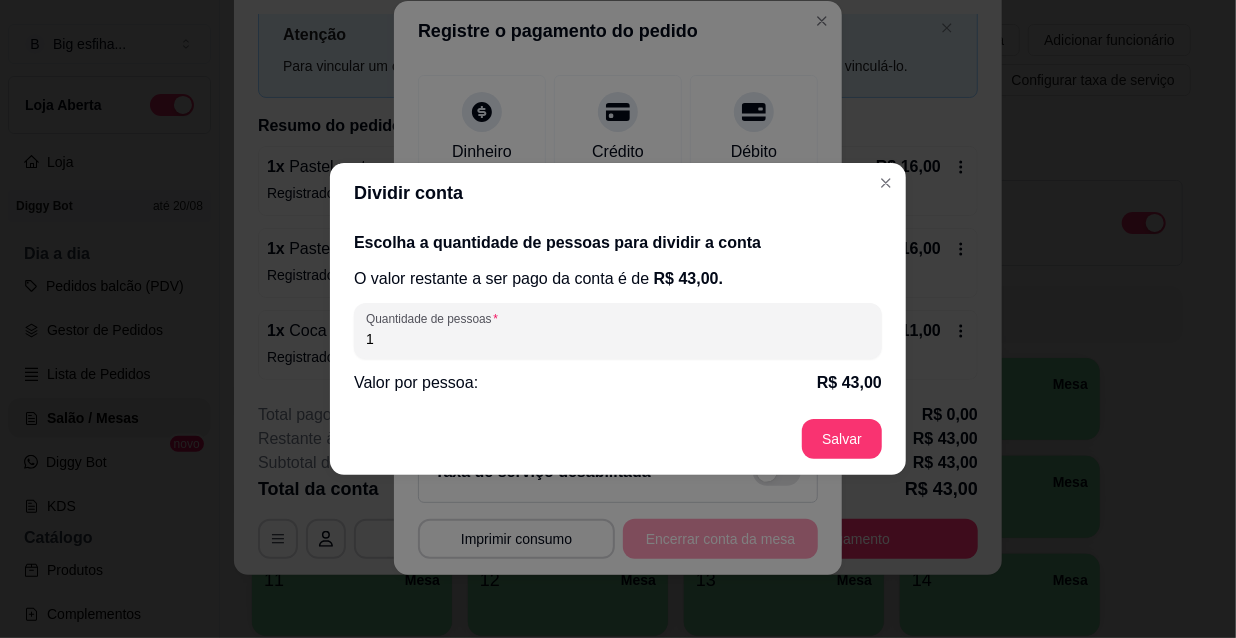 click on "1" at bounding box center [618, 339] 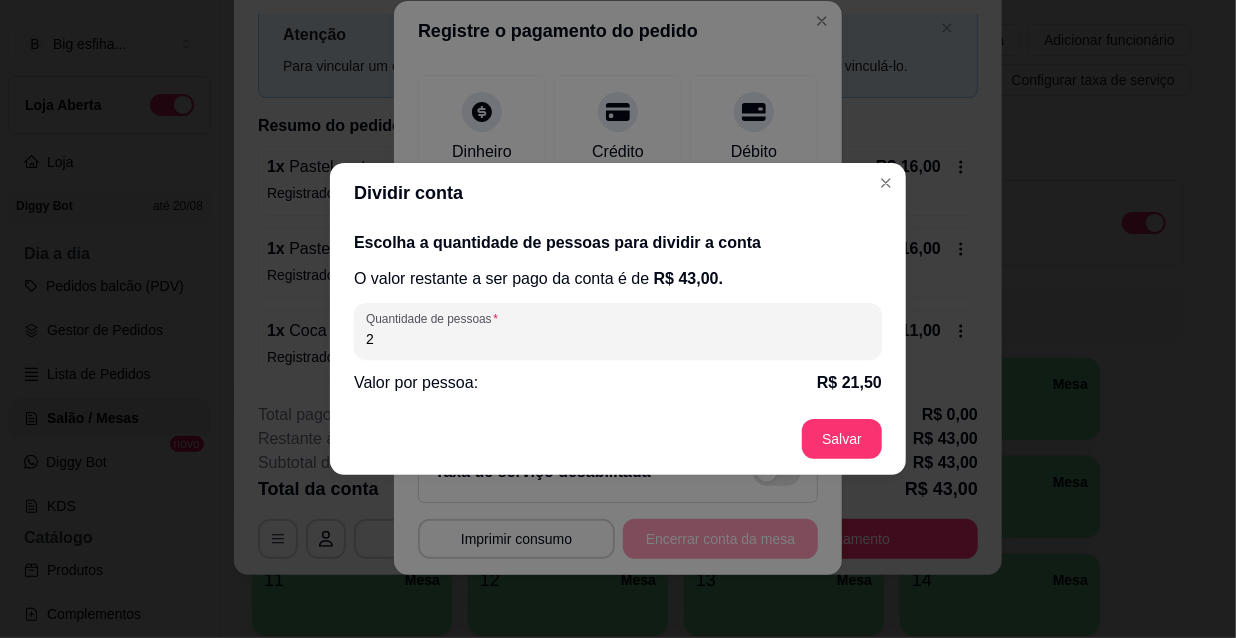 type on "2" 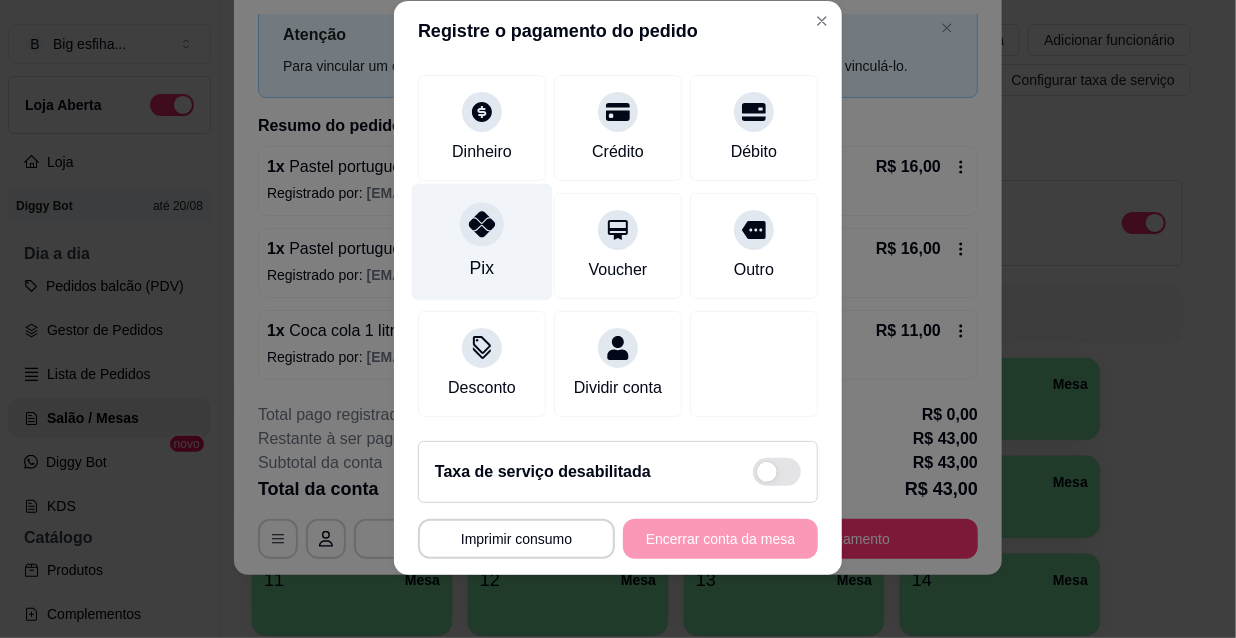 click on "Pix" at bounding box center (482, 242) 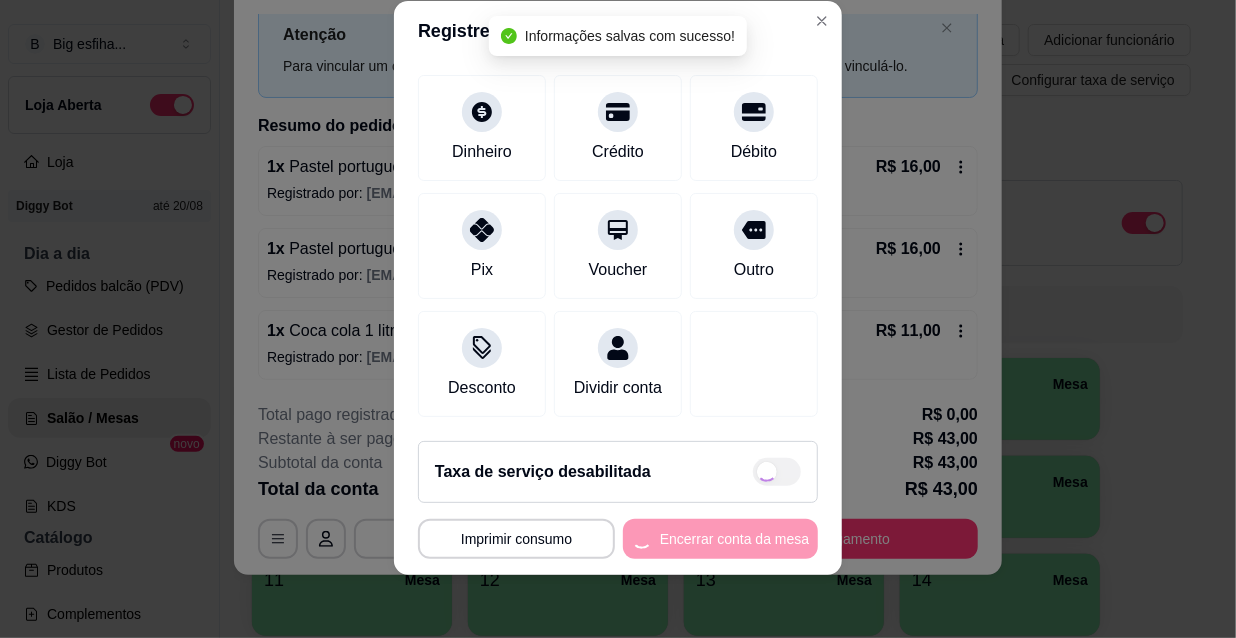 type on "R$ 0,00" 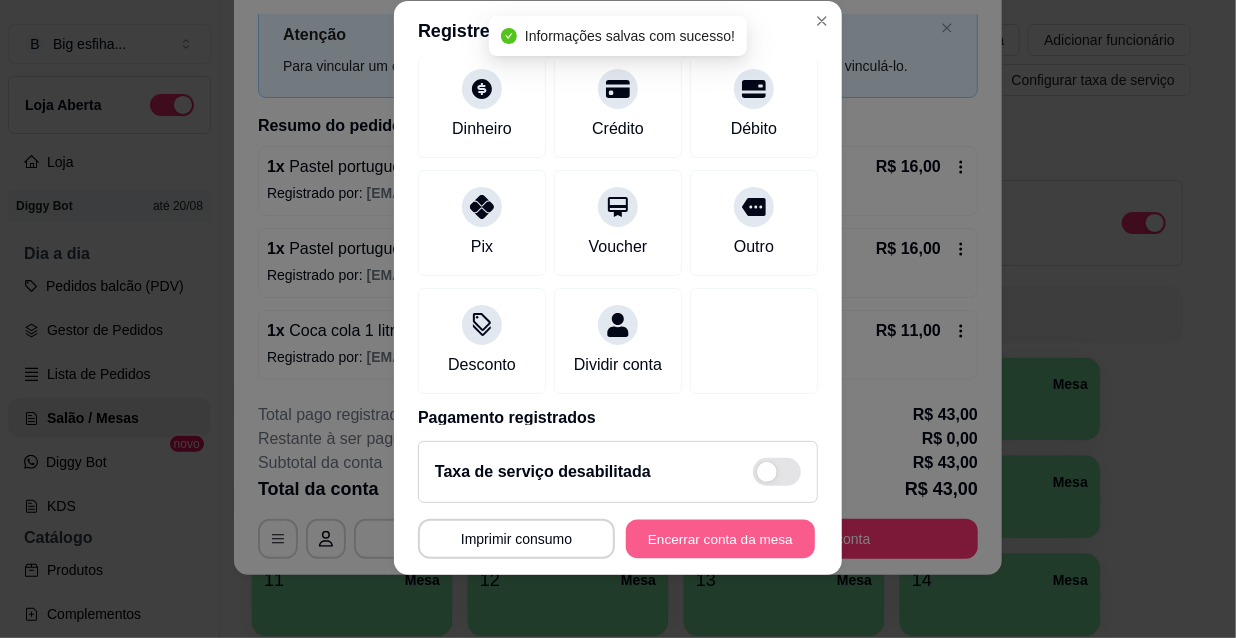 click on "Encerrar conta da mesa" at bounding box center [720, 539] 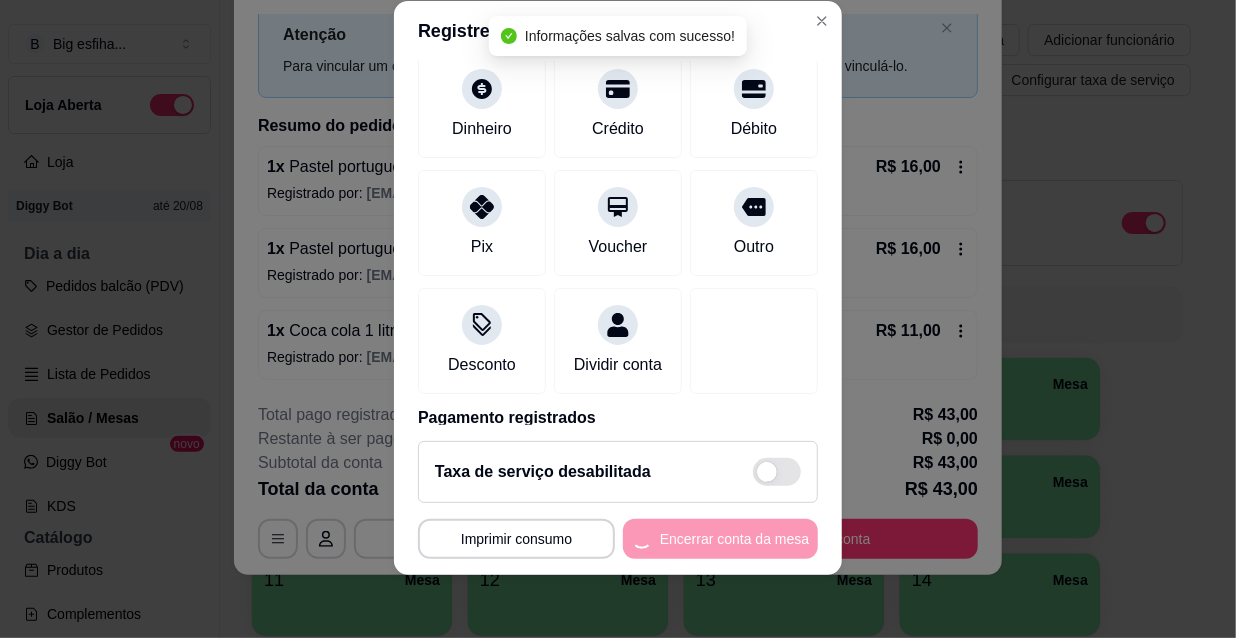 scroll, scrollTop: 0, scrollLeft: 0, axis: both 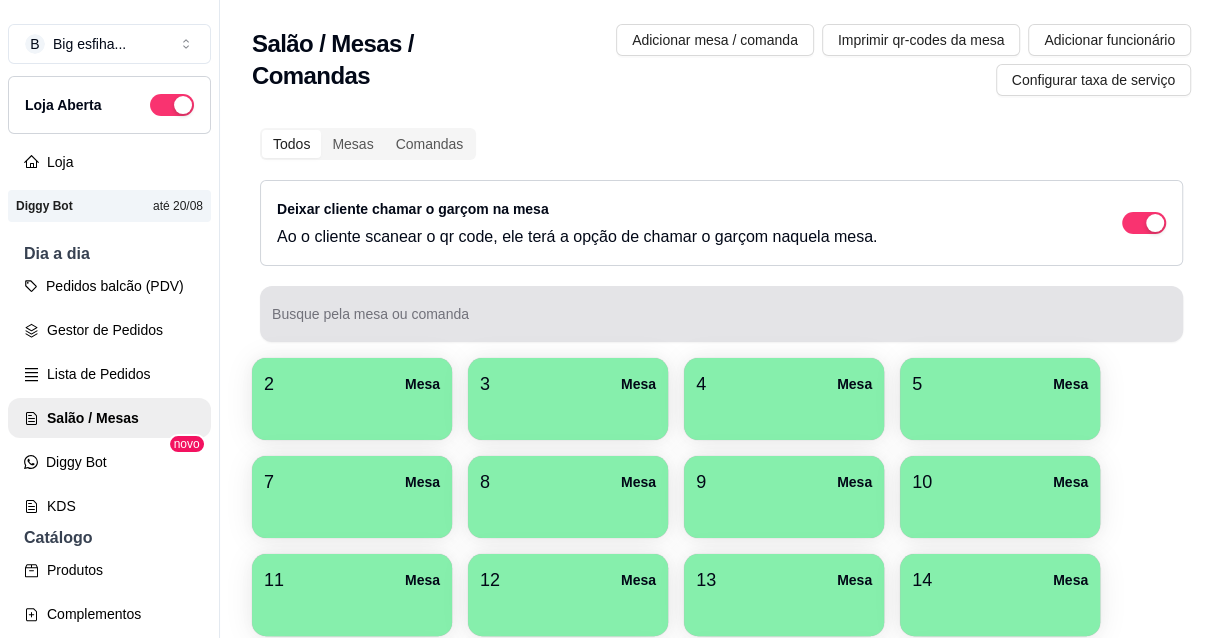 click on "Busque pela mesa ou comanda" at bounding box center (721, 314) 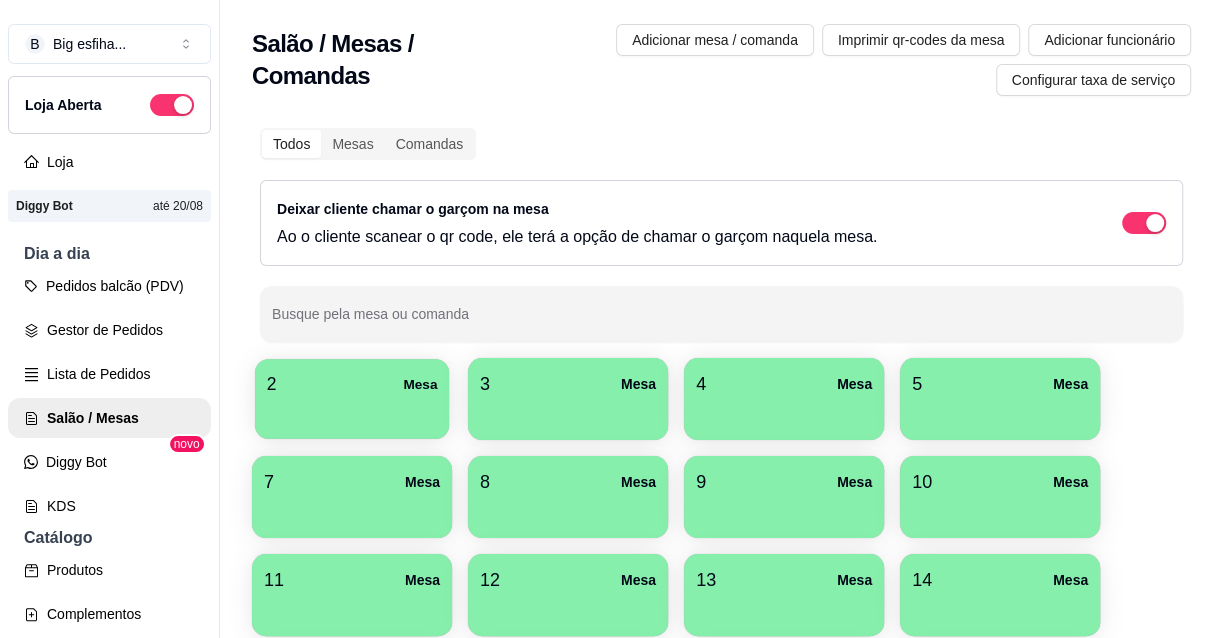 click at bounding box center (352, 412) 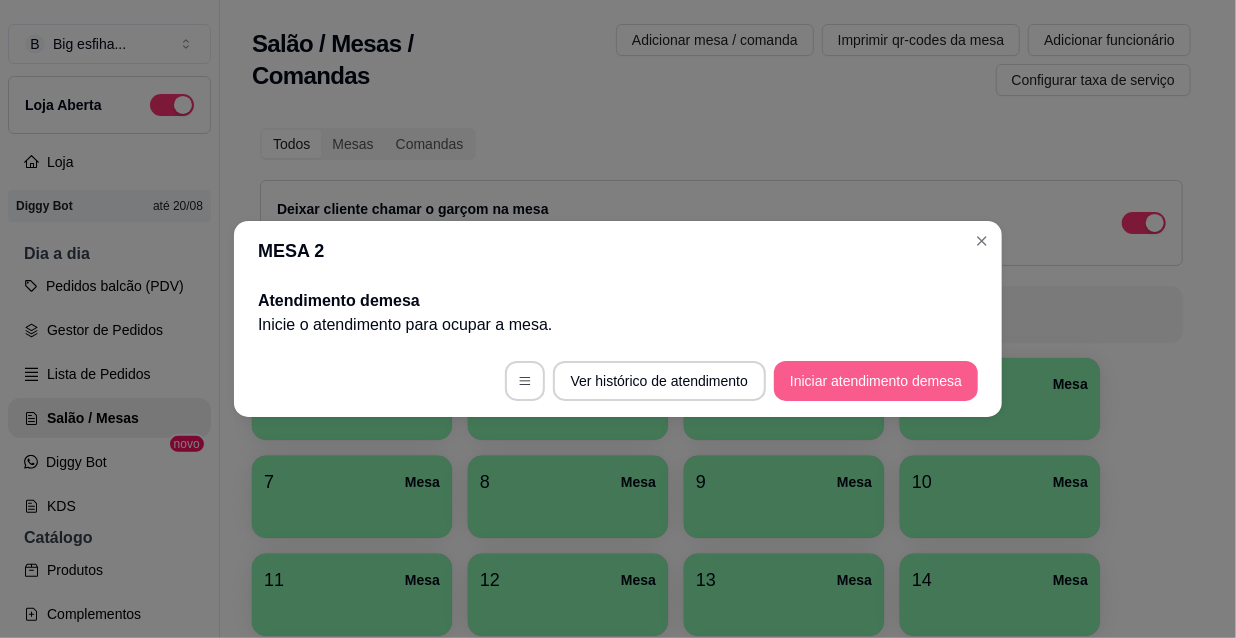 click on "Iniciar atendimento de  mesa" at bounding box center [876, 381] 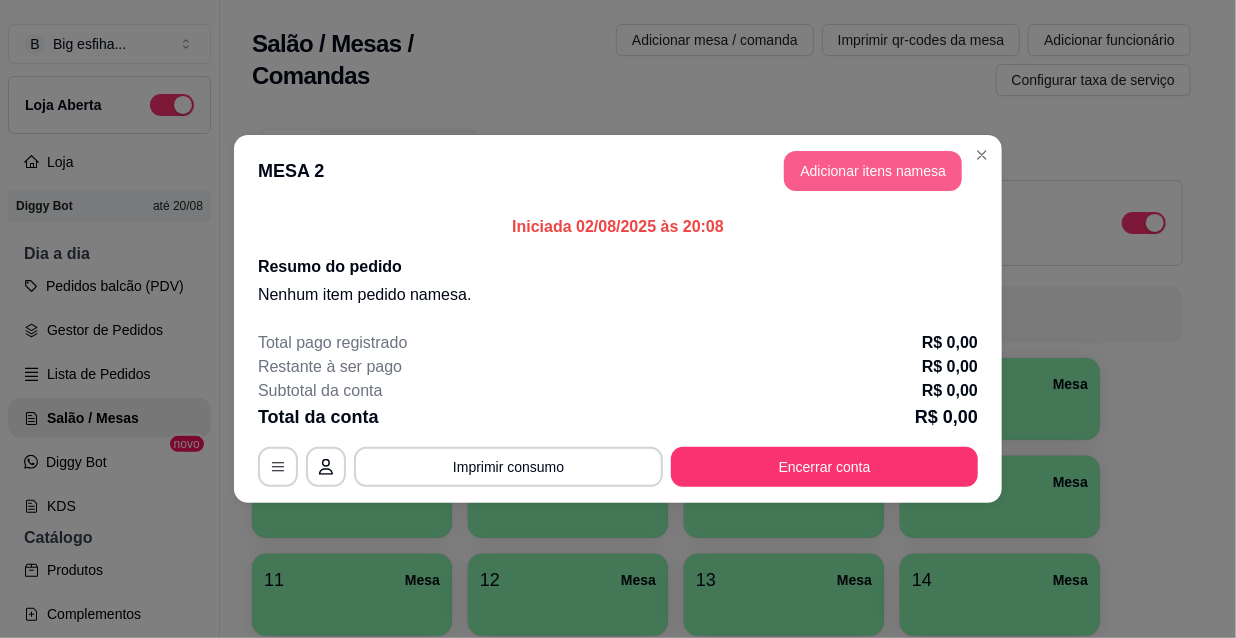 click on "Adicionar itens na  mesa" at bounding box center (873, 171) 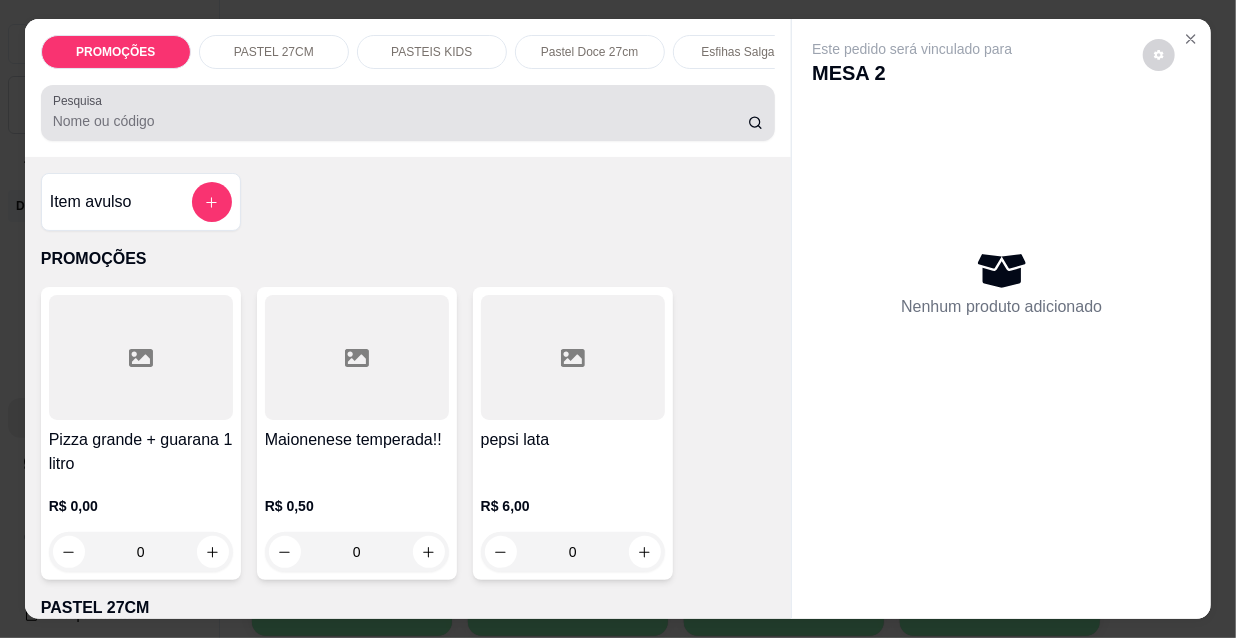 click on "Pesquisa" at bounding box center (400, 121) 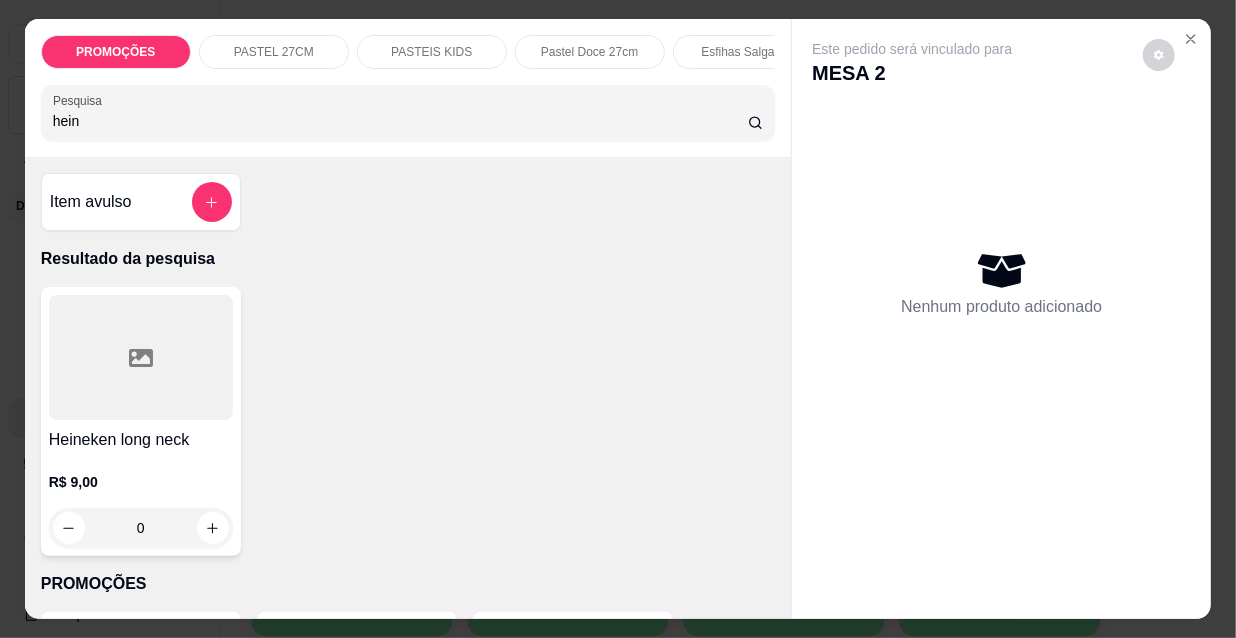 type on "hein" 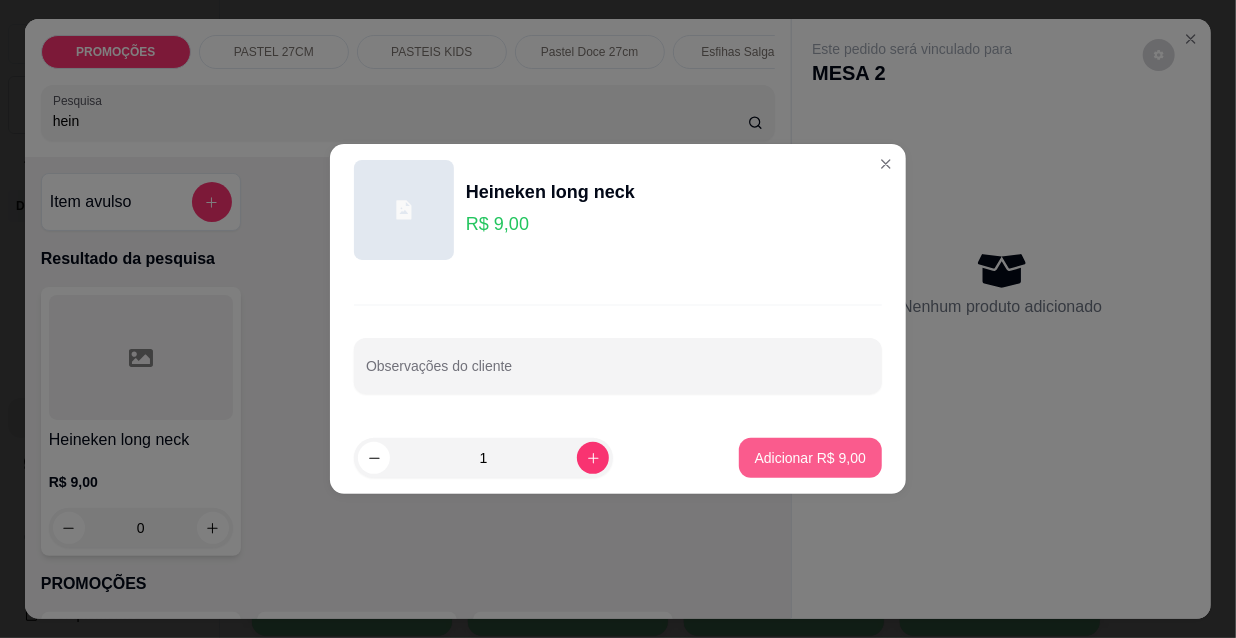 click on "Adicionar   R$ 9,00" at bounding box center (810, 458) 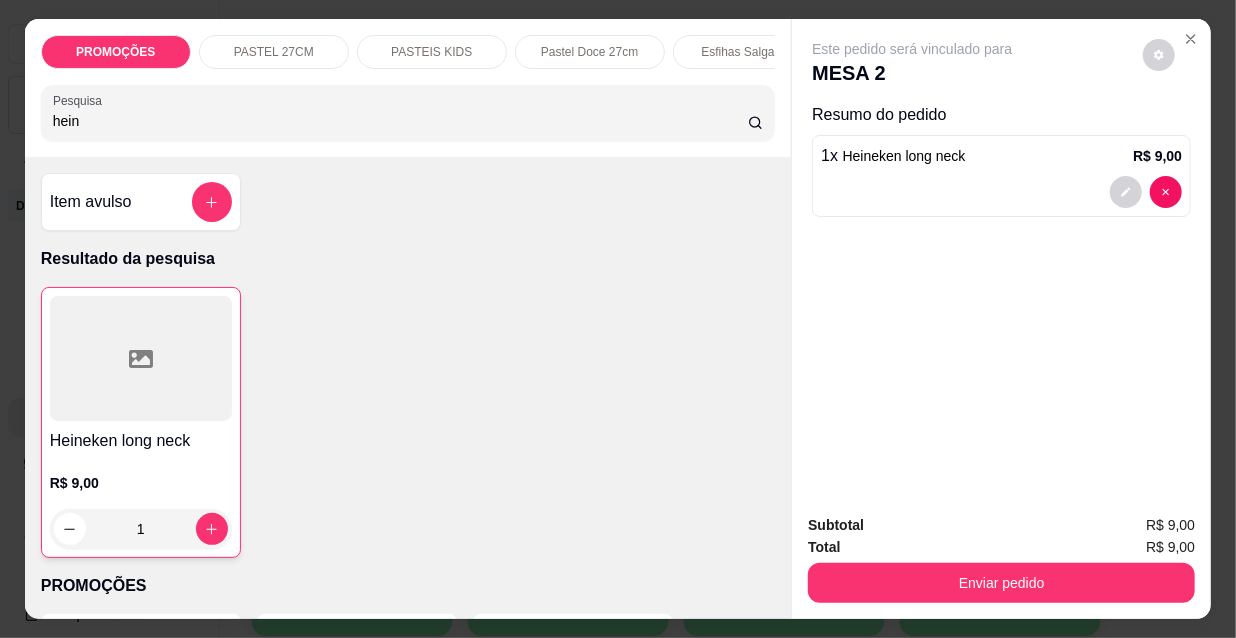 type on "1" 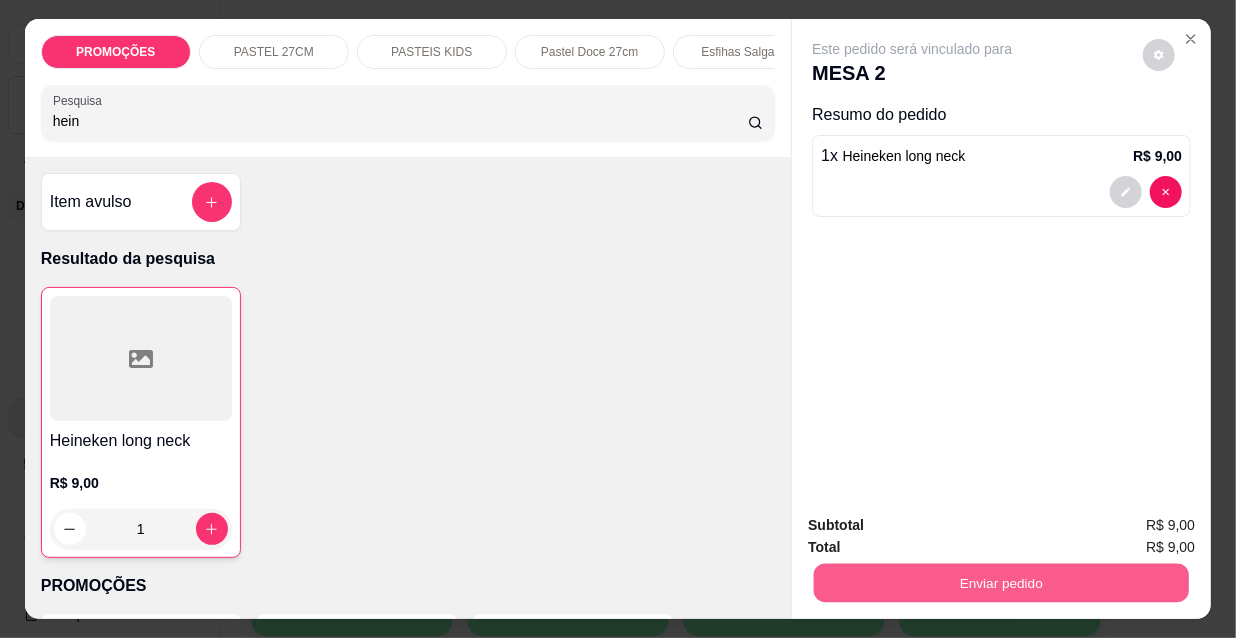 click on "Enviar pedido" at bounding box center [1001, 582] 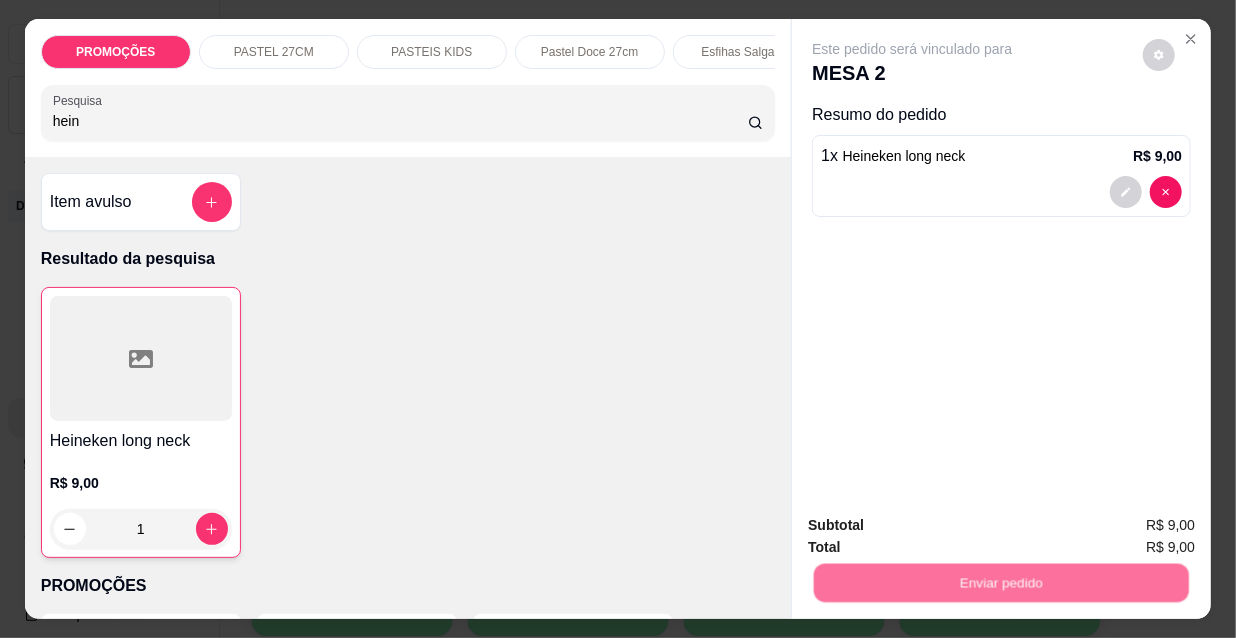 click on "Não registrar e enviar pedido" at bounding box center [937, 526] 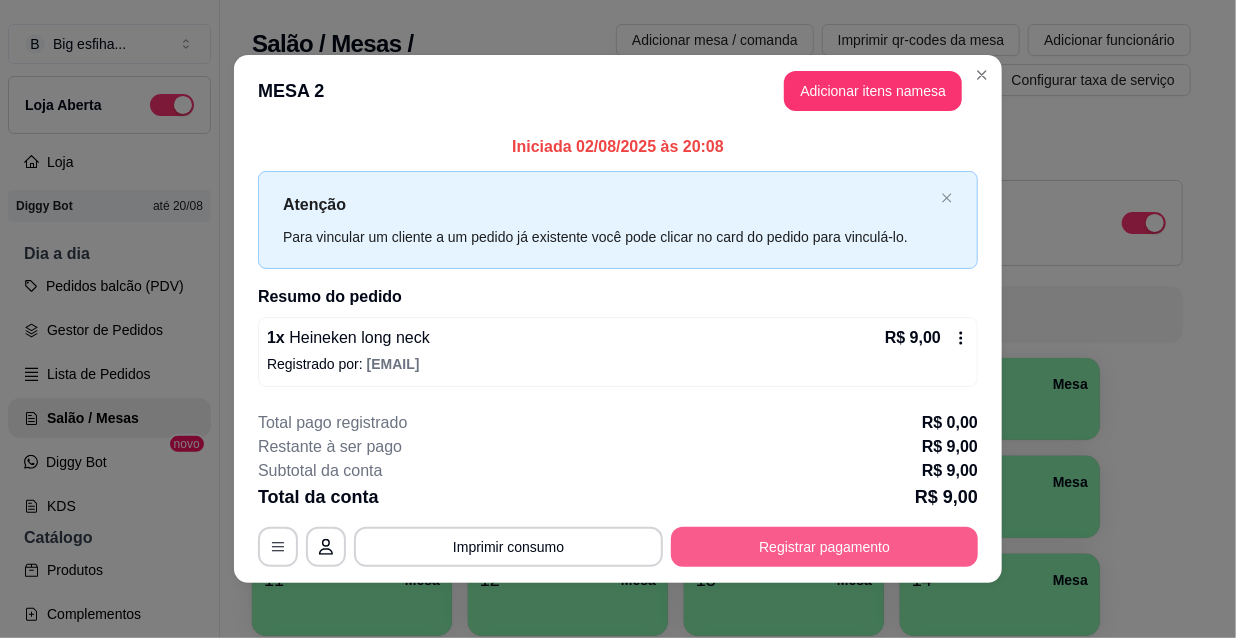 click on "Registrar pagamento" at bounding box center [824, 547] 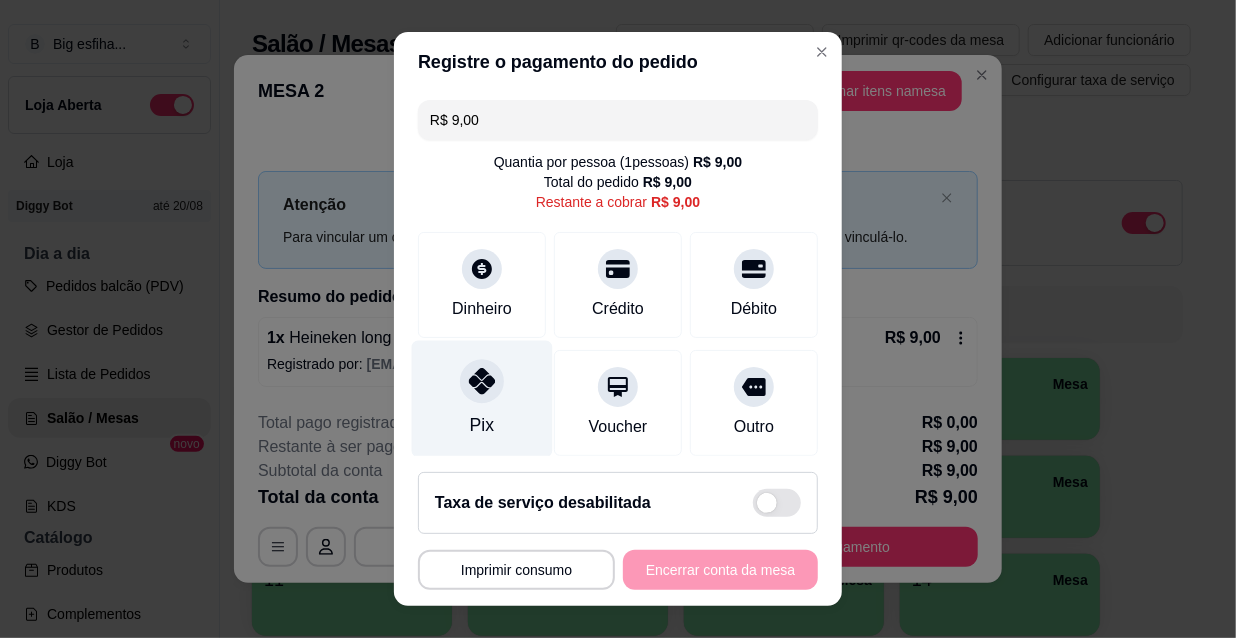 click at bounding box center (482, 381) 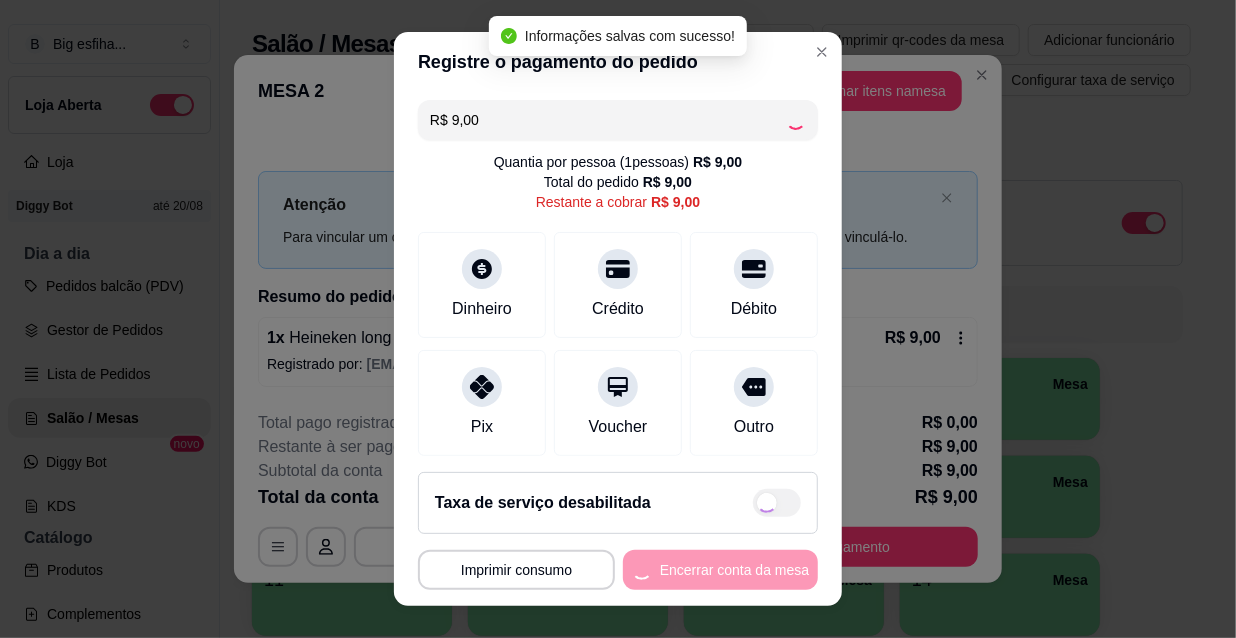 type on "R$ 0,00" 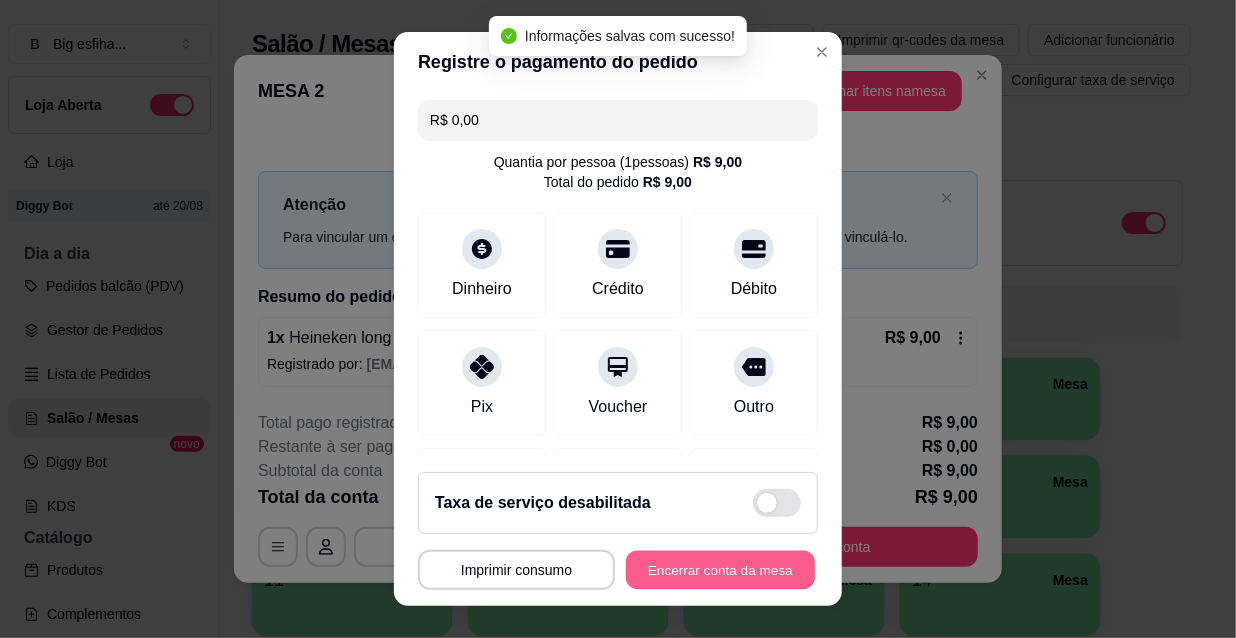 click on "Encerrar conta da mesa" at bounding box center [720, 570] 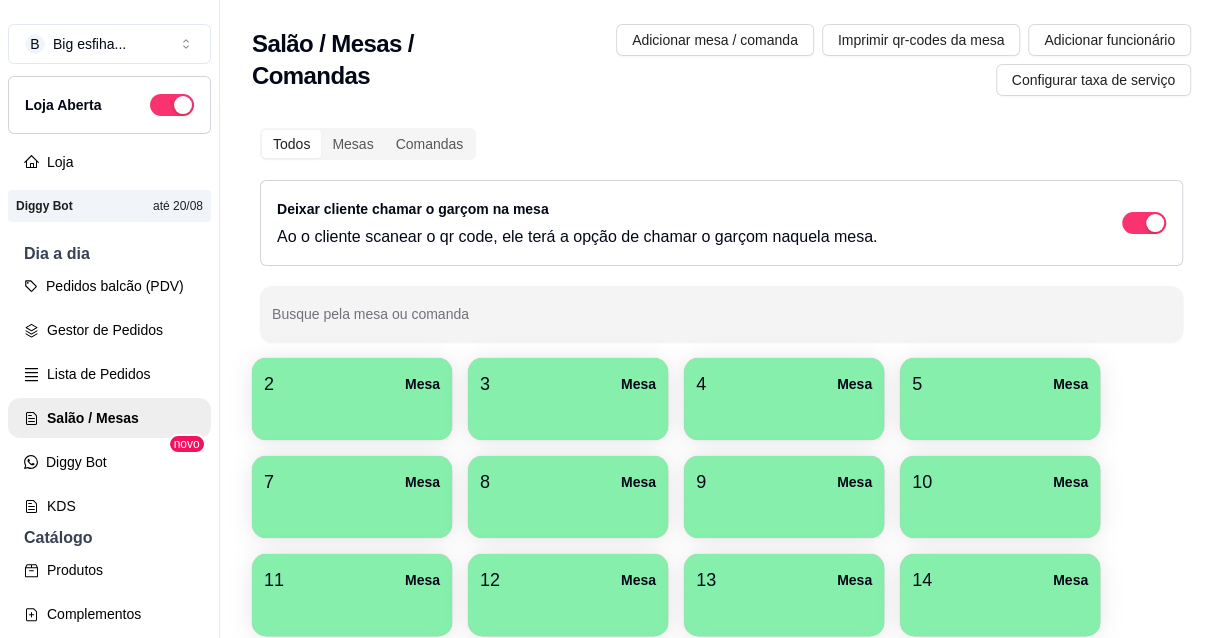 click at bounding box center (352, 413) 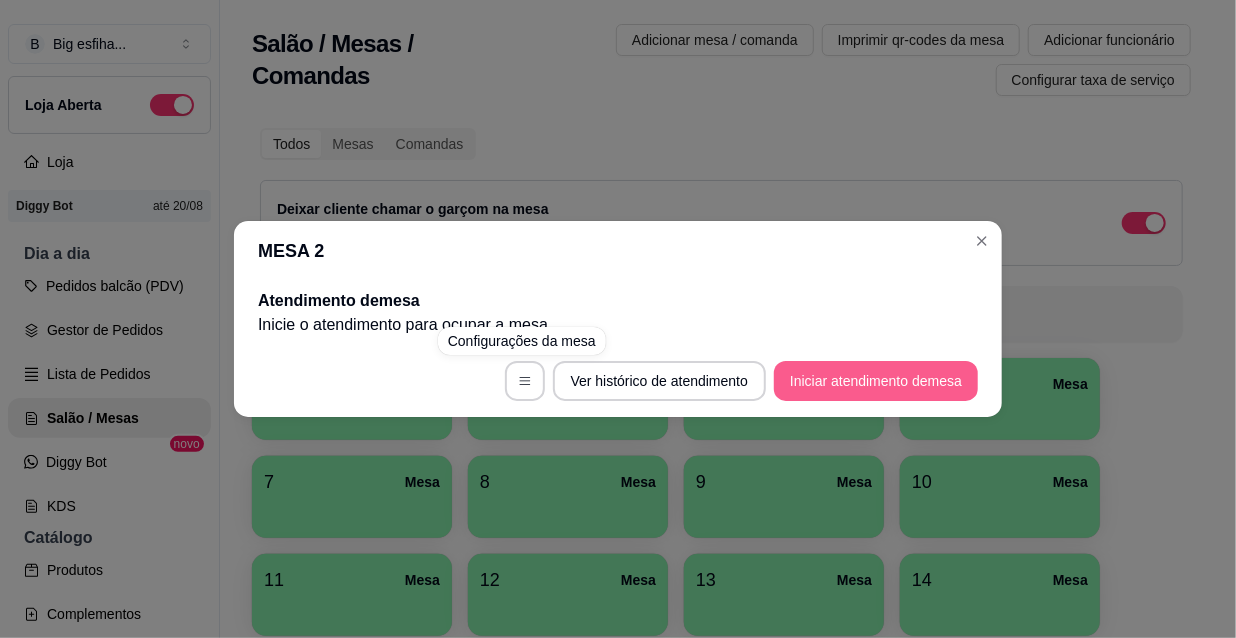click on "Iniciar atendimento de  mesa" at bounding box center [876, 381] 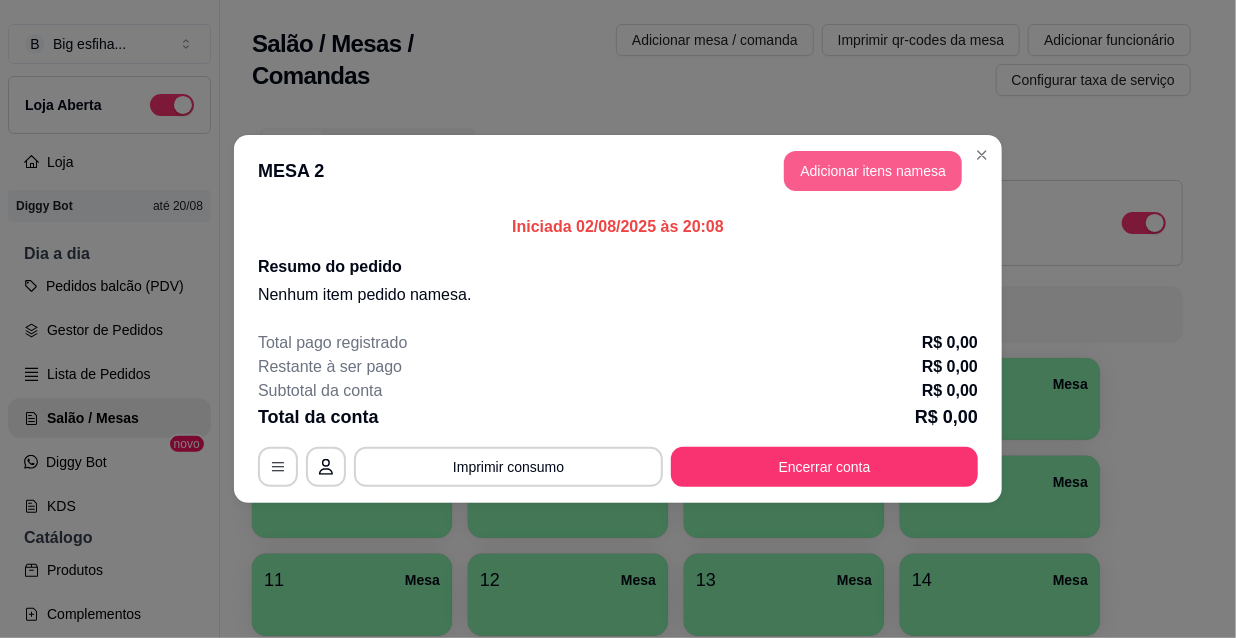 click on "Adicionar itens na  mesa" at bounding box center (873, 171) 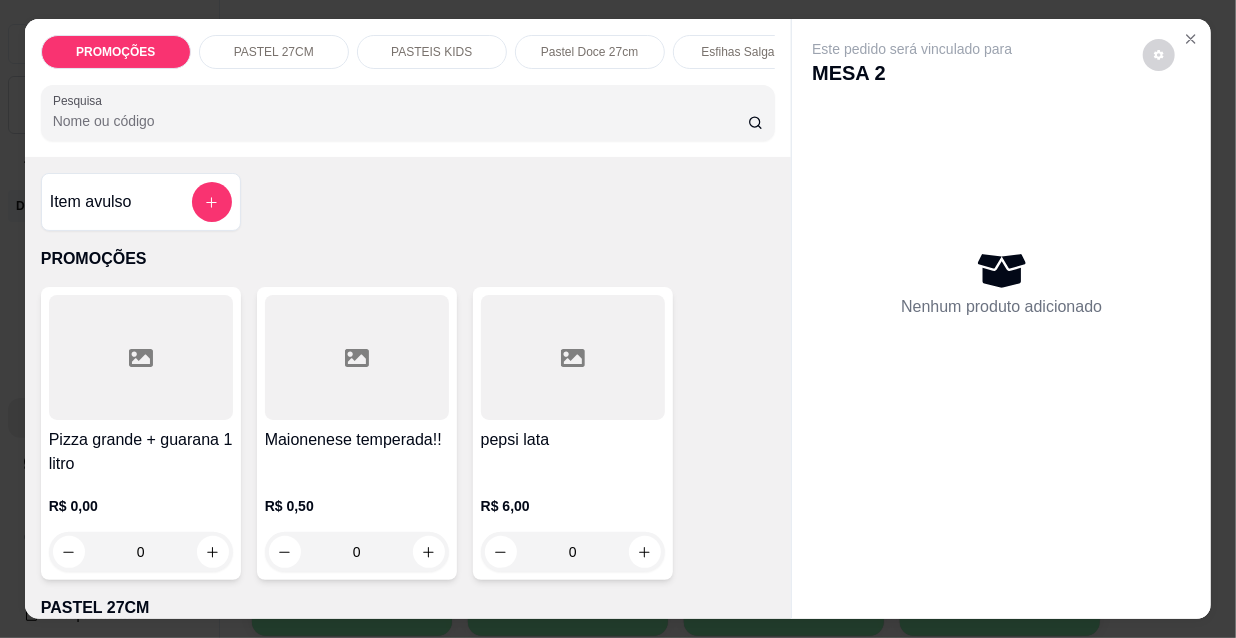 click on "PROMOÇÕES PASTEL 27CM PASTEIS KIDS Pastel Doce 27cm Esfihas Salgadas Esfihas doce Kibes Pizzas tradicionais Pizza doce Beirutes Refrigerante Suco Pesquisa" at bounding box center (408, 88) 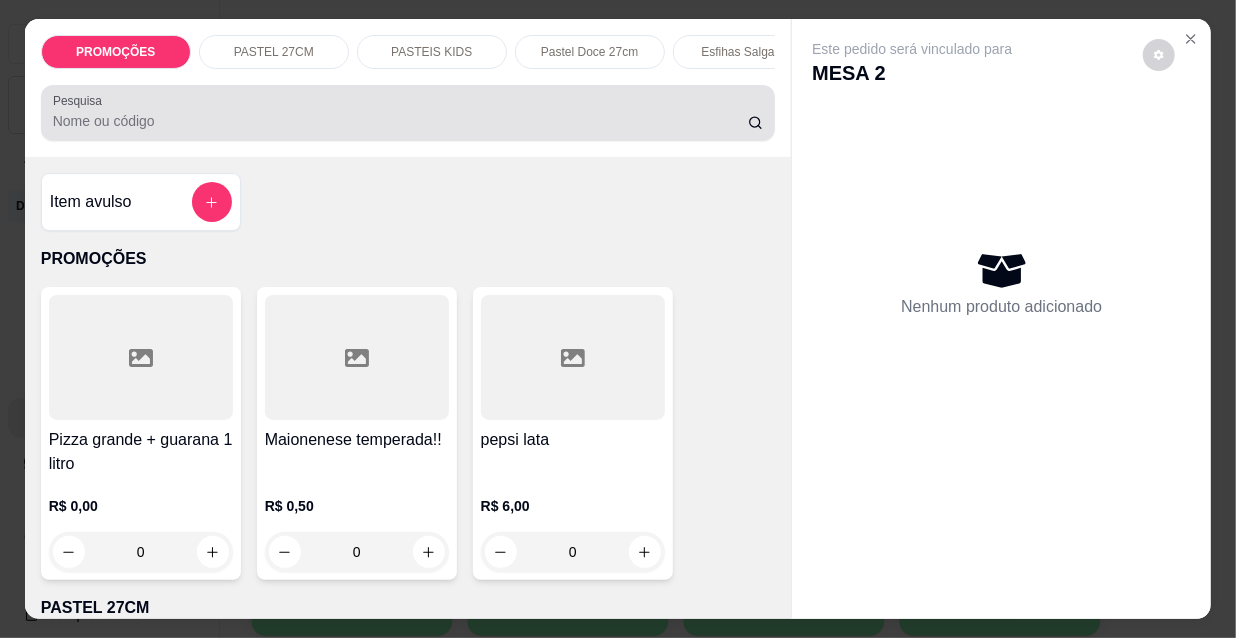 click on "Pesquisa" at bounding box center [400, 121] 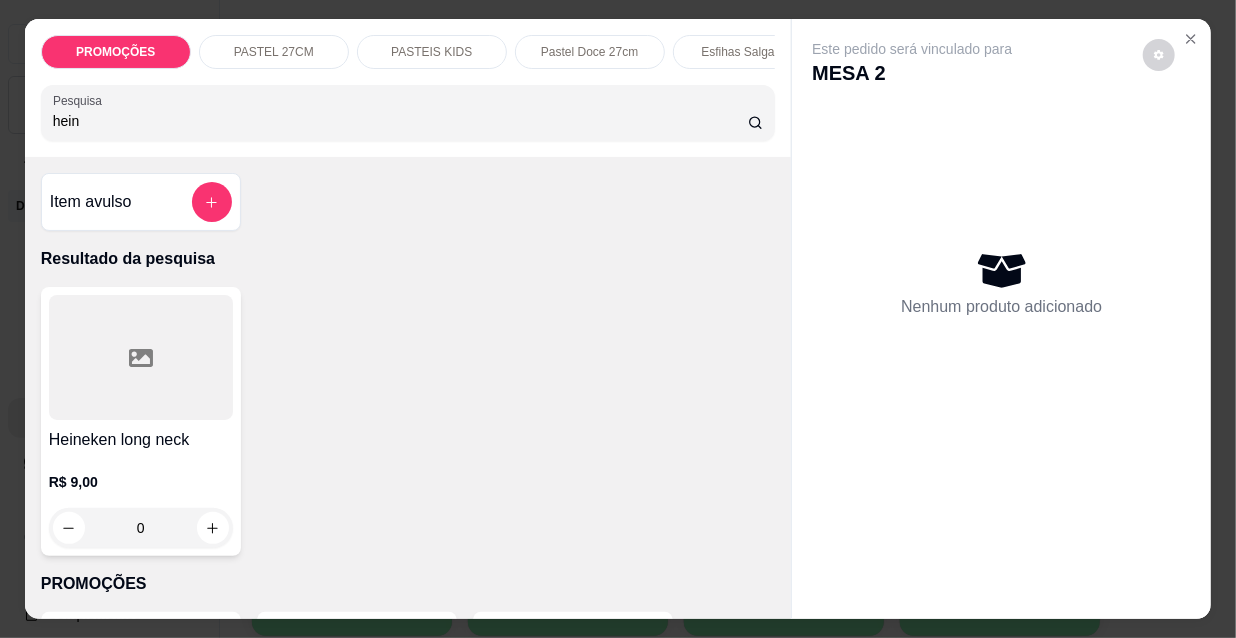 type on "hein" 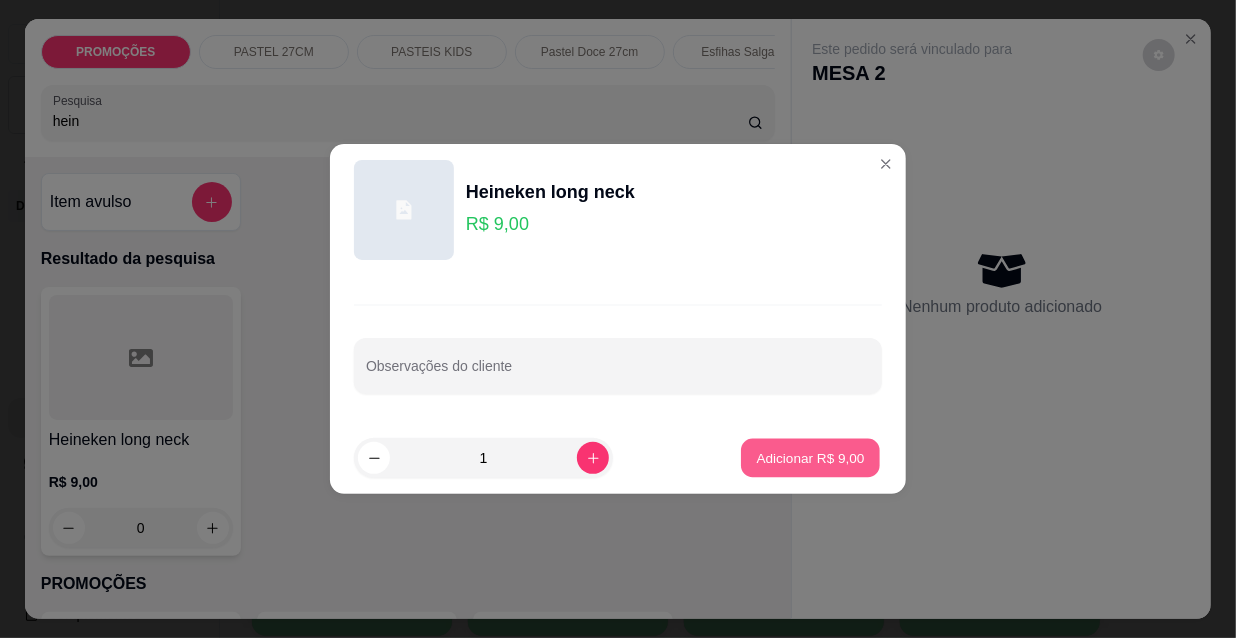 click on "Adicionar   R$ 9,00" at bounding box center [810, 457] 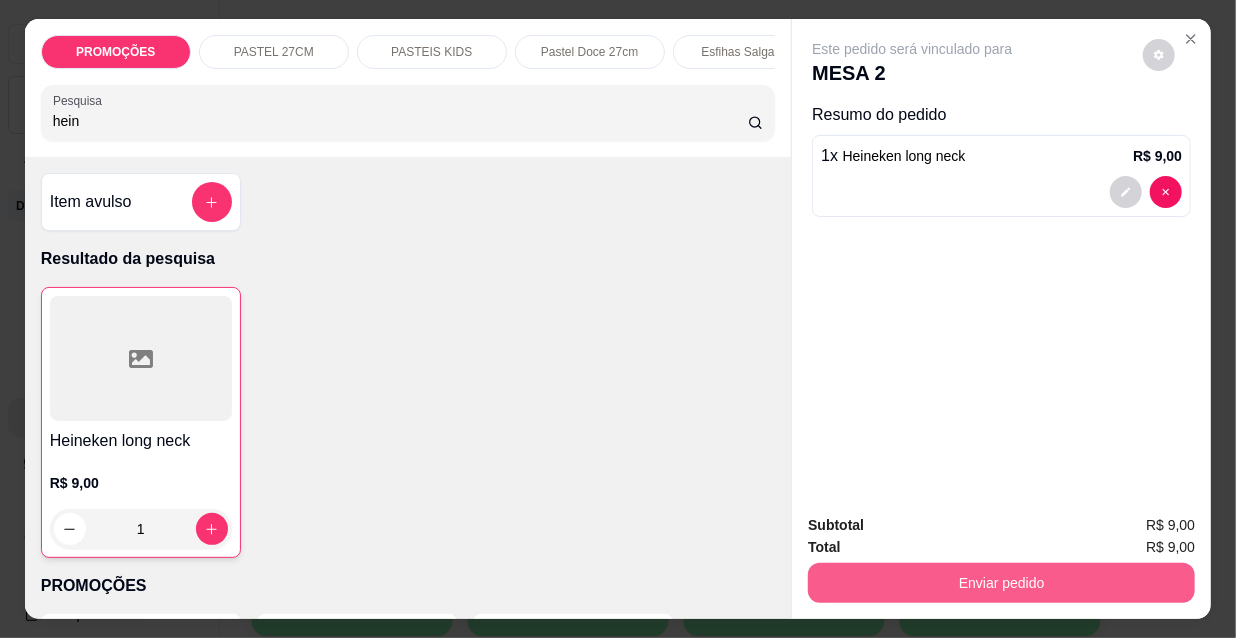 click on "Enviar pedido" at bounding box center (1001, 583) 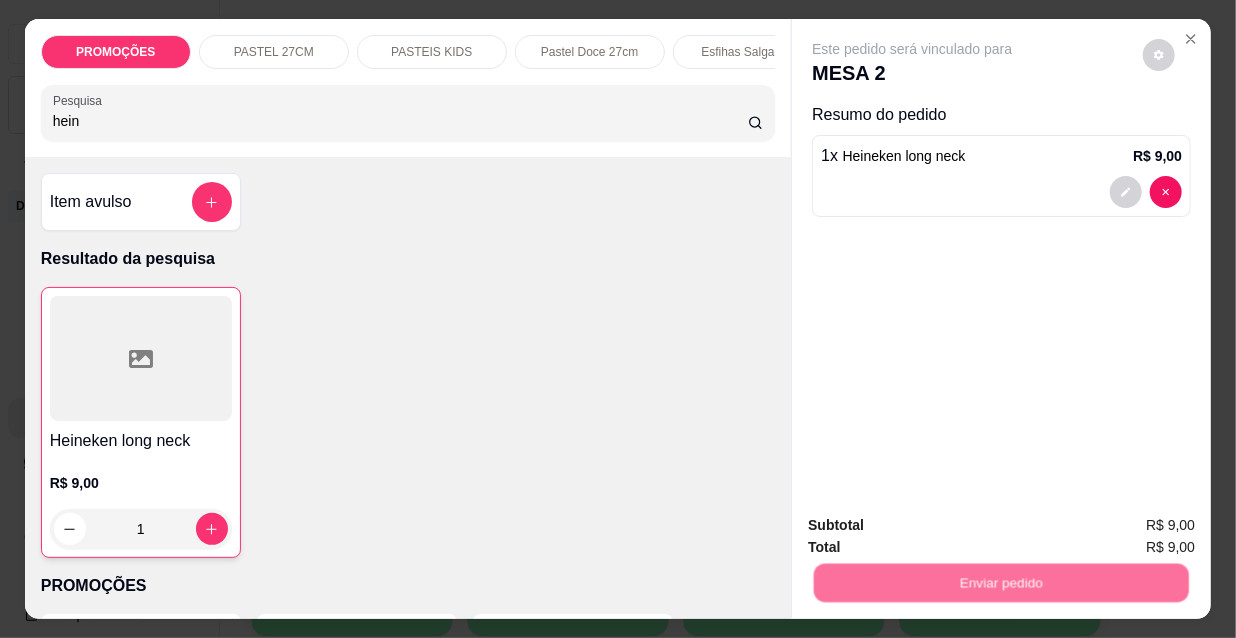 click on "Não registrar e enviar pedido" at bounding box center [937, 526] 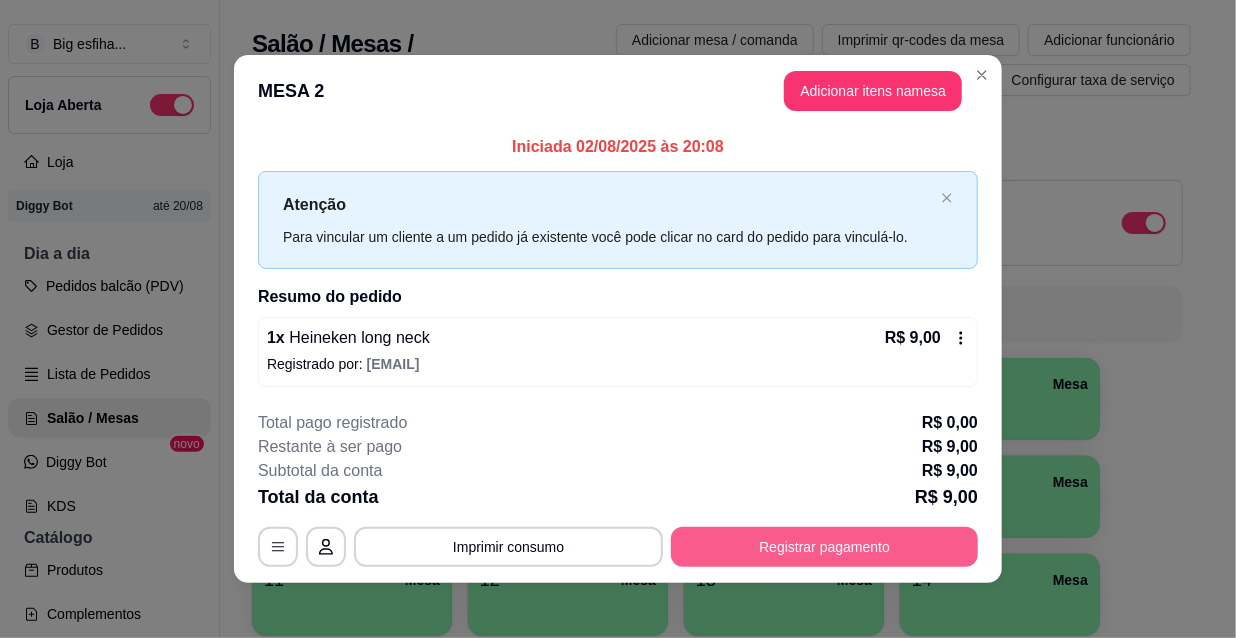 click on "Registrar pagamento" at bounding box center [824, 547] 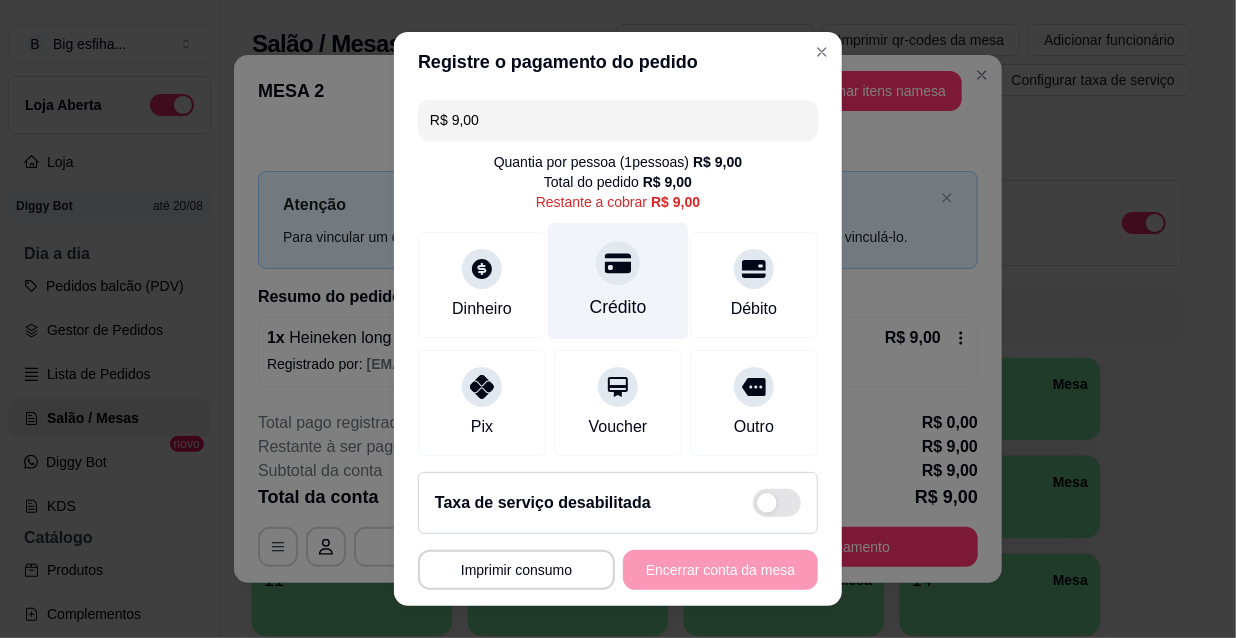 click on "Crédito" at bounding box center (618, 281) 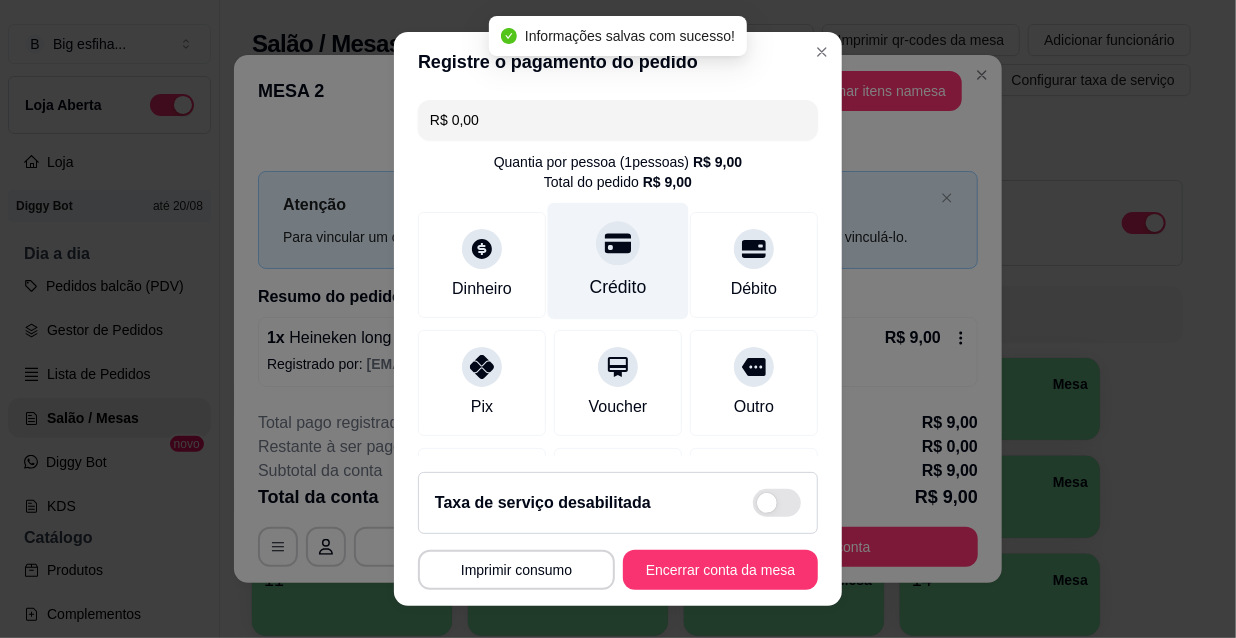 type on "R$ 0,00" 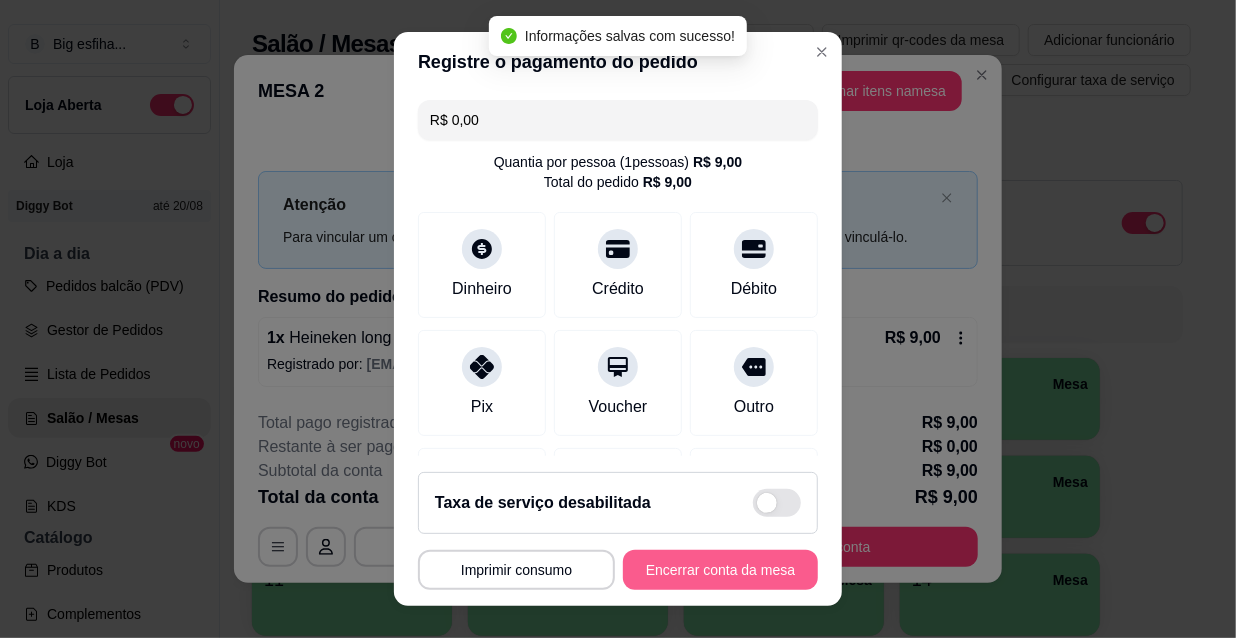 click on "Encerrar conta da mesa" at bounding box center (720, 570) 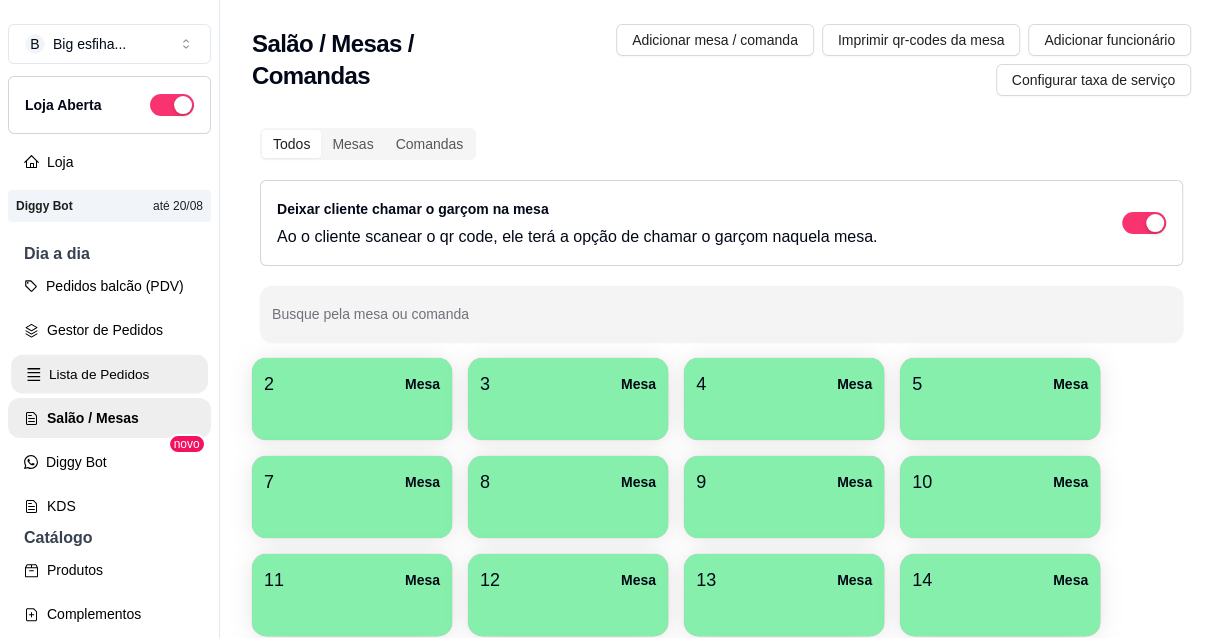 click on "Lista de Pedidos" at bounding box center (109, 374) 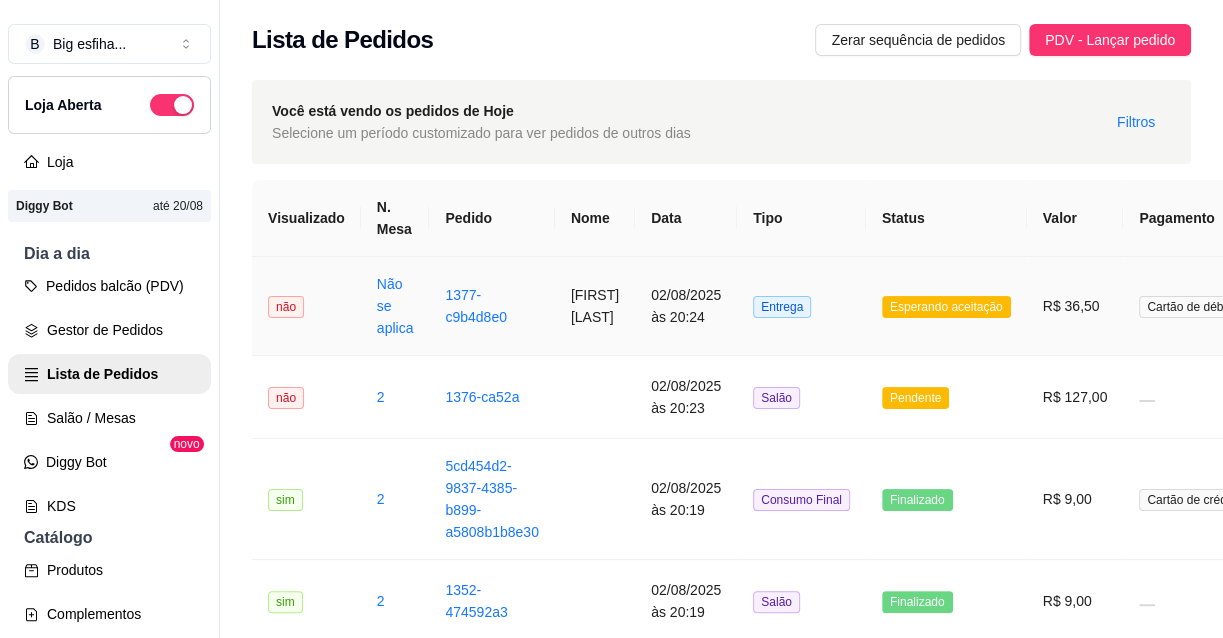 click on "02/08/2025 às 20:24" at bounding box center (686, 306) 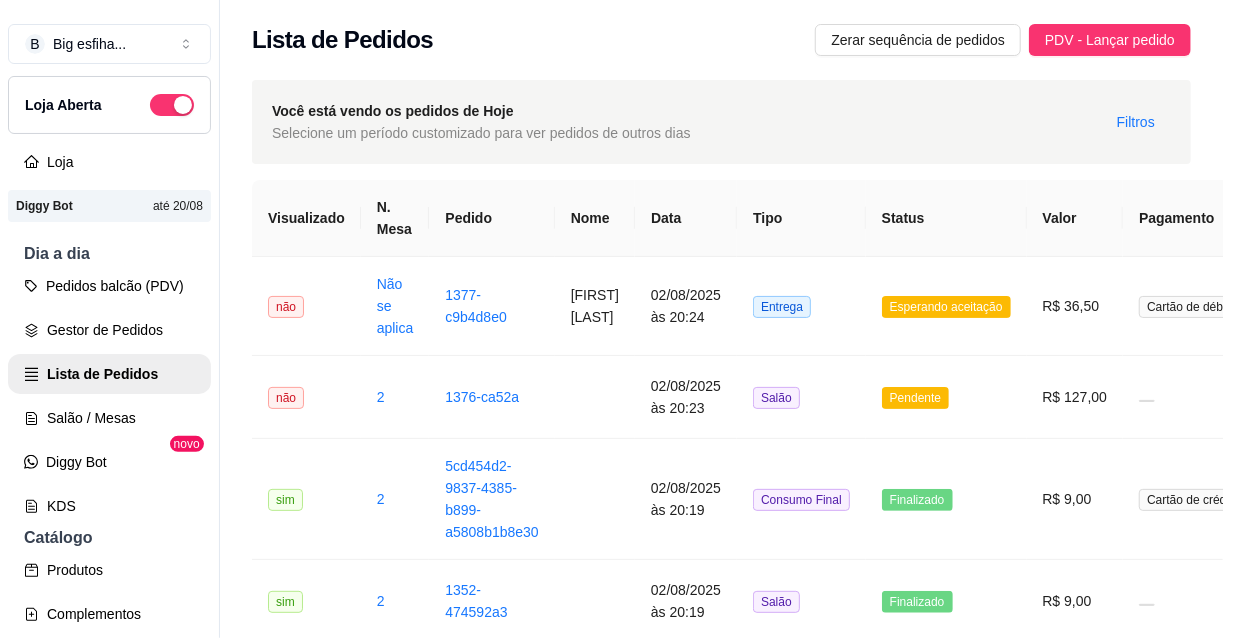 click on "Aceitar pedido" at bounding box center (821, 542) 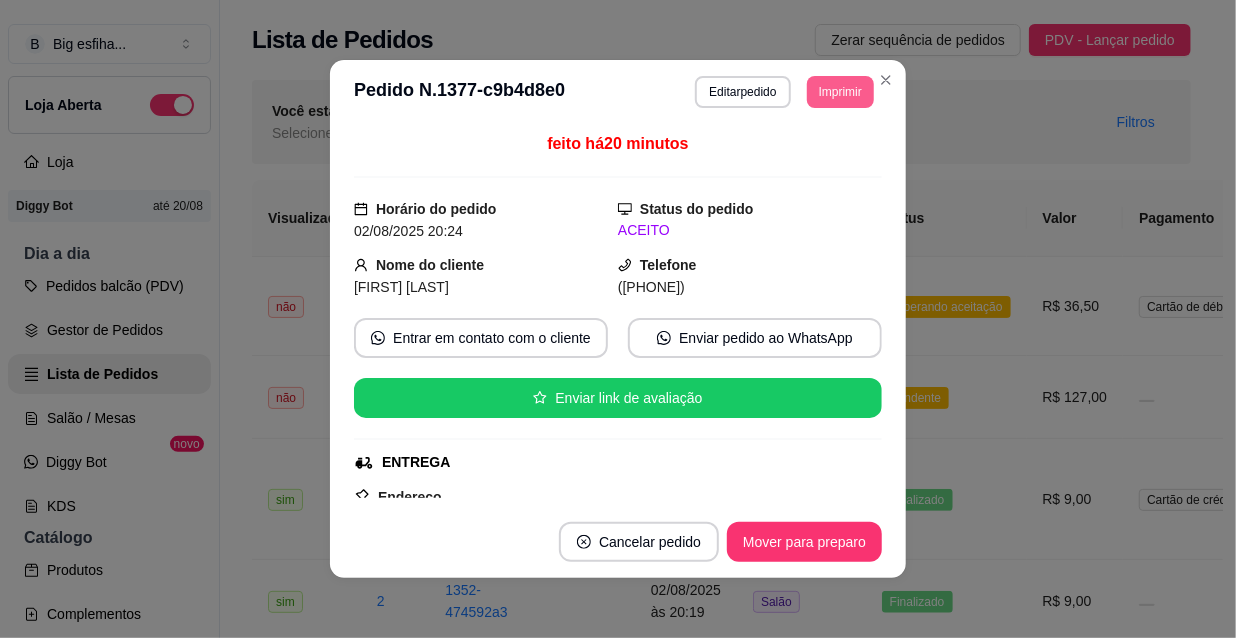 click on "Imprimir" at bounding box center [840, 92] 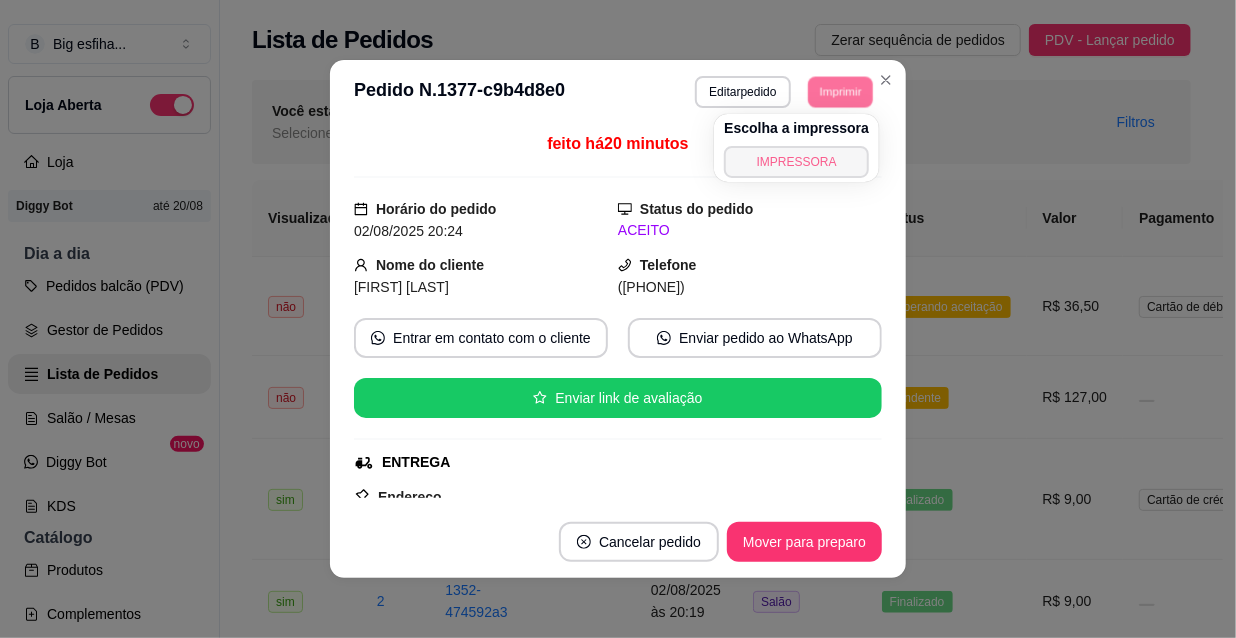click on "IMPRESSORA" at bounding box center (796, 162) 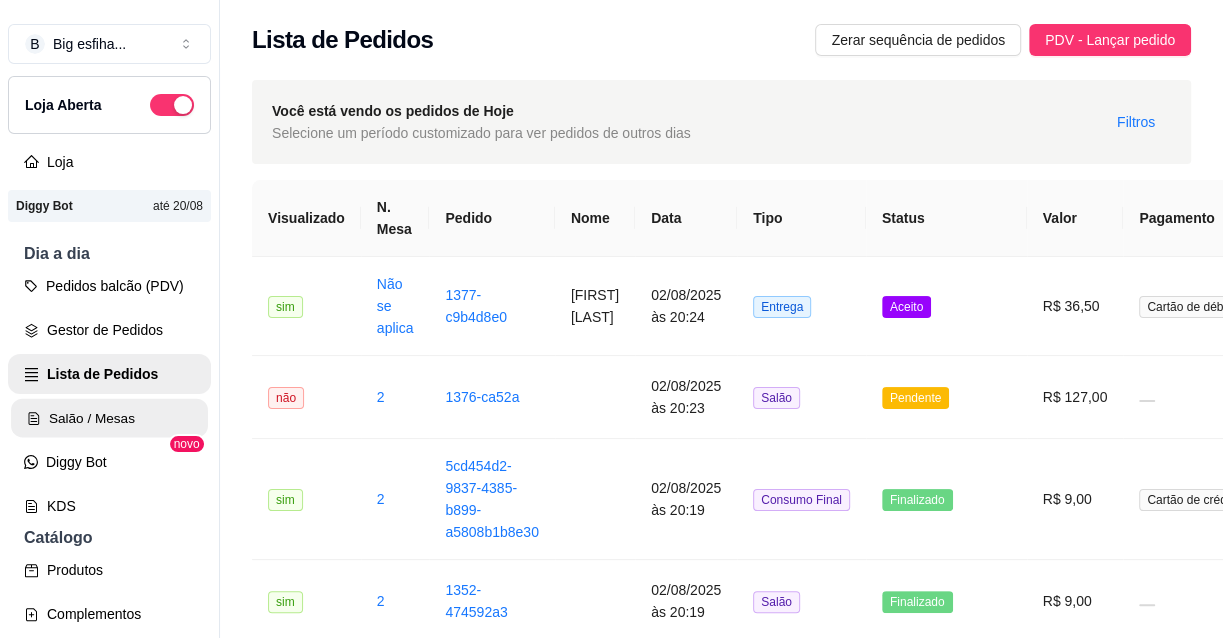 click on "Salão / Mesas" at bounding box center [109, 418] 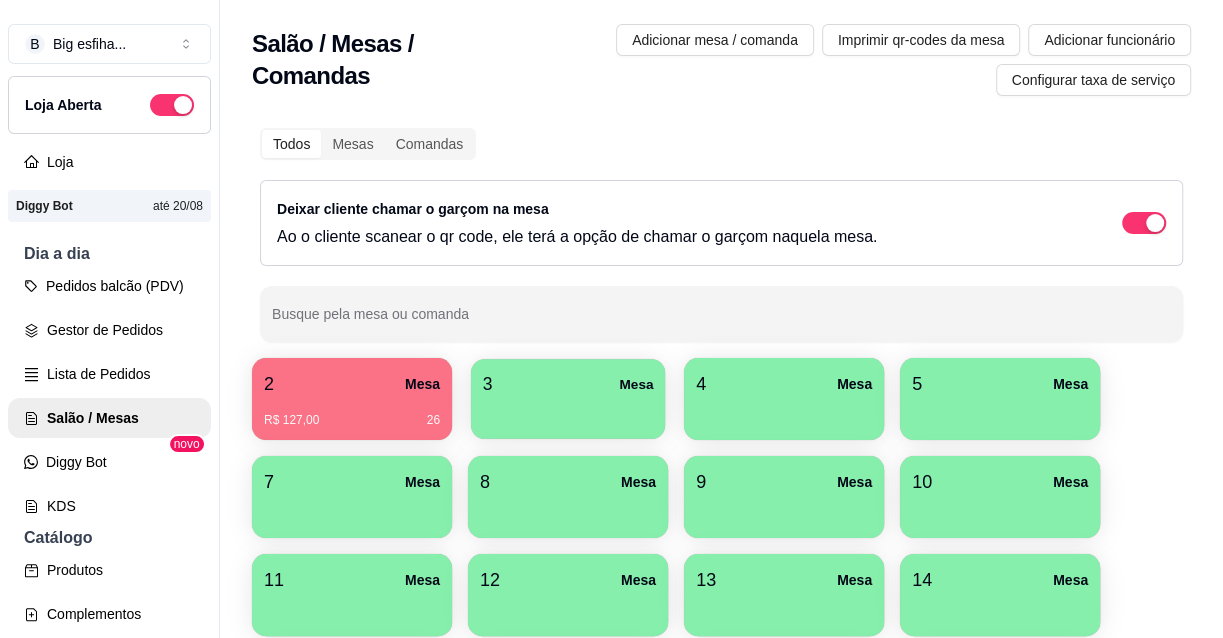 click on "Mesa" at bounding box center (636, 384) 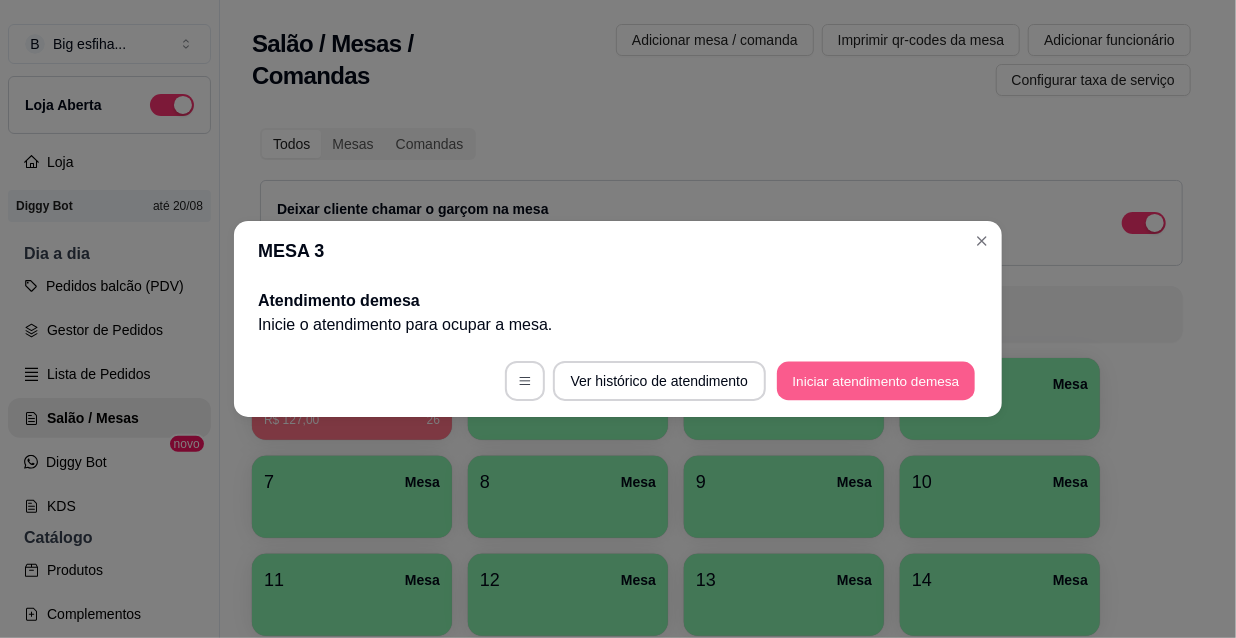 click on "Iniciar atendimento de  mesa" at bounding box center (876, 381) 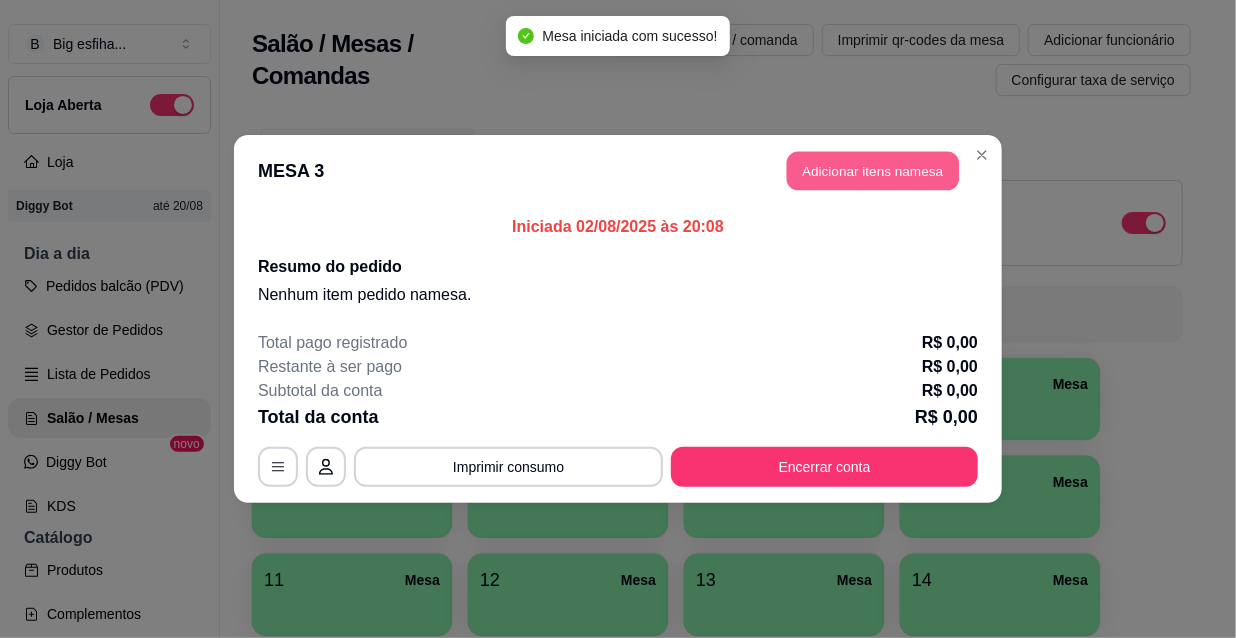 click on "Adicionar itens na  mesa" at bounding box center [873, 171] 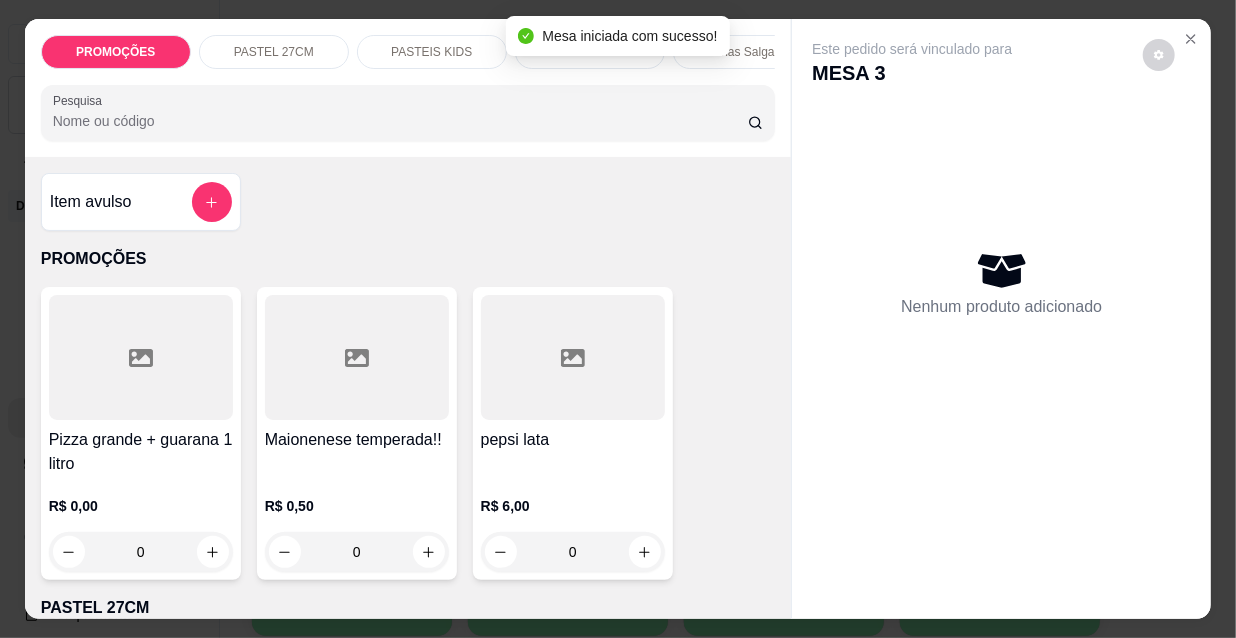 click on "Esfihas Salgadas" at bounding box center [747, 52] 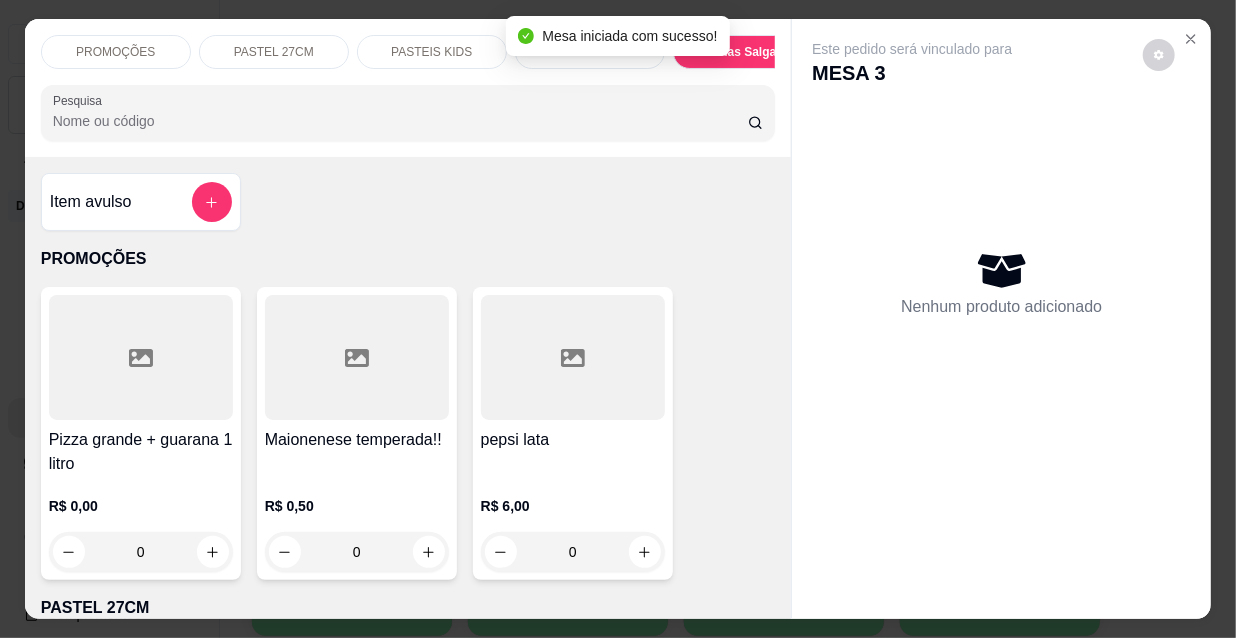 scroll, scrollTop: 9230, scrollLeft: 0, axis: vertical 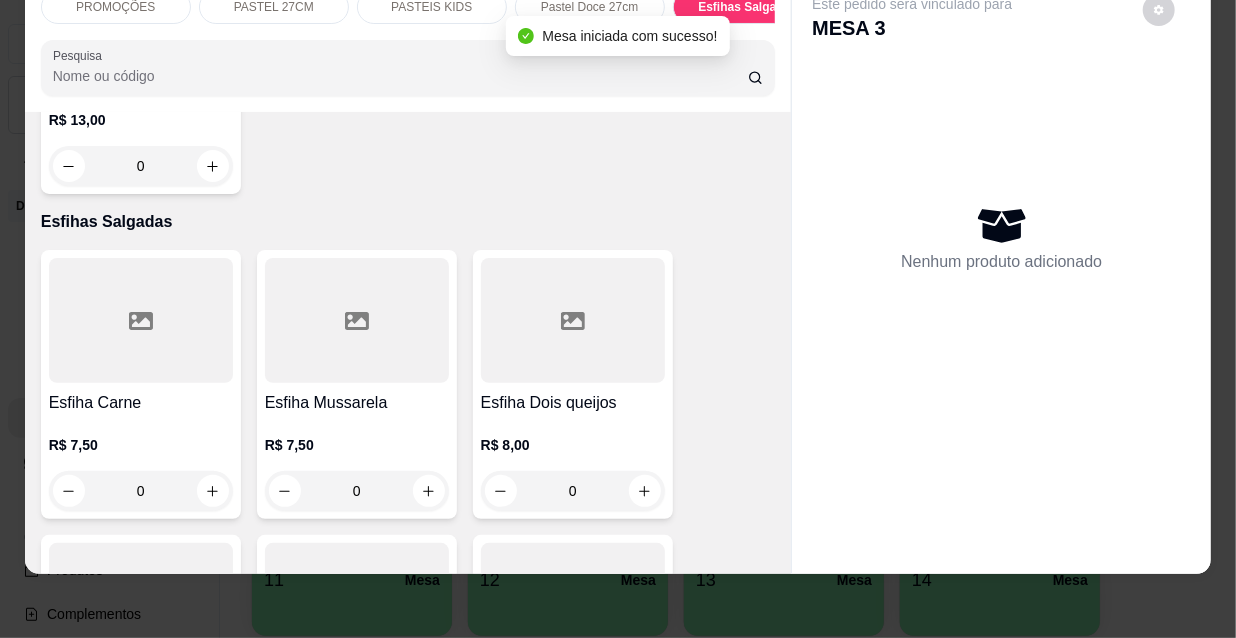 click on "R$ 7,50 0" at bounding box center (141, 473) 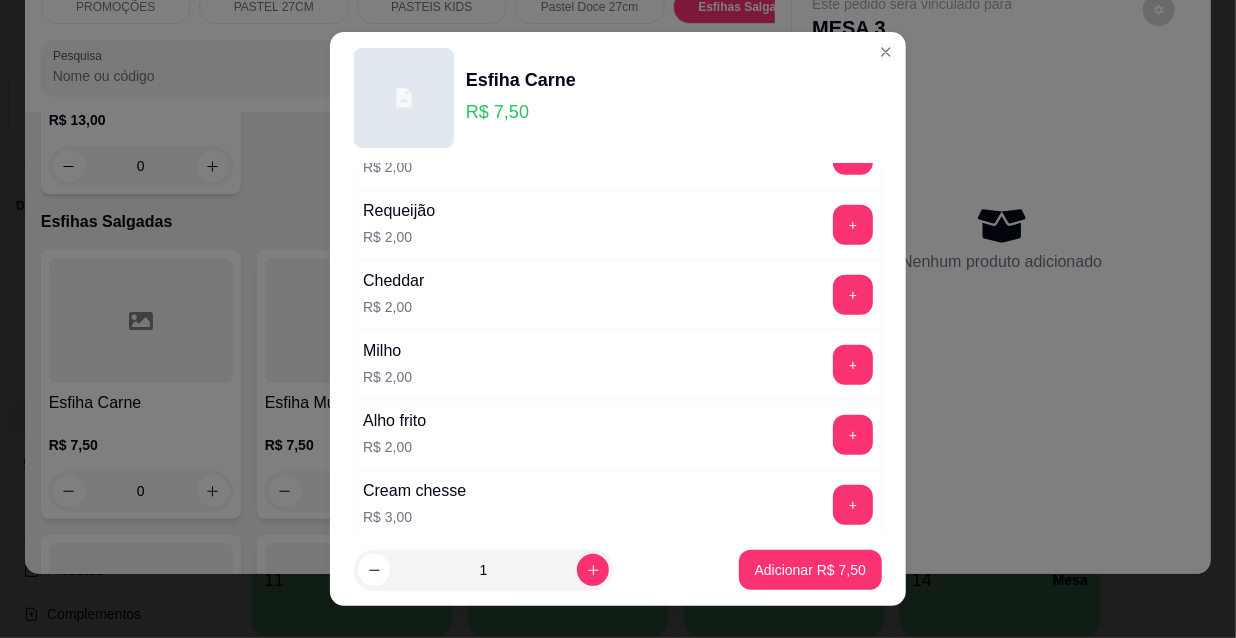 scroll, scrollTop: 1545, scrollLeft: 0, axis: vertical 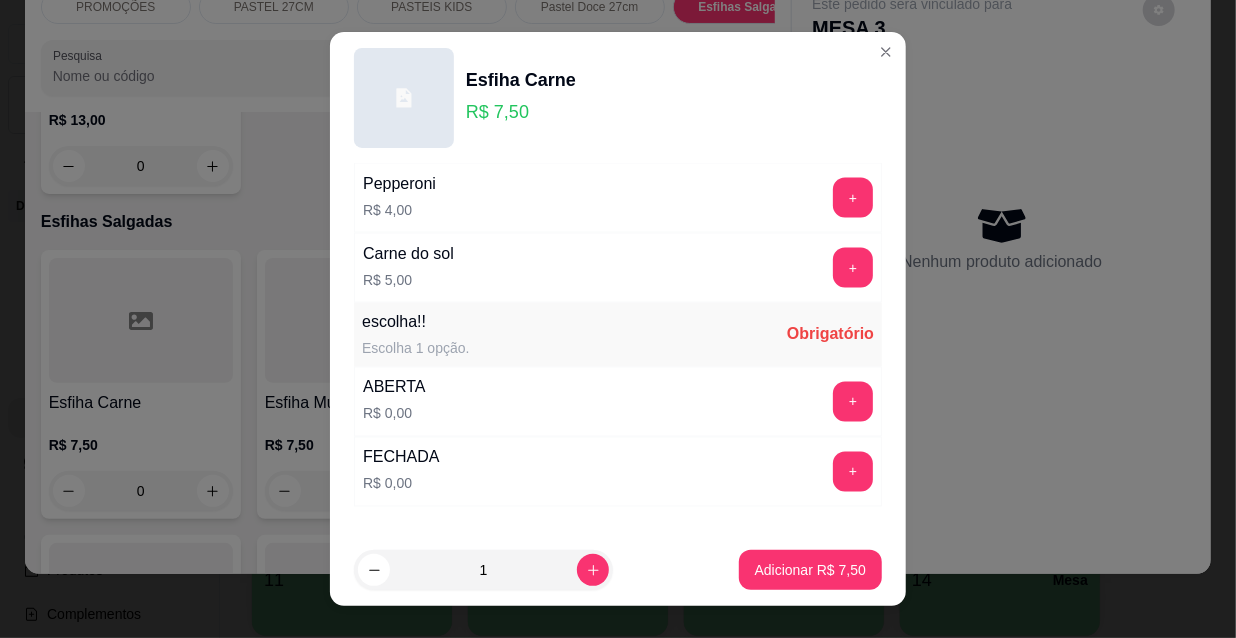 click on "+" at bounding box center (853, 472) 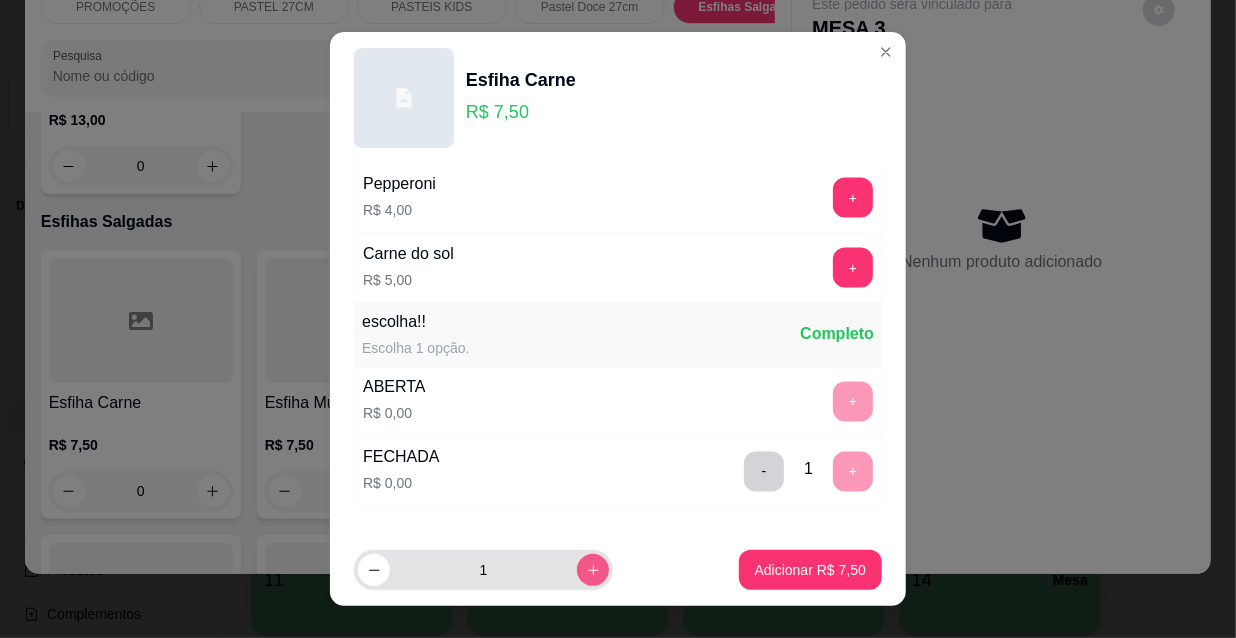 click 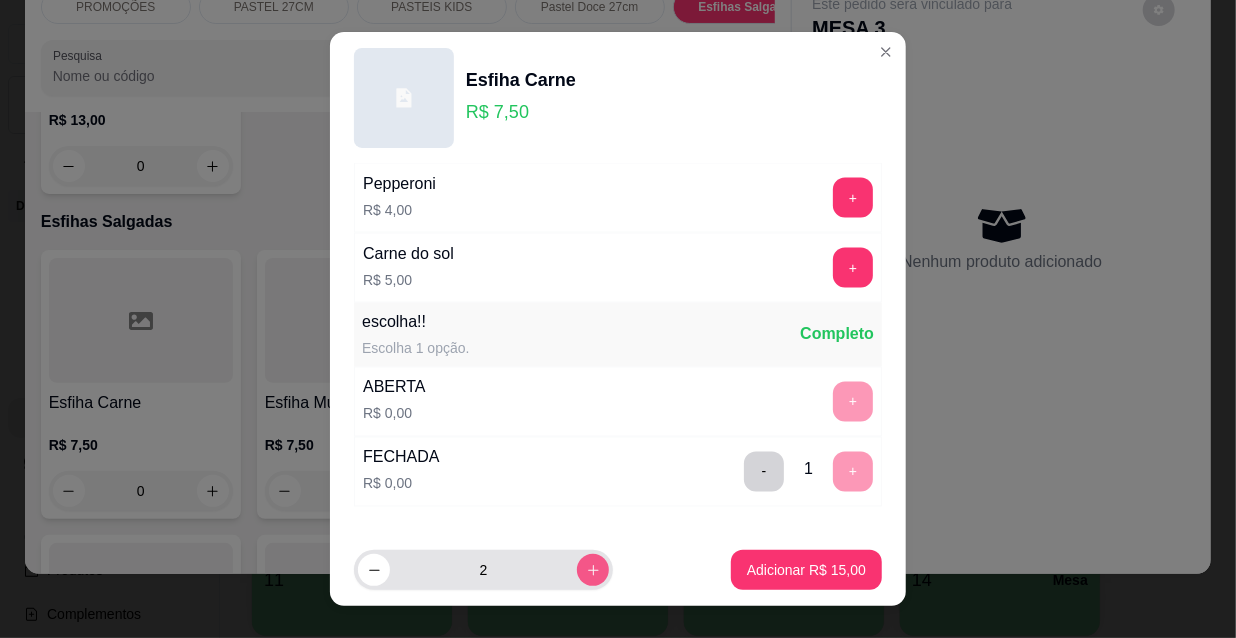 type on "2" 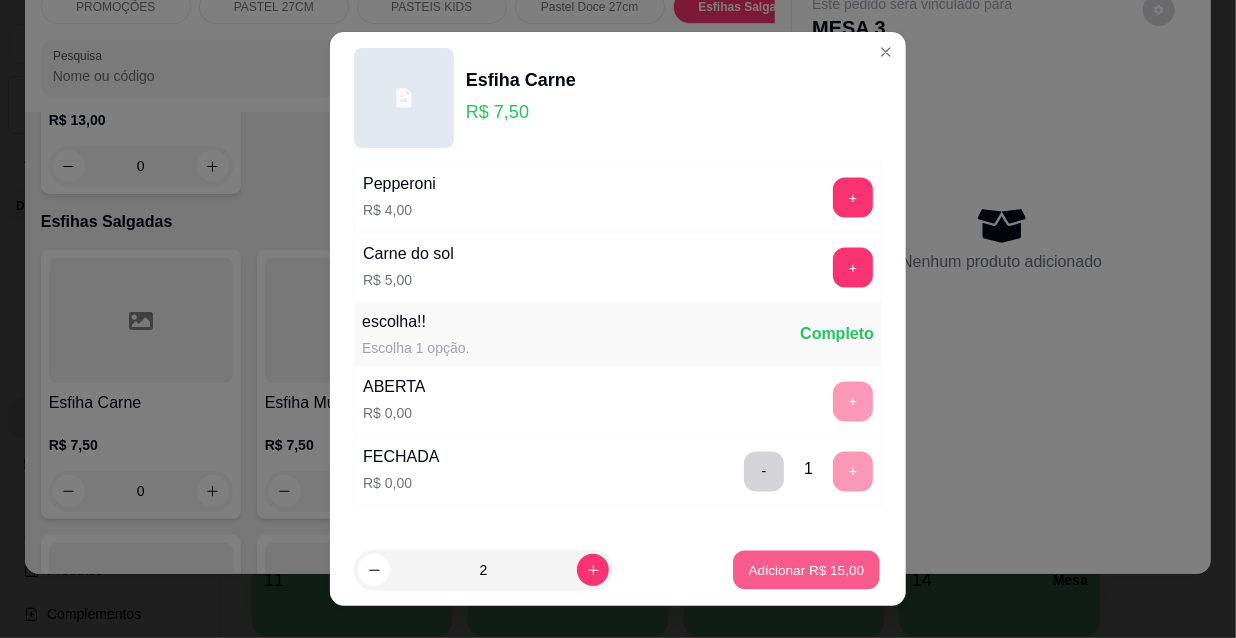 click on "Adicionar   R$ 15,00" at bounding box center (807, 569) 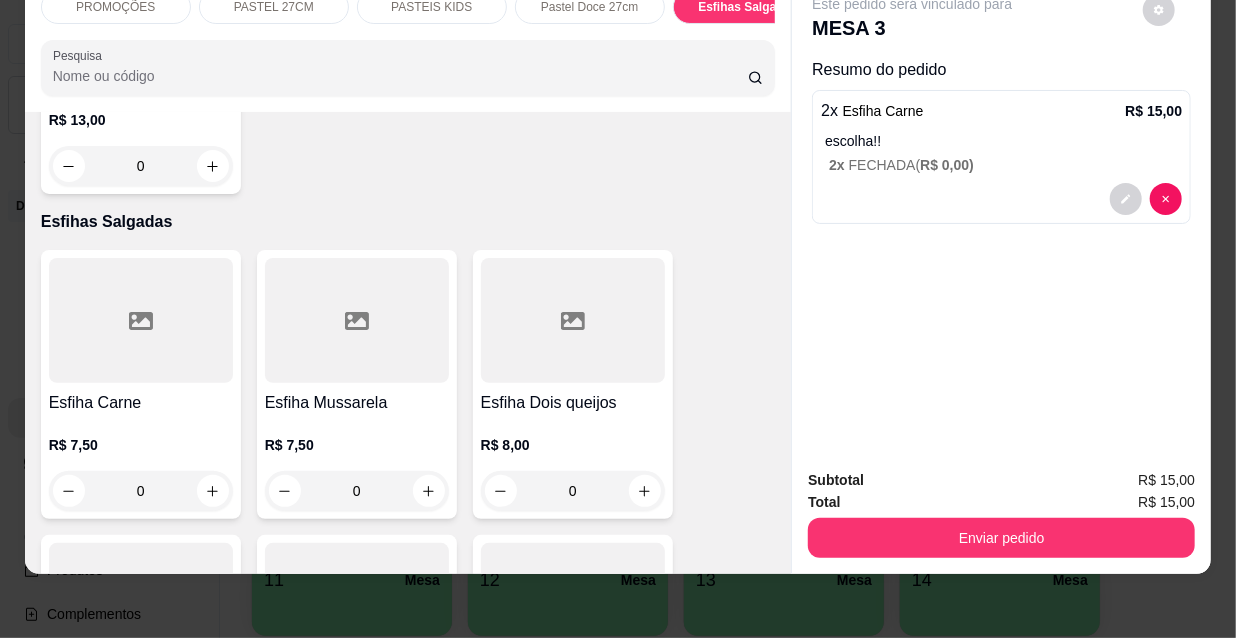 click on "Esfiha Mussarela" at bounding box center [357, 403] 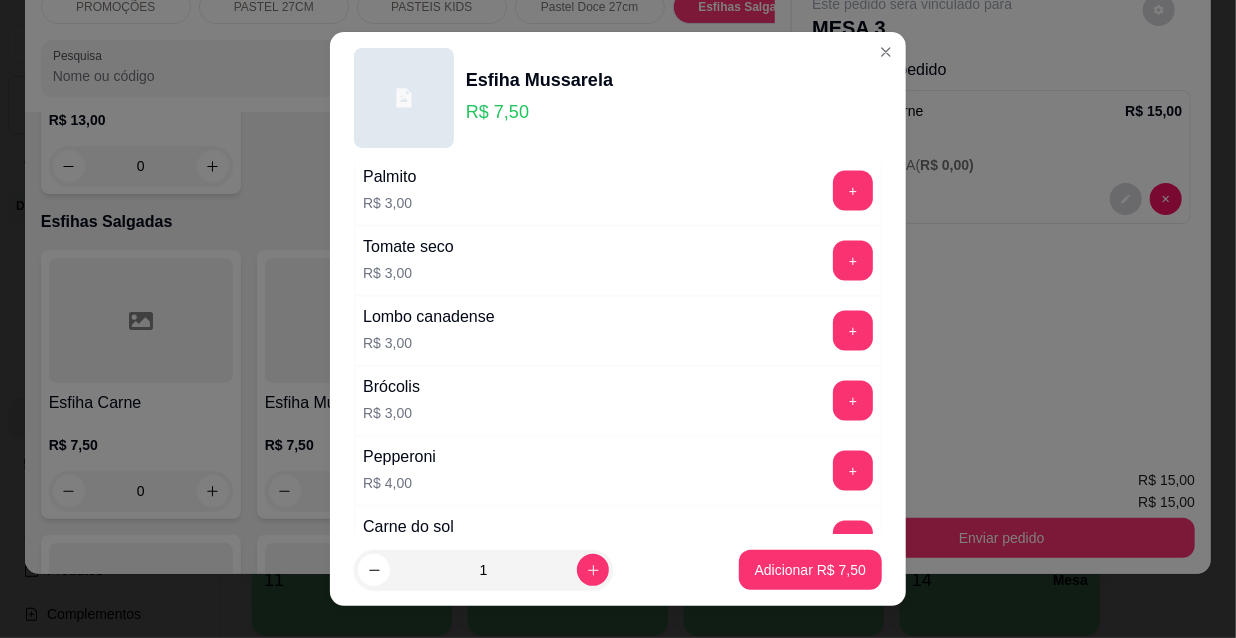 scroll, scrollTop: 1661, scrollLeft: 0, axis: vertical 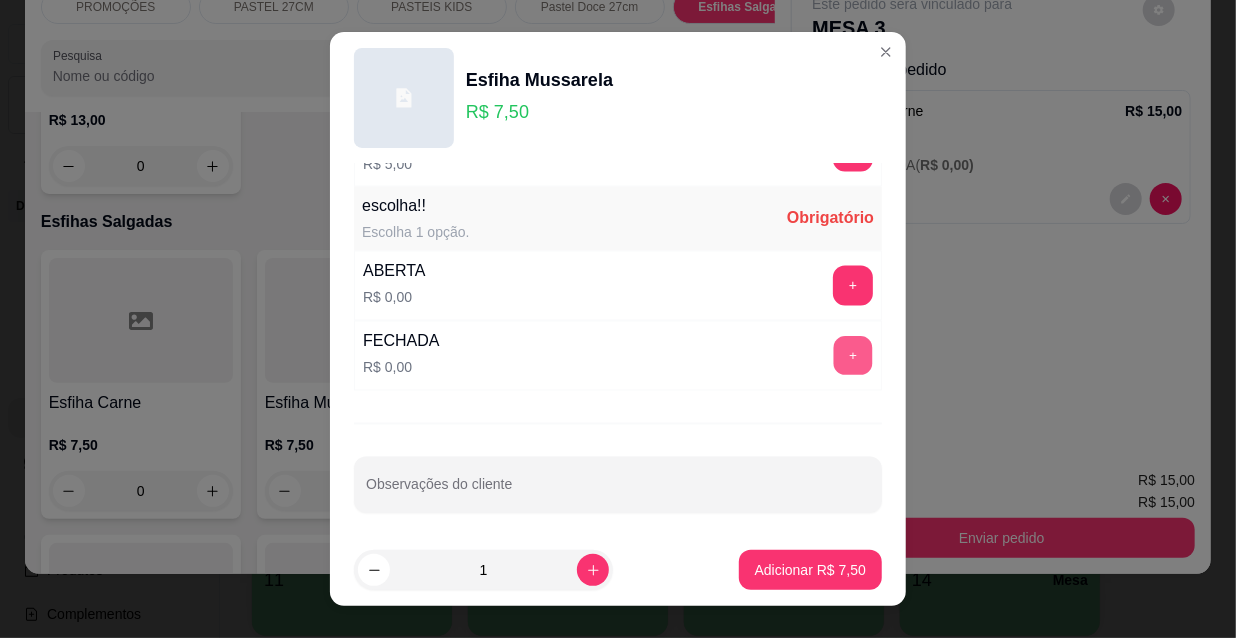 click on "+" at bounding box center [853, 356] 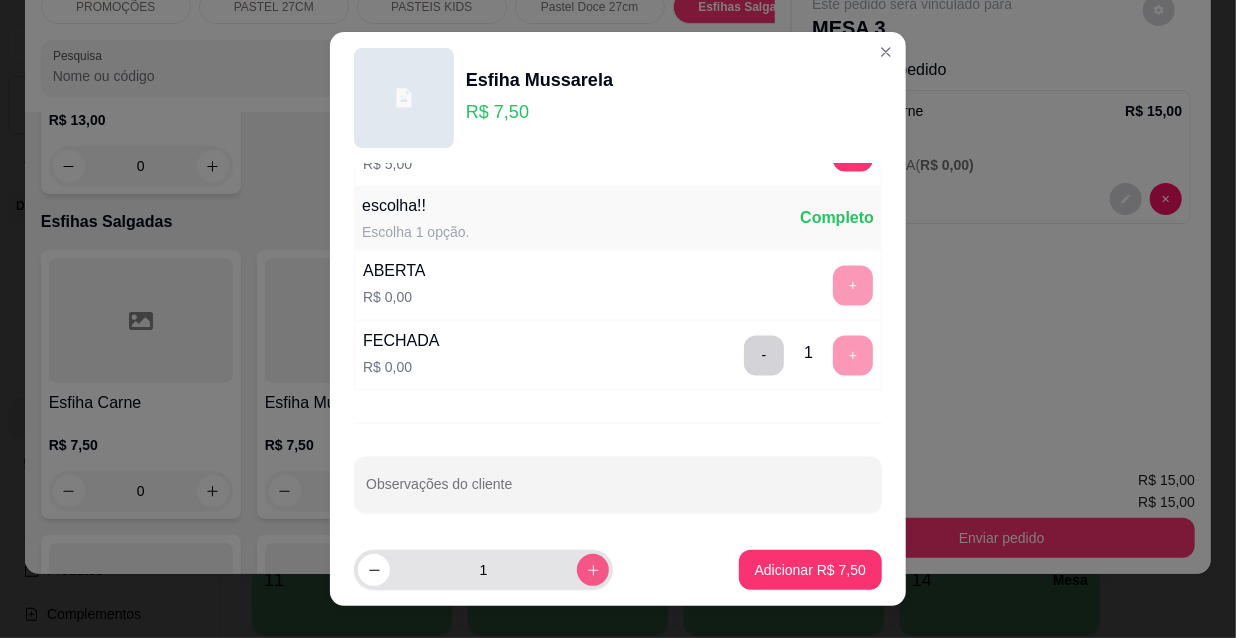 click 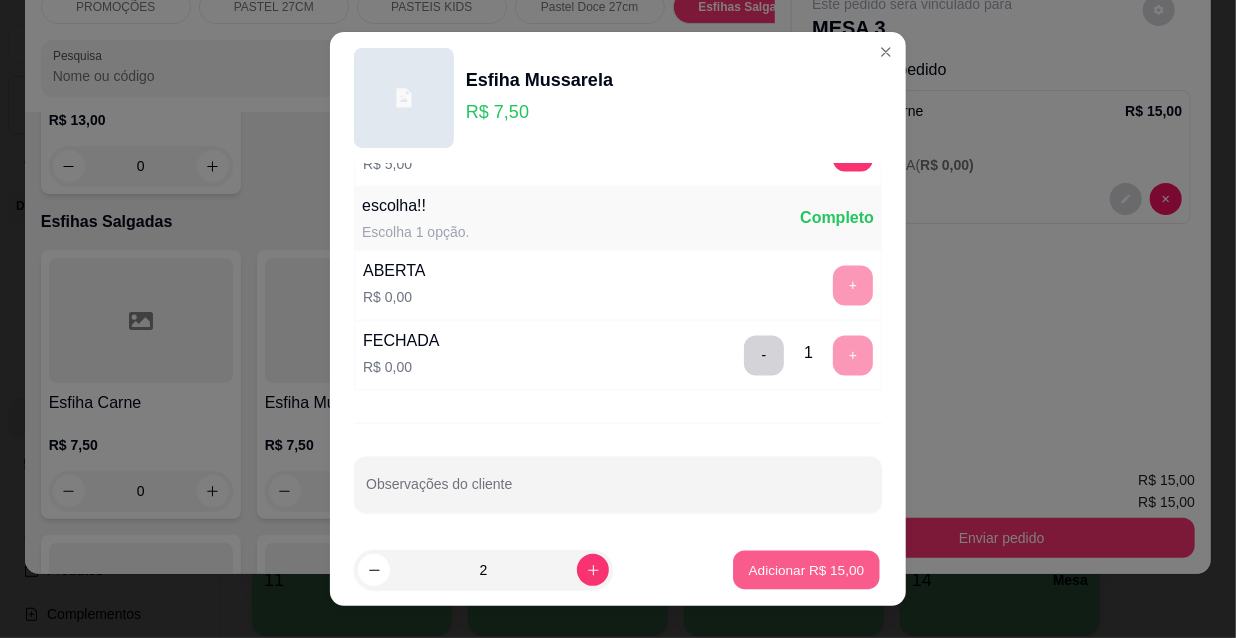 click on "Adicionar   R$ 15,00" at bounding box center [806, 570] 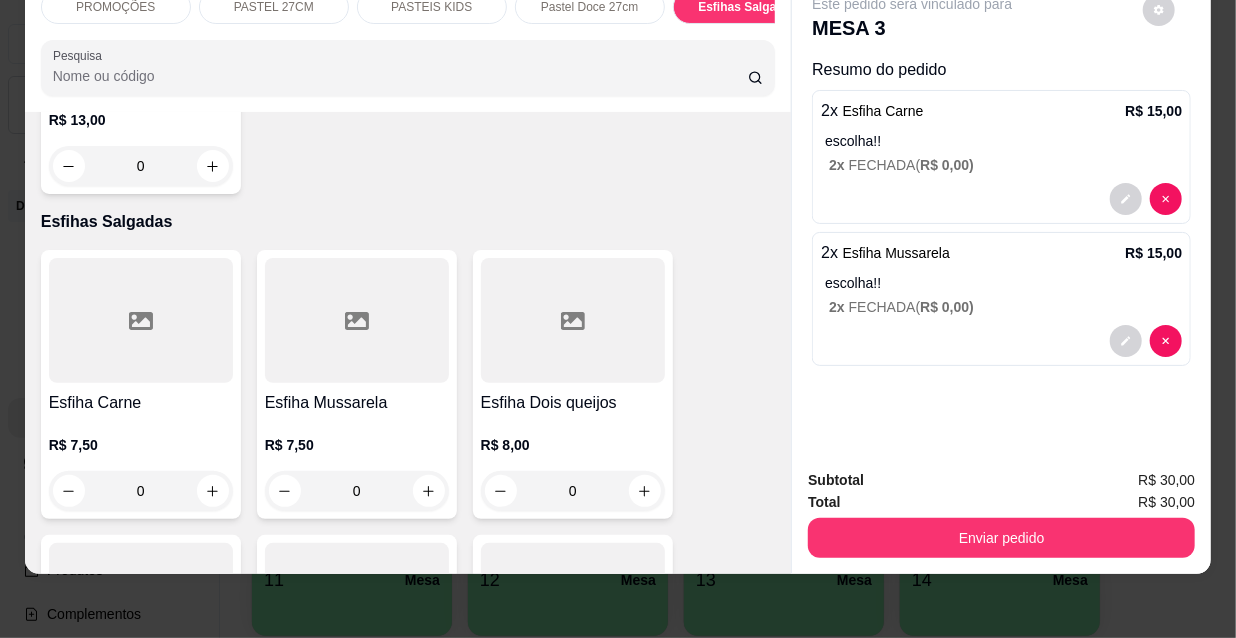 scroll, scrollTop: 0, scrollLeft: 0, axis: both 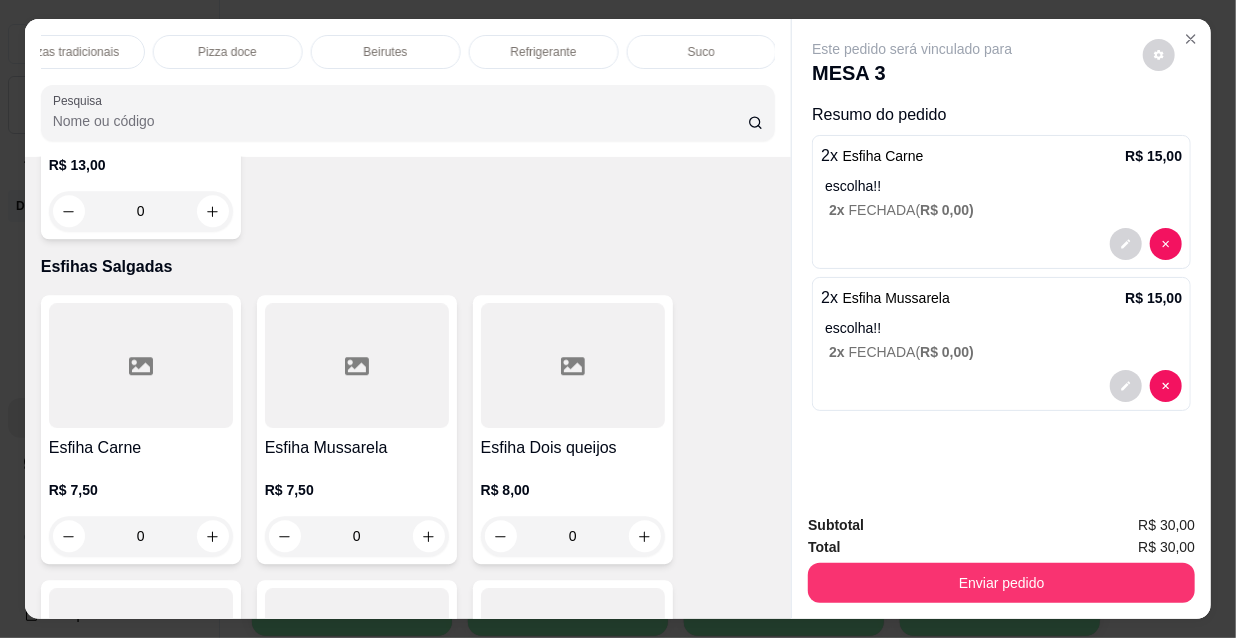 click on "Refrigerante" at bounding box center (544, 52) 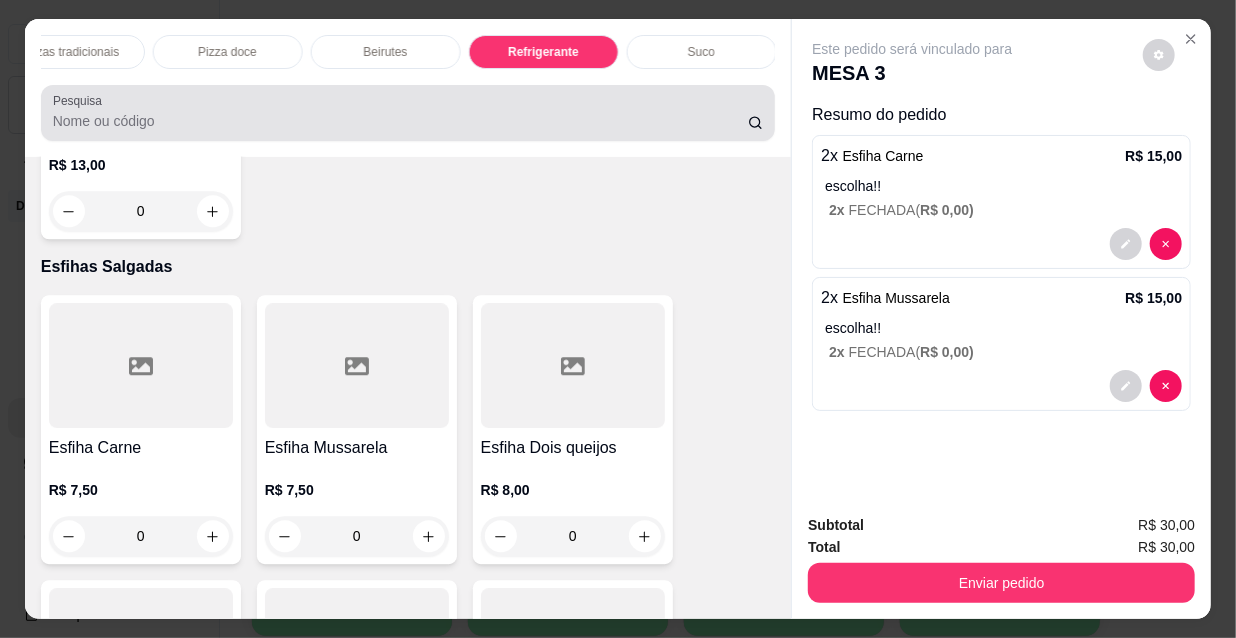 scroll, scrollTop: 18022, scrollLeft: 0, axis: vertical 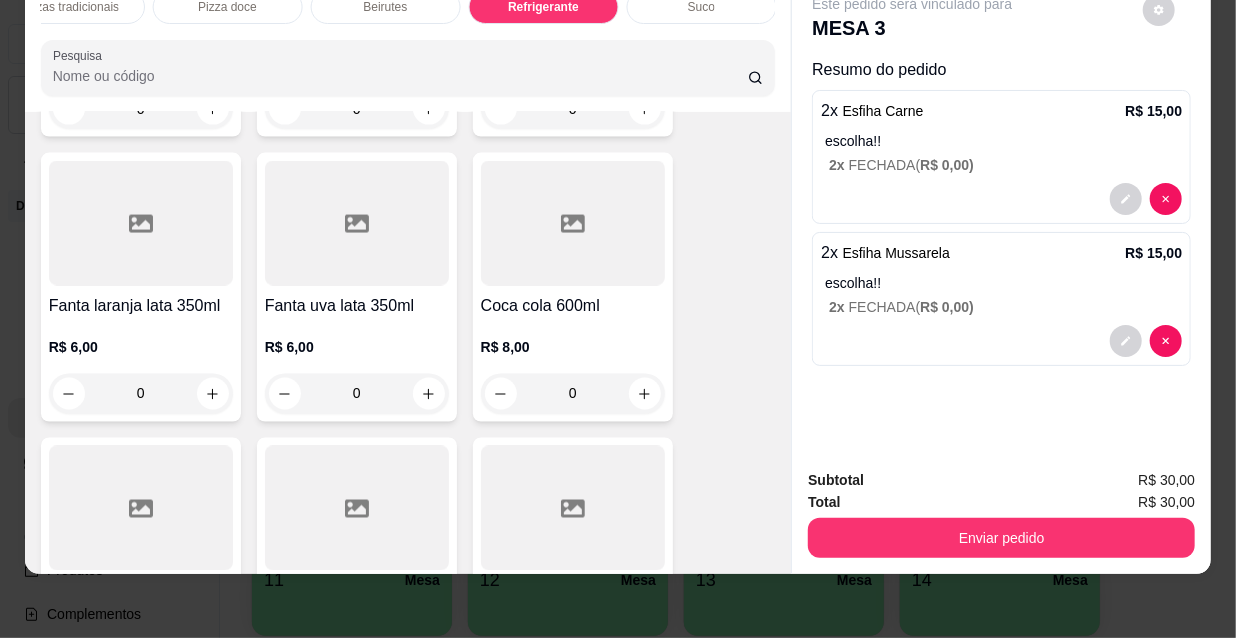 click 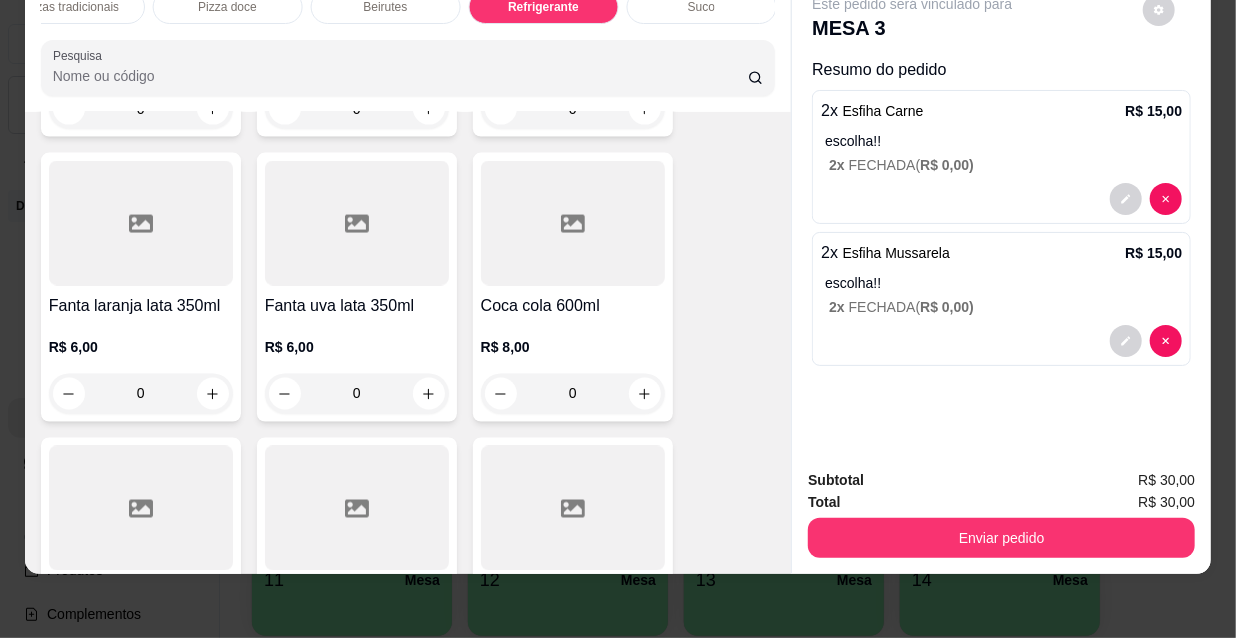 type on "1" 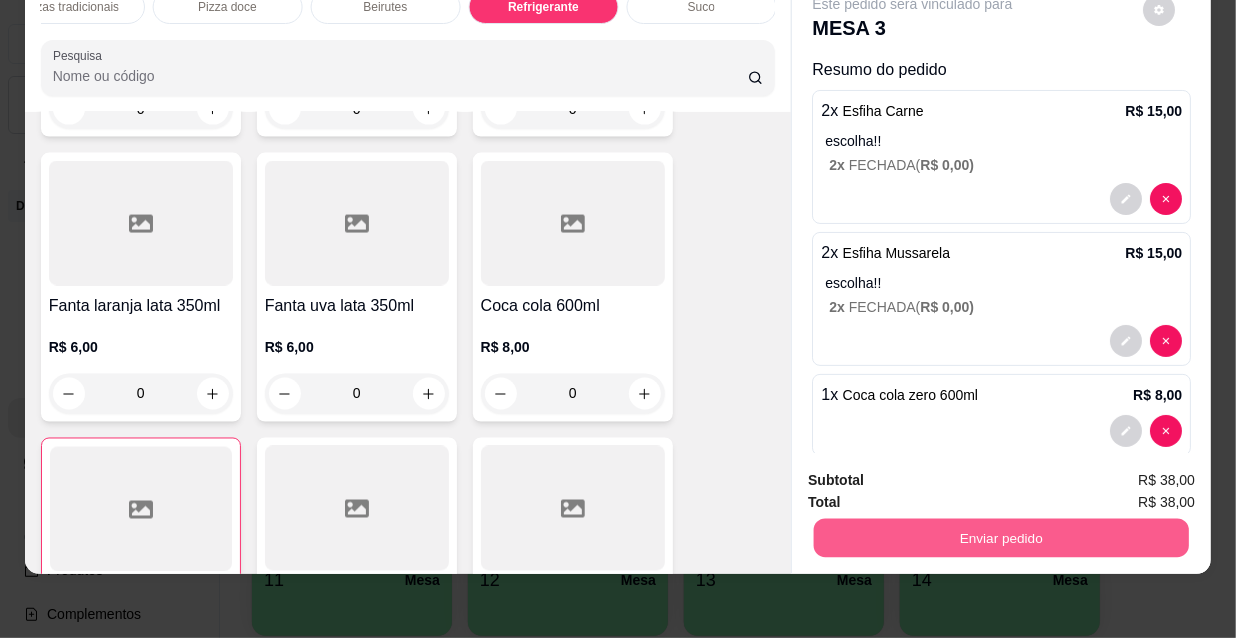 click on "Enviar pedido" at bounding box center (1001, 537) 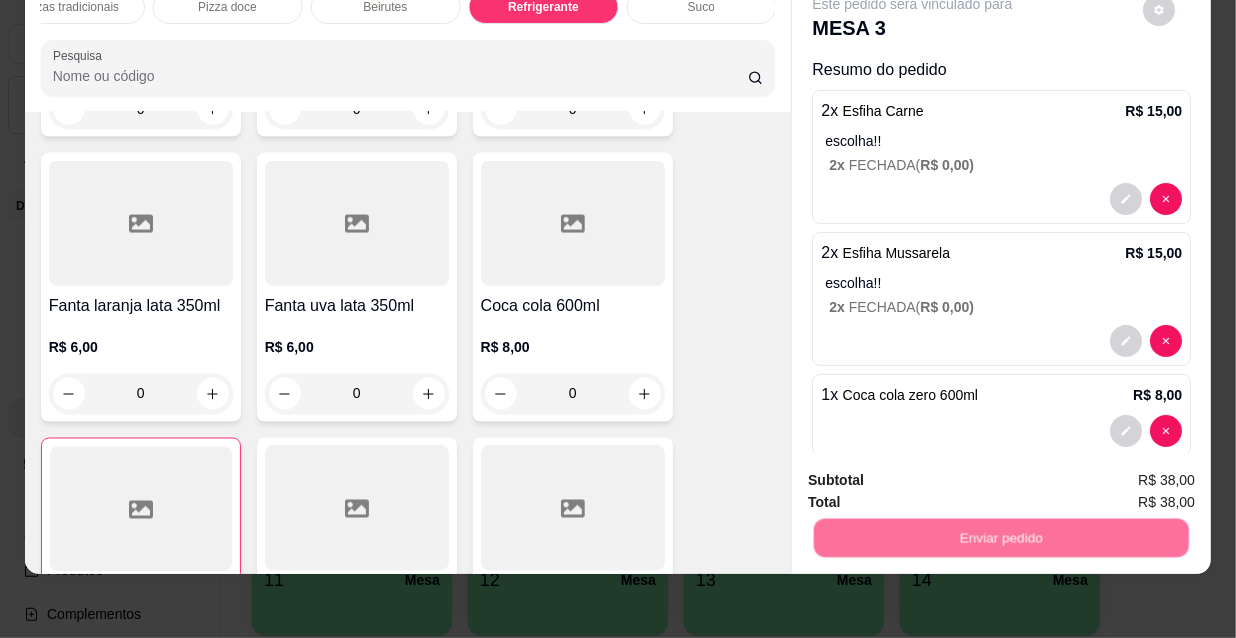 click on "Não registrar e enviar pedido" at bounding box center (937, 475) 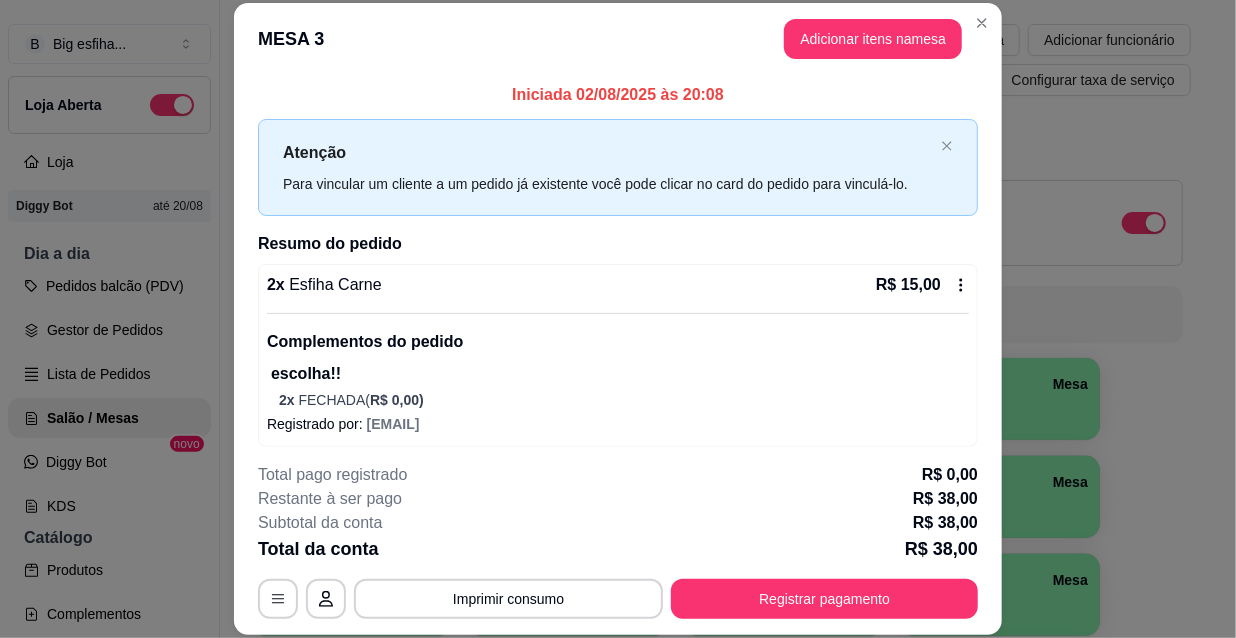 scroll, scrollTop: 283, scrollLeft: 0, axis: vertical 